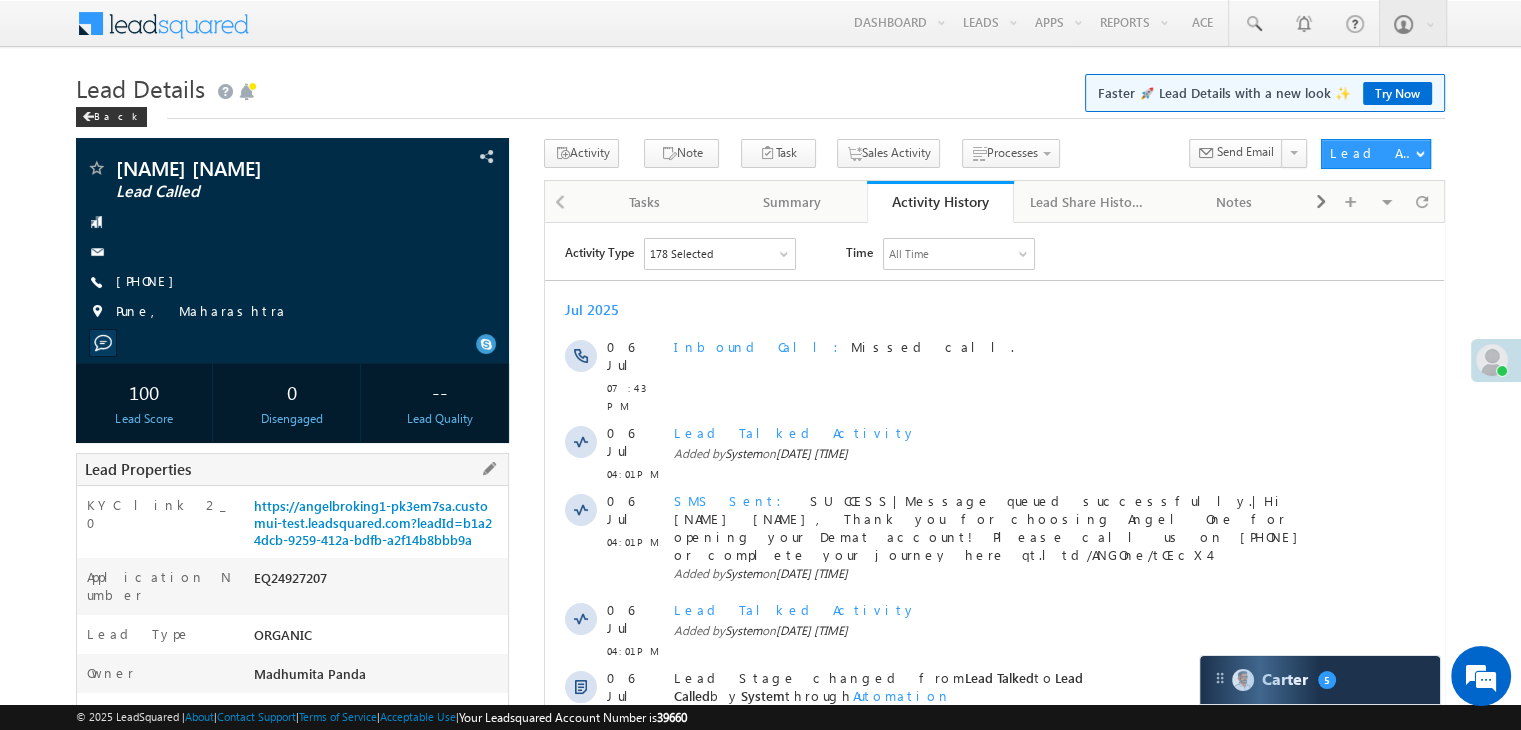 scroll, scrollTop: 200, scrollLeft: 0, axis: vertical 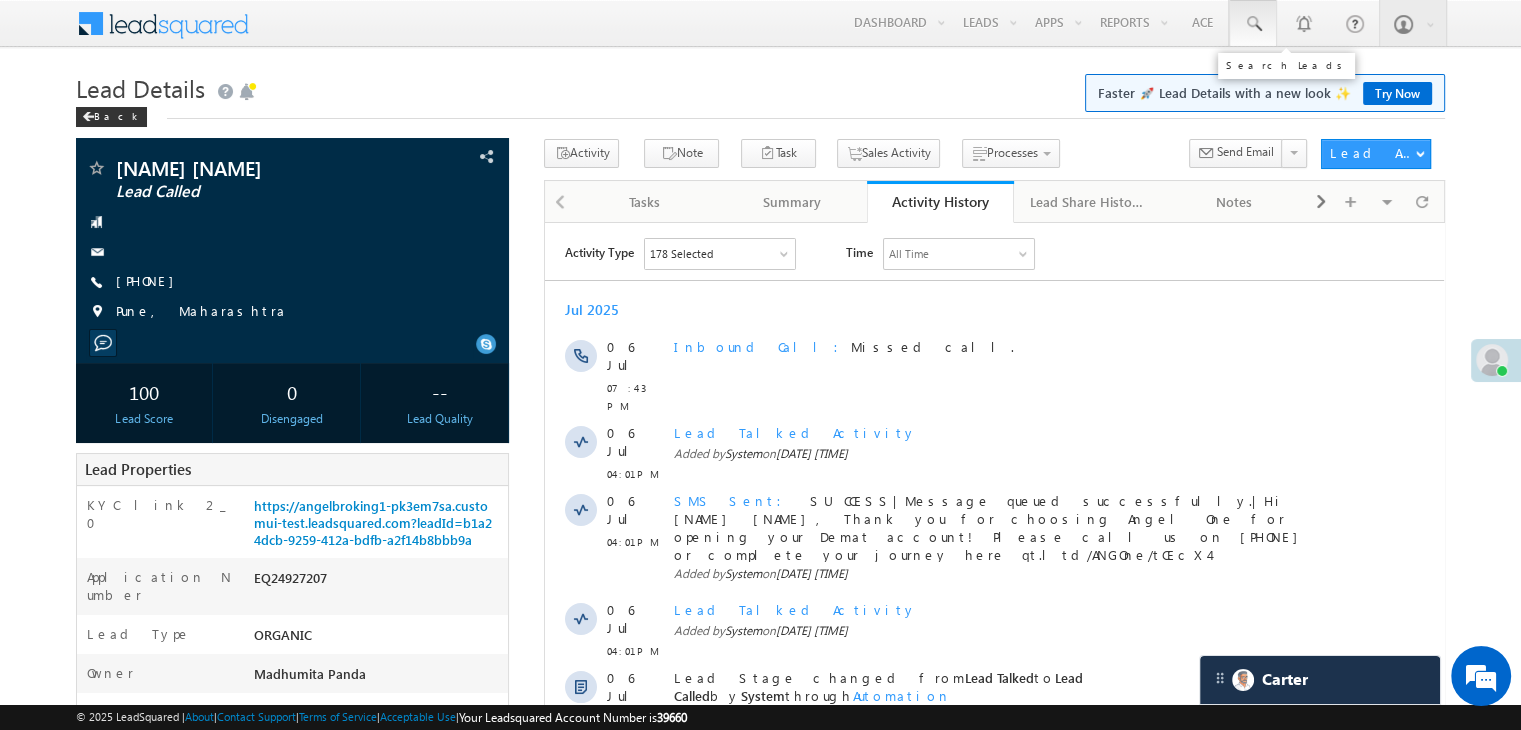 click at bounding box center [1253, 24] 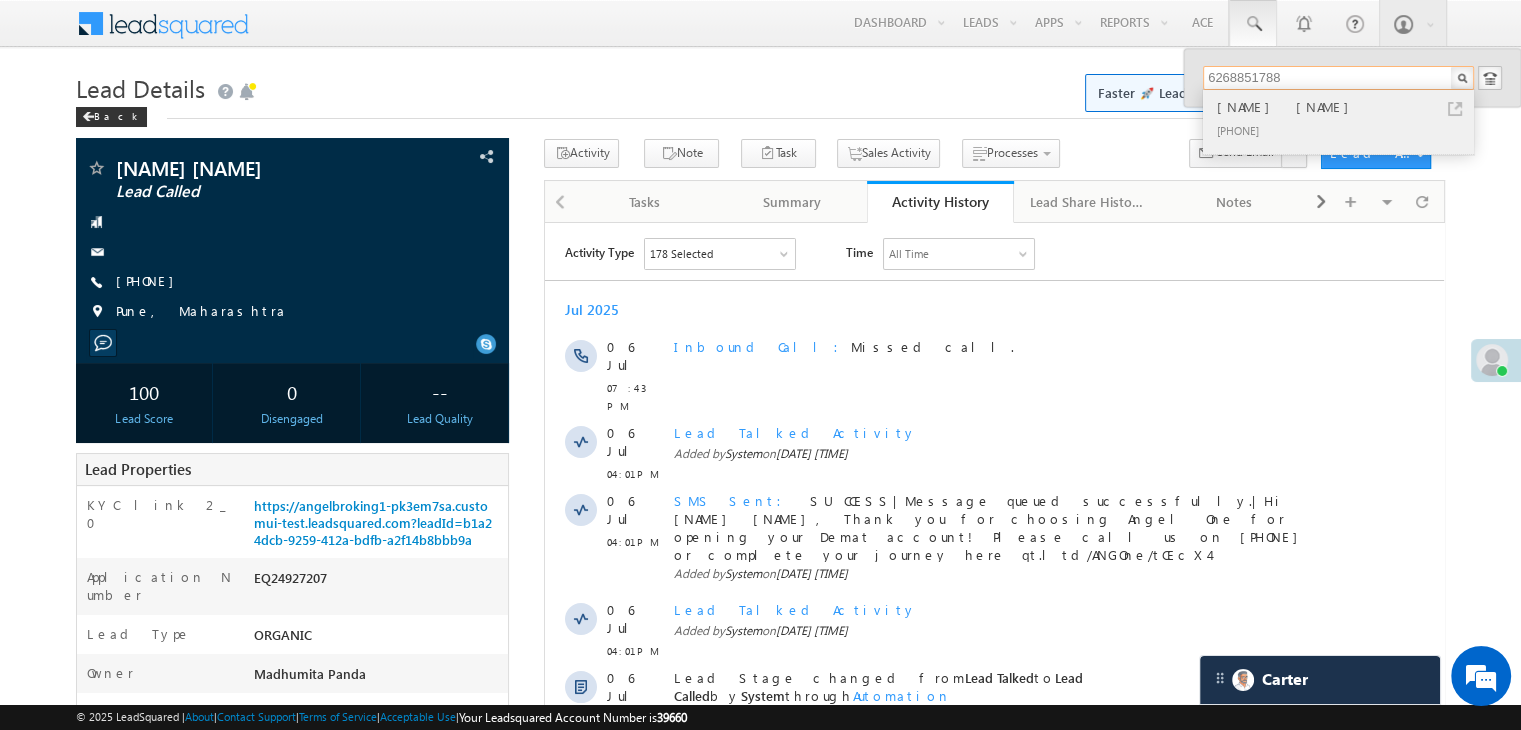 type on "6268851788" 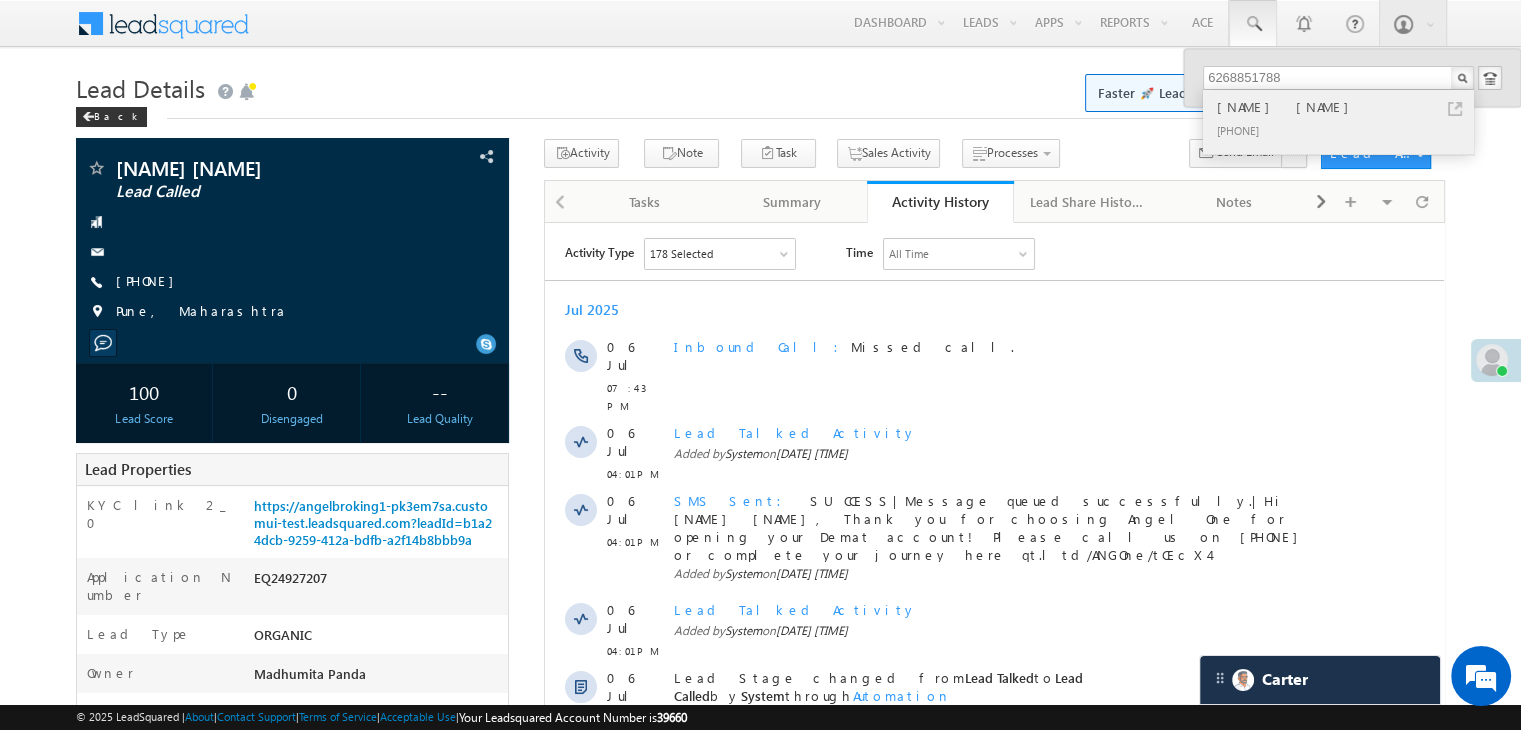 click on "[NAME]" at bounding box center (1347, 107) 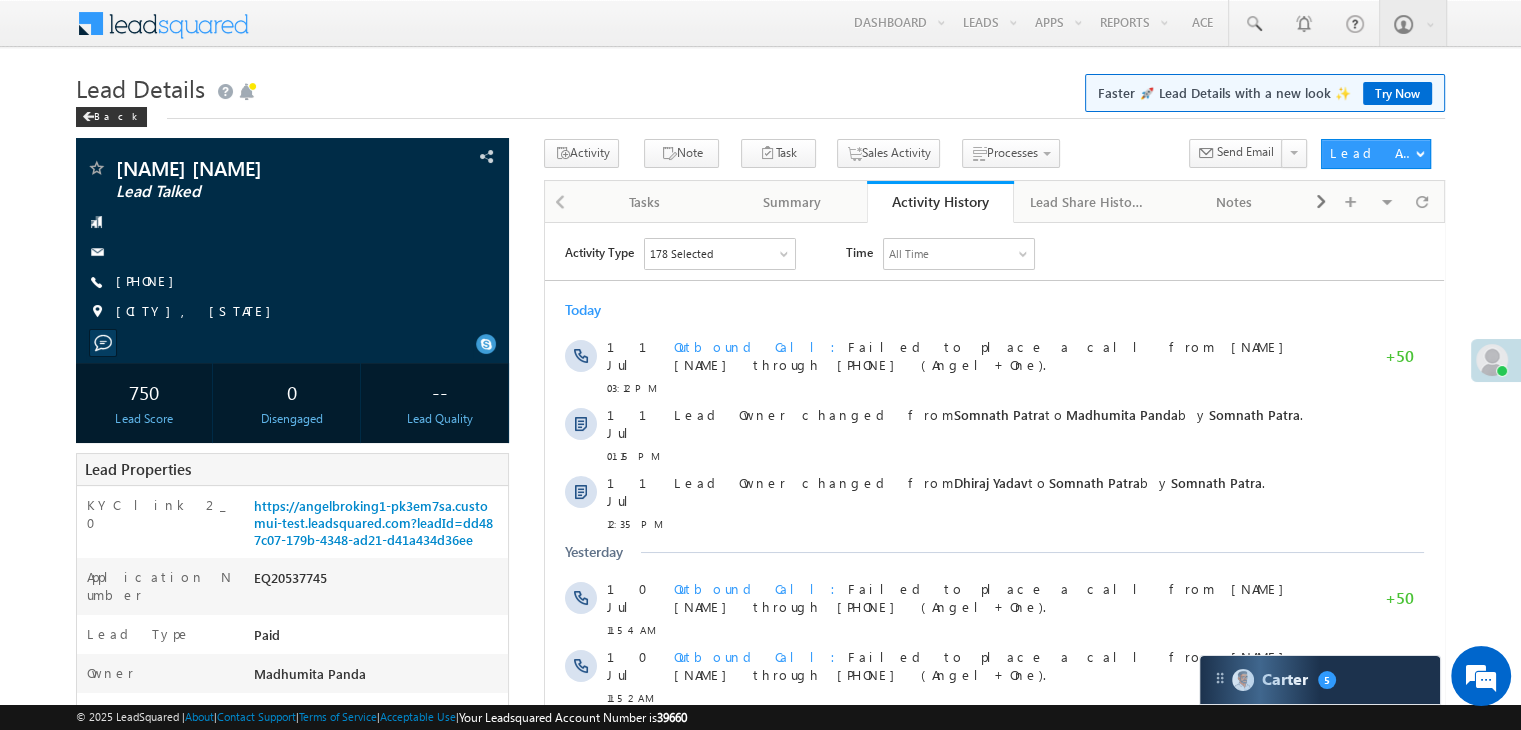 scroll, scrollTop: 0, scrollLeft: 0, axis: both 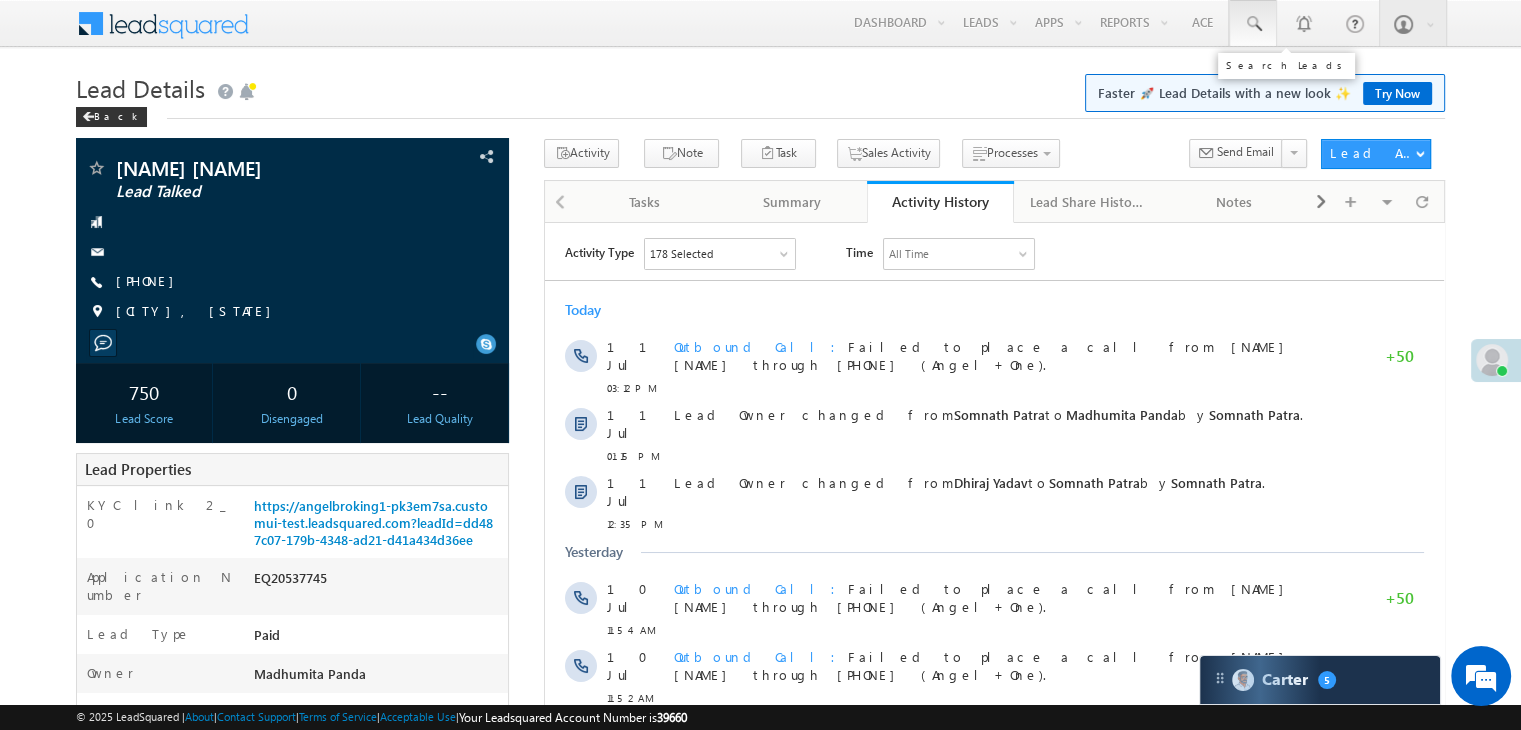 click at bounding box center (1253, 24) 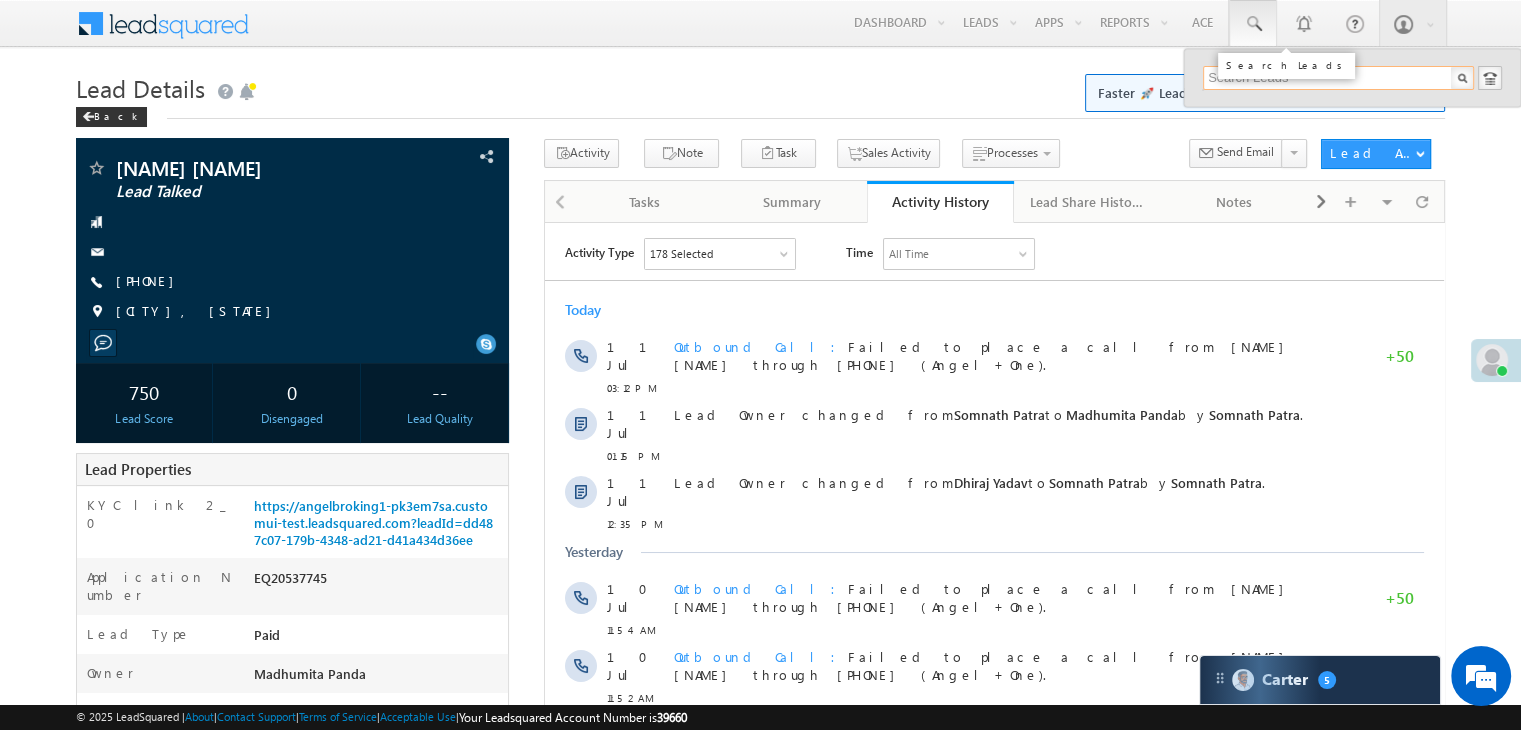 paste on "EQ24887105" 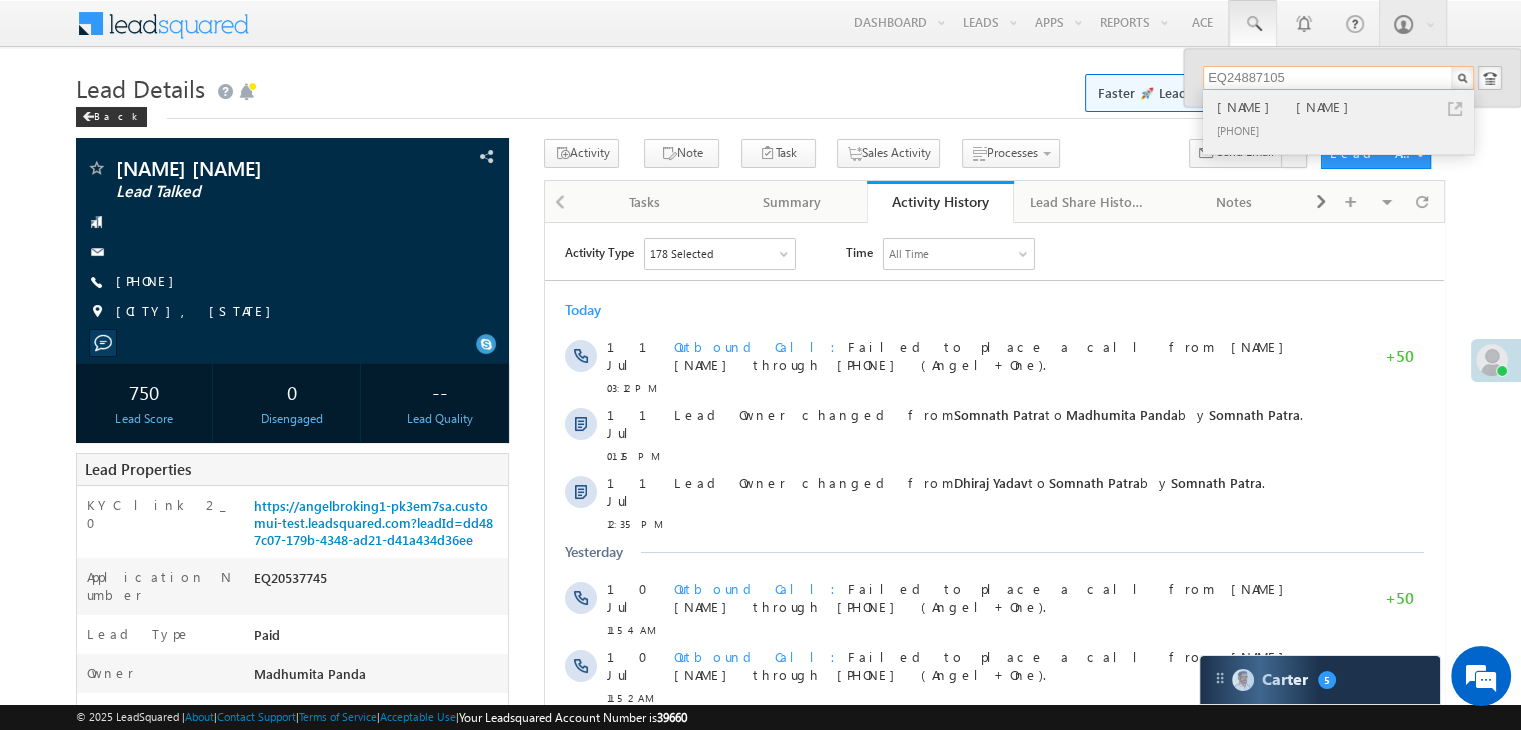 type on "EQ24887105" 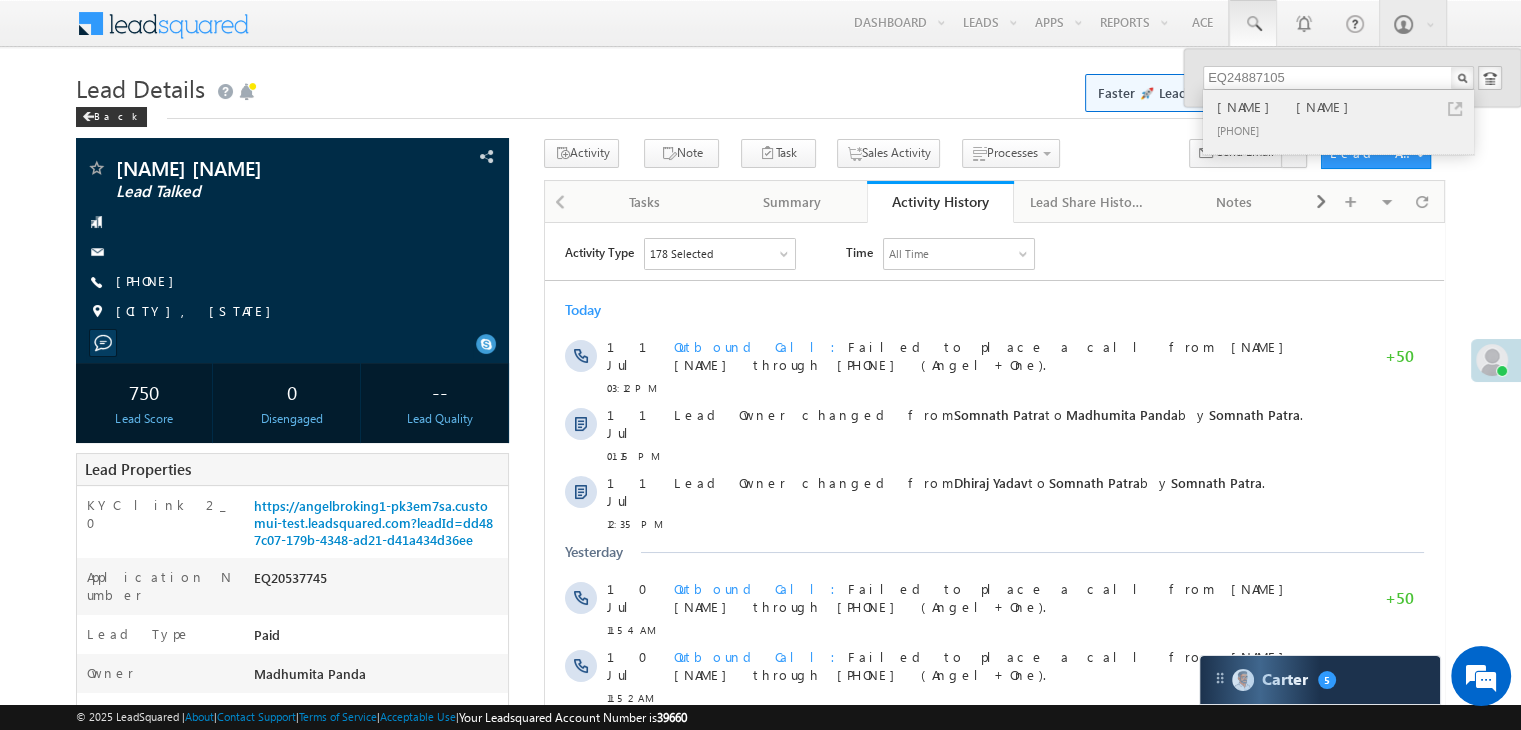 click on "Neeraj Verma" at bounding box center (1347, 107) 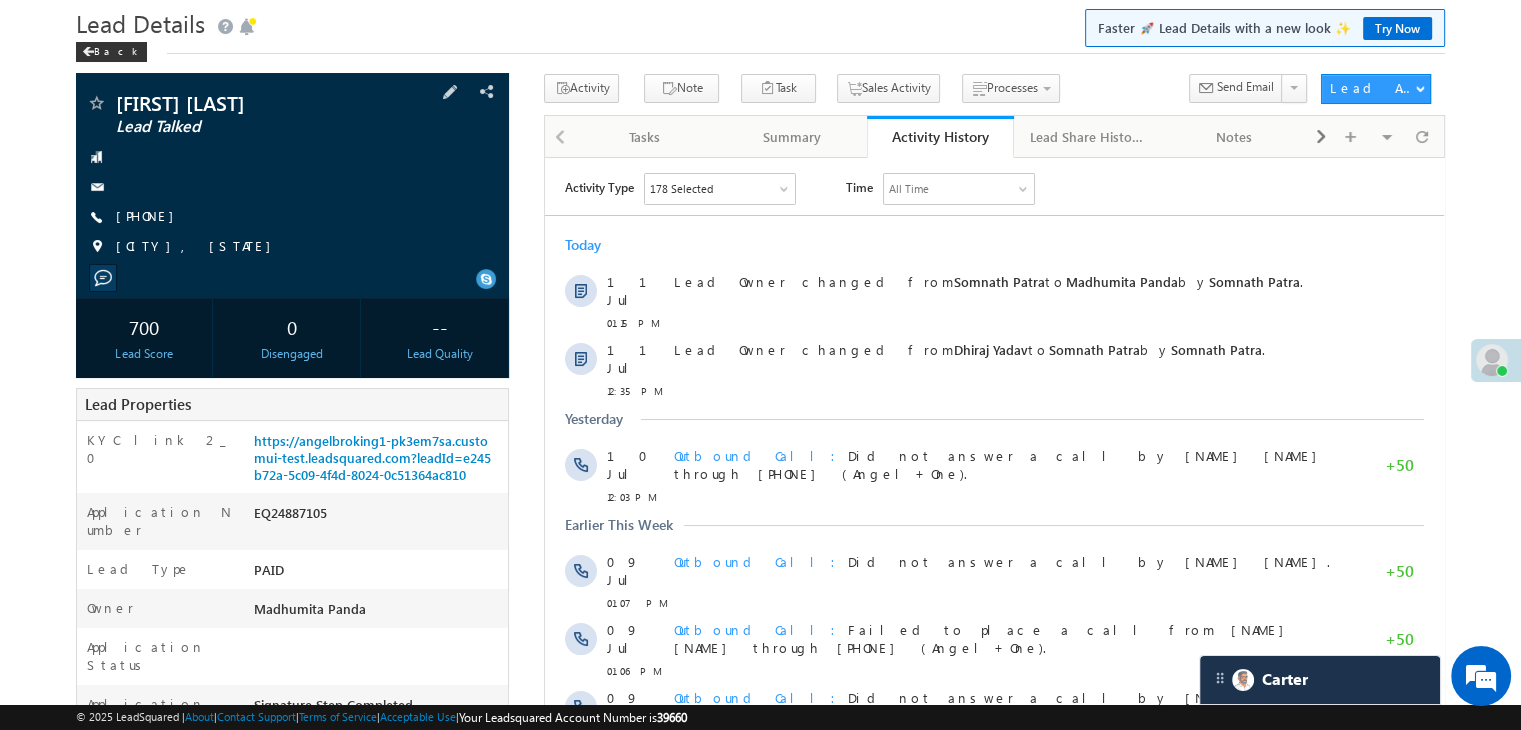 scroll, scrollTop: 100, scrollLeft: 0, axis: vertical 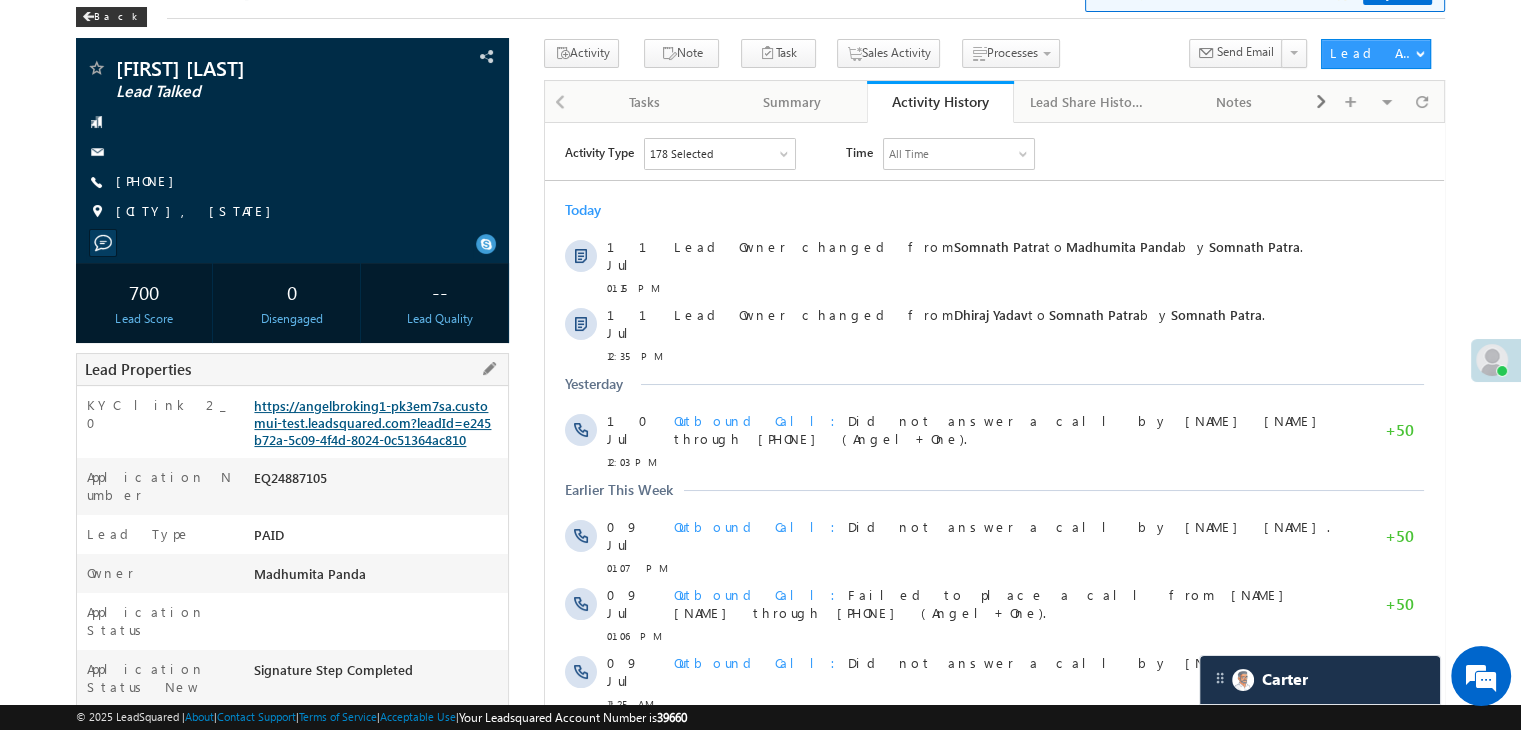 click on "https://angelbroking1-pk3em7sa.customui-test.leadsquared.com?leadId=e245b72a-5c09-4f4d-8024-0c51364ac810" at bounding box center (372, 422) 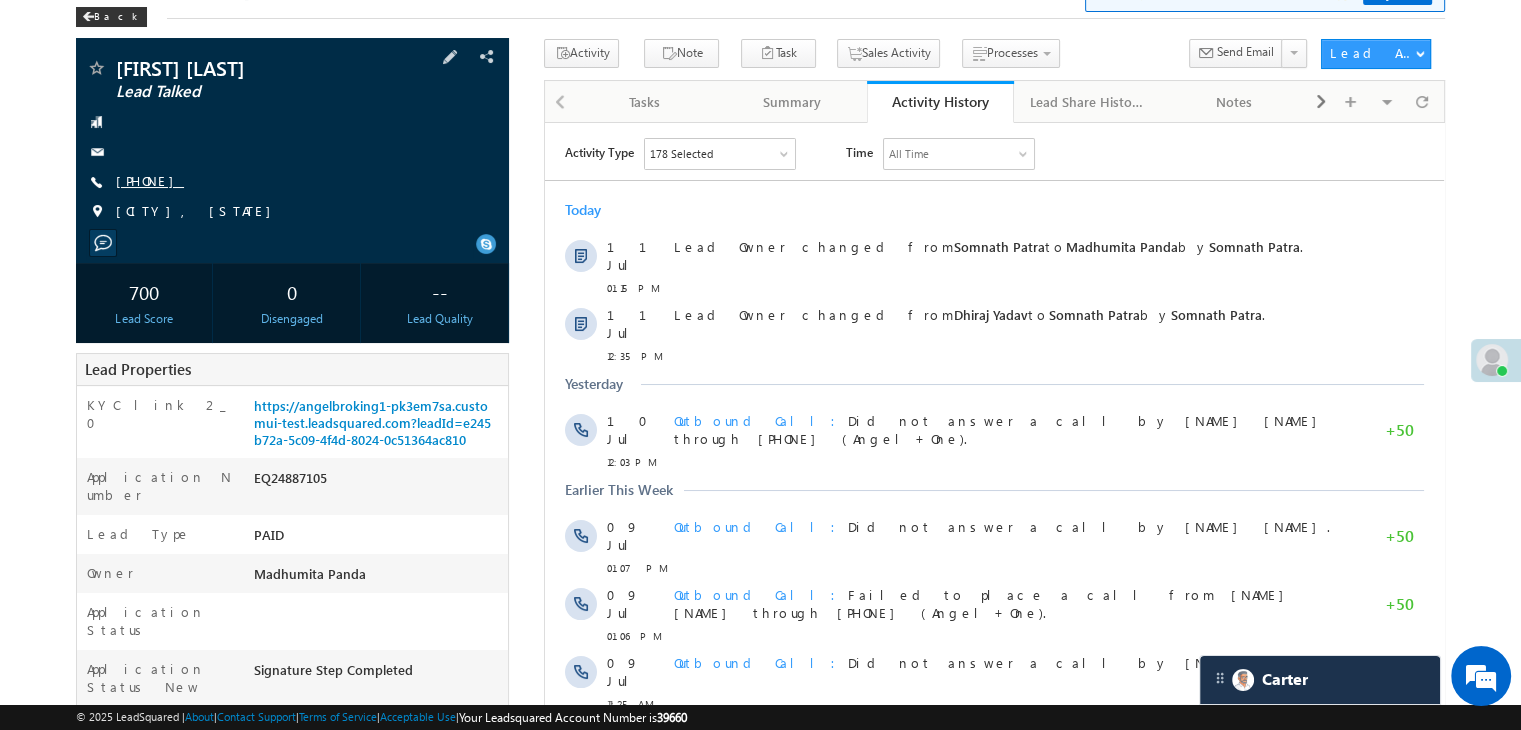 click on "+91-9079040874" at bounding box center (150, 180) 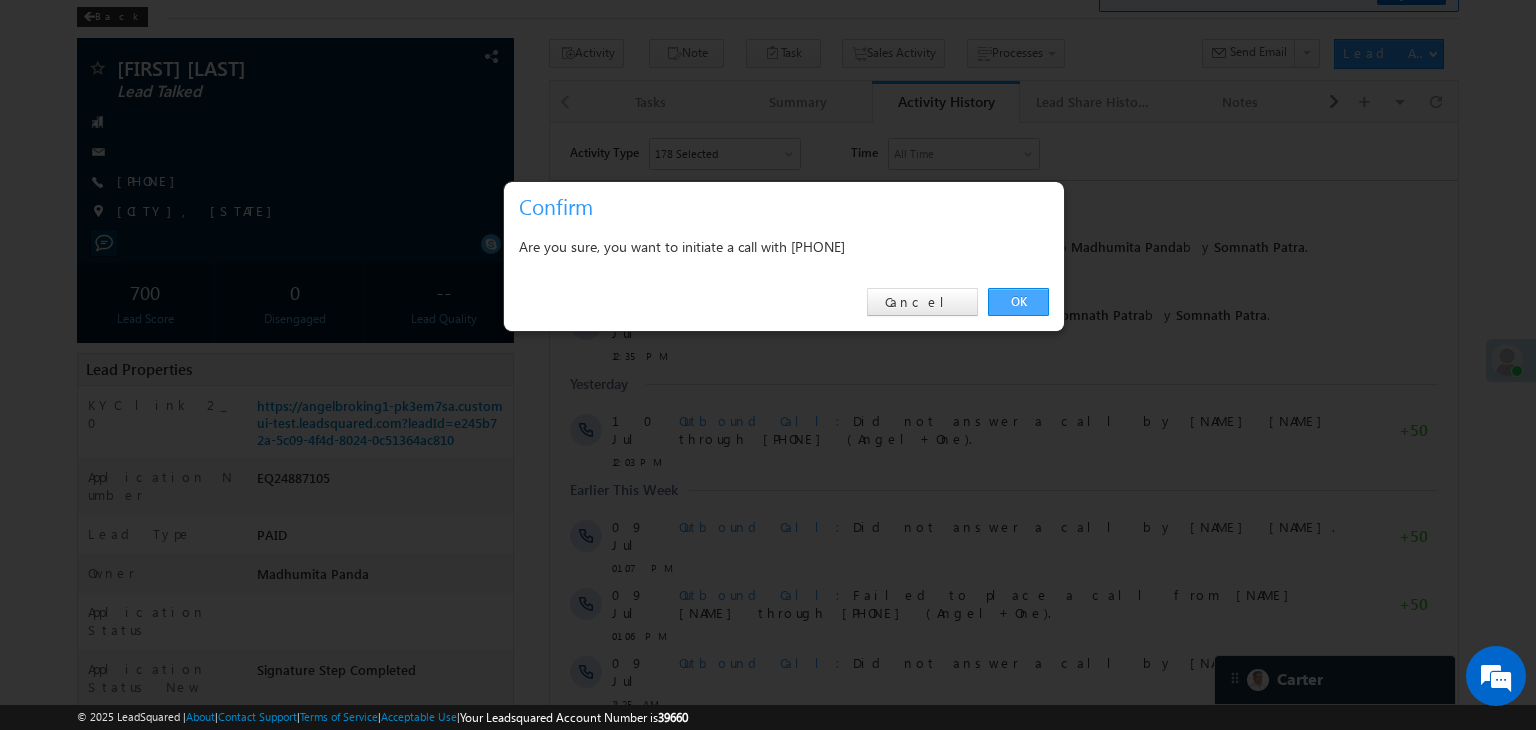 click on "OK" at bounding box center (1018, 302) 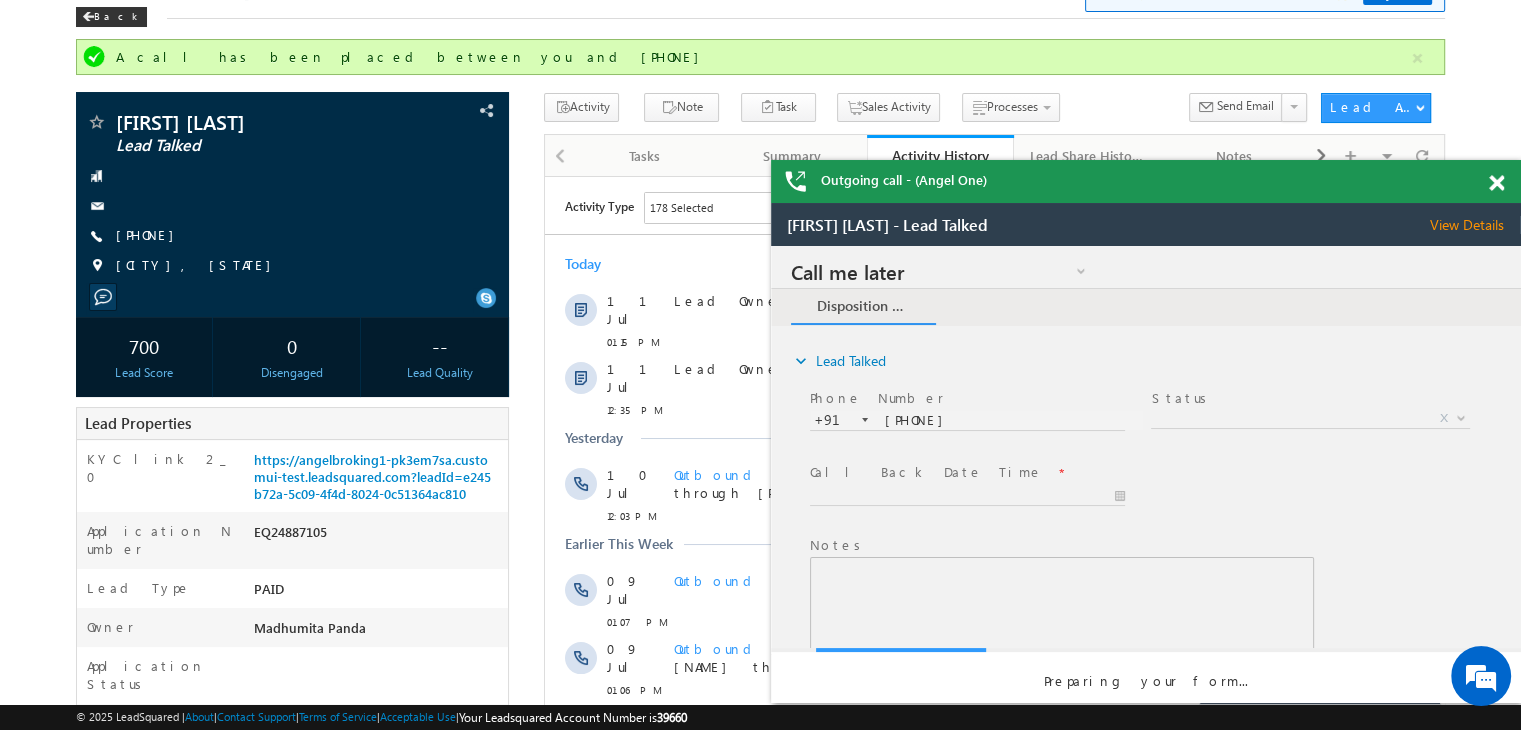 scroll, scrollTop: 0, scrollLeft: 0, axis: both 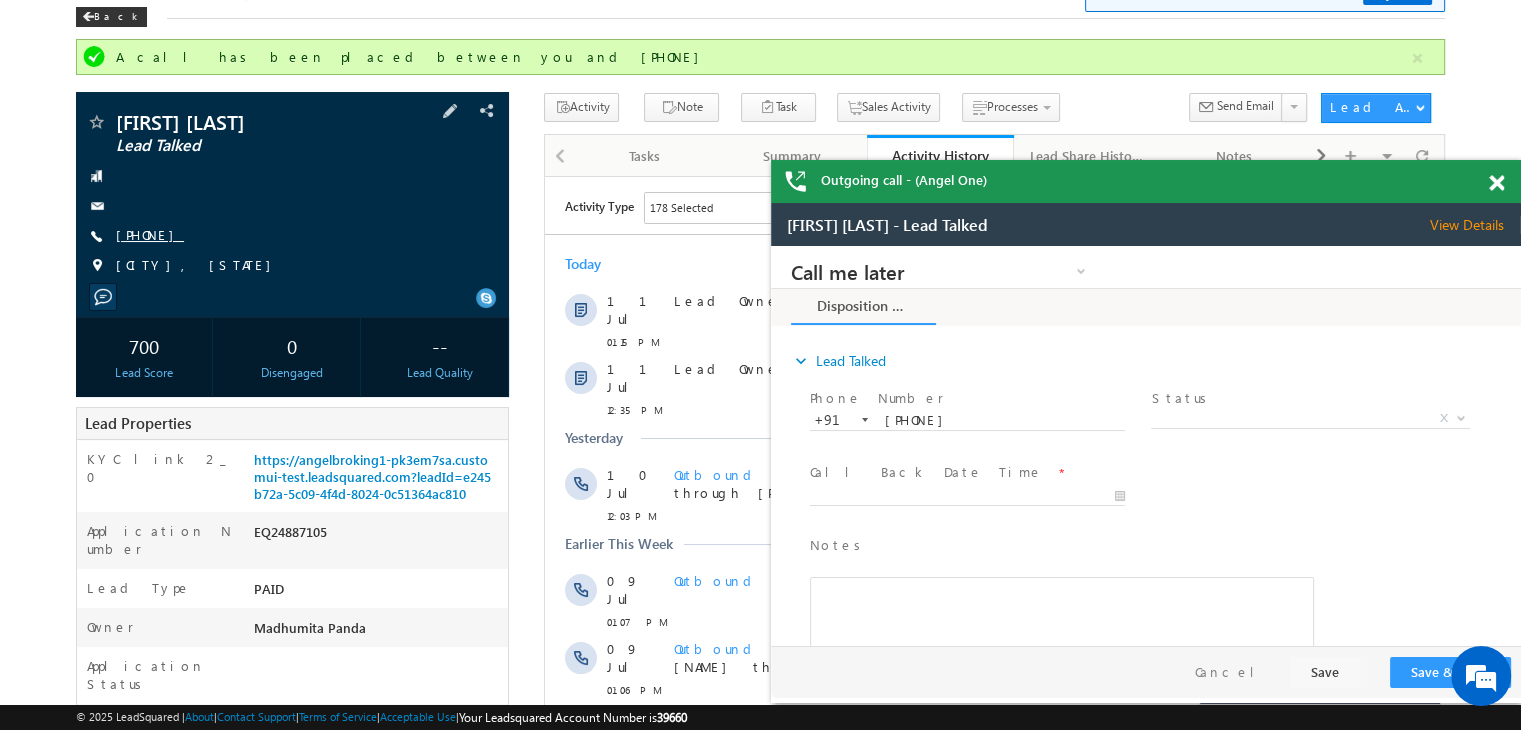 click on "+91-9079040874" at bounding box center [150, 234] 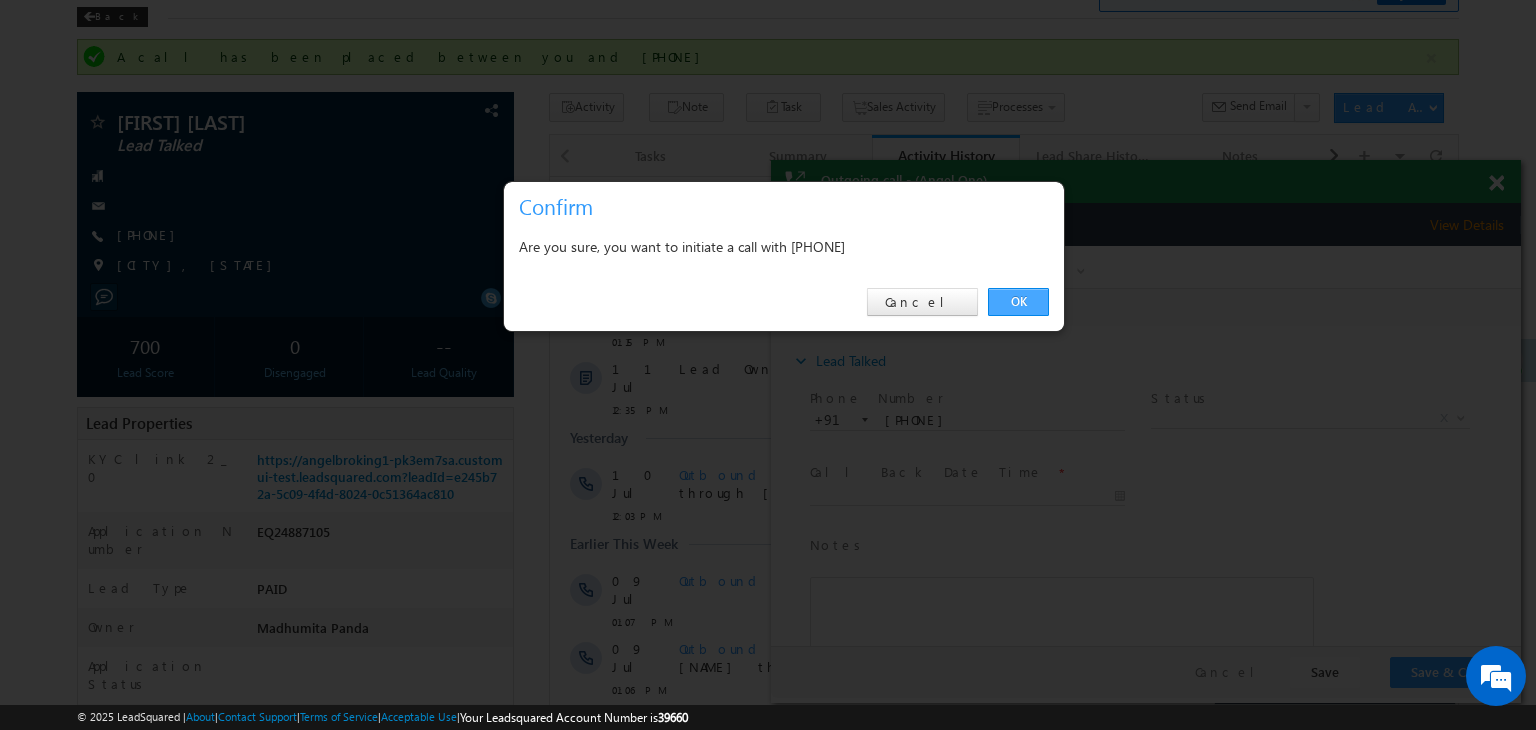 click on "OK" at bounding box center [1018, 302] 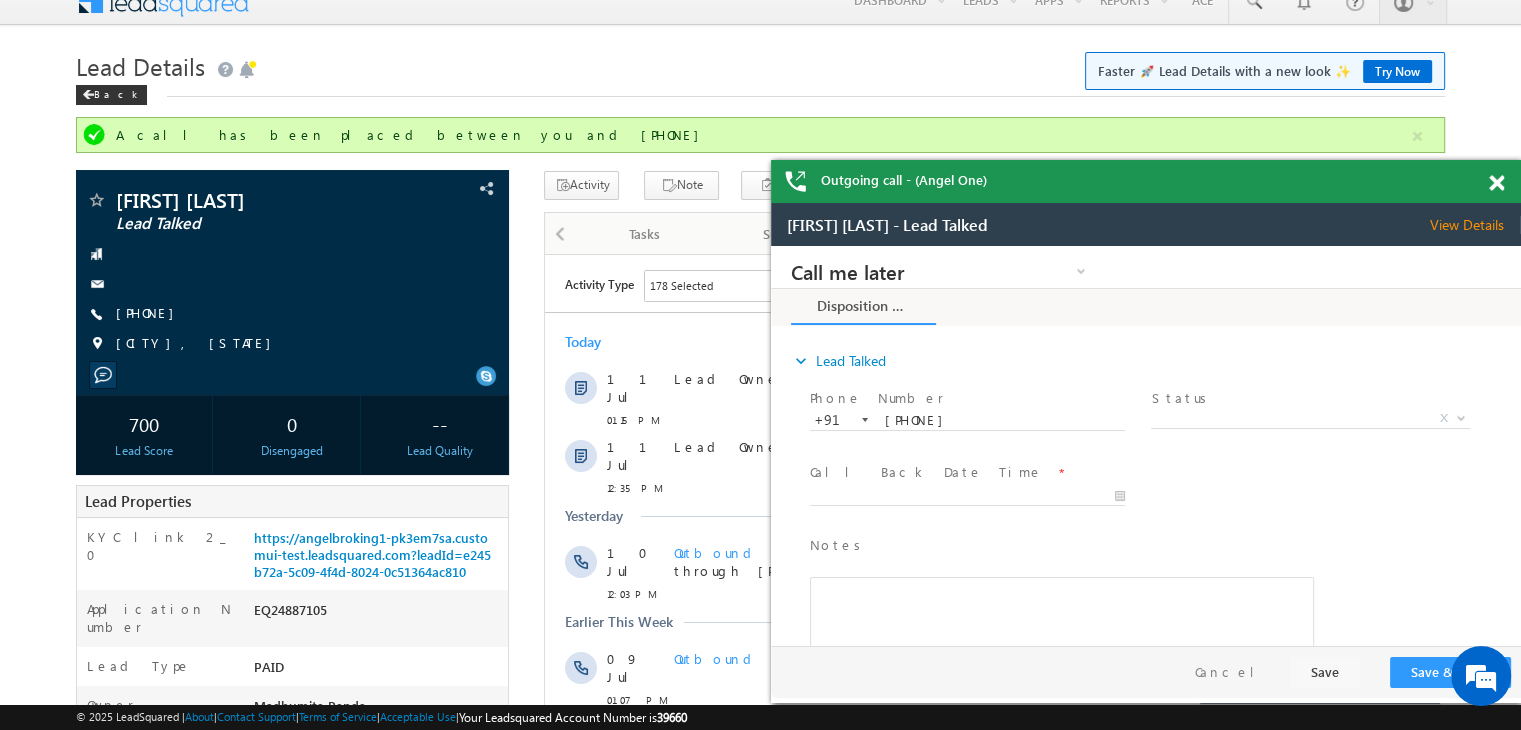scroll, scrollTop: 0, scrollLeft: 0, axis: both 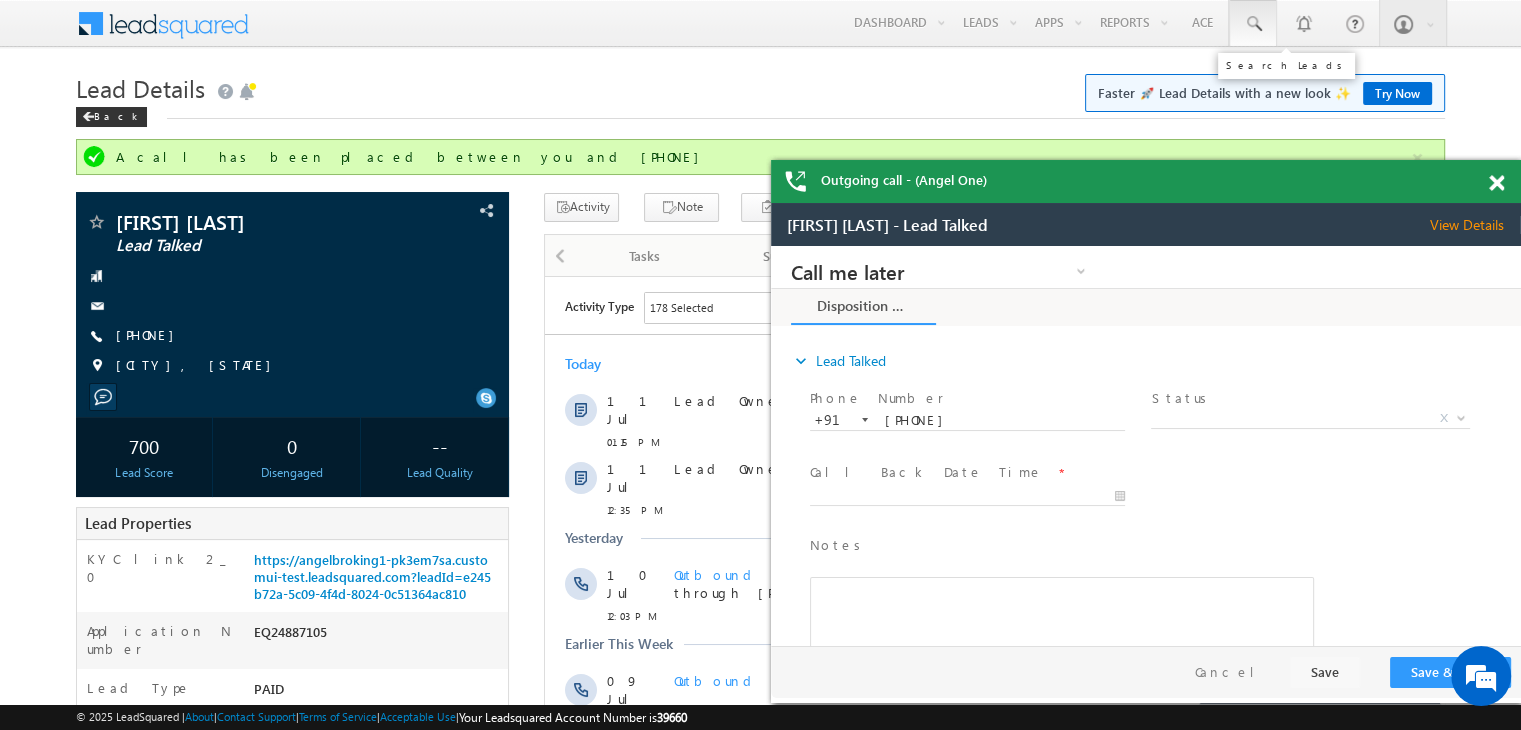 click at bounding box center (1253, 24) 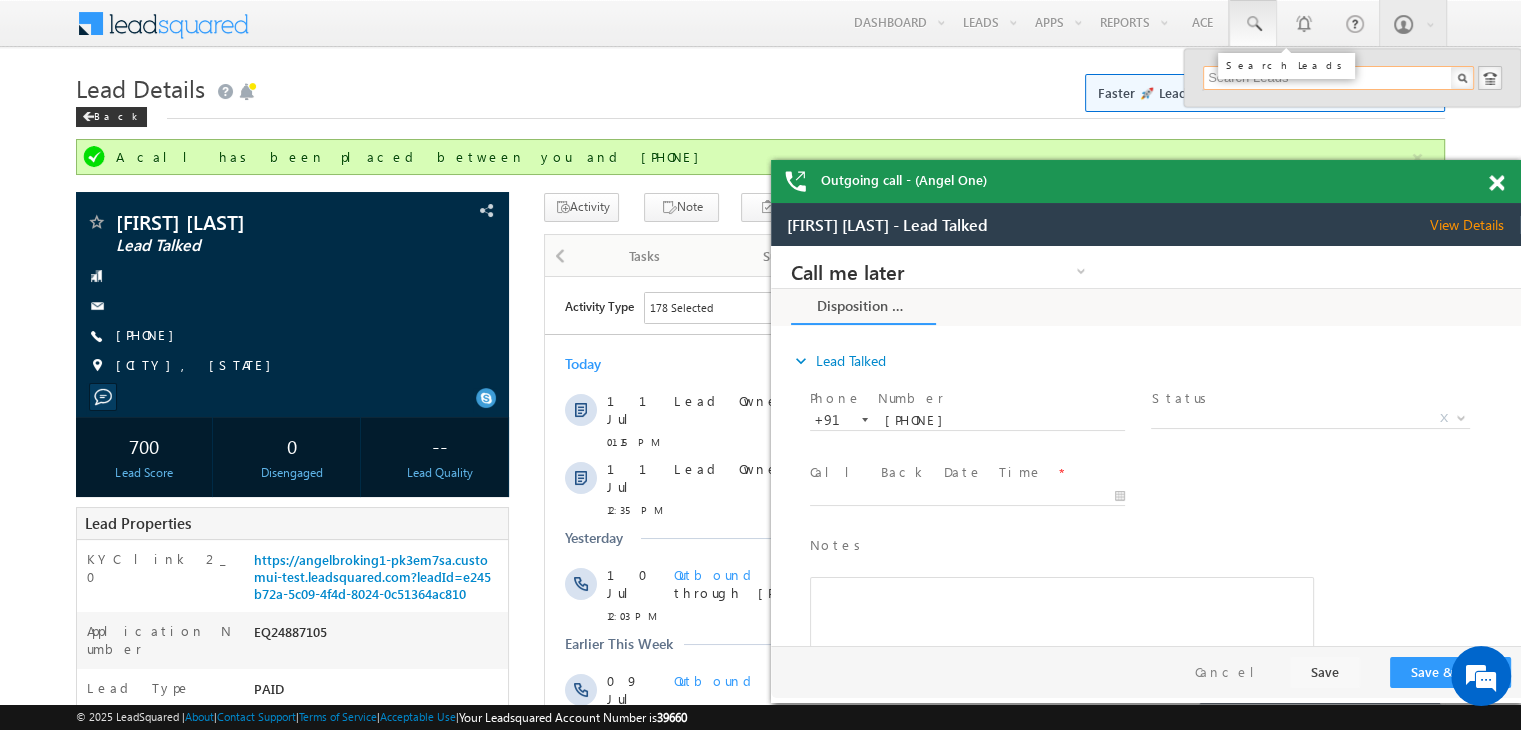 paste on "EQ24719411" 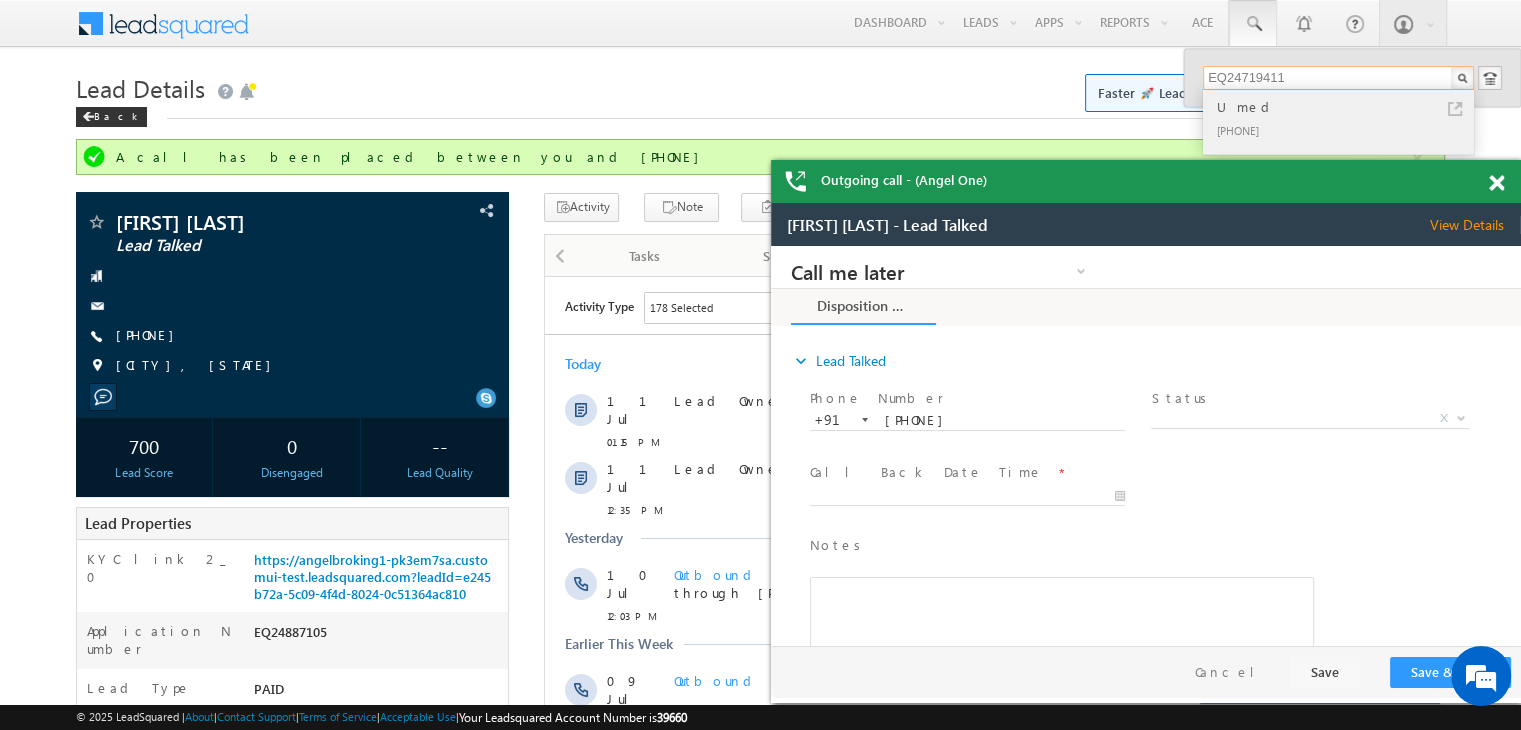 type on "EQ24719411" 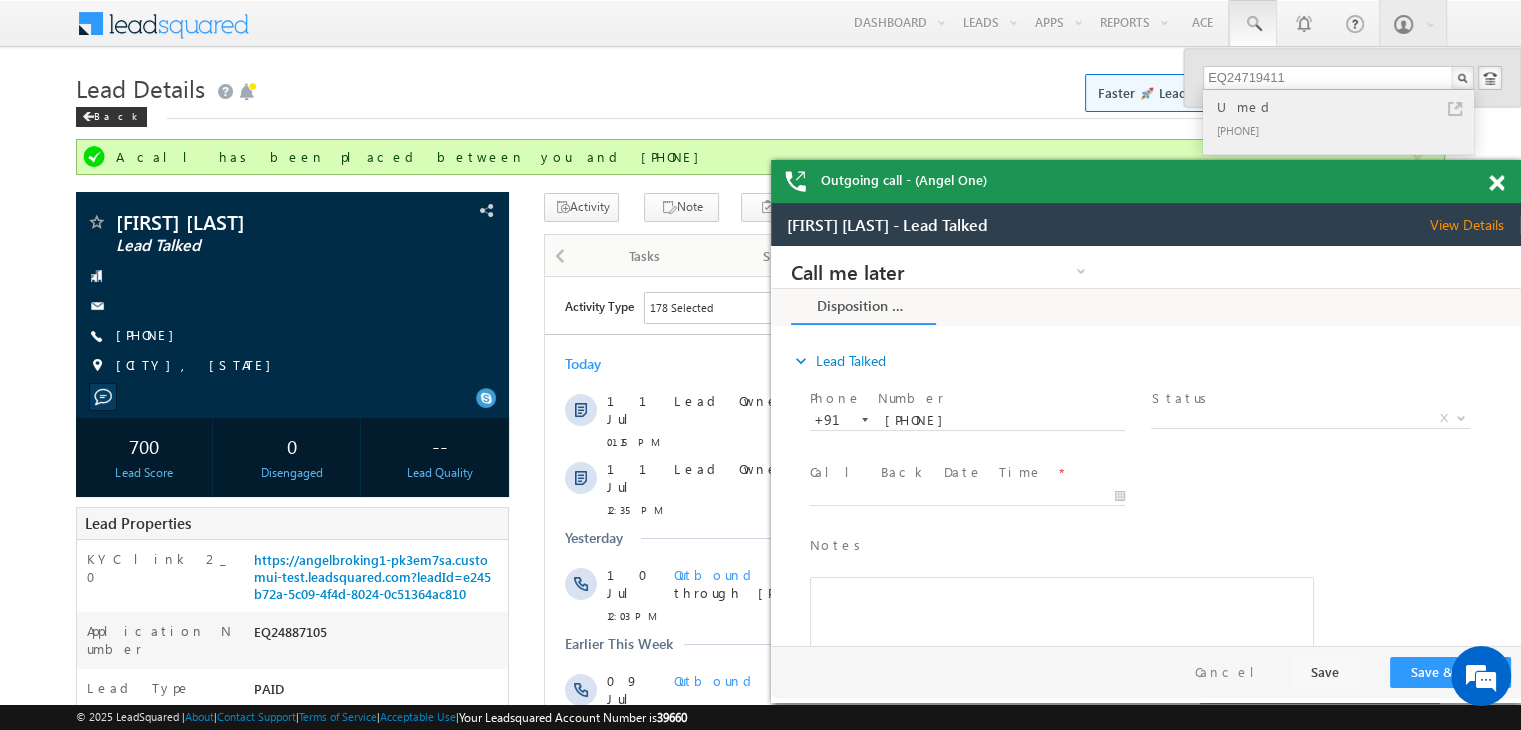 click on "Umed" at bounding box center [1347, 107] 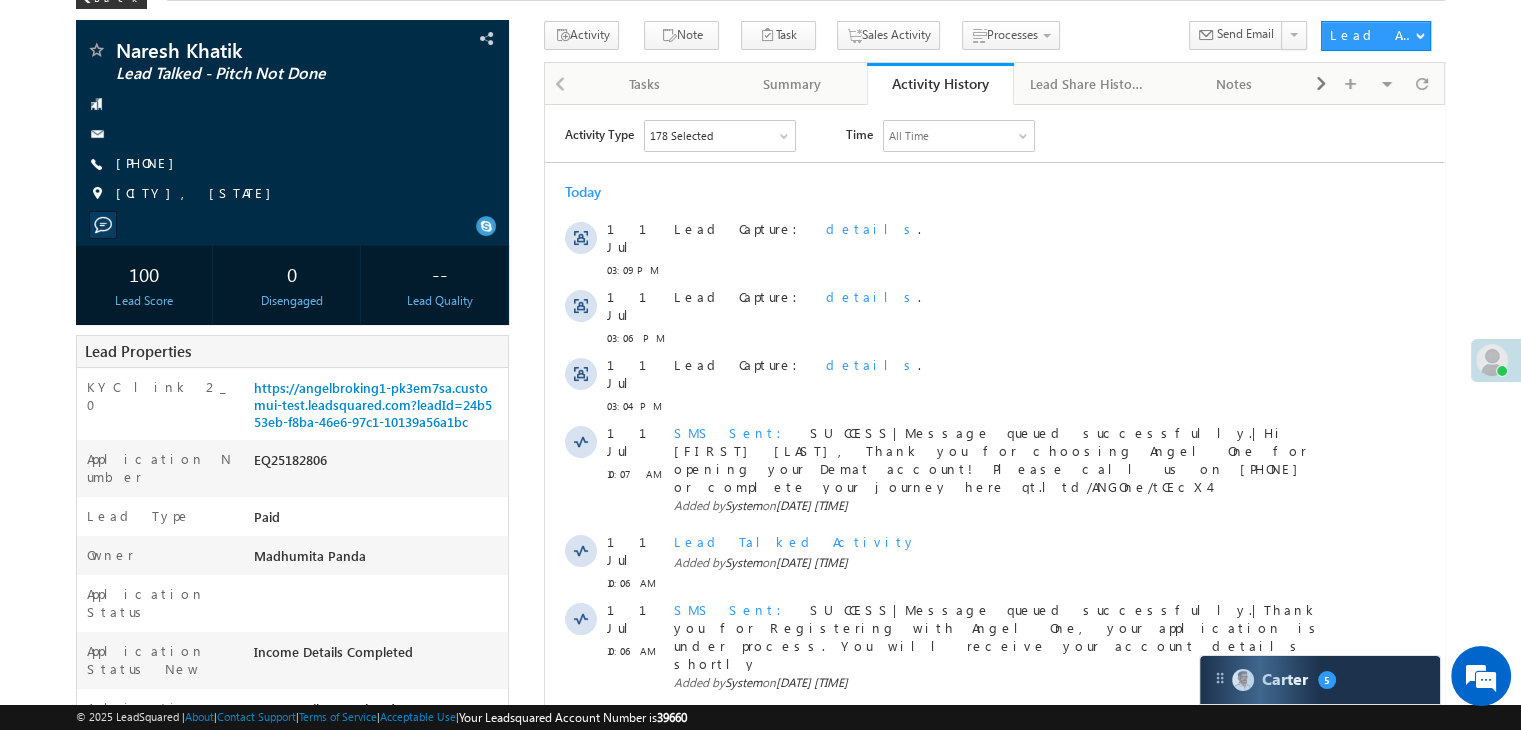 scroll, scrollTop: 0, scrollLeft: 0, axis: both 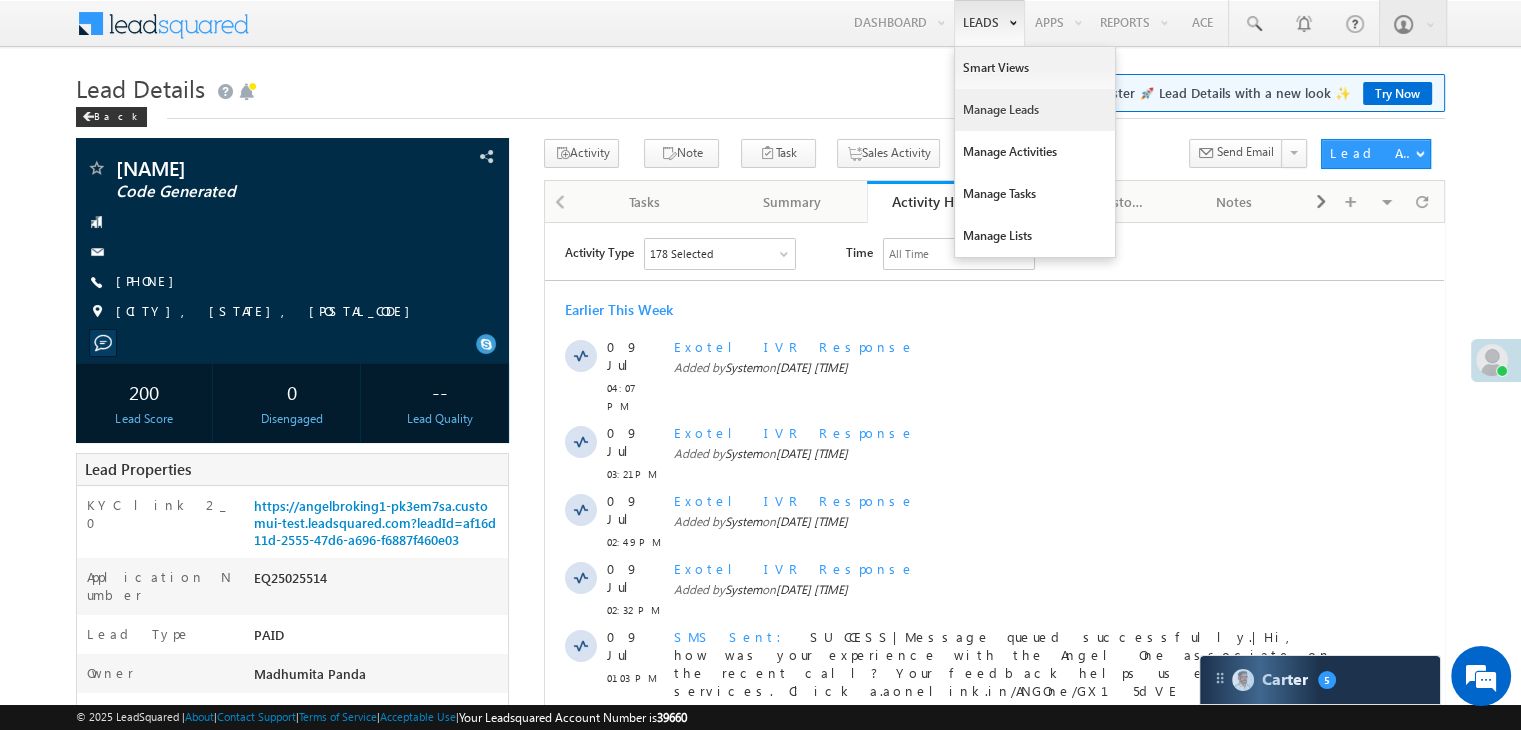 click on "Manage Leads" at bounding box center (1035, 110) 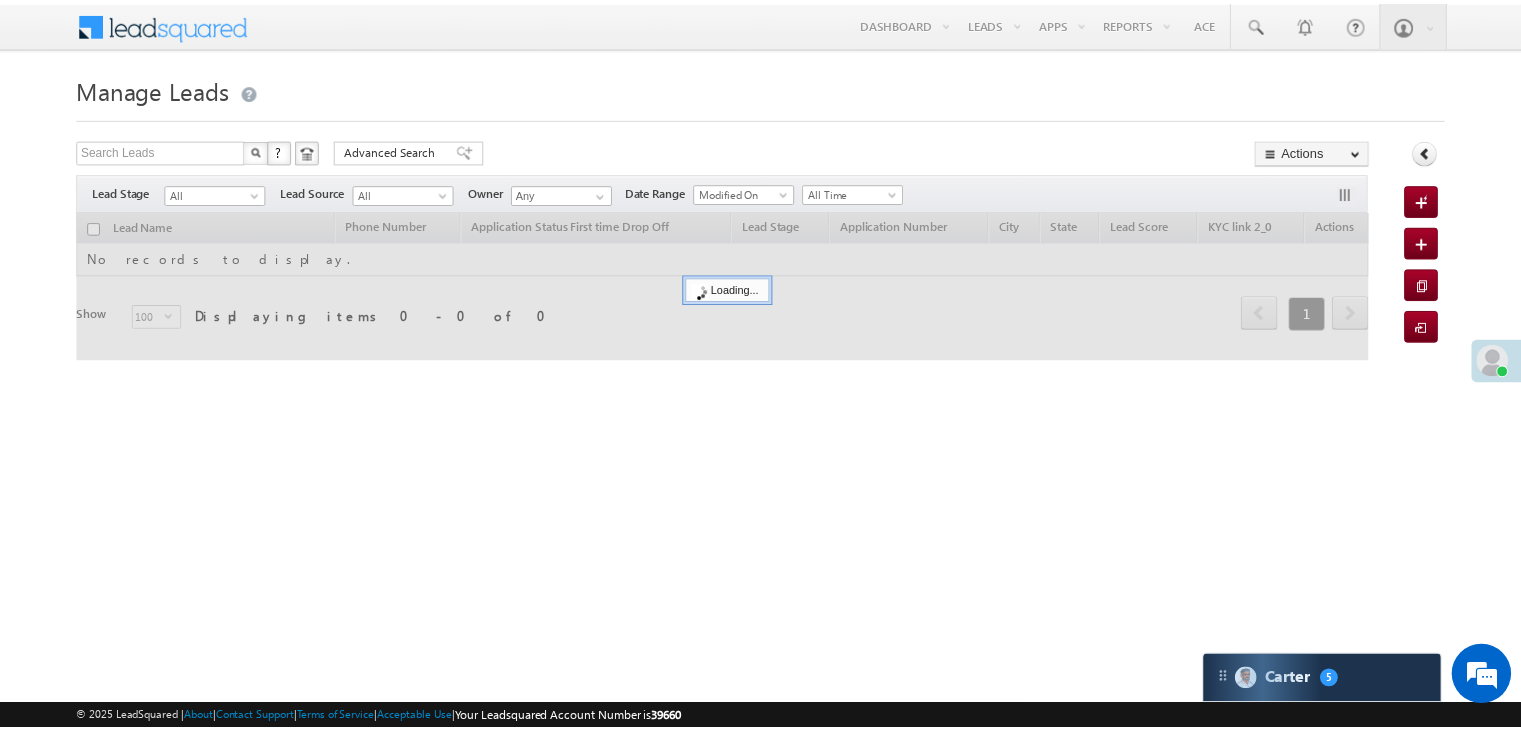 scroll, scrollTop: 0, scrollLeft: 0, axis: both 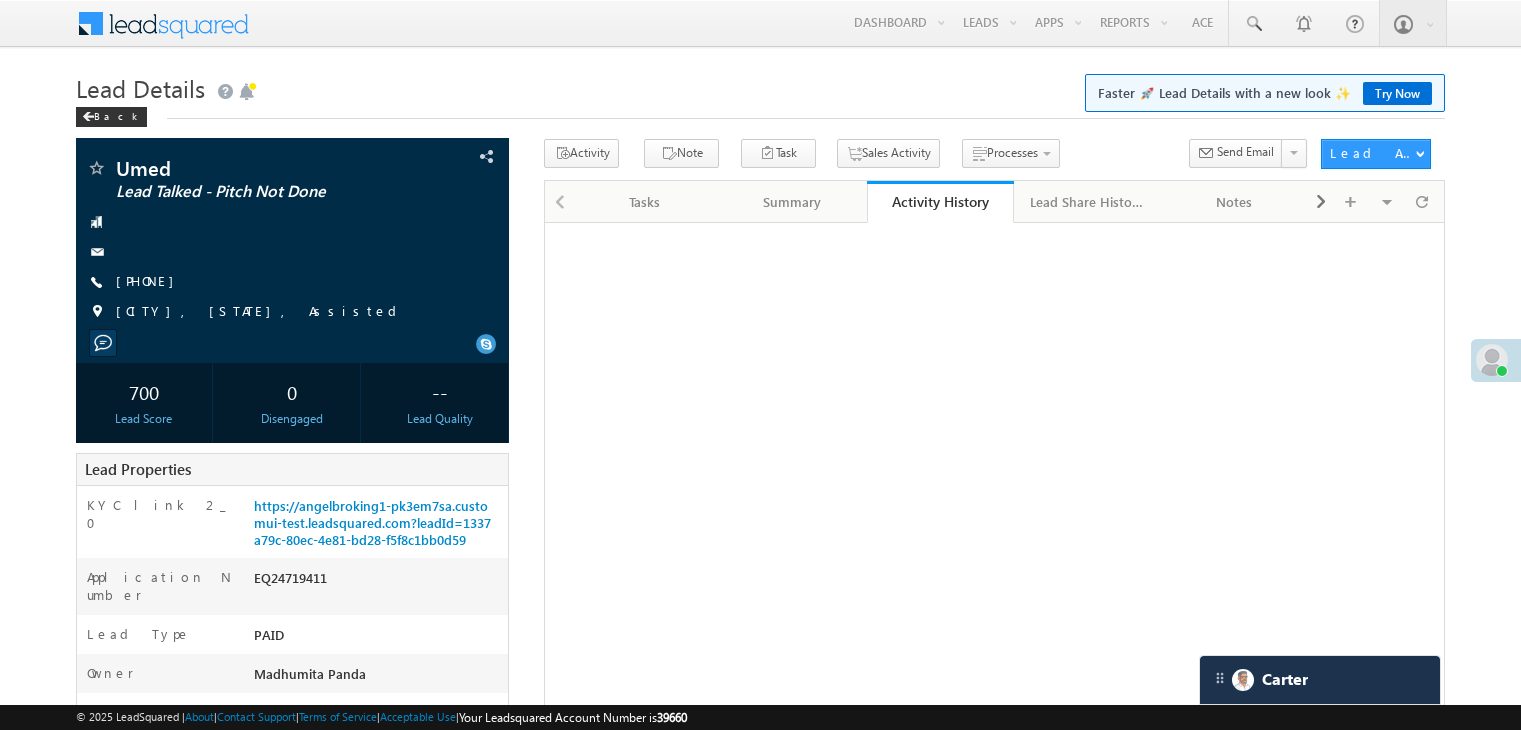 click on "https://angelbroking1-pk3em7sa.customui-test.leadsquared.com?leadId=1337a79c-80ec-4e81-bd28-f5f8c1bb0d59" at bounding box center [372, 522] 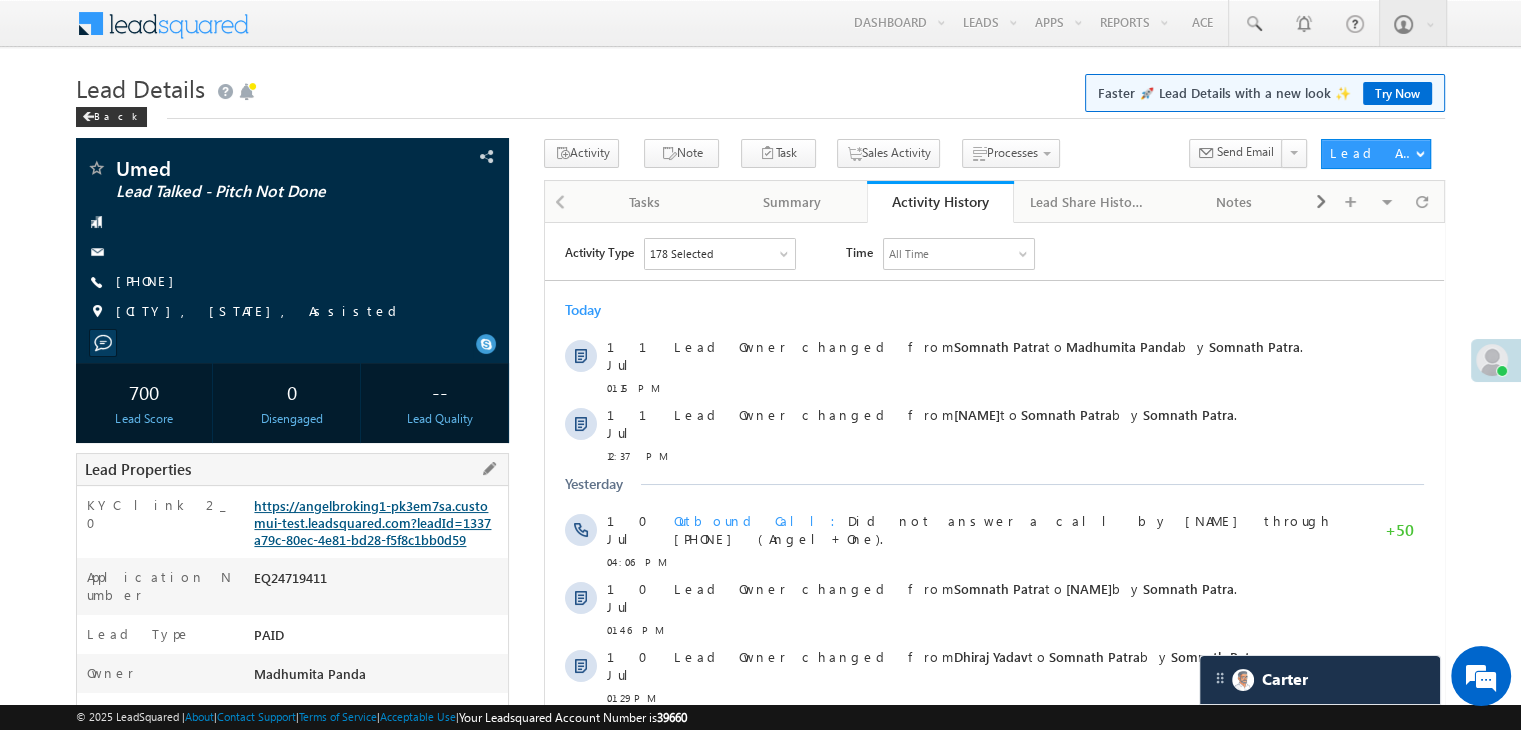 scroll, scrollTop: 0, scrollLeft: 0, axis: both 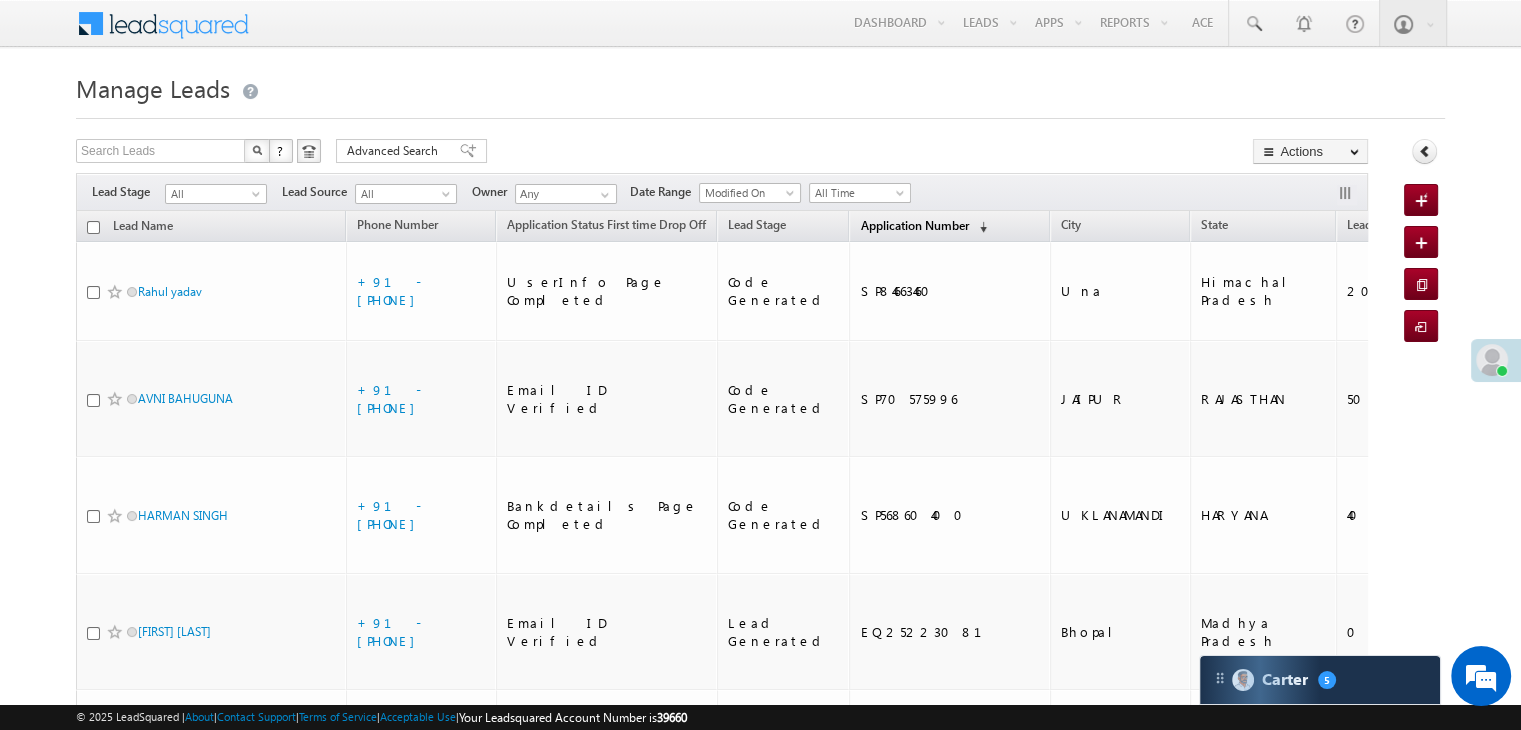 click on "Application Number" at bounding box center [914, 225] 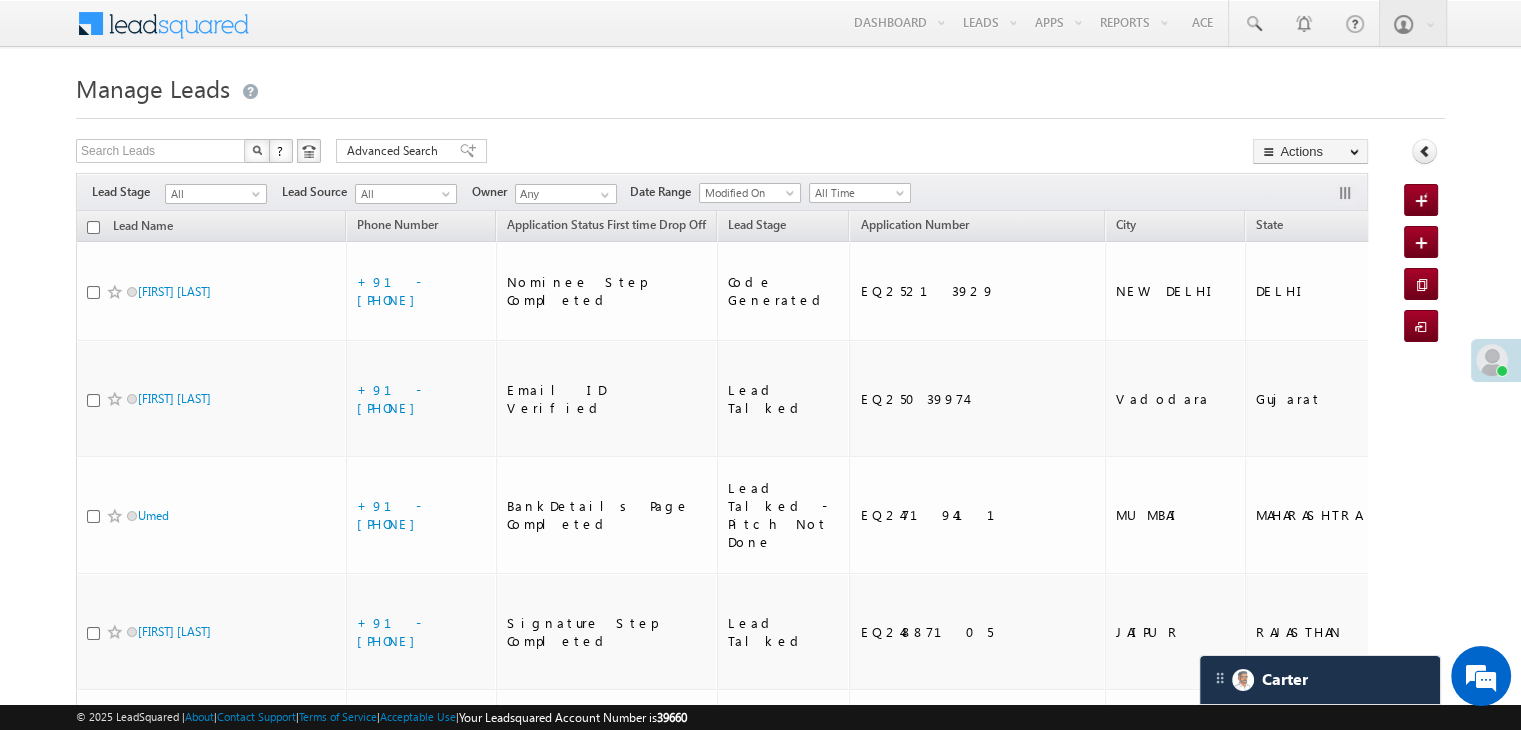 scroll, scrollTop: 0, scrollLeft: 0, axis: both 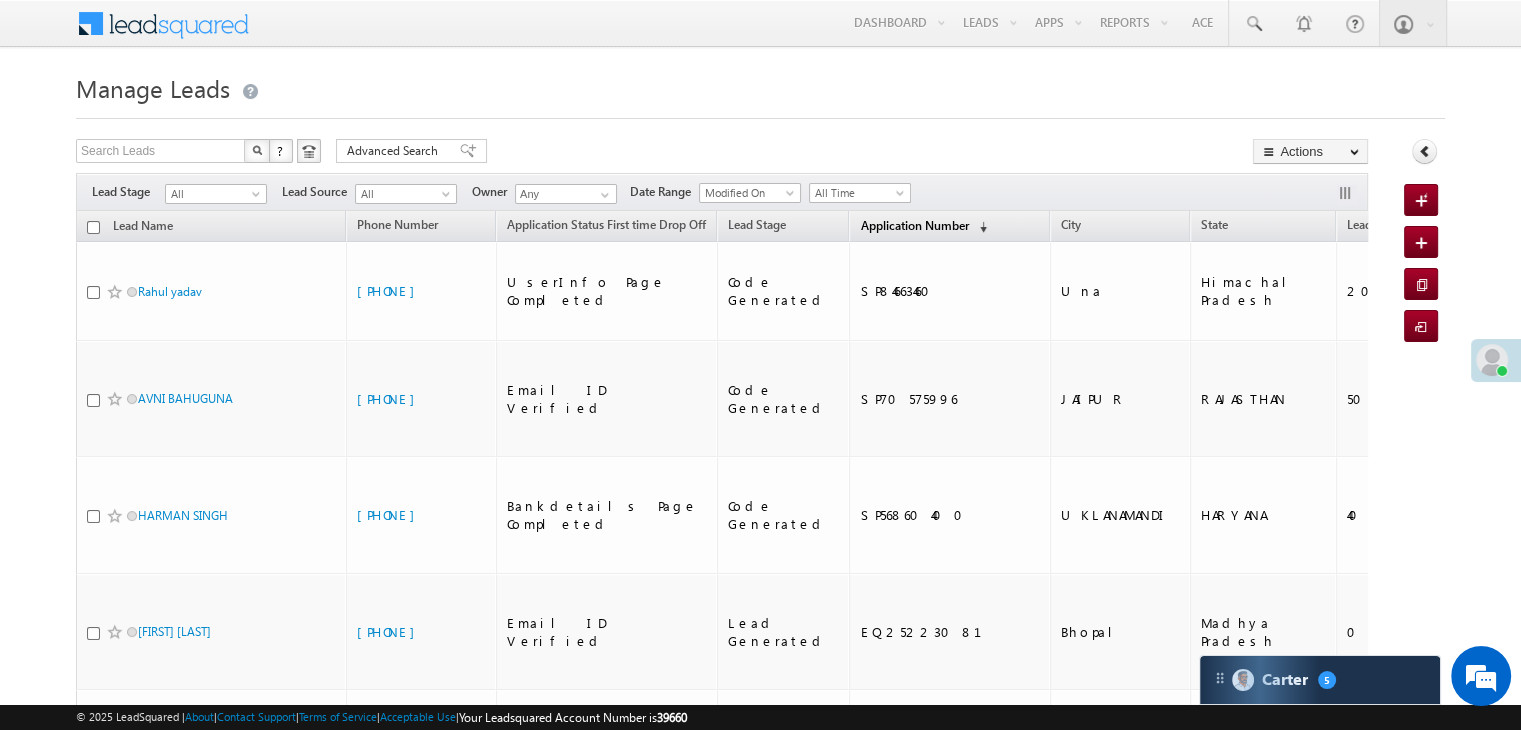 click on "Application Number" at bounding box center [914, 225] 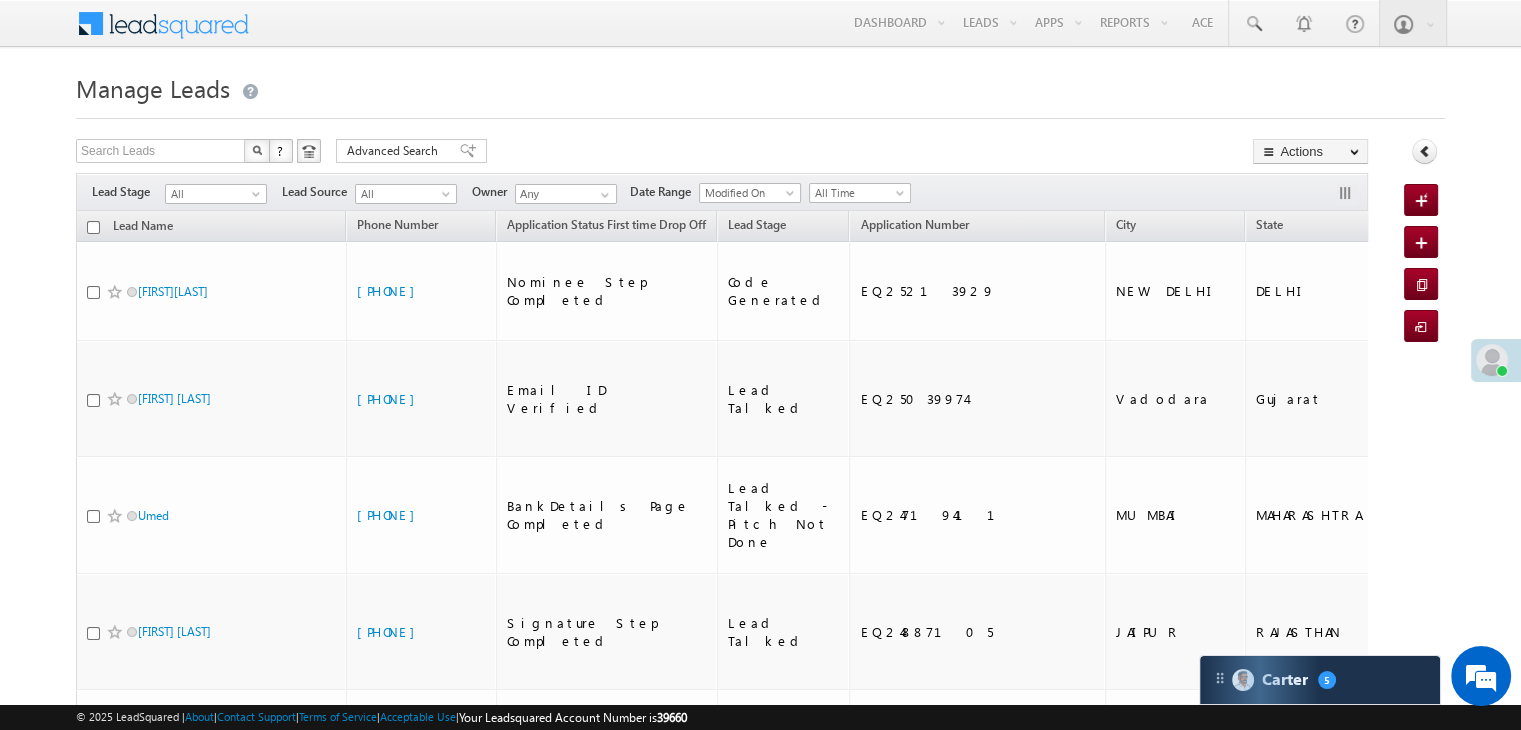 scroll, scrollTop: 0, scrollLeft: 0, axis: both 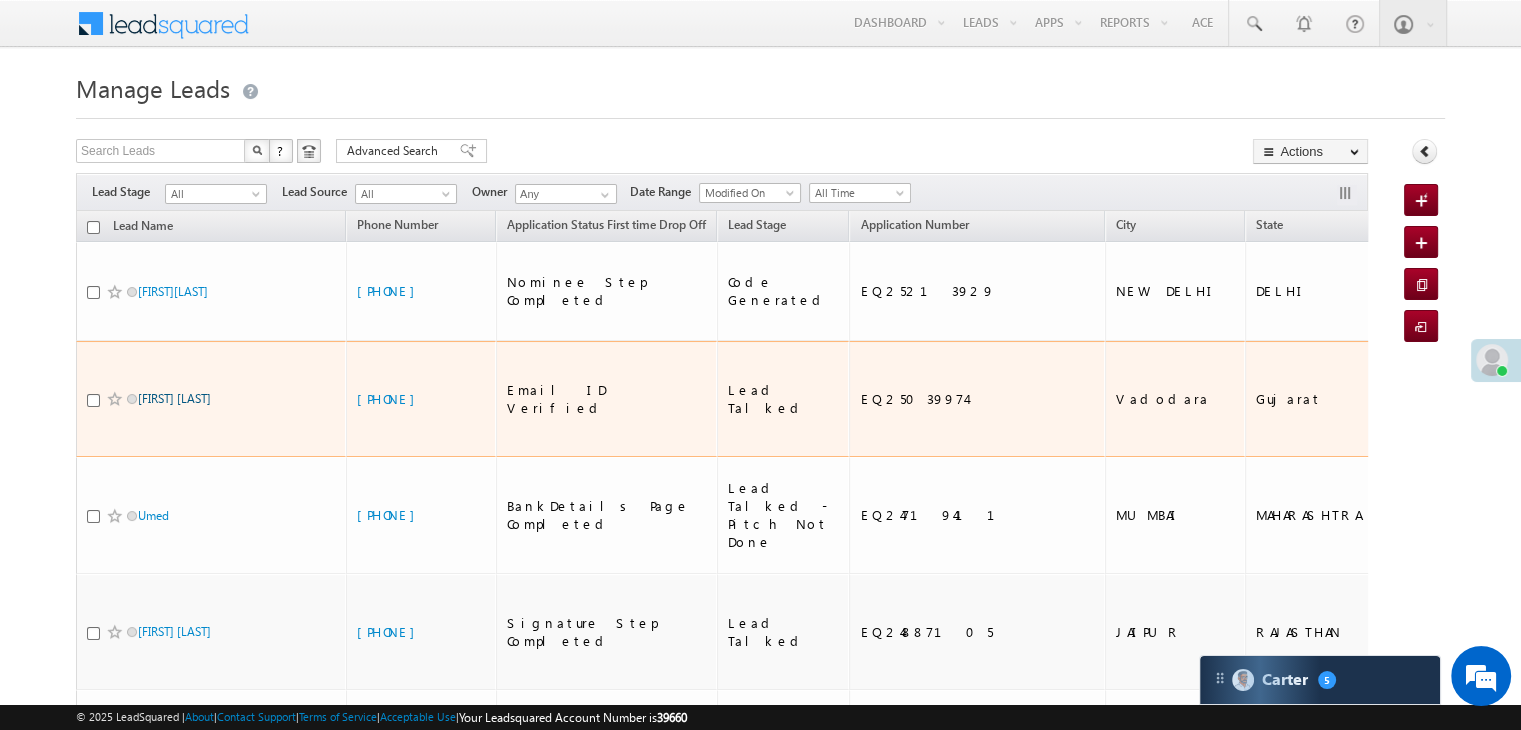 click on "[FIRST] [LAST]" at bounding box center [174, 398] 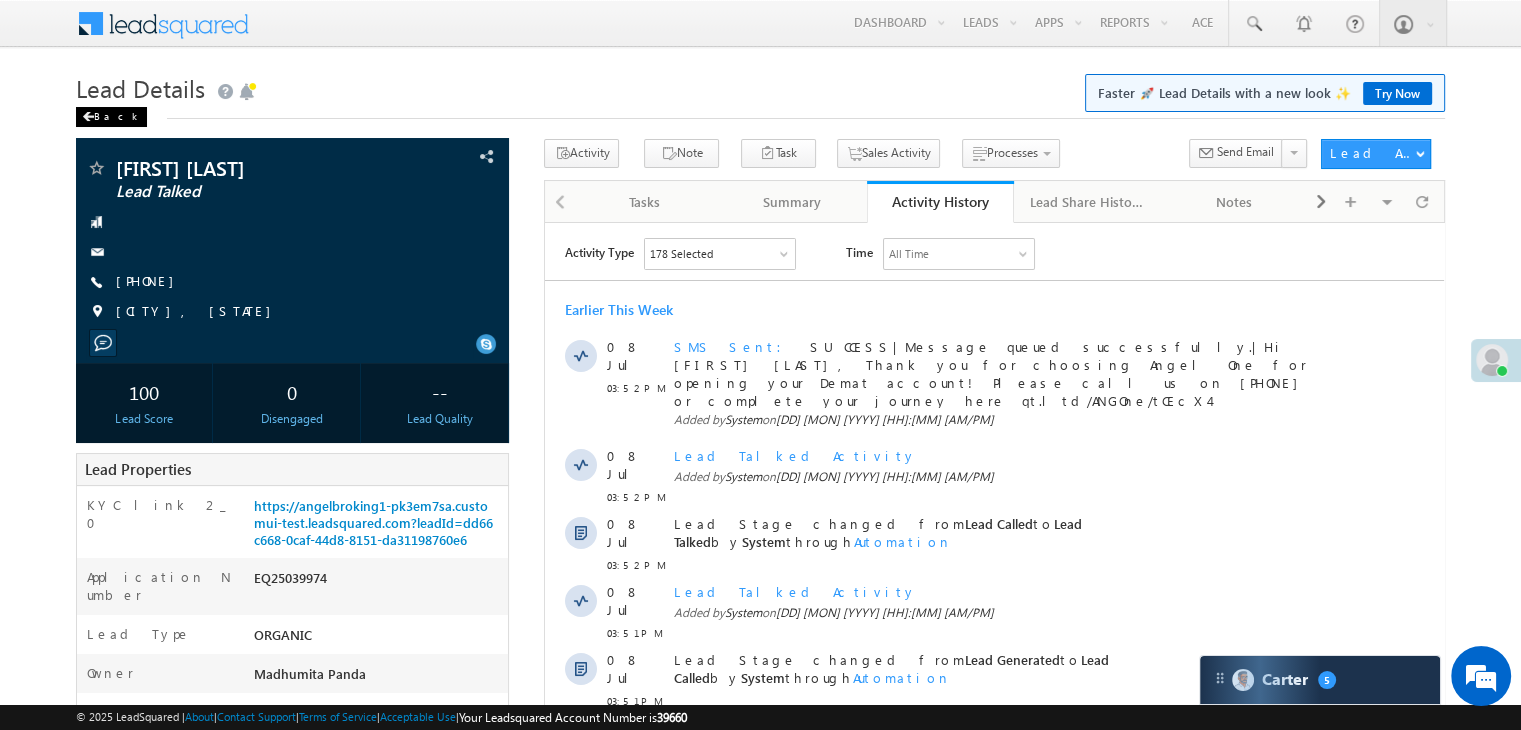 scroll, scrollTop: 0, scrollLeft: 0, axis: both 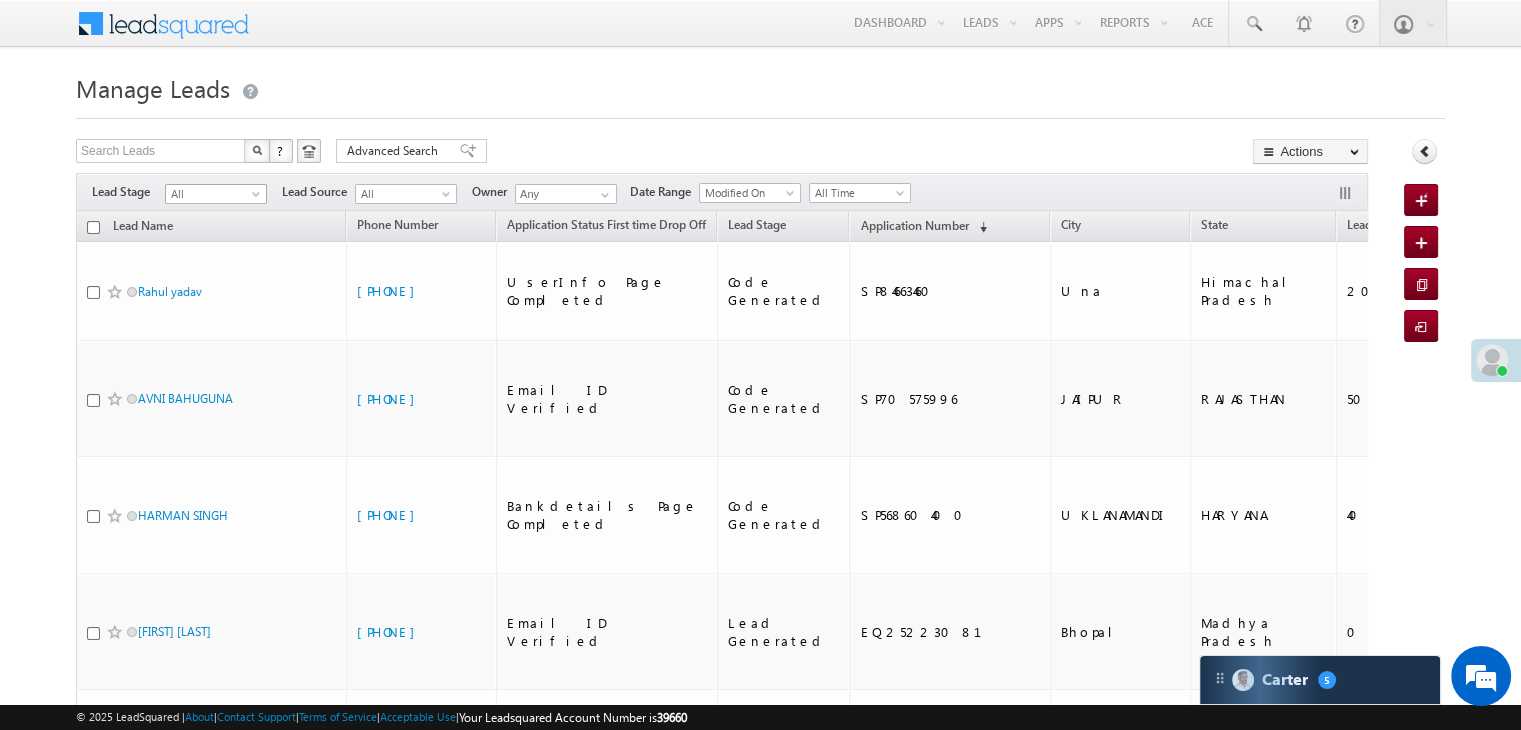 click at bounding box center [258, 198] 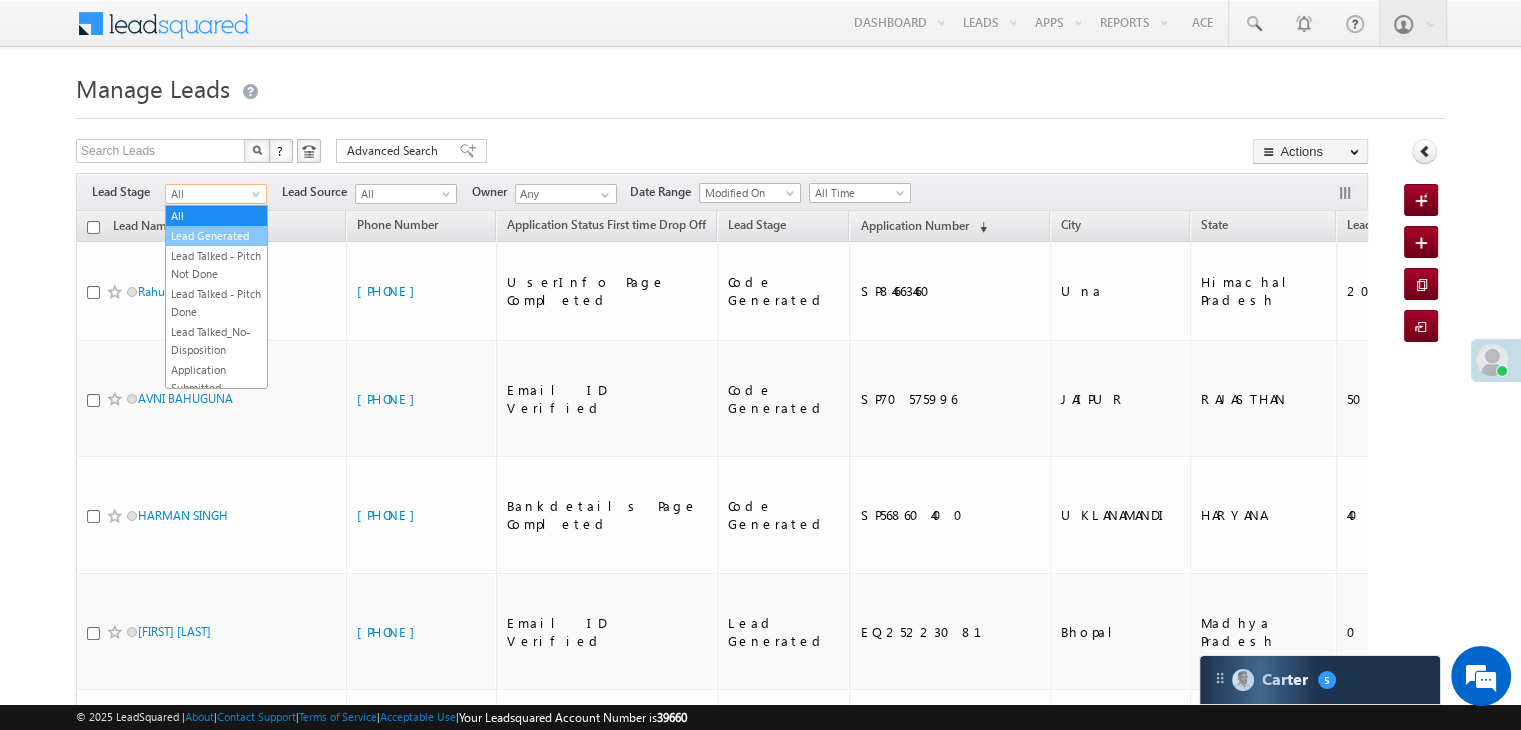 click on "Lead Generated" at bounding box center (216, 236) 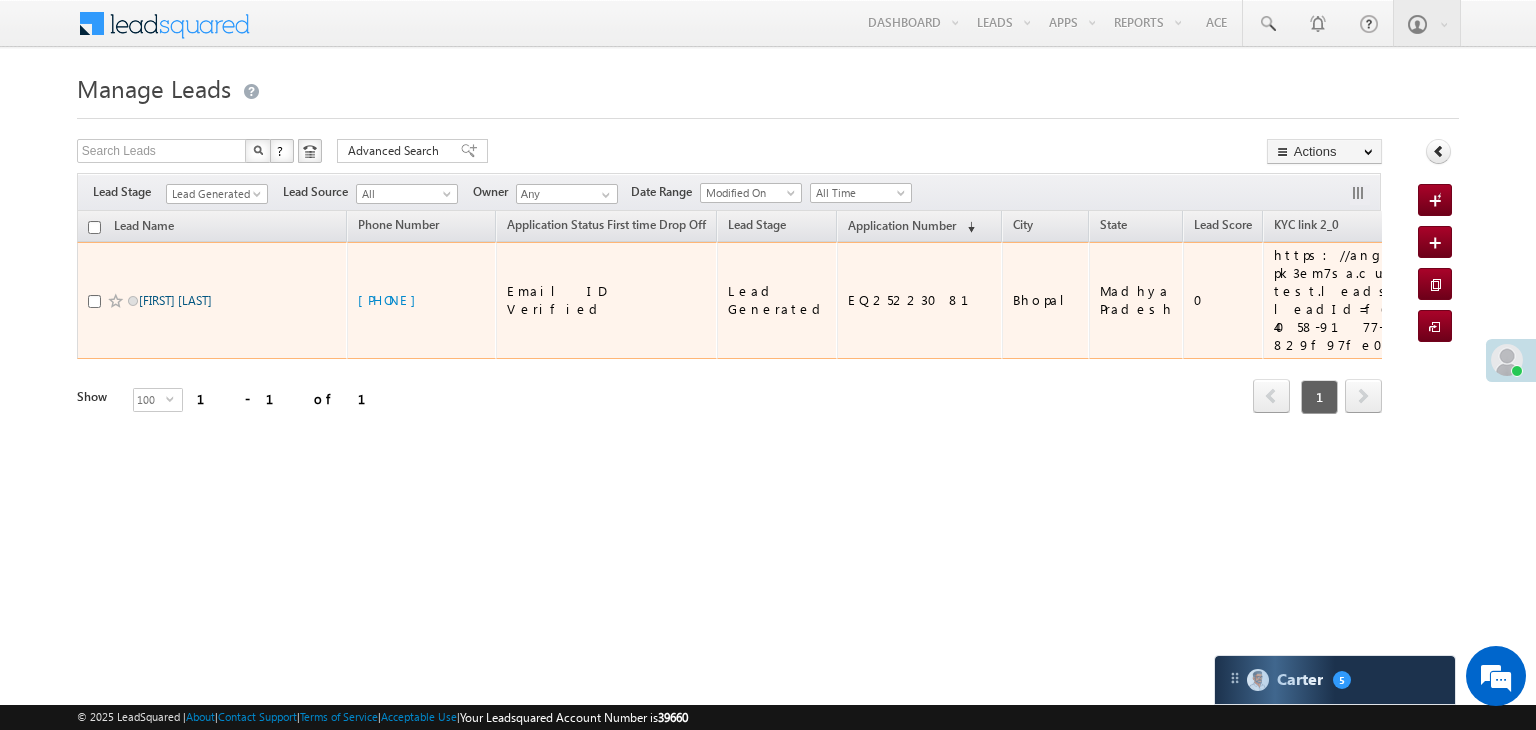 click on "[FIRST] [LAST]" at bounding box center (175, 300) 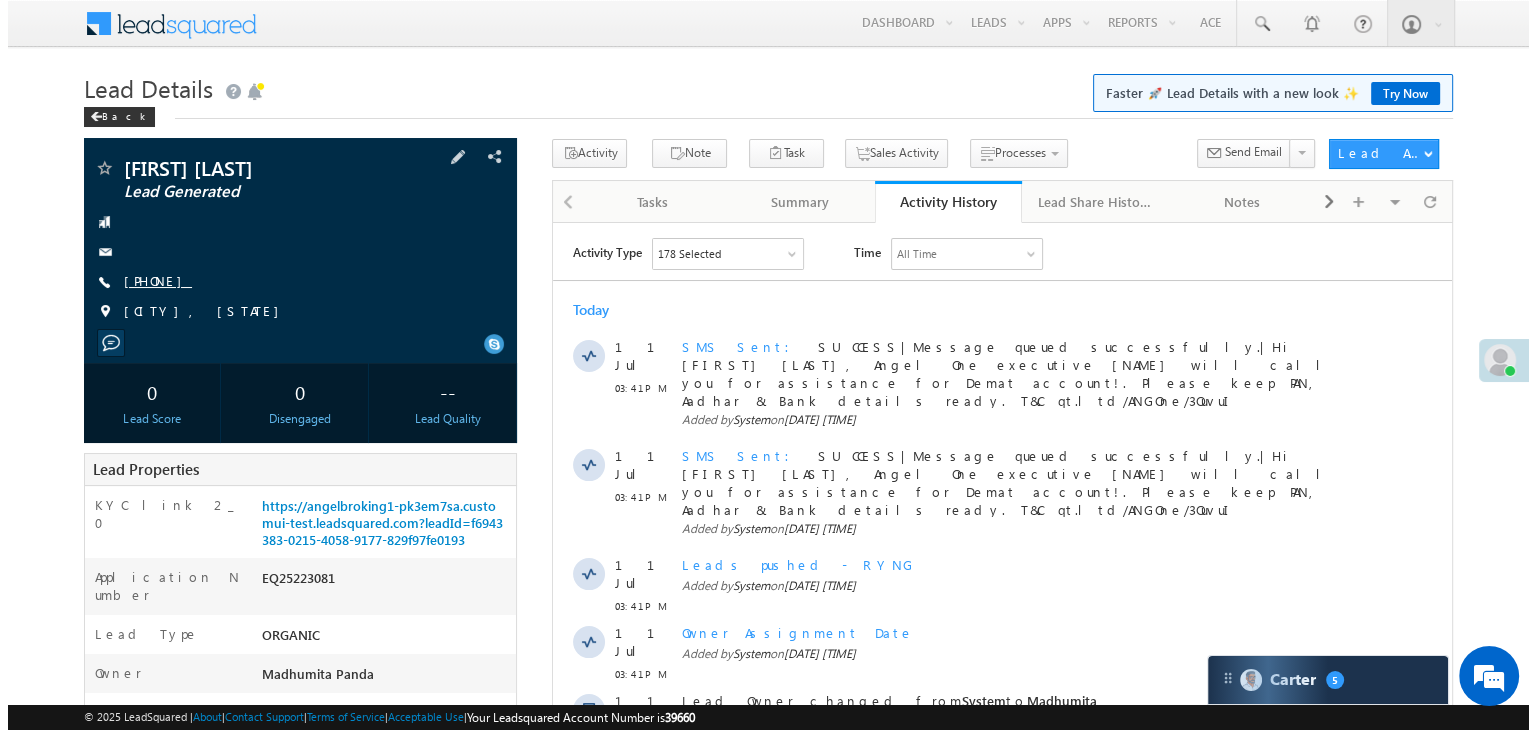 scroll, scrollTop: 0, scrollLeft: 0, axis: both 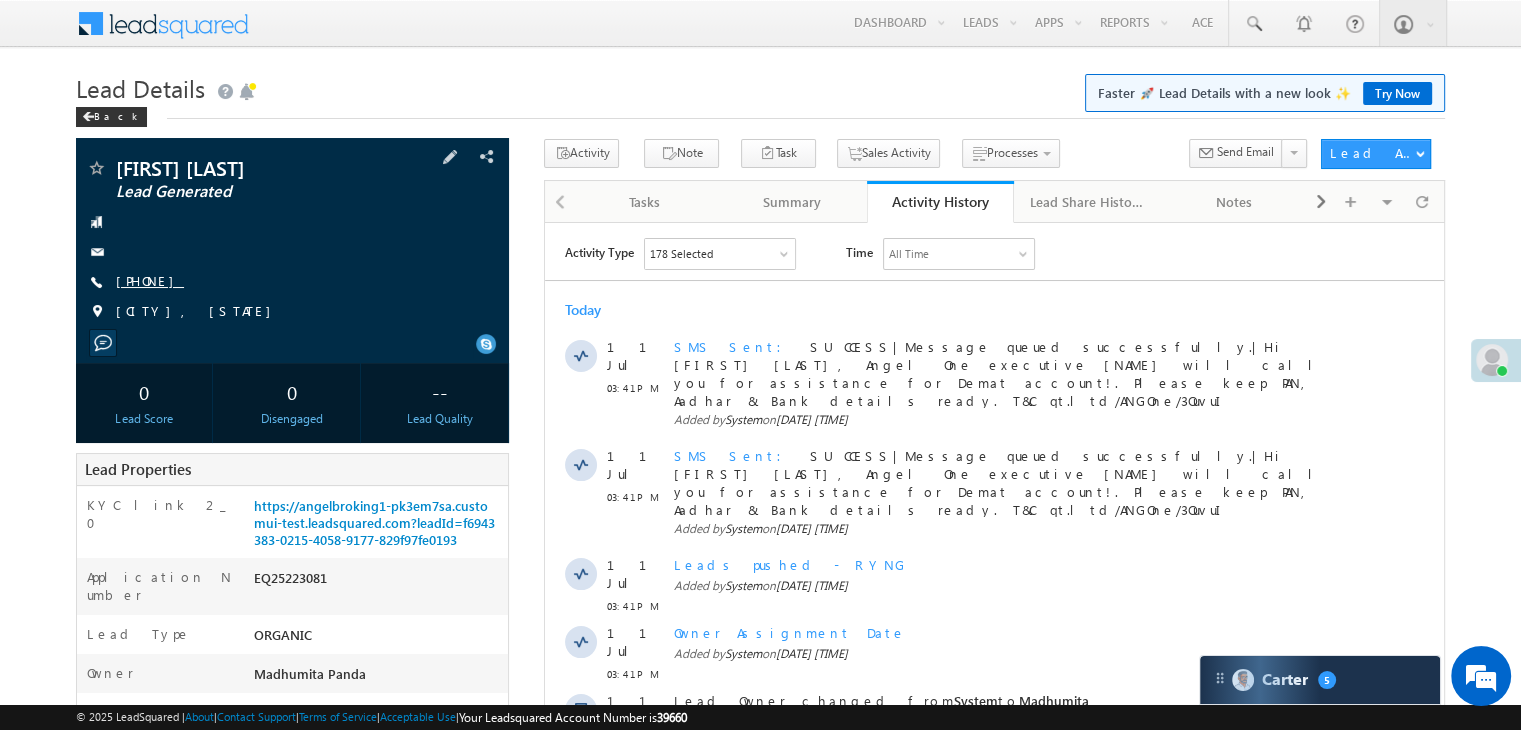 click on "[PHONE]" at bounding box center (150, 280) 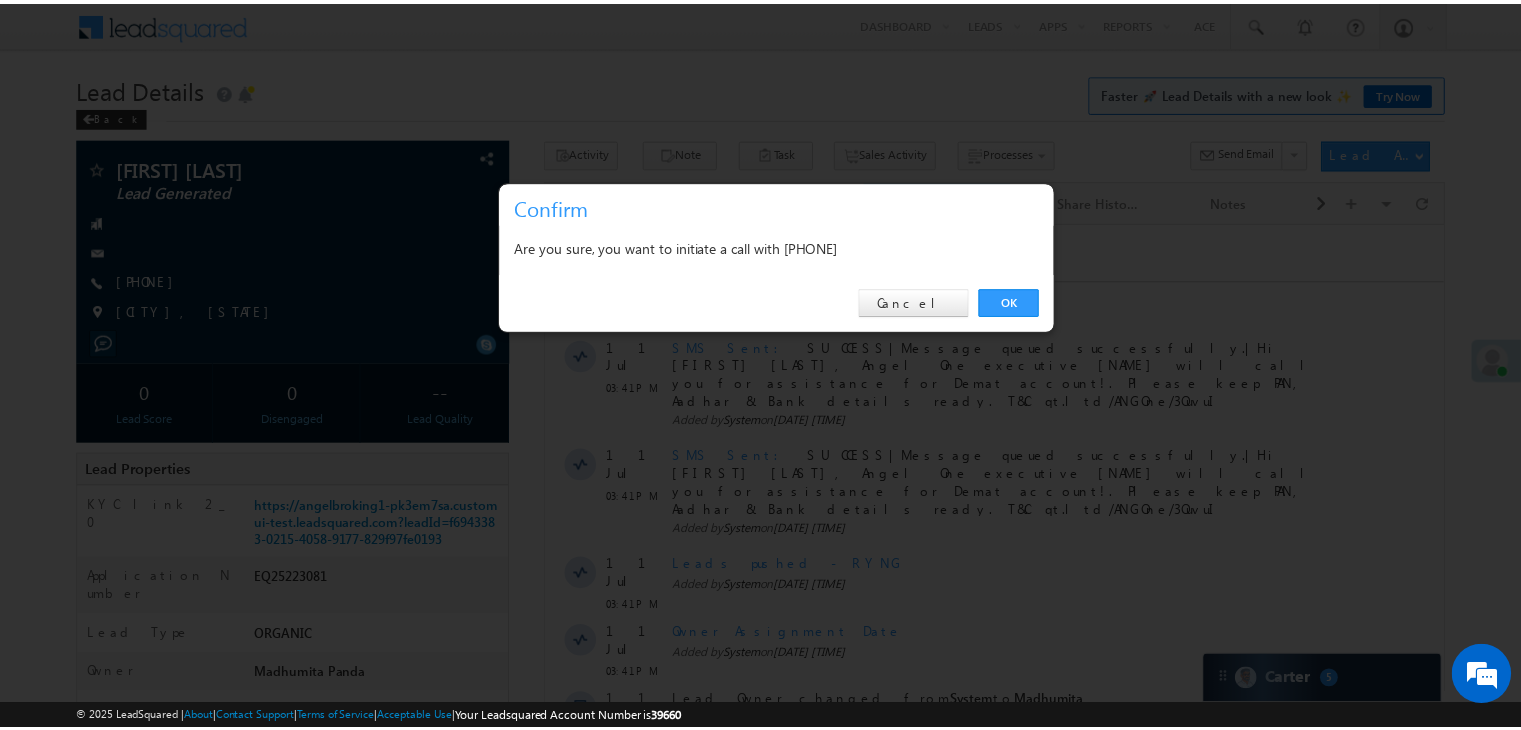 scroll, scrollTop: 0, scrollLeft: 0, axis: both 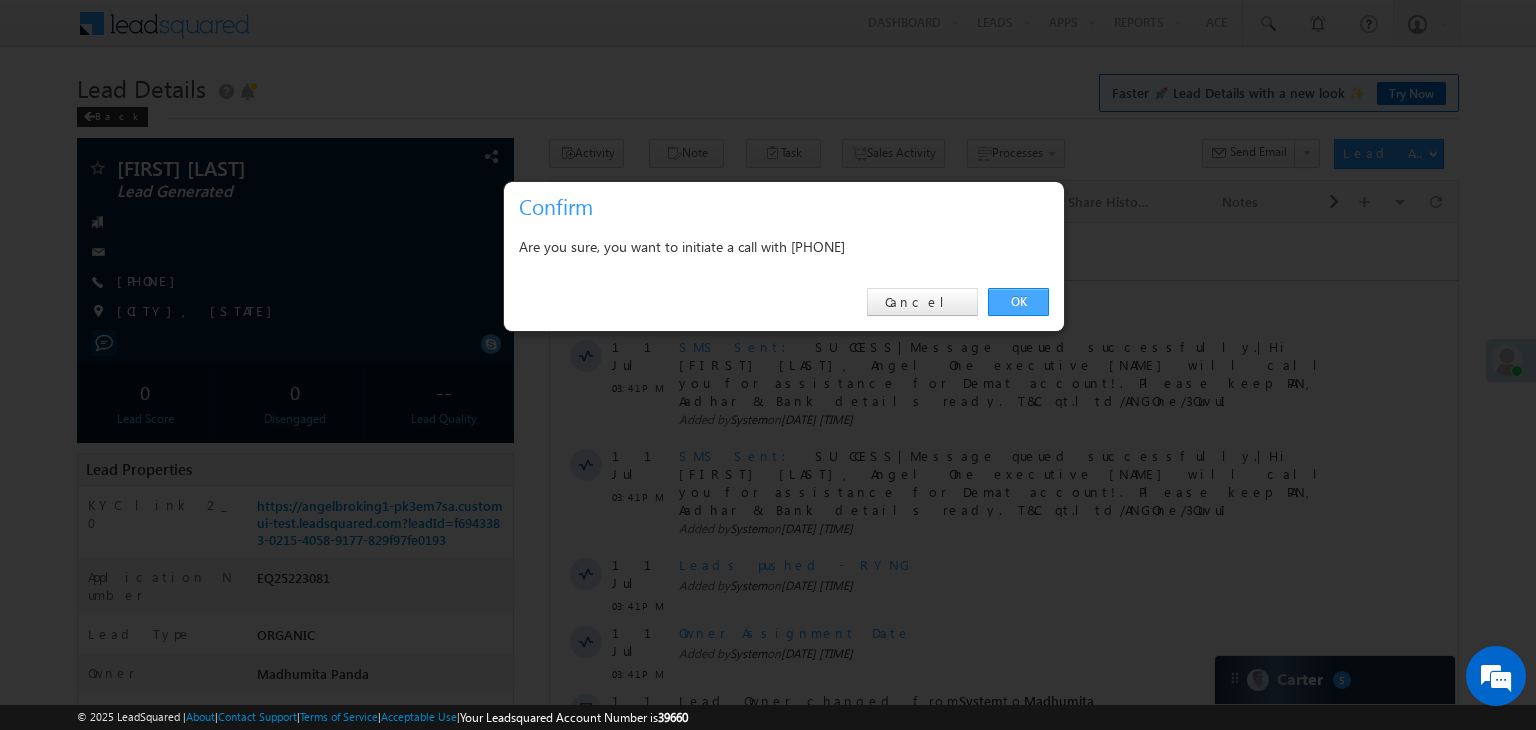 click on "OK" at bounding box center [1018, 302] 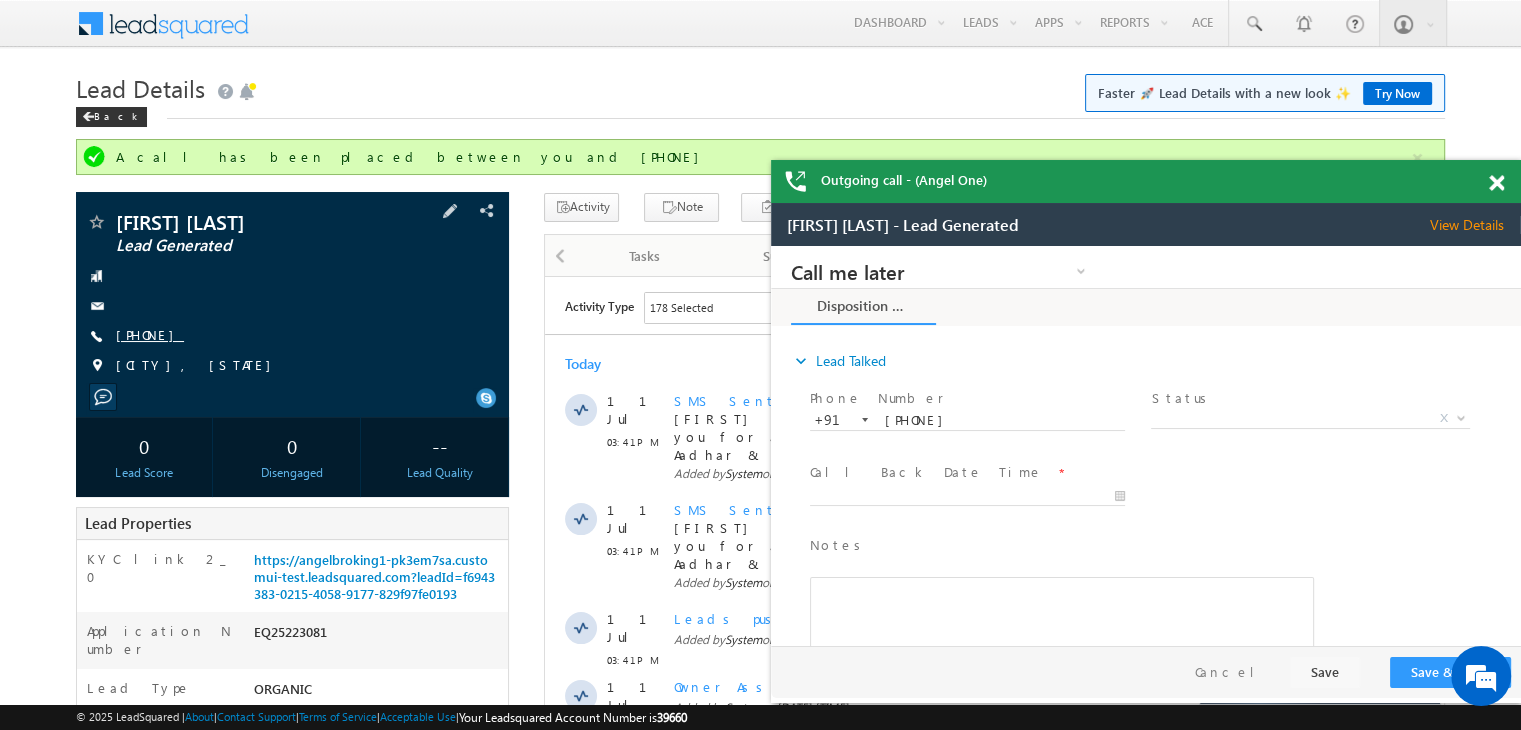 scroll, scrollTop: 0, scrollLeft: 0, axis: both 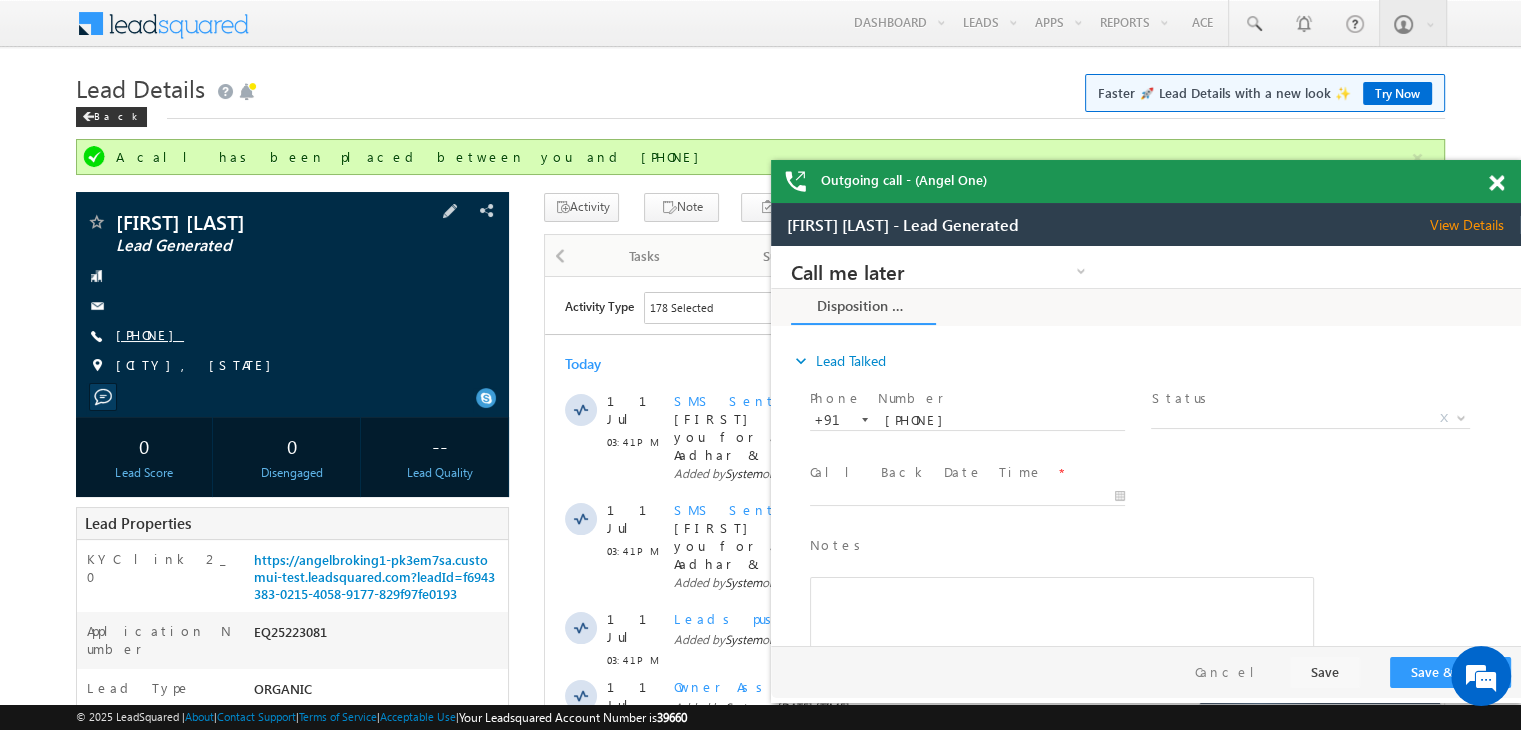 click on "[PHONE]" at bounding box center (150, 334) 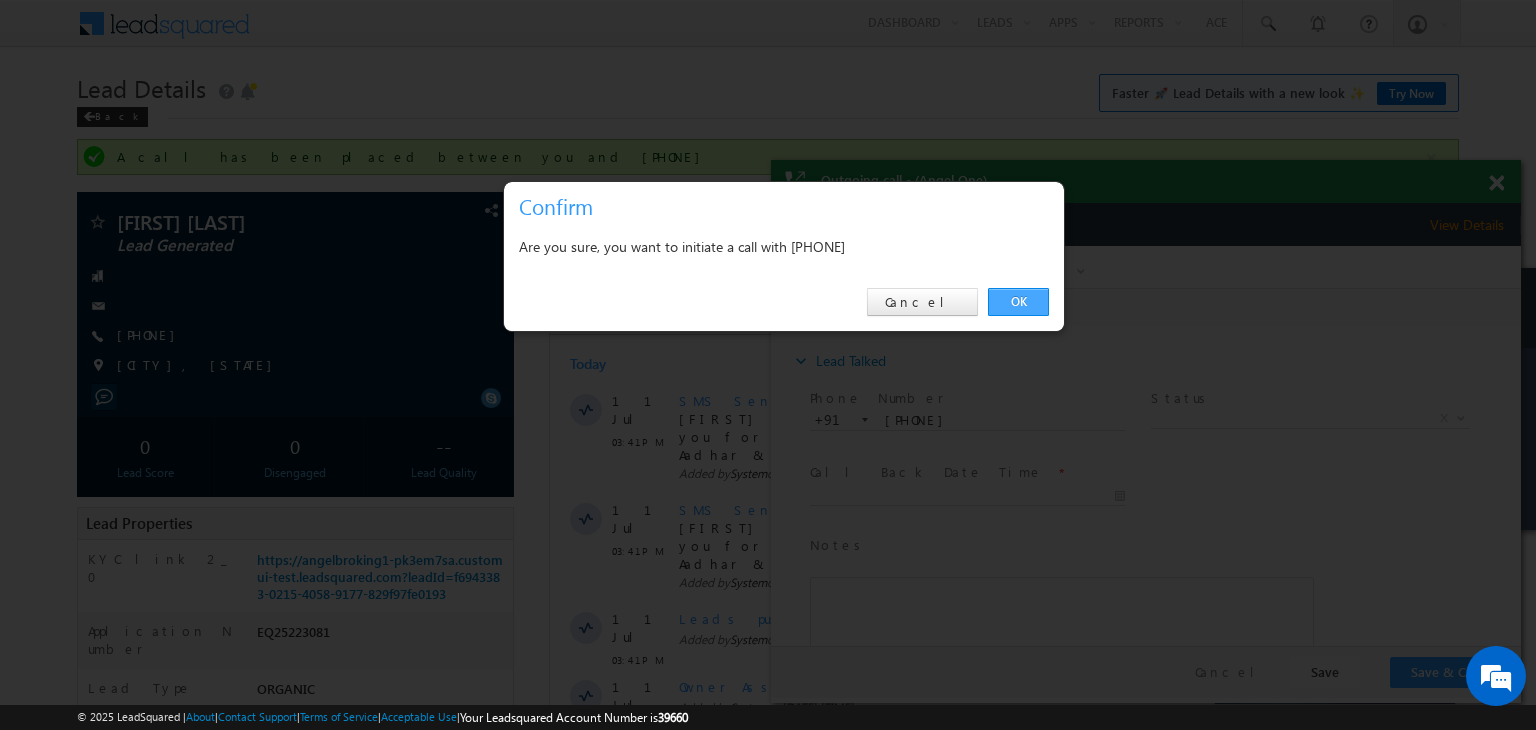 click on "OK" at bounding box center (1018, 302) 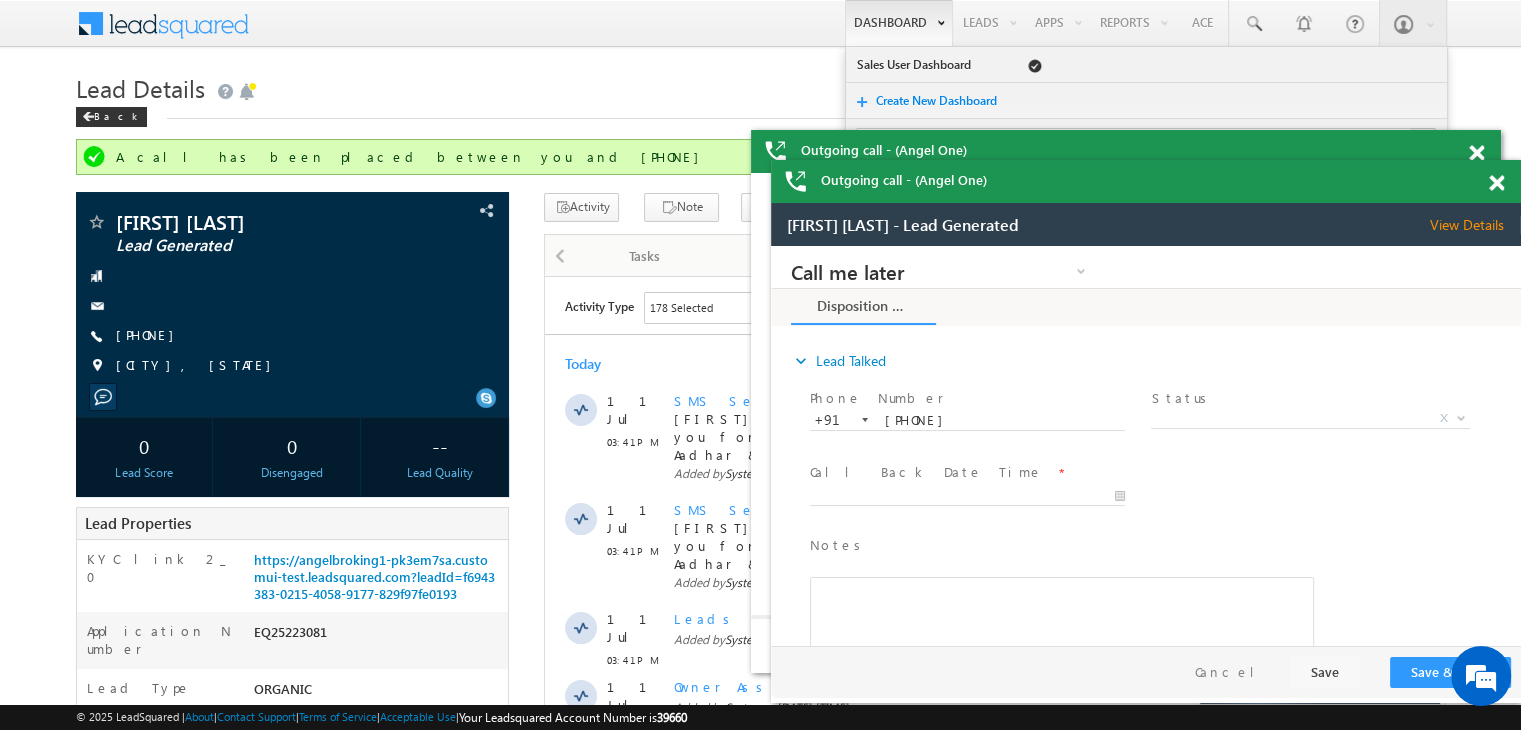 scroll, scrollTop: 0, scrollLeft: 0, axis: both 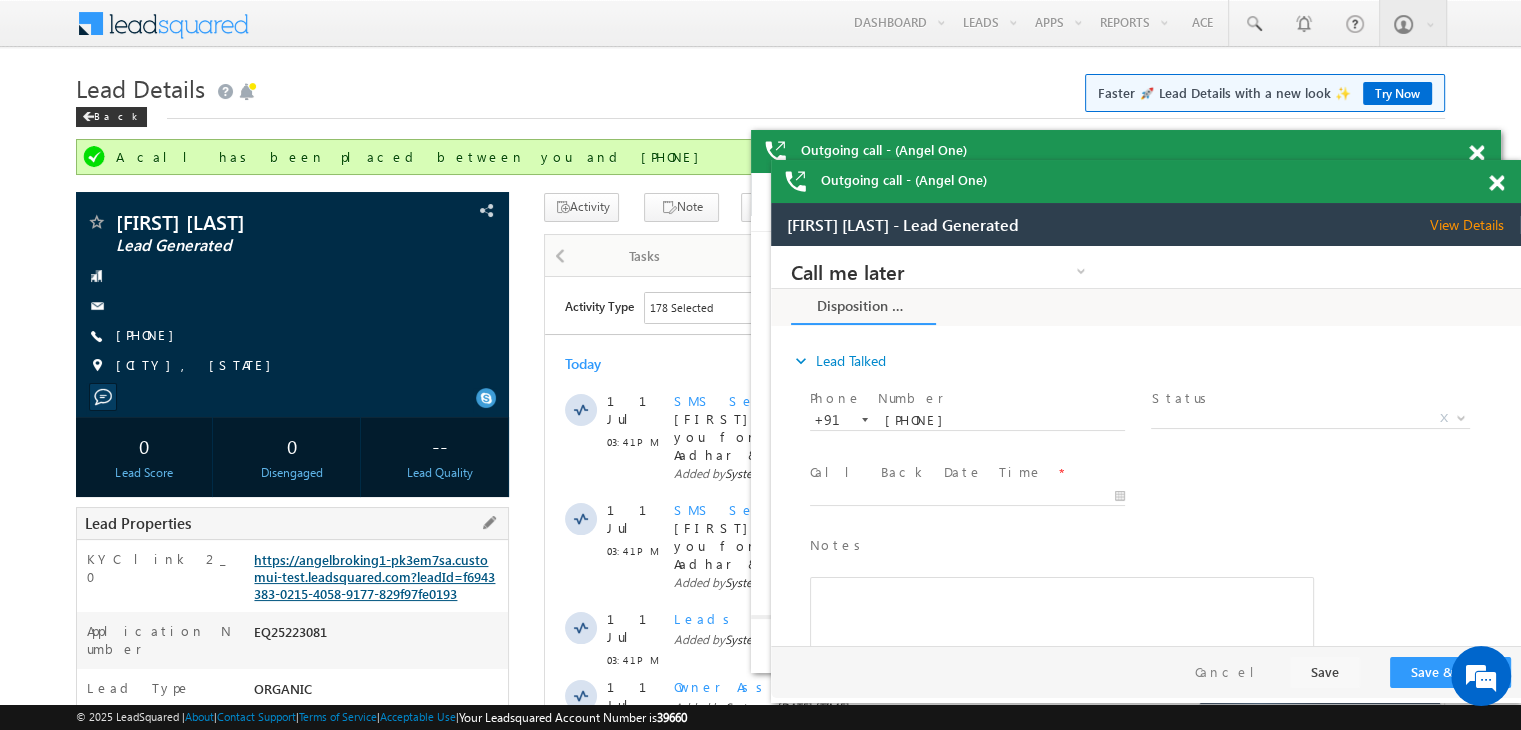 click on "https://angelbroking1-pk3em7sa.customui-test.leadsquared.com?leadId=f6943383-0215-4058-9177-829f97fe0193" at bounding box center [374, 576] 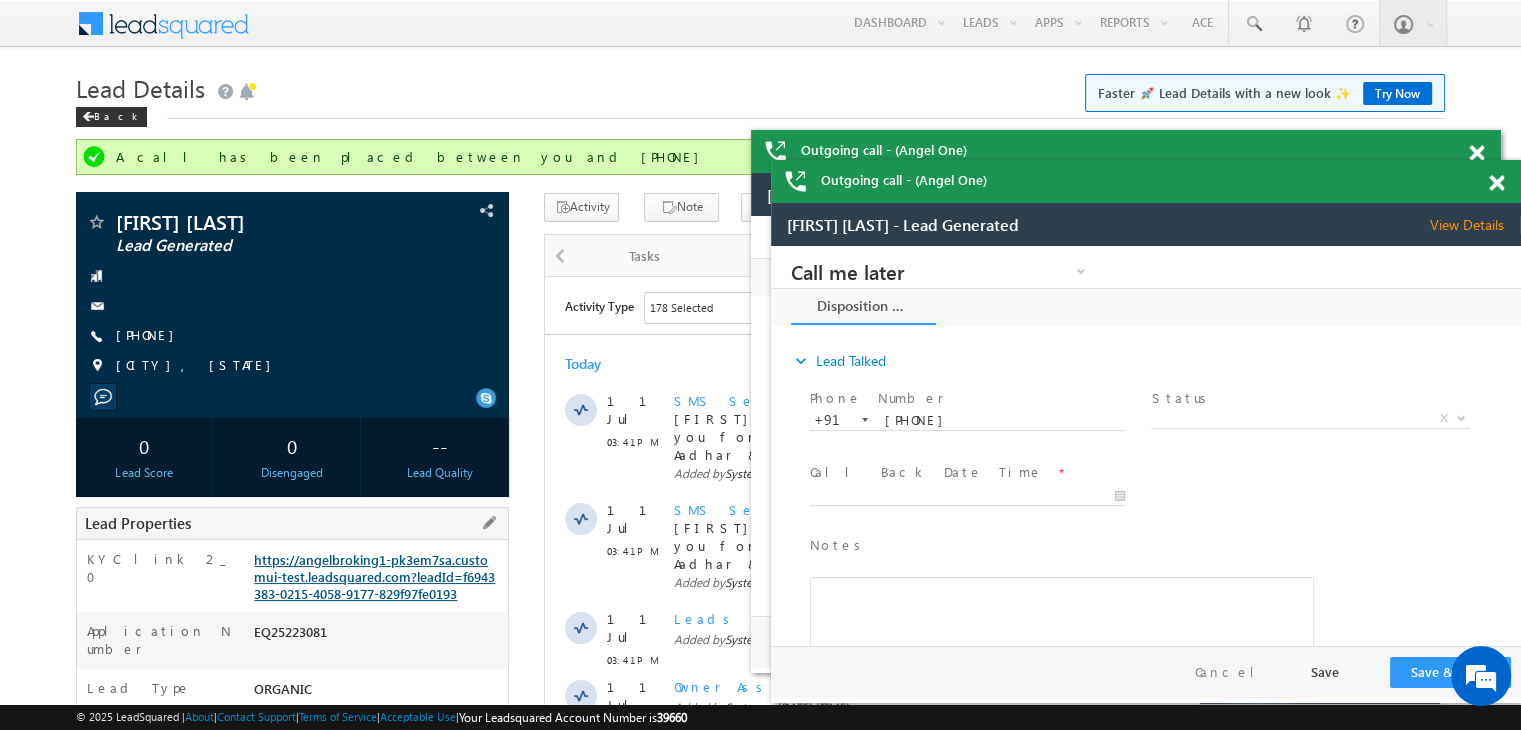 scroll, scrollTop: 0, scrollLeft: 0, axis: both 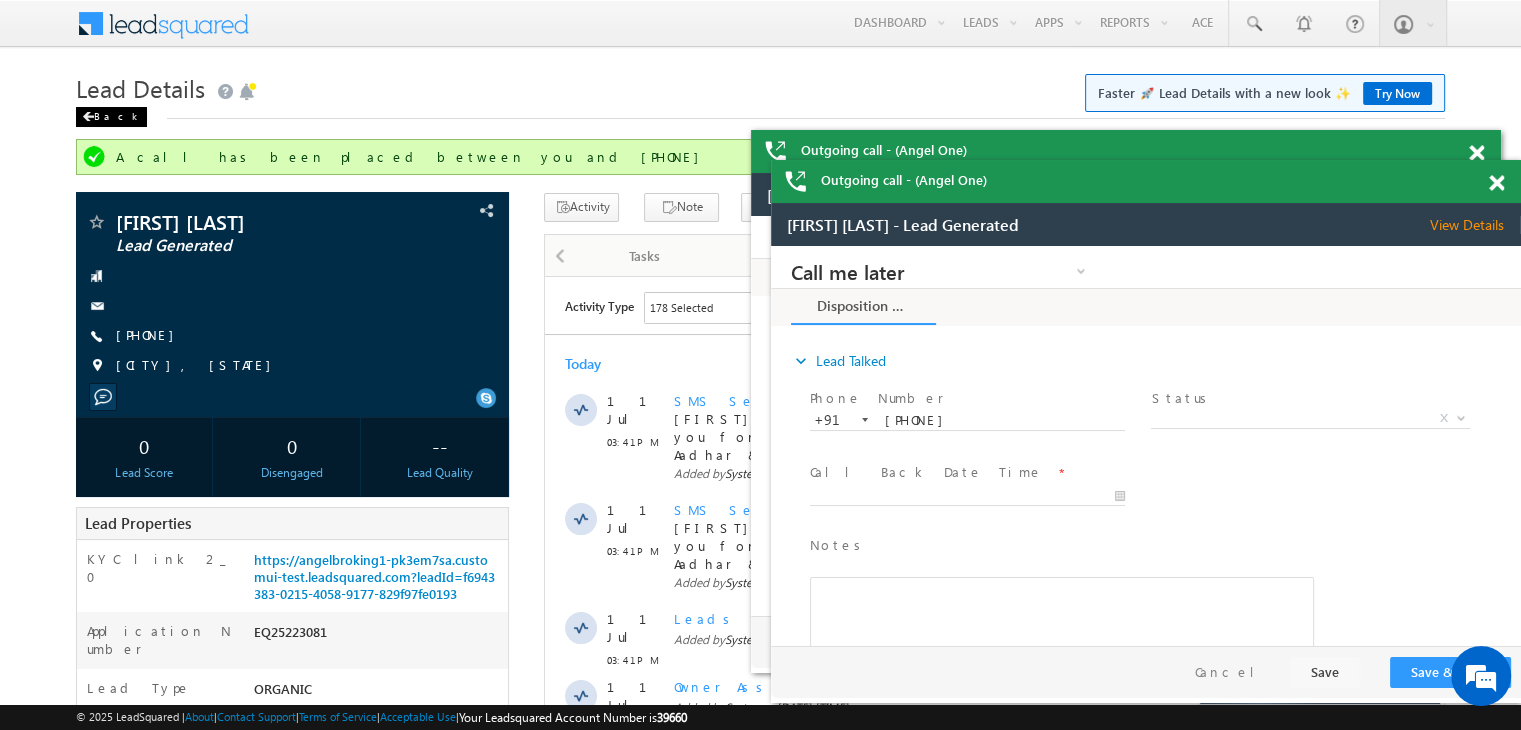 click on "Back" at bounding box center (111, 117) 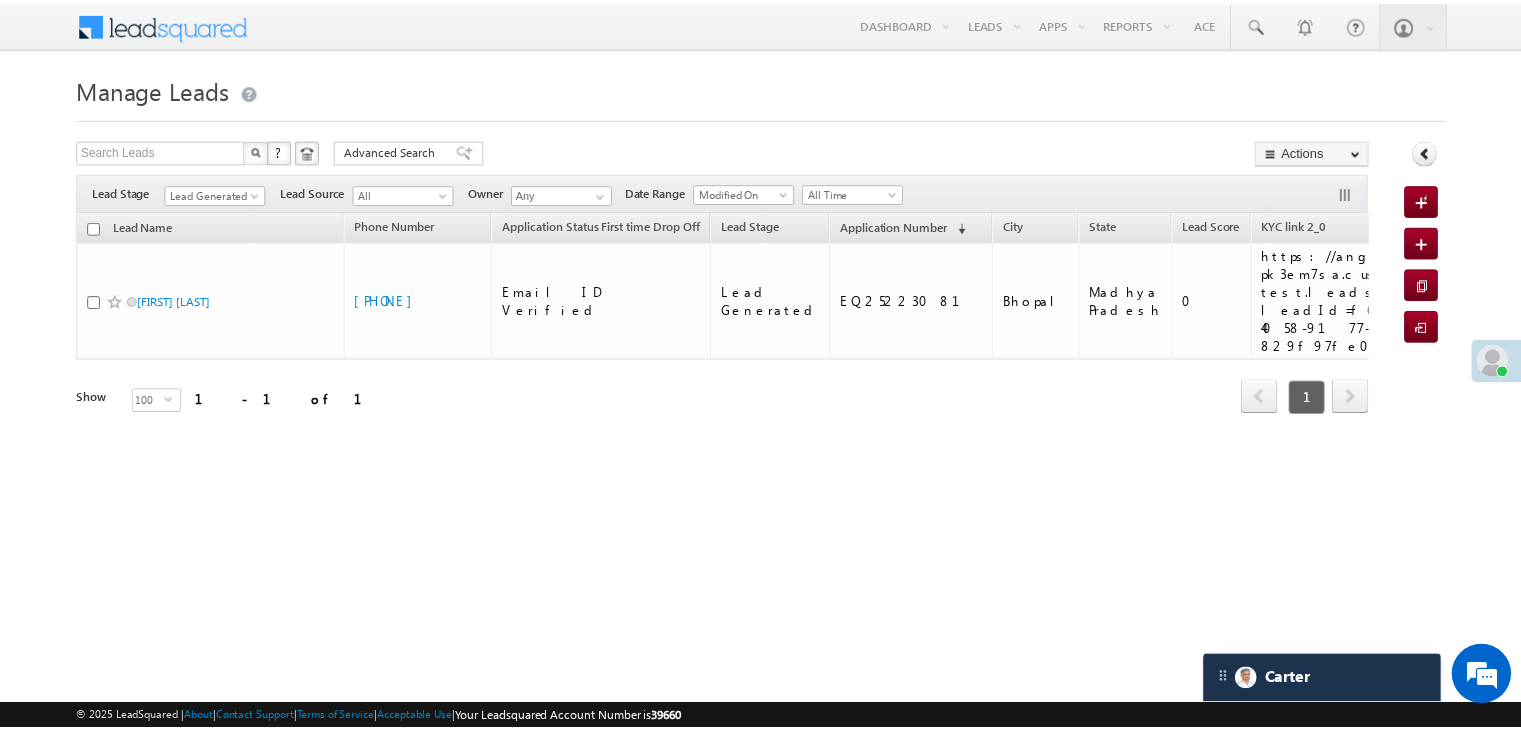 scroll, scrollTop: 0, scrollLeft: 0, axis: both 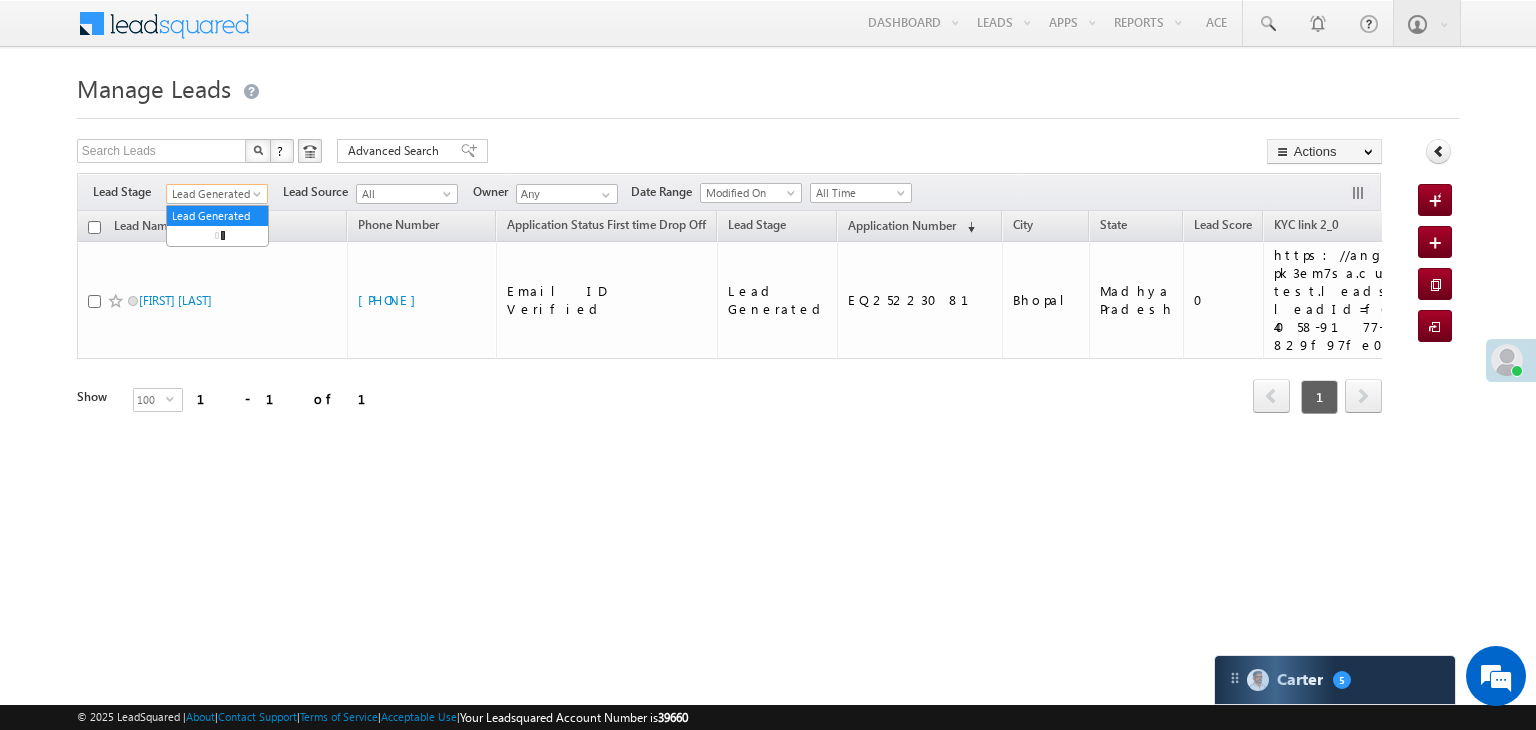 click at bounding box center [259, 198] 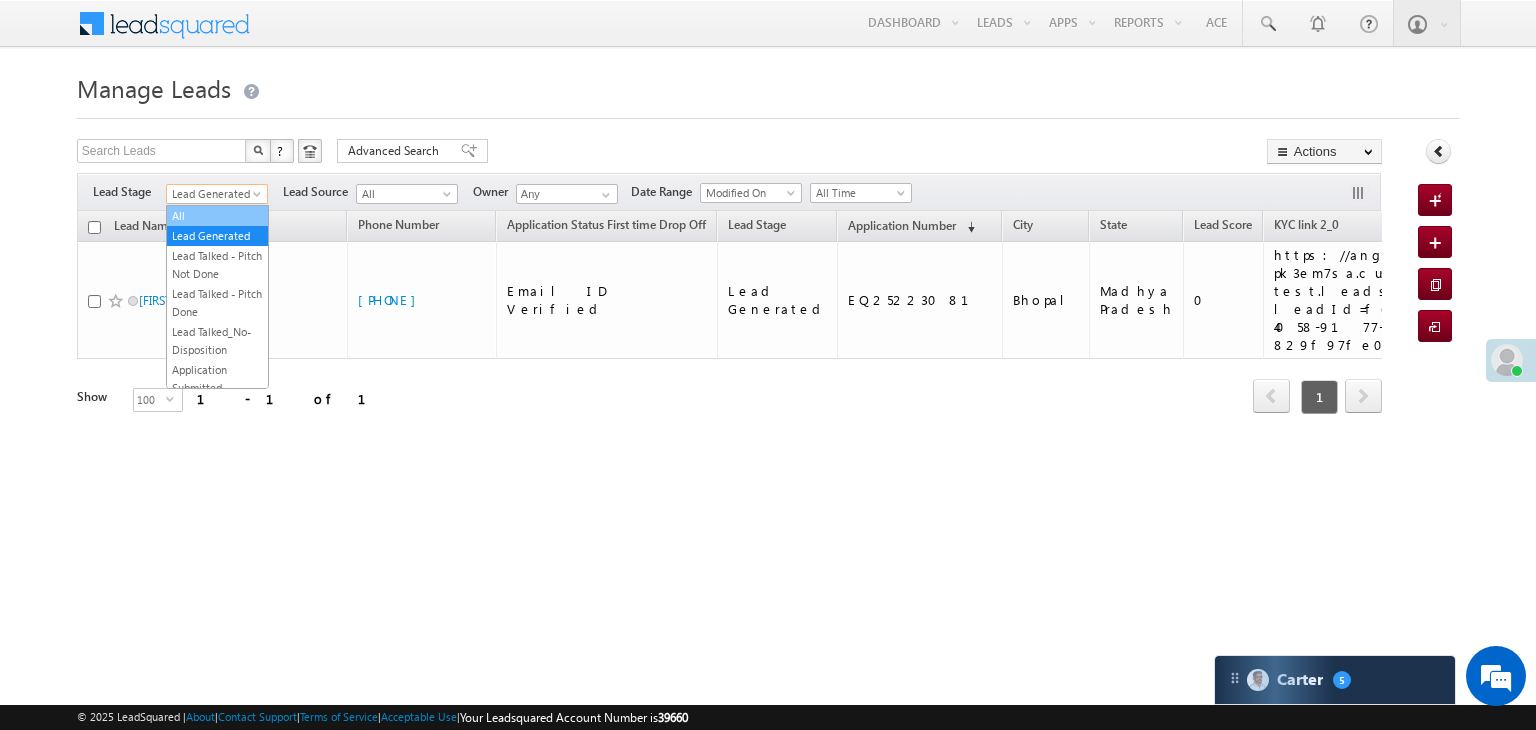click on "All" at bounding box center [217, 216] 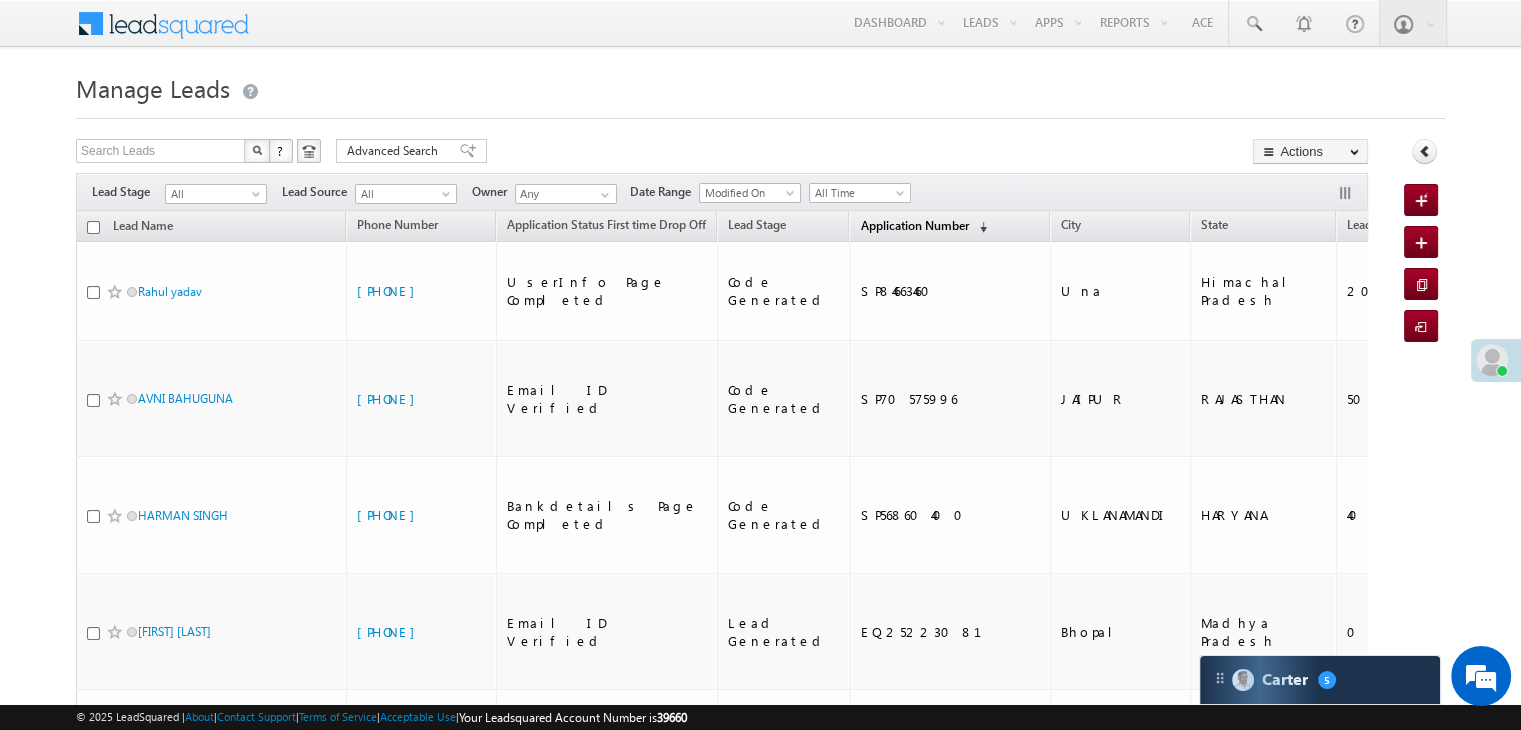 click on "Application Number" at bounding box center [914, 225] 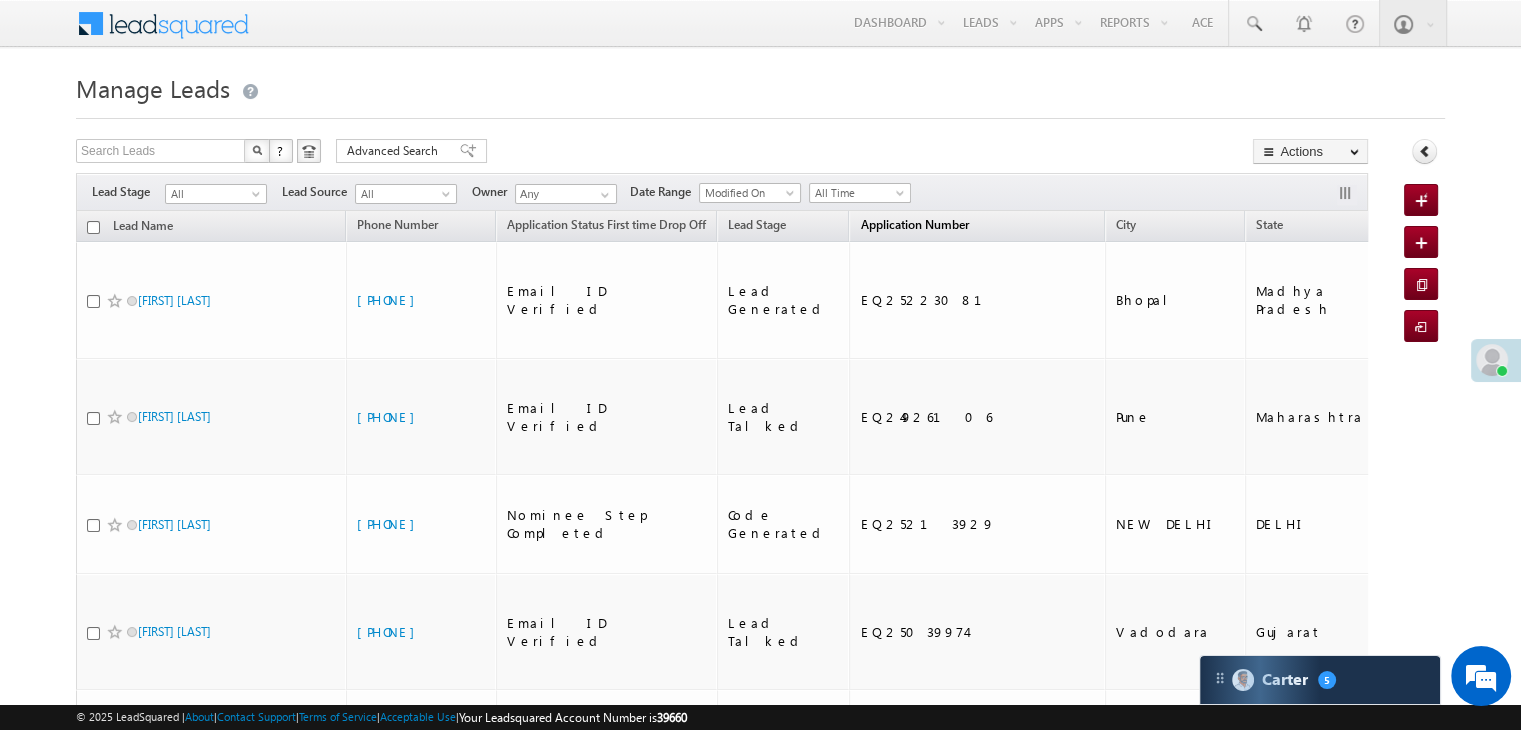scroll, scrollTop: 0, scrollLeft: 0, axis: both 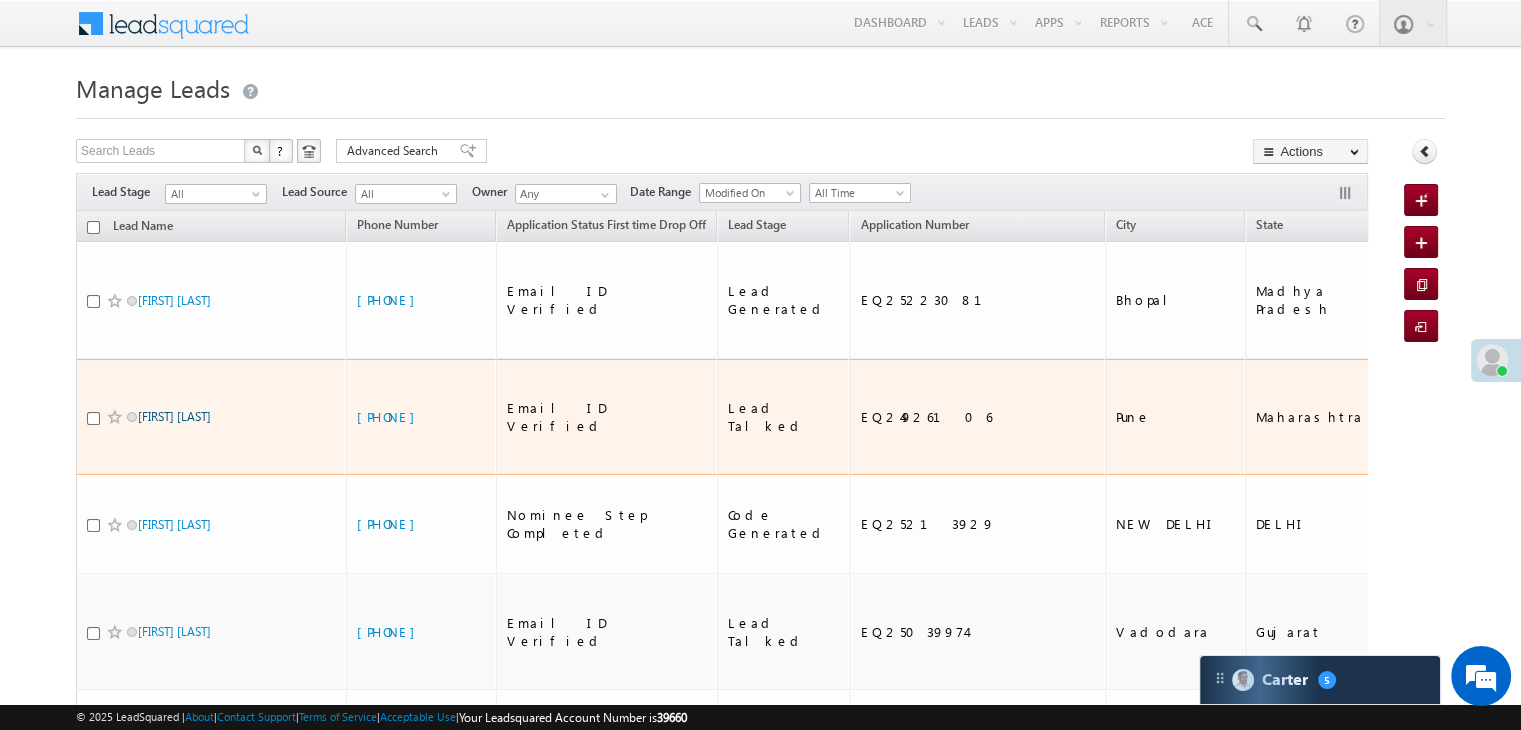click on "Mithun Rathod" at bounding box center (174, 416) 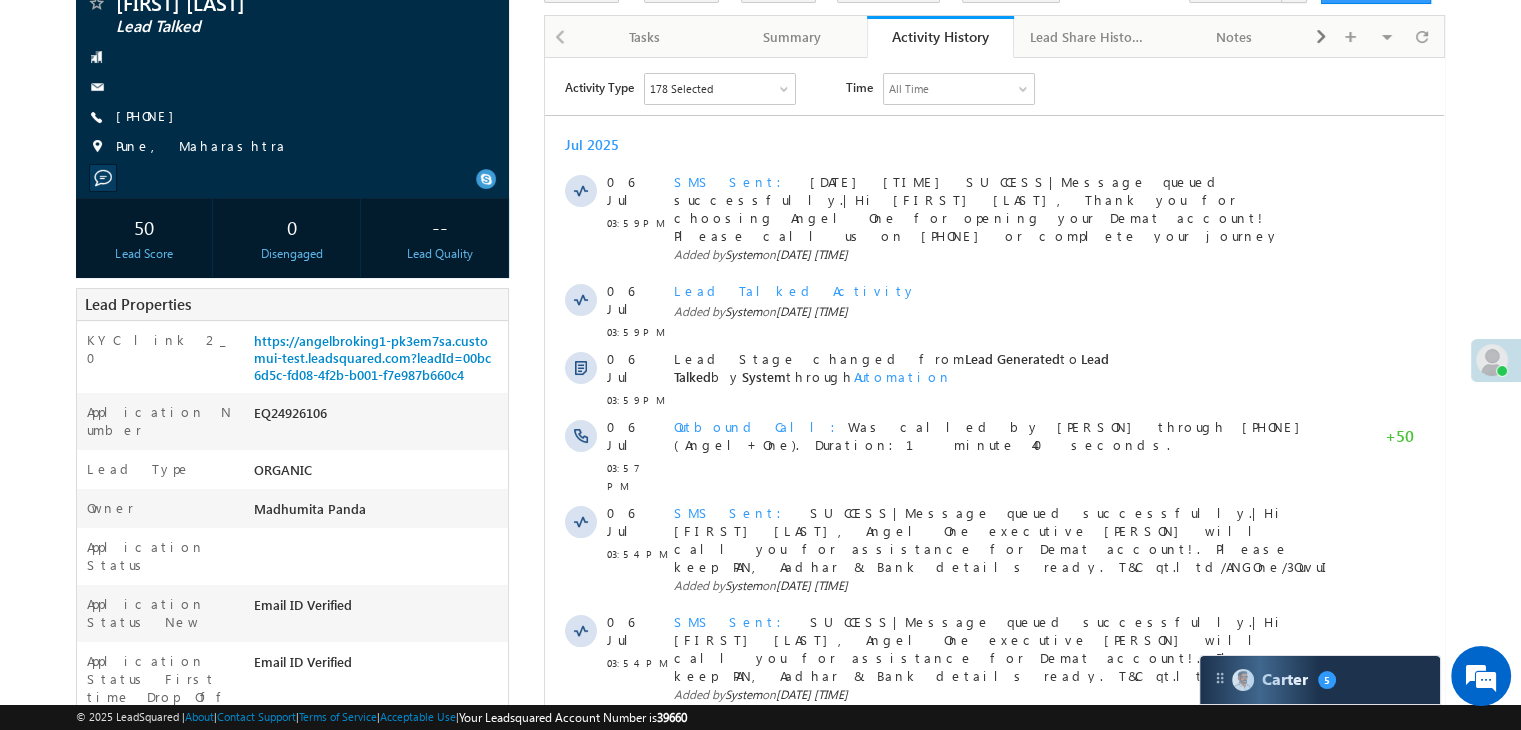 scroll, scrollTop: 0, scrollLeft: 0, axis: both 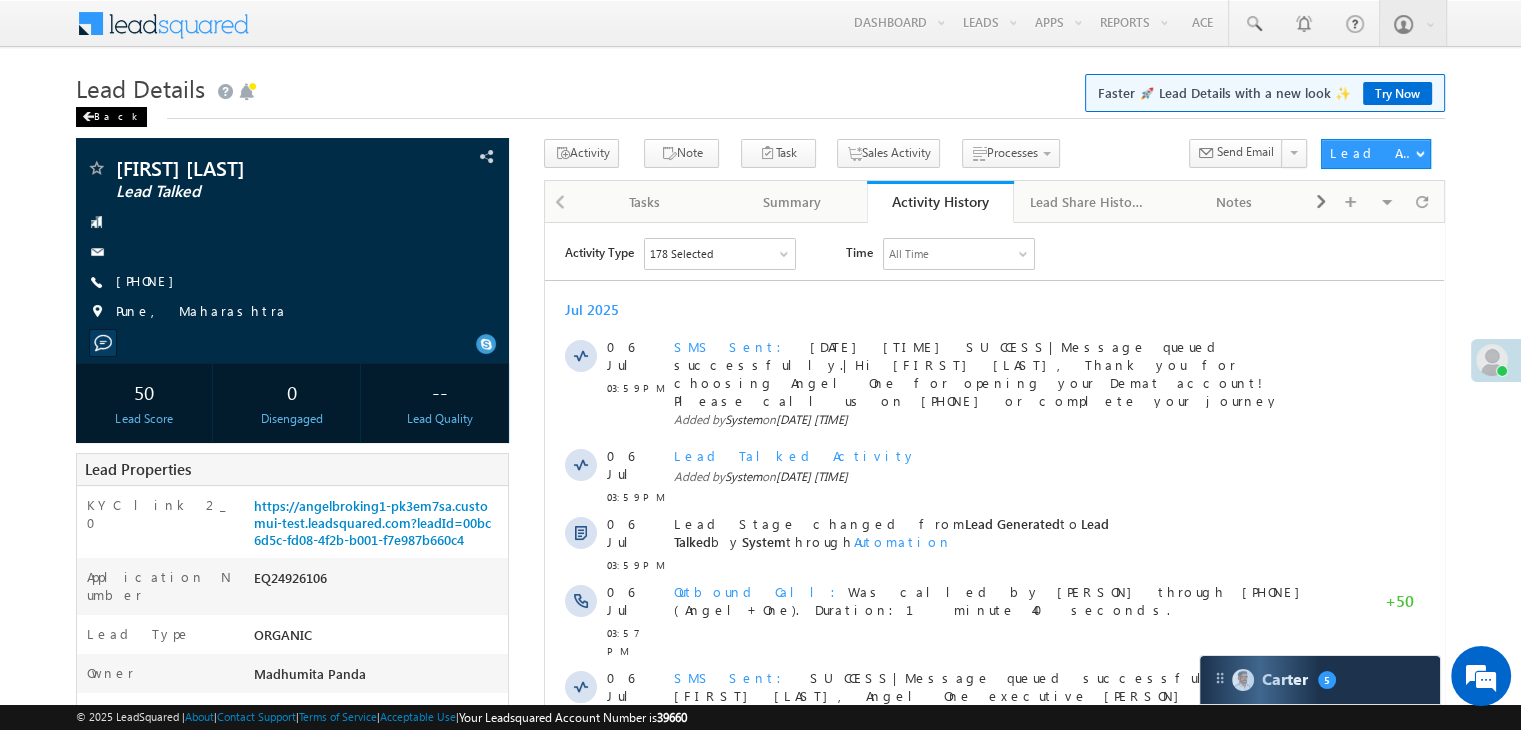 click on "Back" at bounding box center (111, 117) 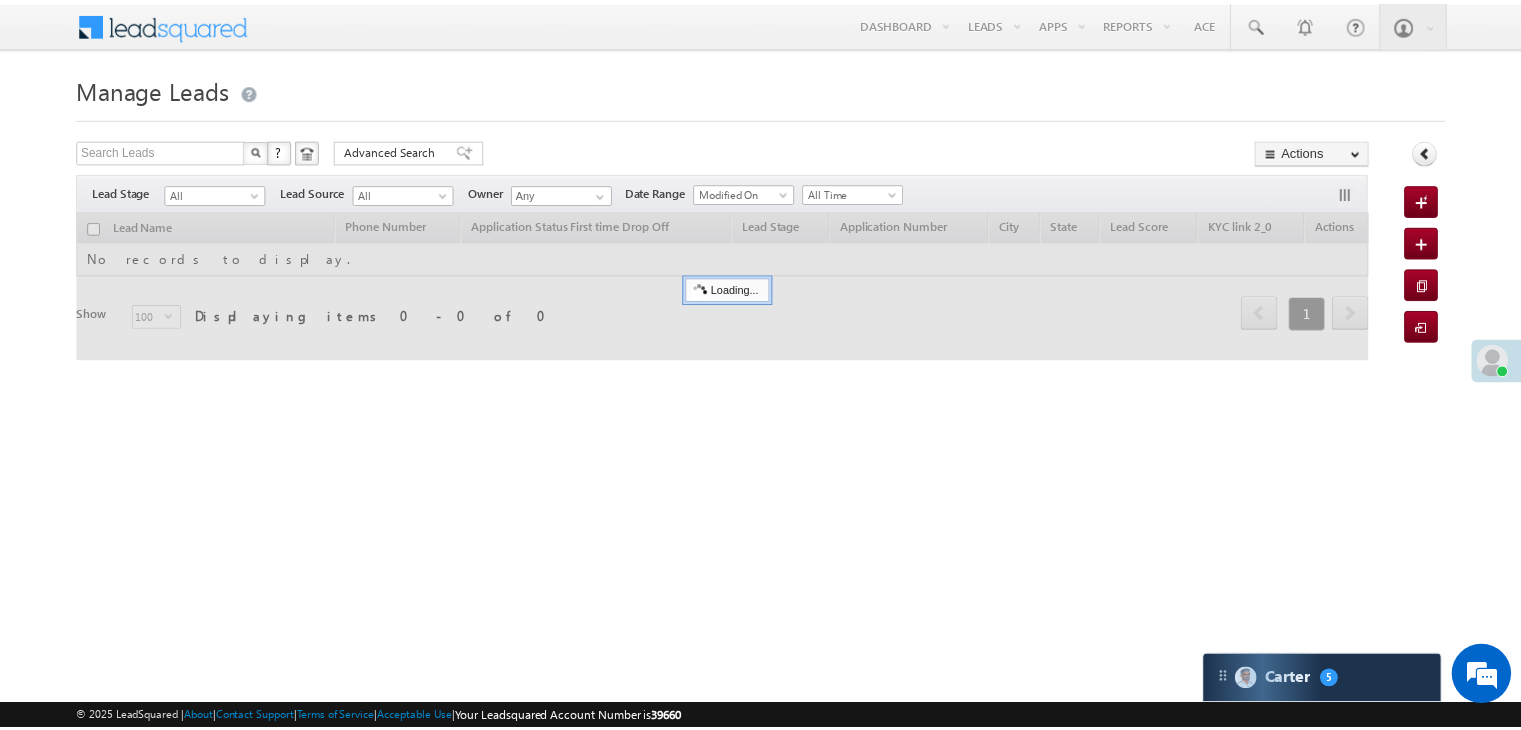 scroll, scrollTop: 0, scrollLeft: 0, axis: both 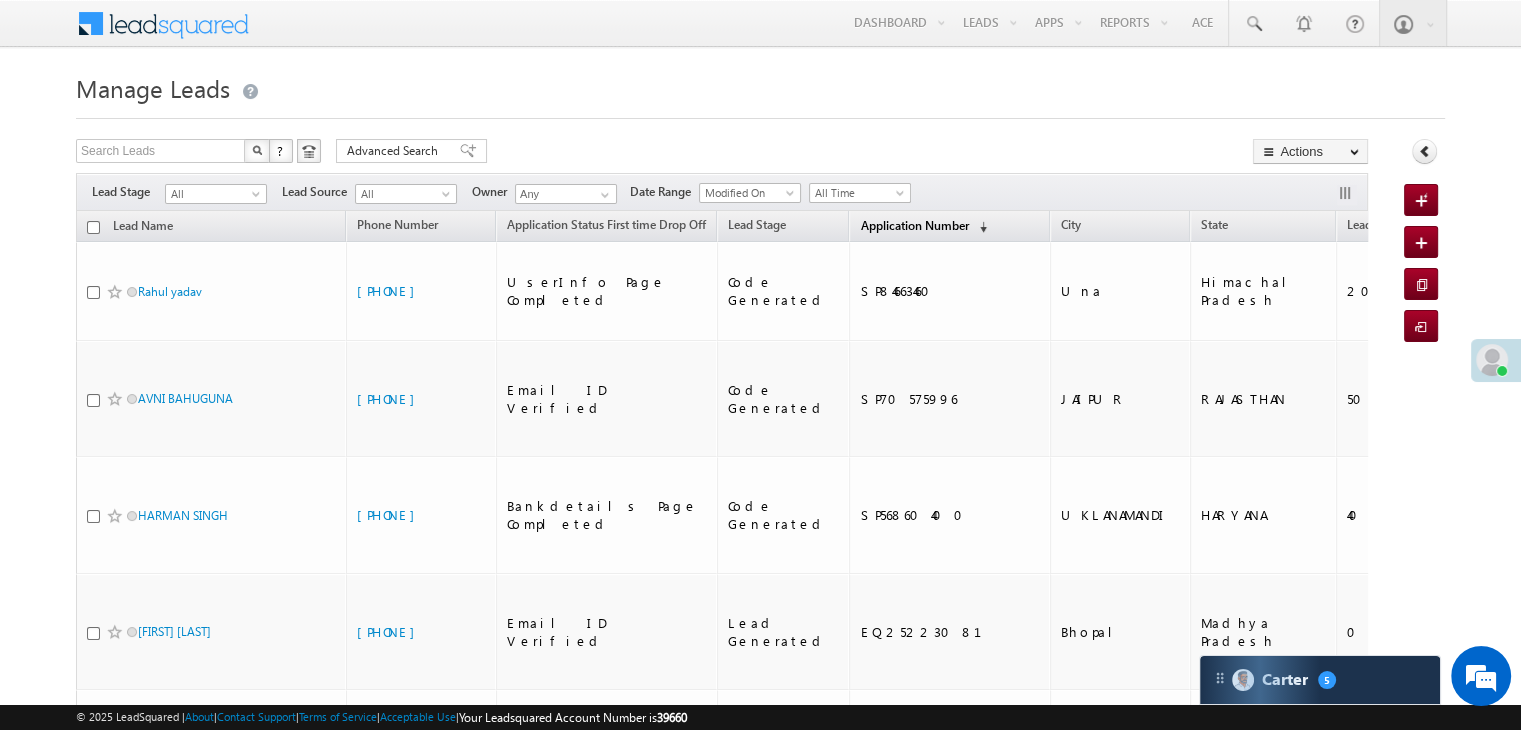 click on "Application Number" at bounding box center [914, 225] 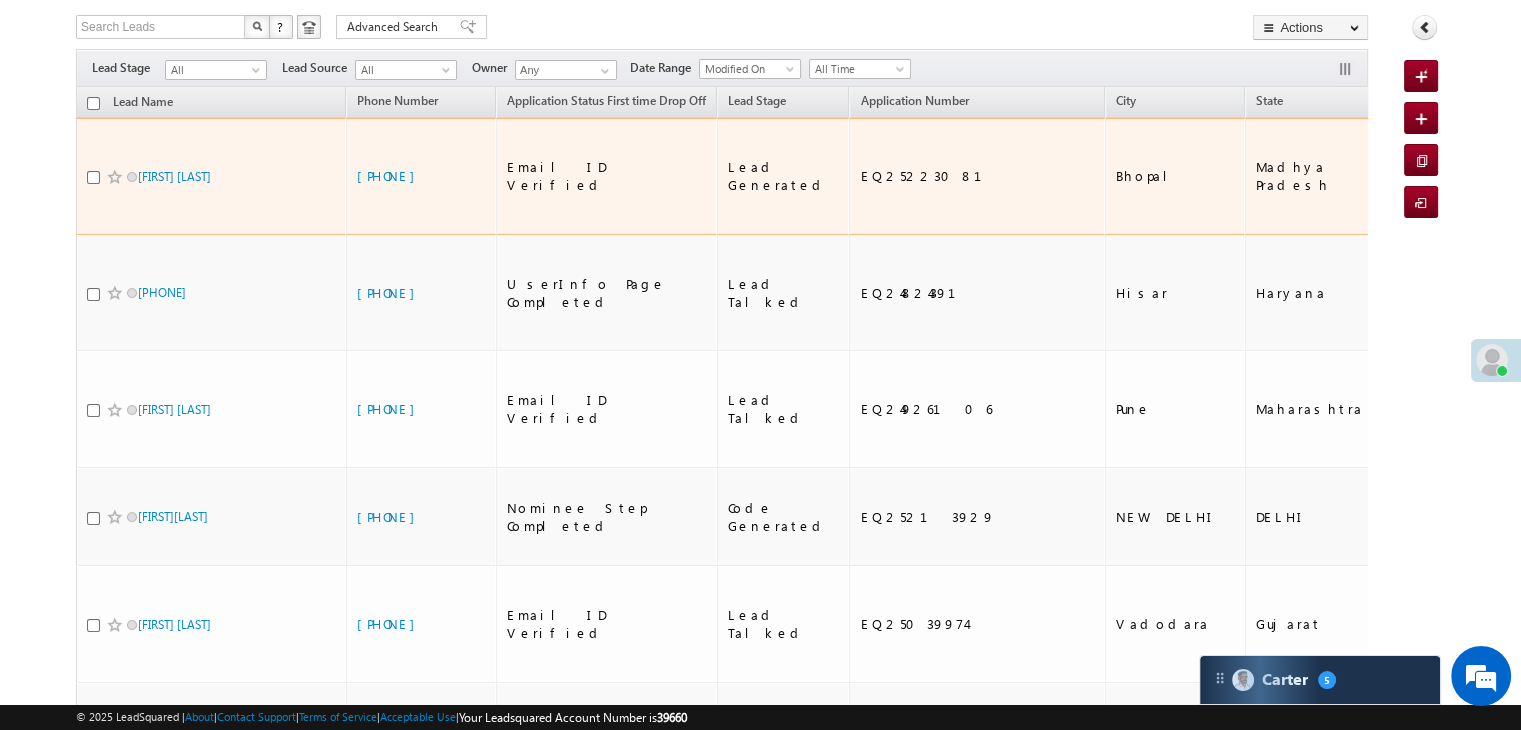 scroll, scrollTop: 200, scrollLeft: 0, axis: vertical 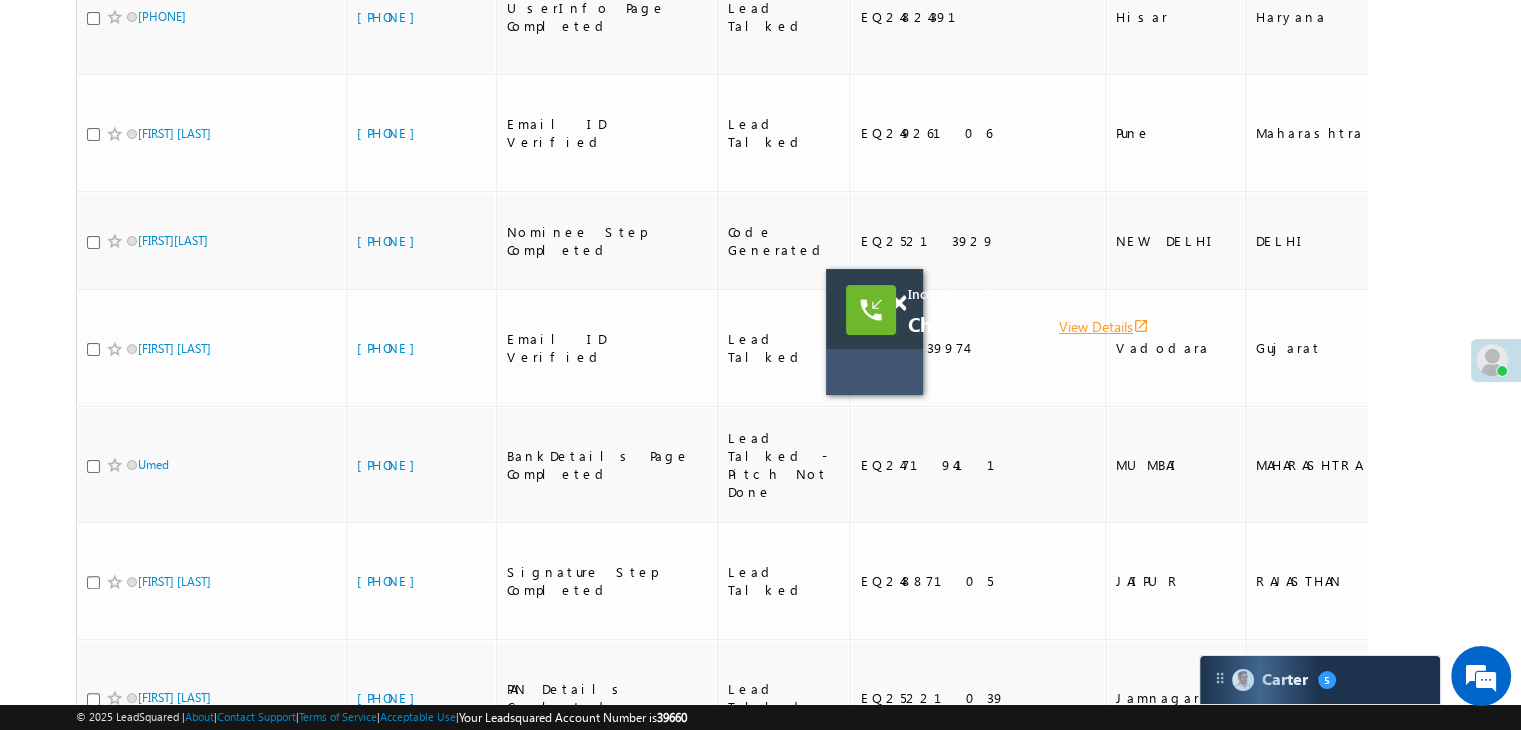 click on "View Details  open_in_new" at bounding box center [1104, 326] 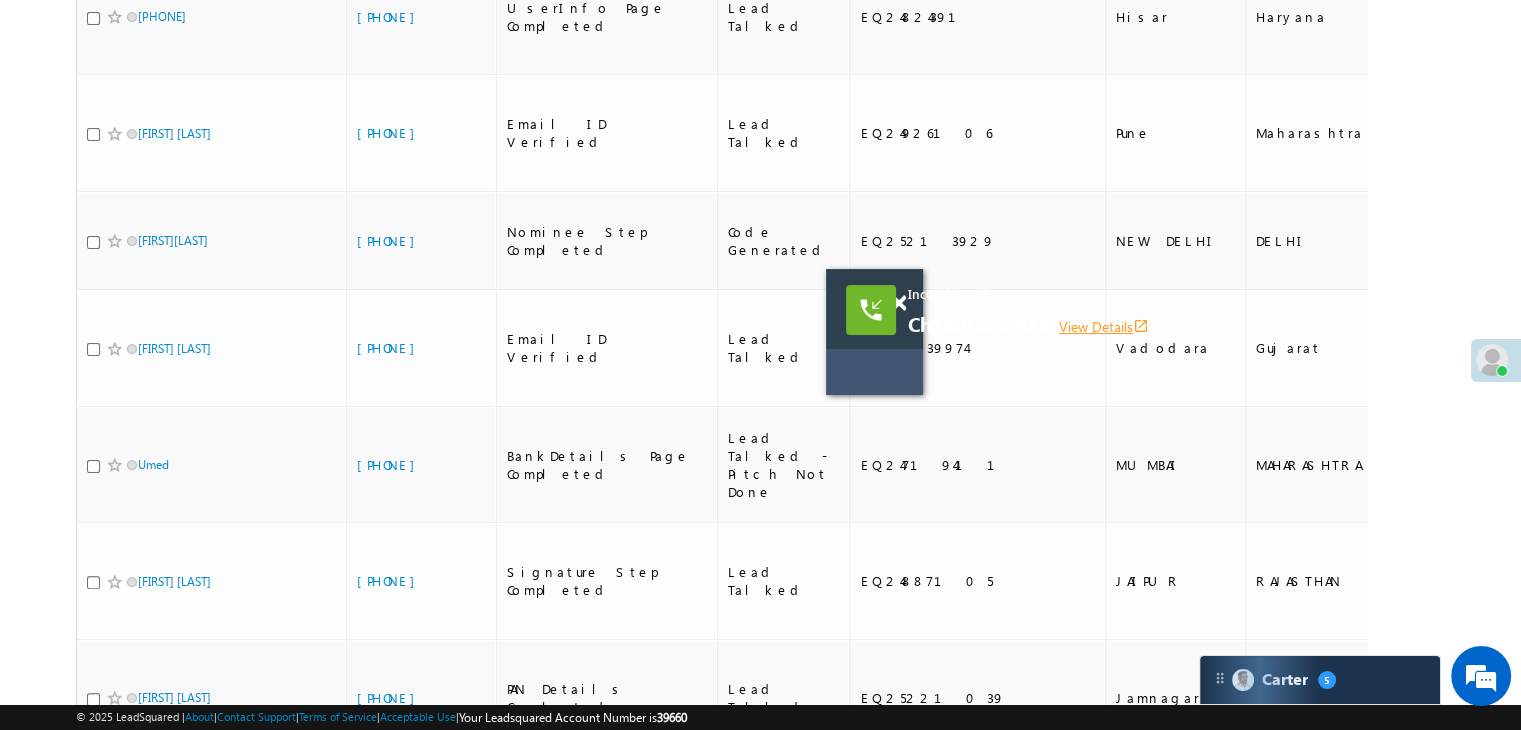 click on "View Details  open_in_new" at bounding box center (1104, 326) 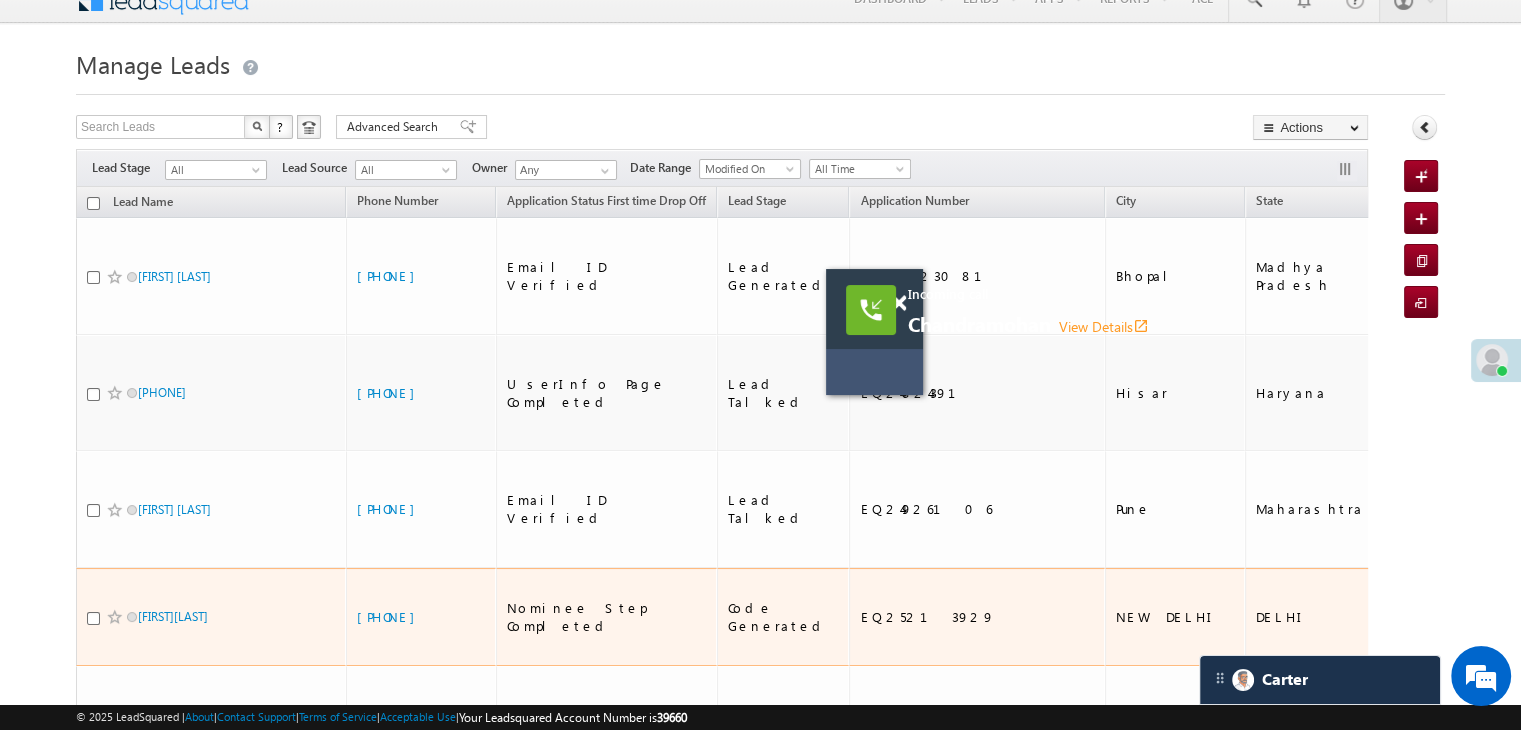 scroll, scrollTop: 0, scrollLeft: 0, axis: both 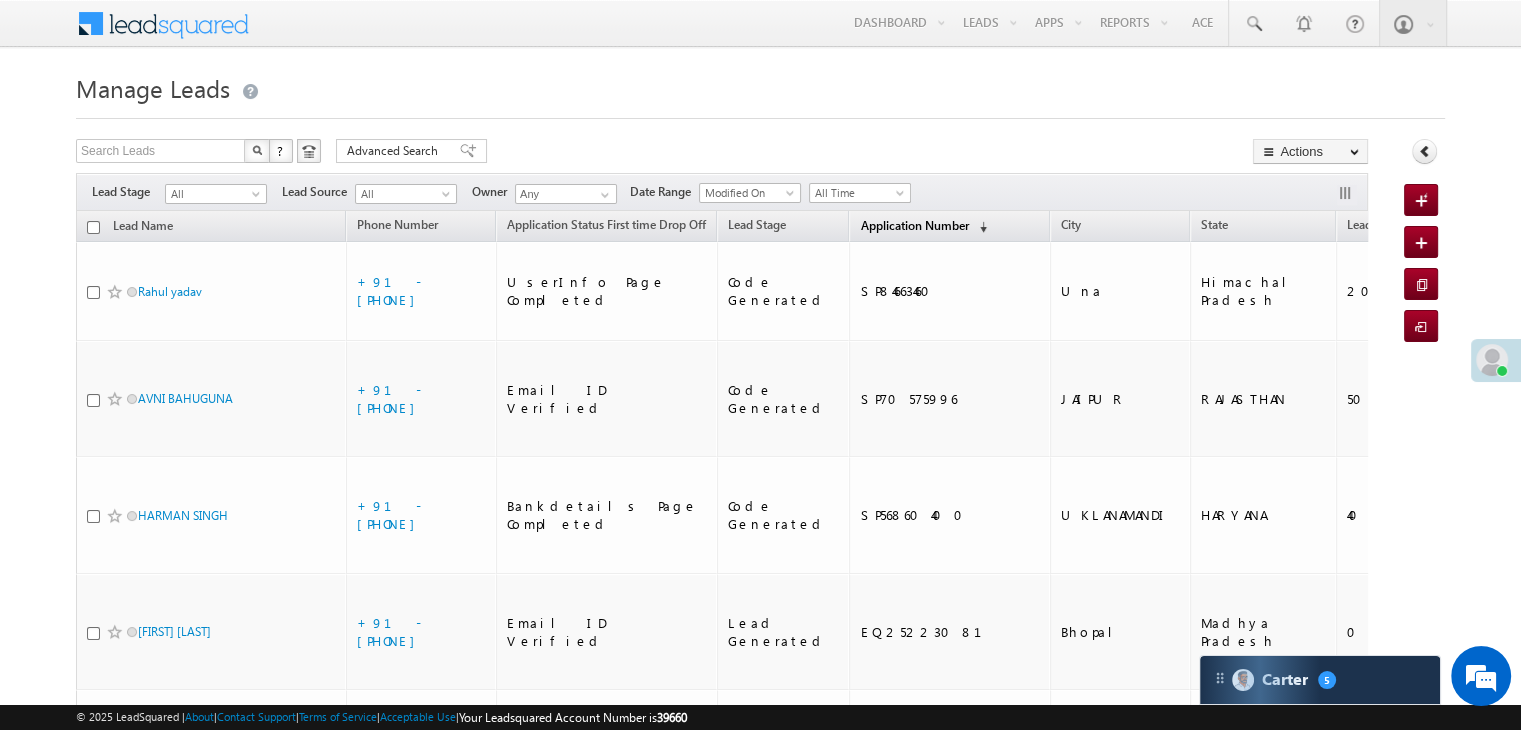 click on "Application Number" at bounding box center [914, 225] 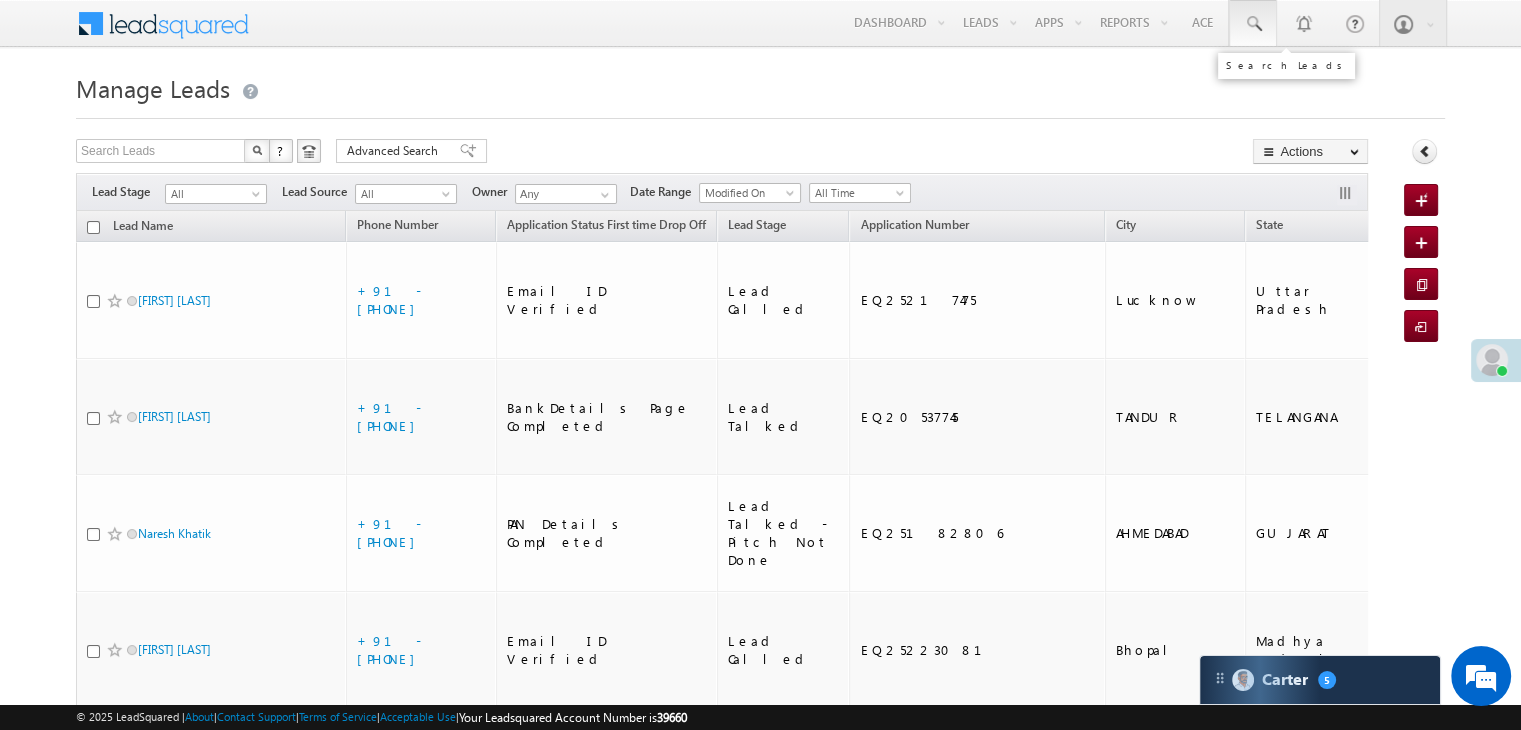 click at bounding box center [1253, 24] 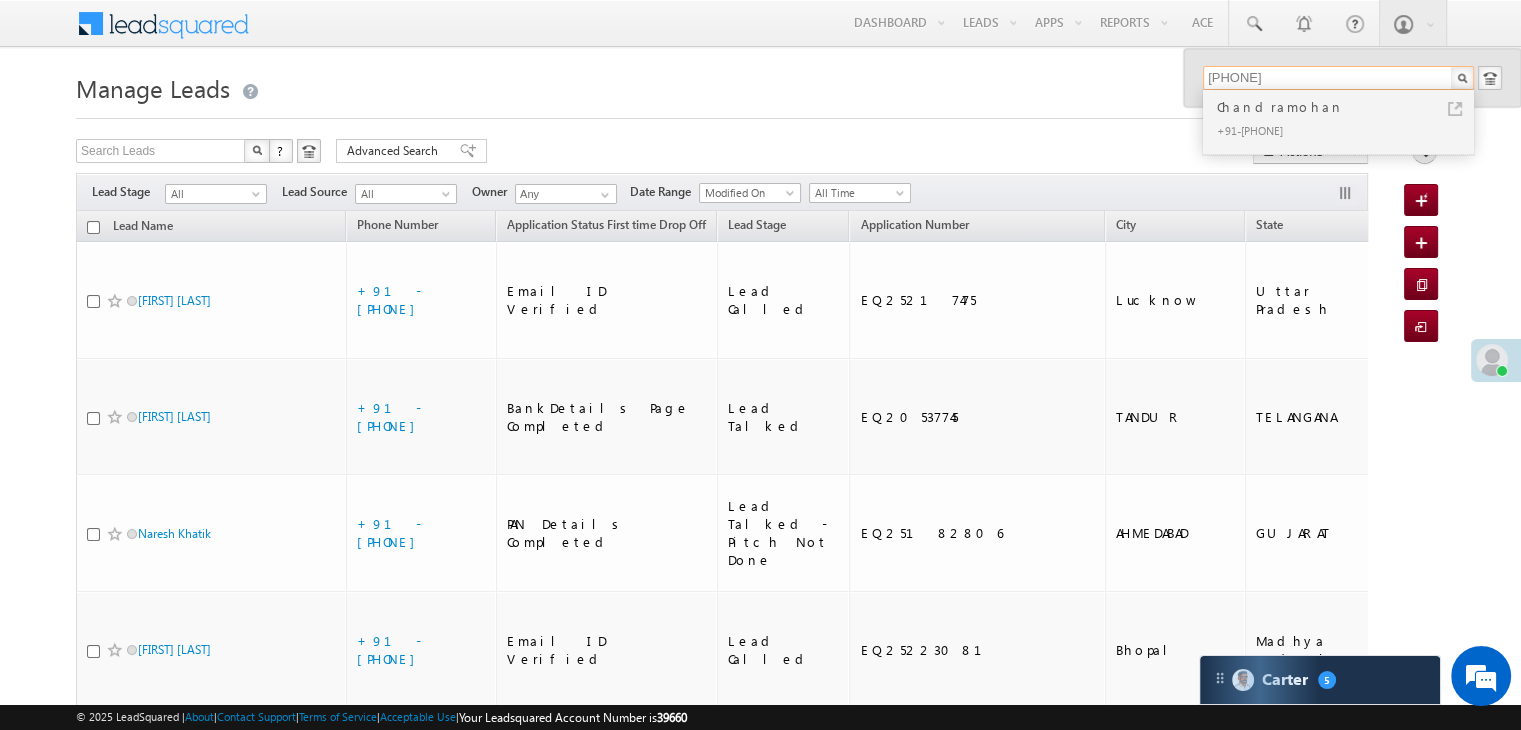 type on "9671671497" 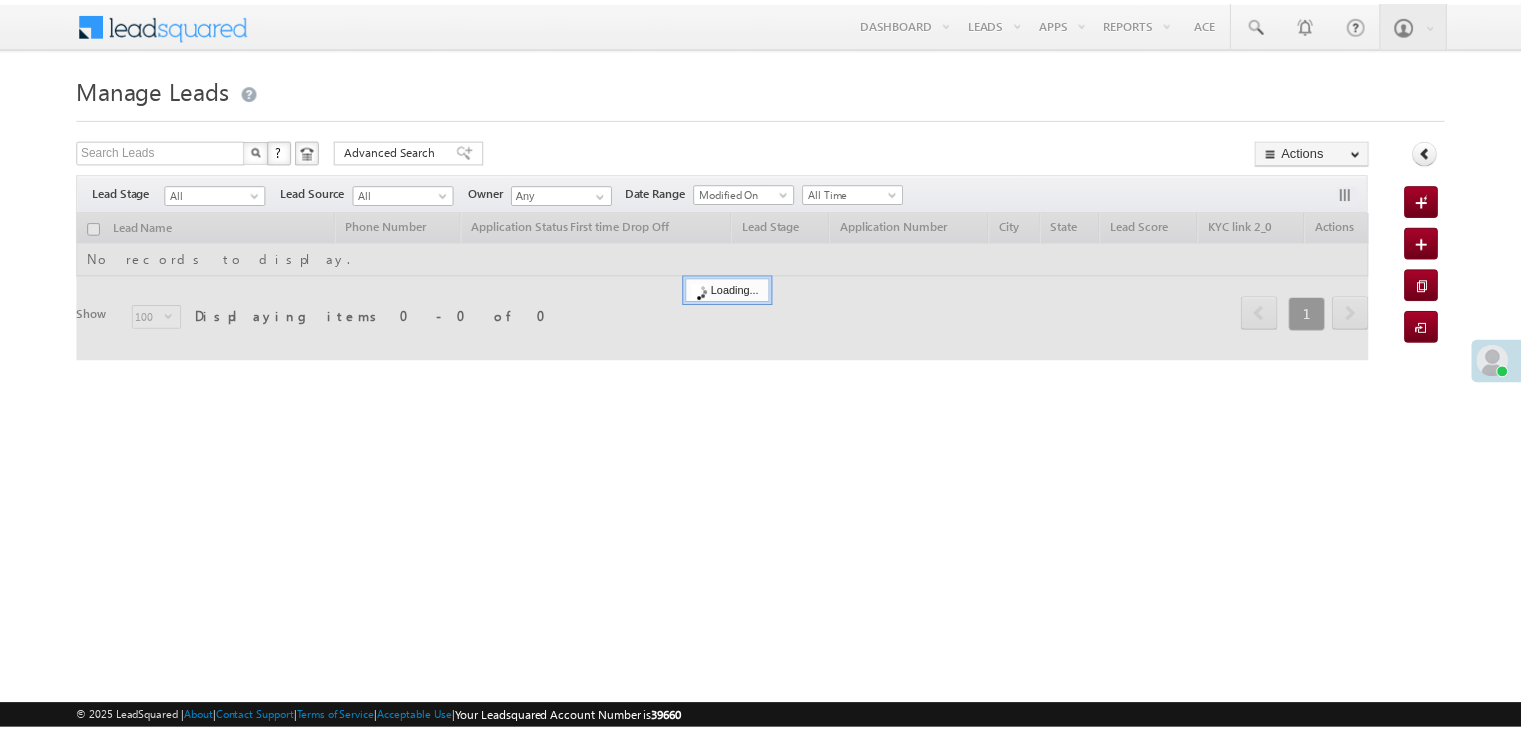 scroll, scrollTop: 0, scrollLeft: 0, axis: both 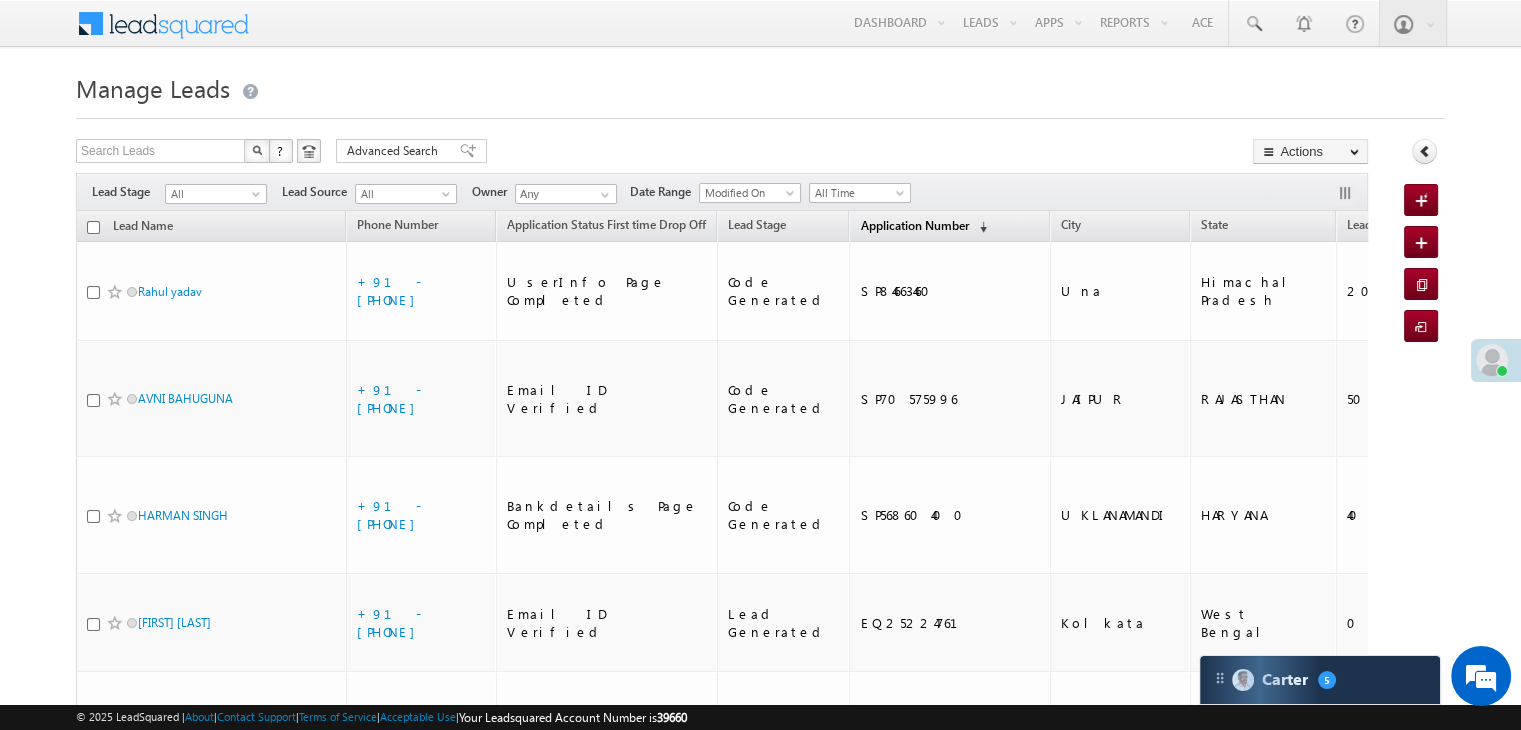 click on "Application Number" at bounding box center (914, 225) 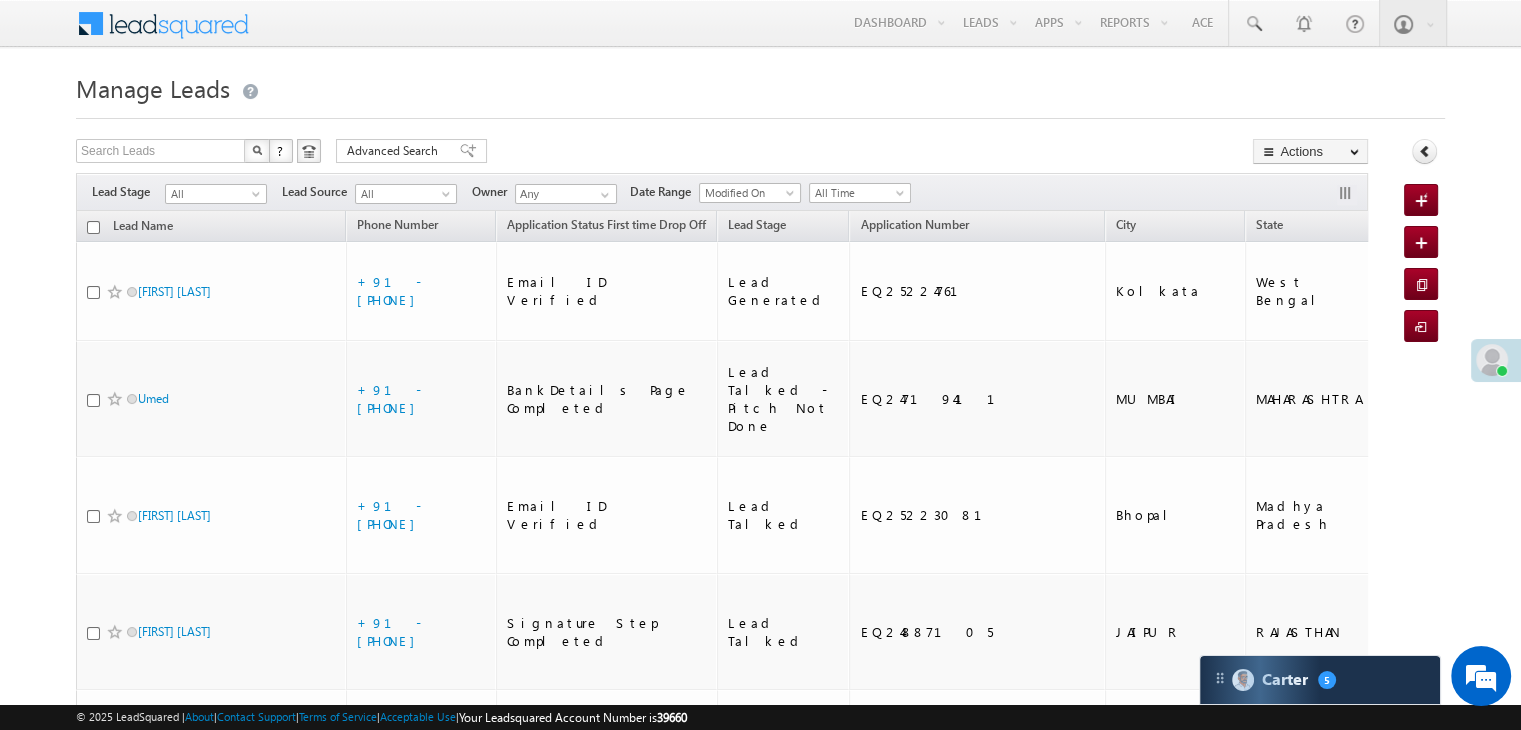 scroll, scrollTop: 0, scrollLeft: 0, axis: both 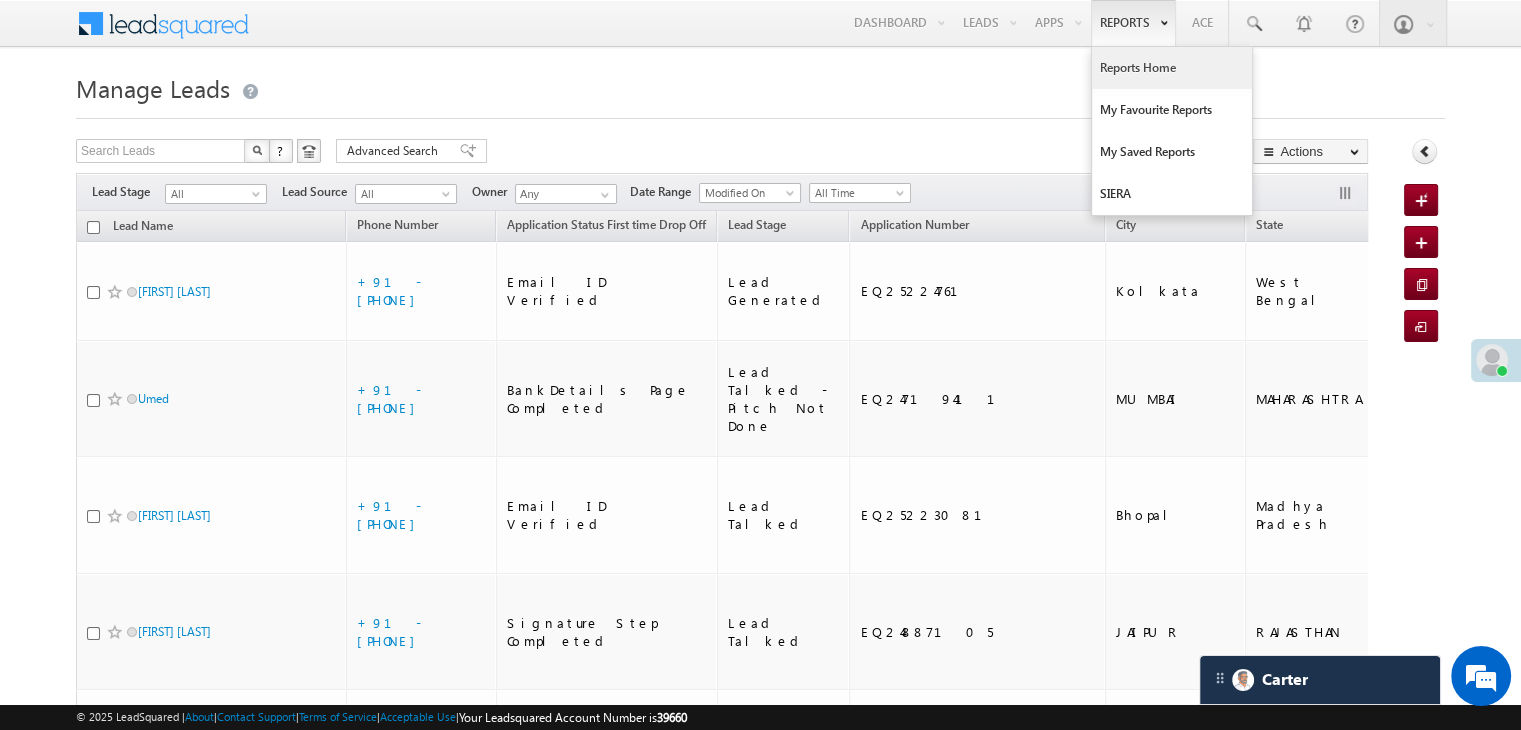 click on "Reports Home" at bounding box center [1172, 68] 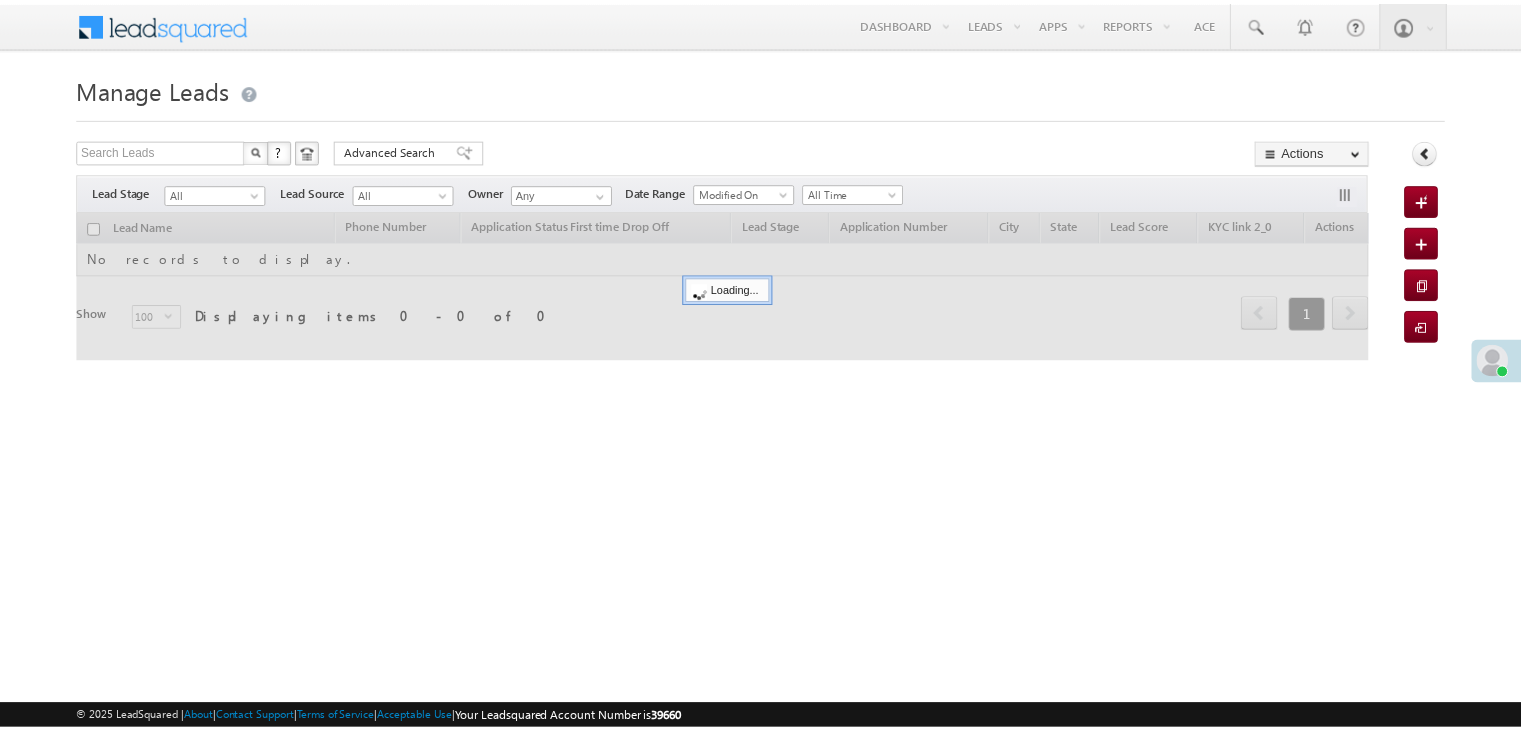 scroll, scrollTop: 0, scrollLeft: 0, axis: both 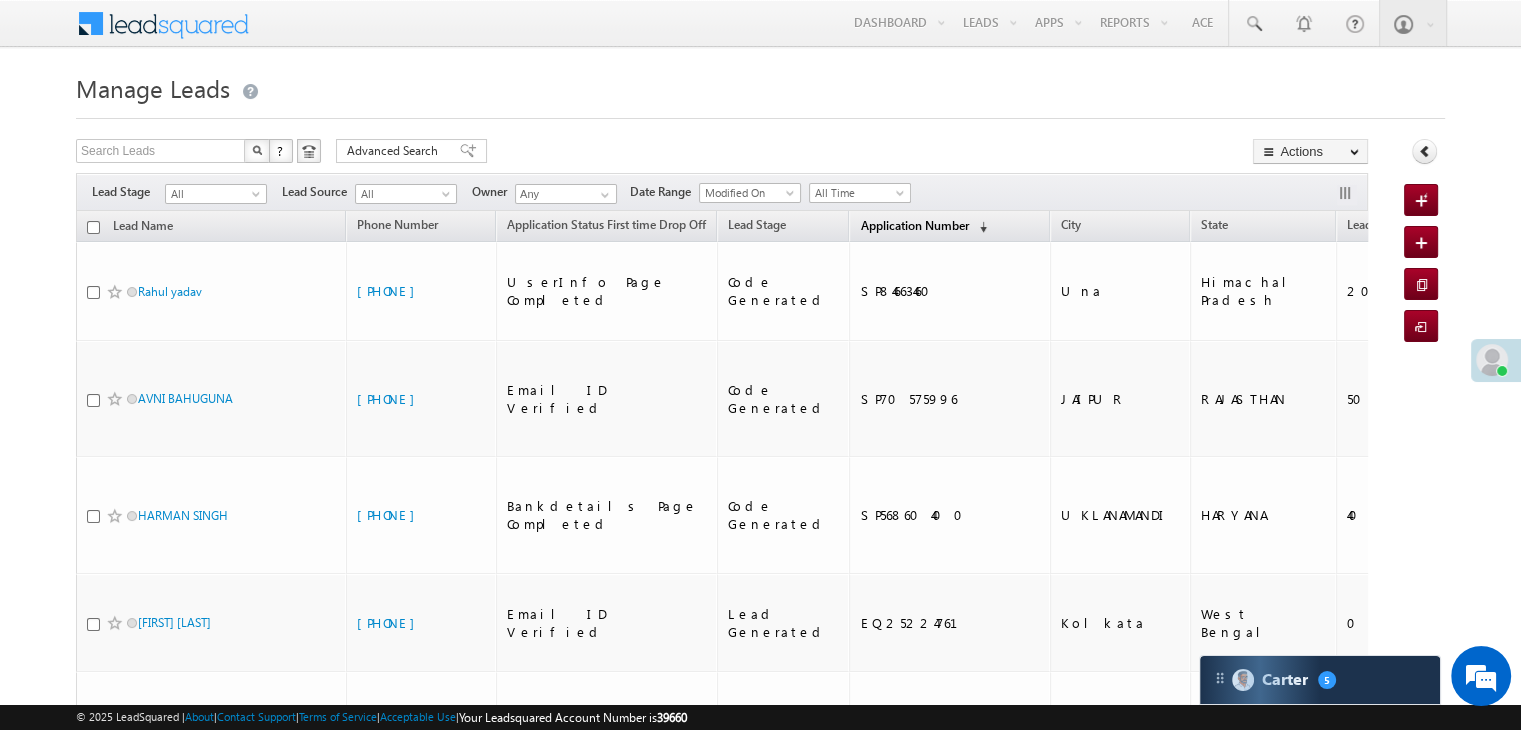 click on "Application Number" at bounding box center [914, 225] 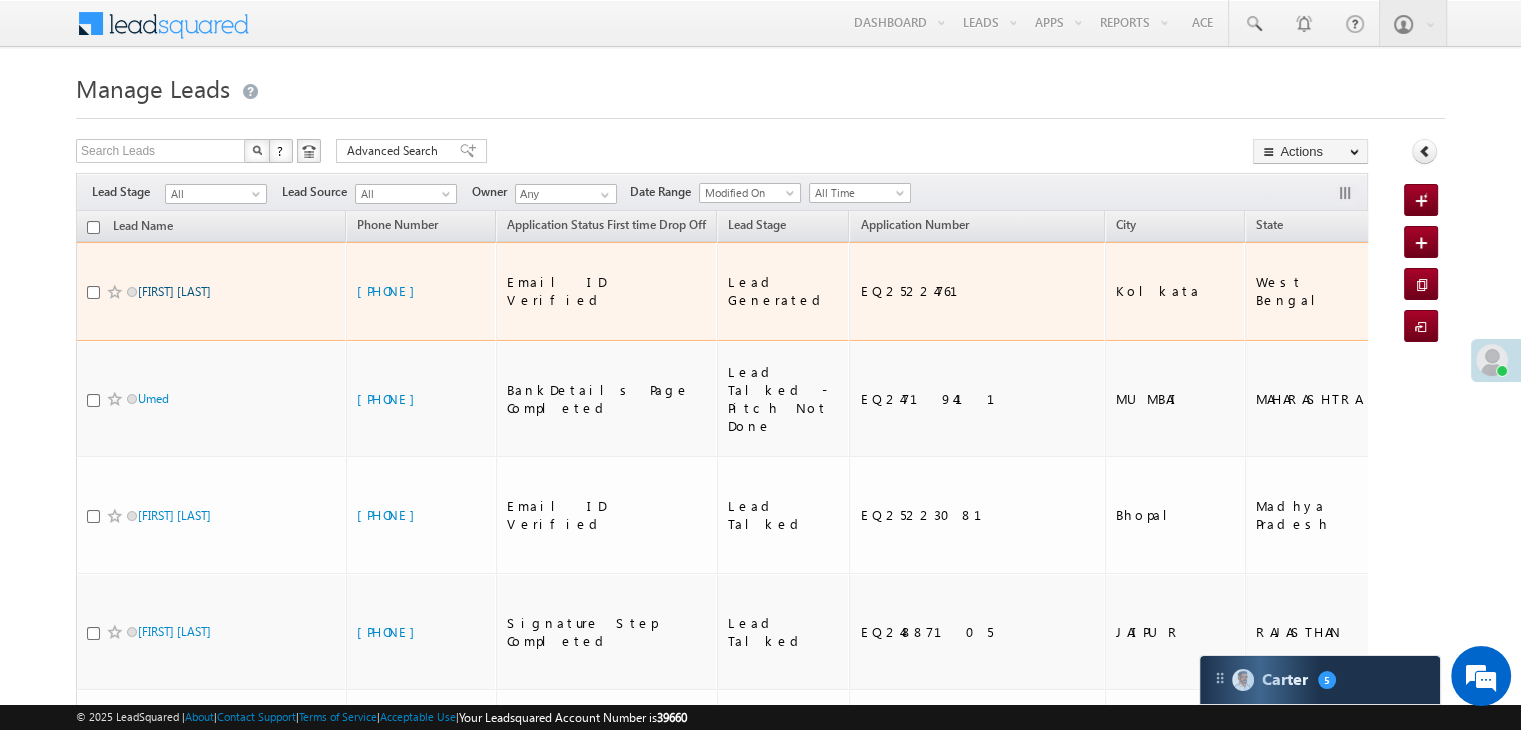 click on "[FIRST] [LAST]" at bounding box center (174, 291) 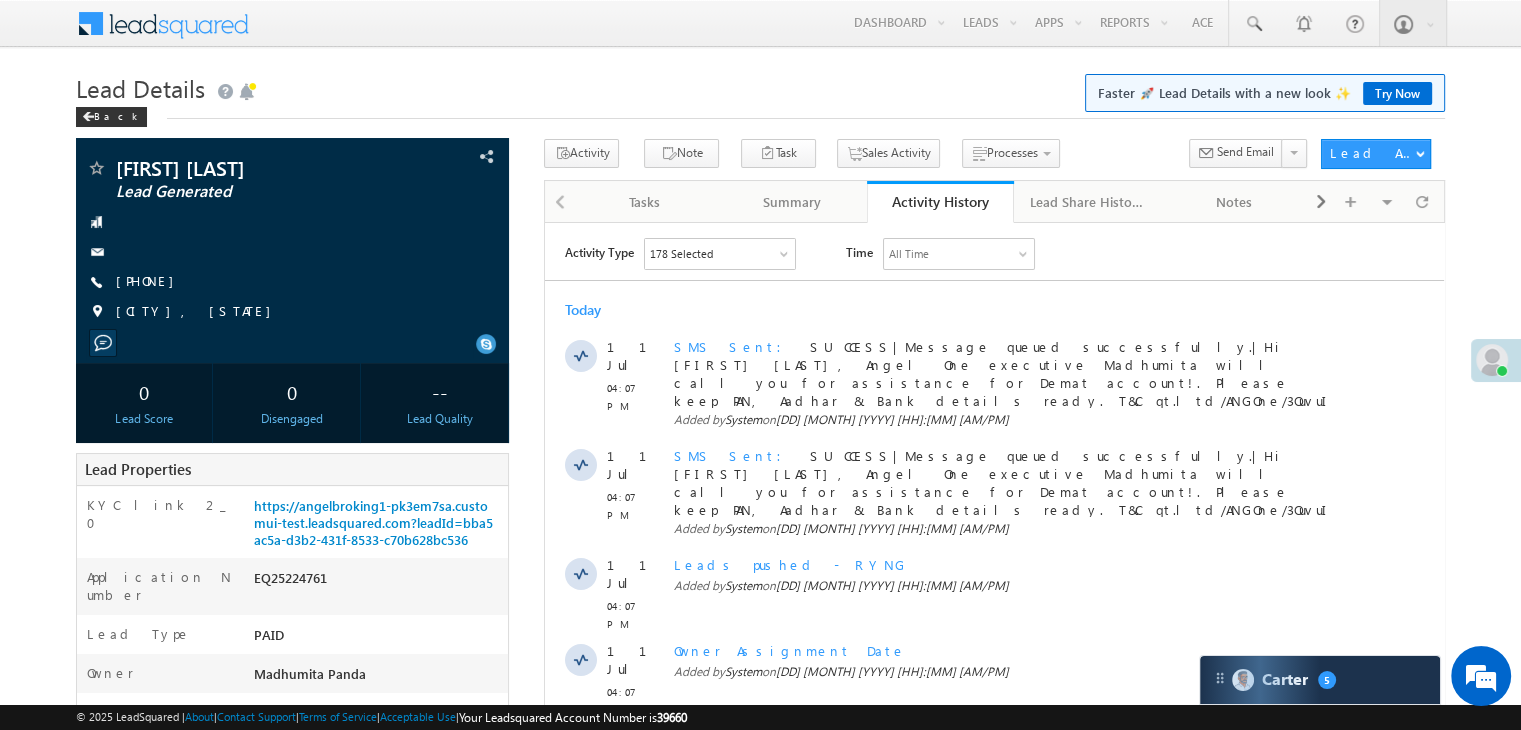 scroll, scrollTop: 200, scrollLeft: 0, axis: vertical 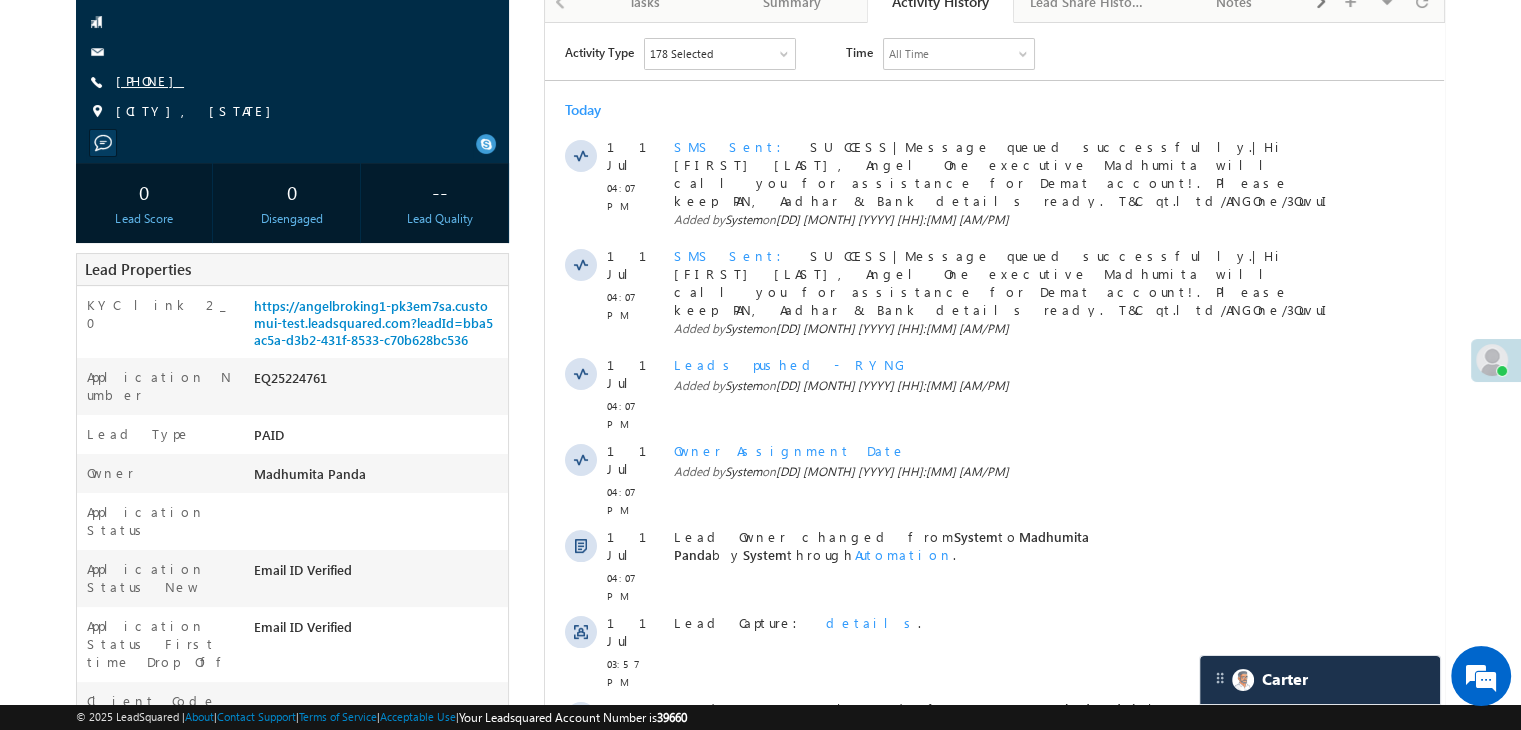 click on "+91-6291502112" at bounding box center (150, 80) 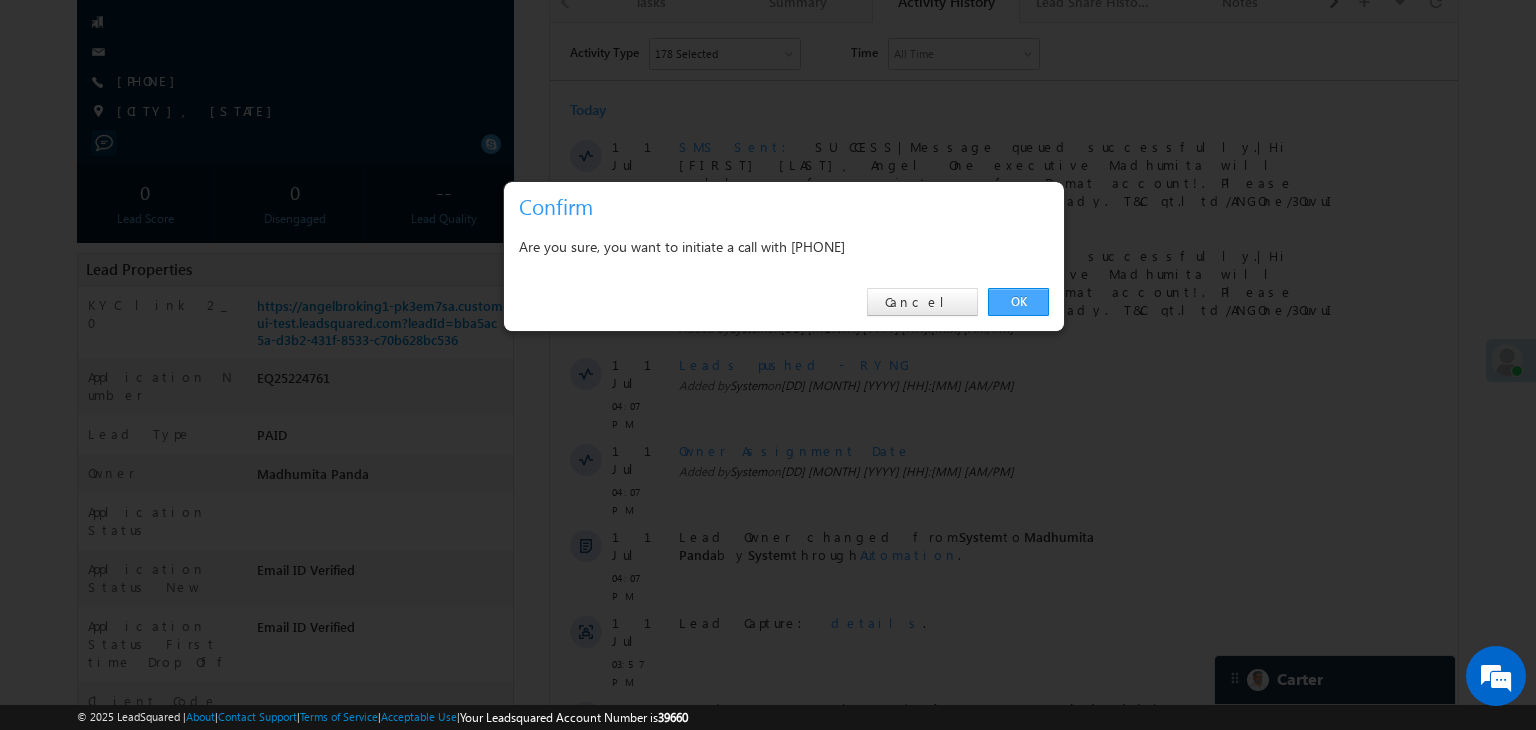 click on "OK" at bounding box center (1018, 302) 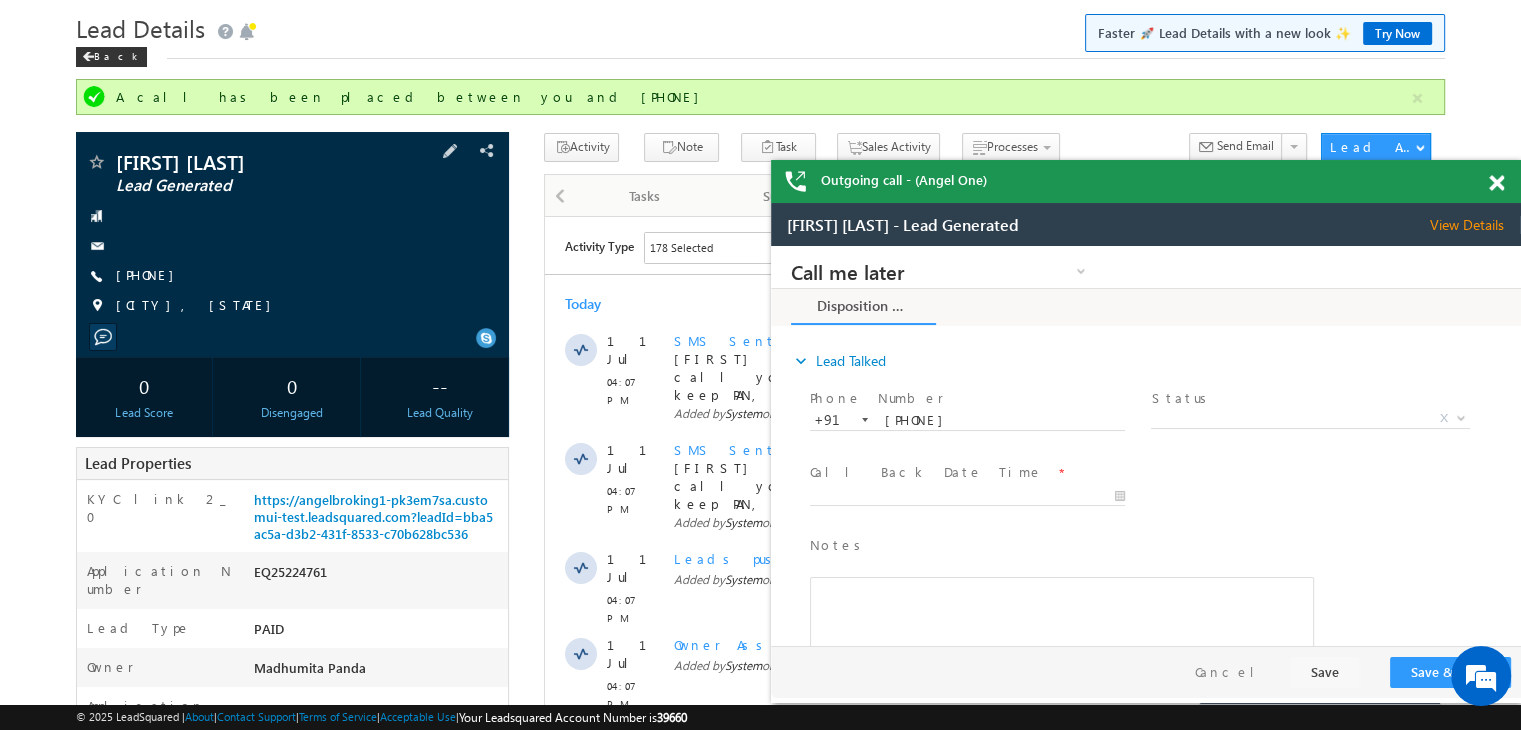 scroll, scrollTop: 53, scrollLeft: 0, axis: vertical 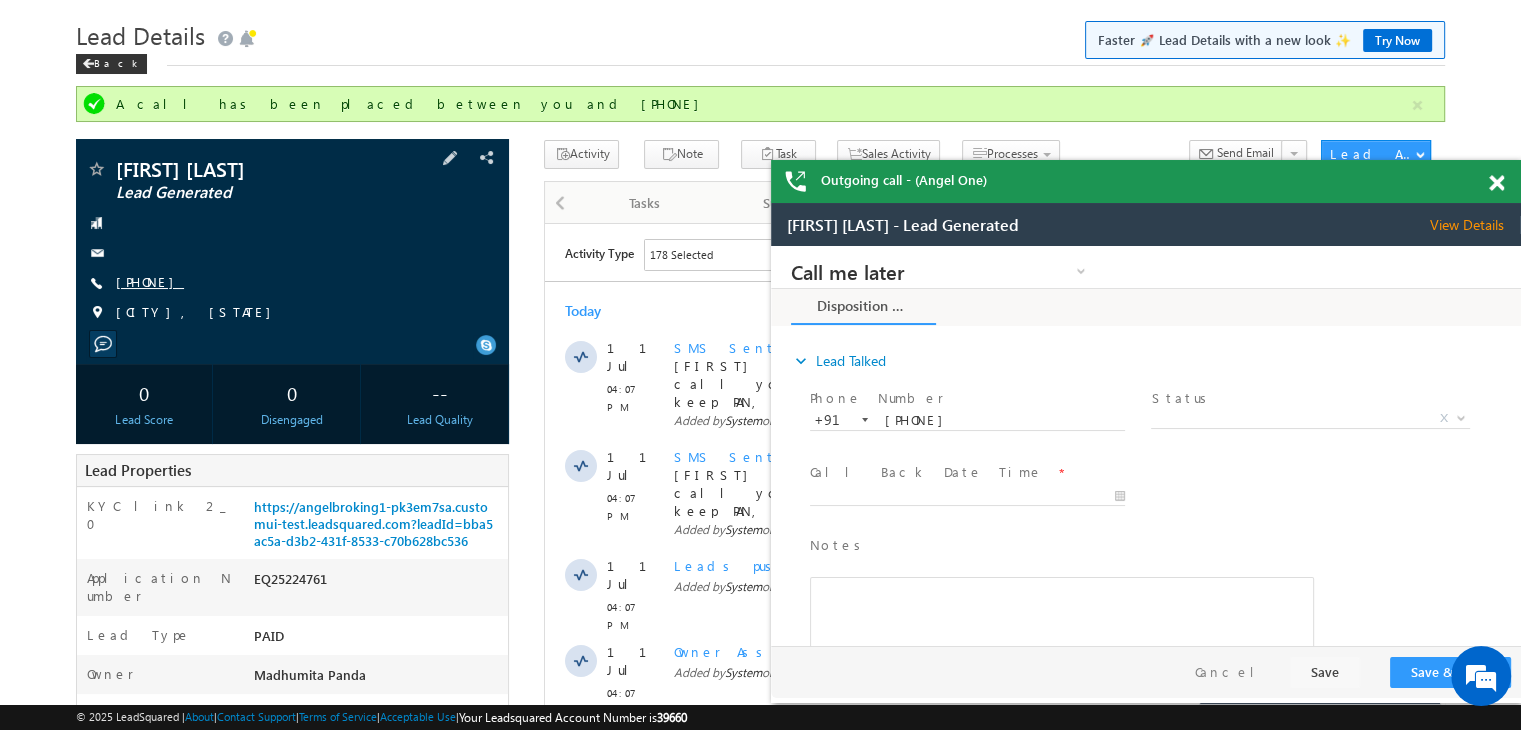 click on "+91-[PHONE]" at bounding box center [150, 281] 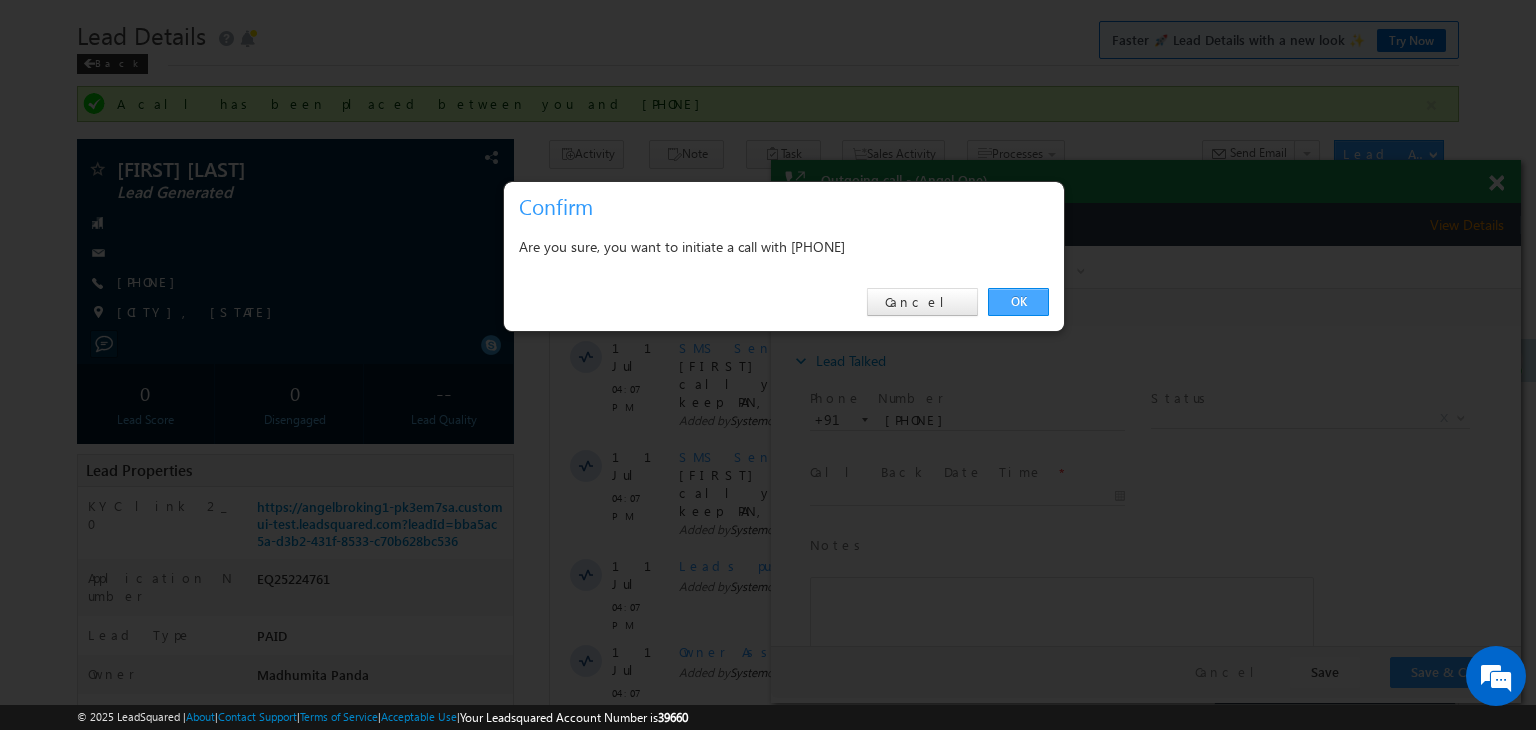 click on "OK" at bounding box center [1018, 302] 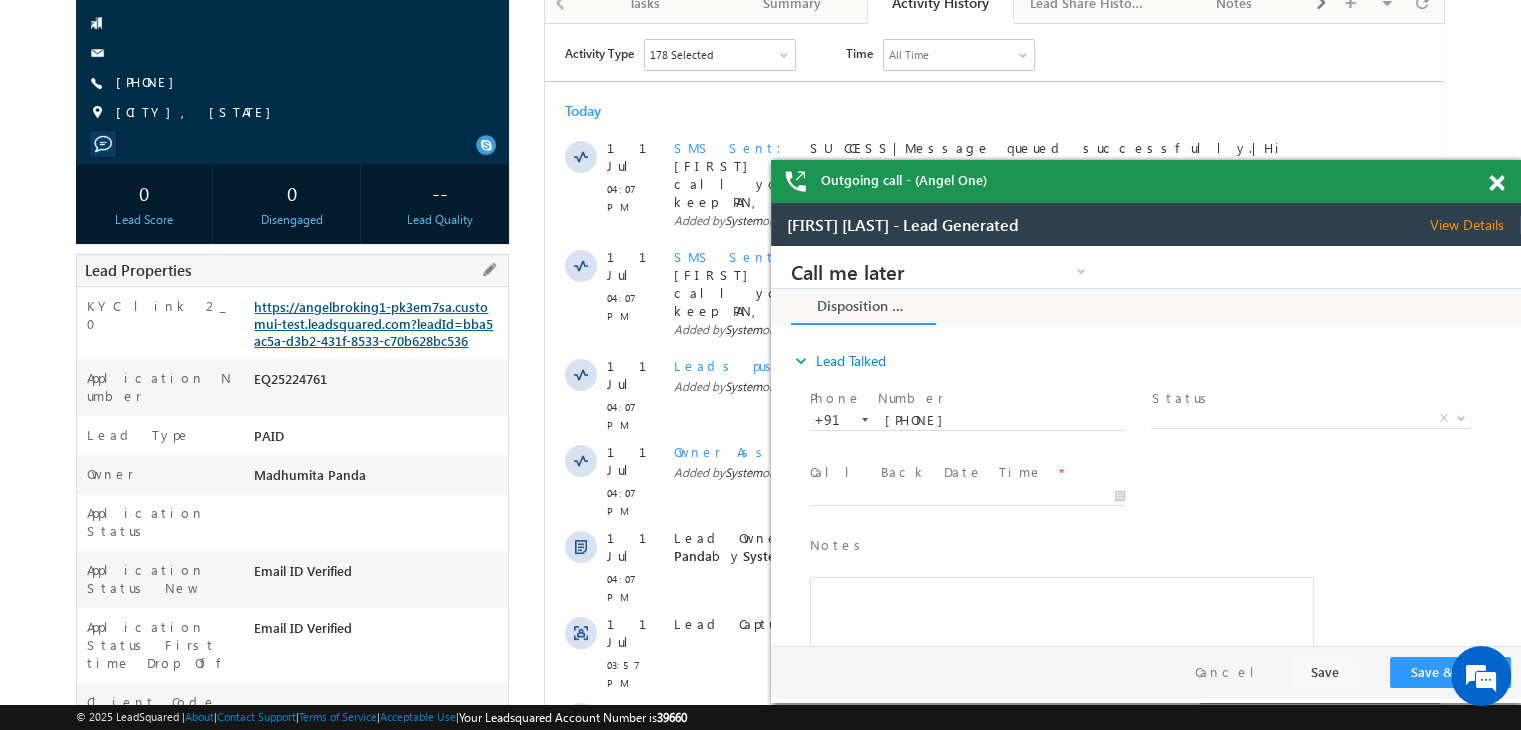 scroll, scrollTop: 0, scrollLeft: 0, axis: both 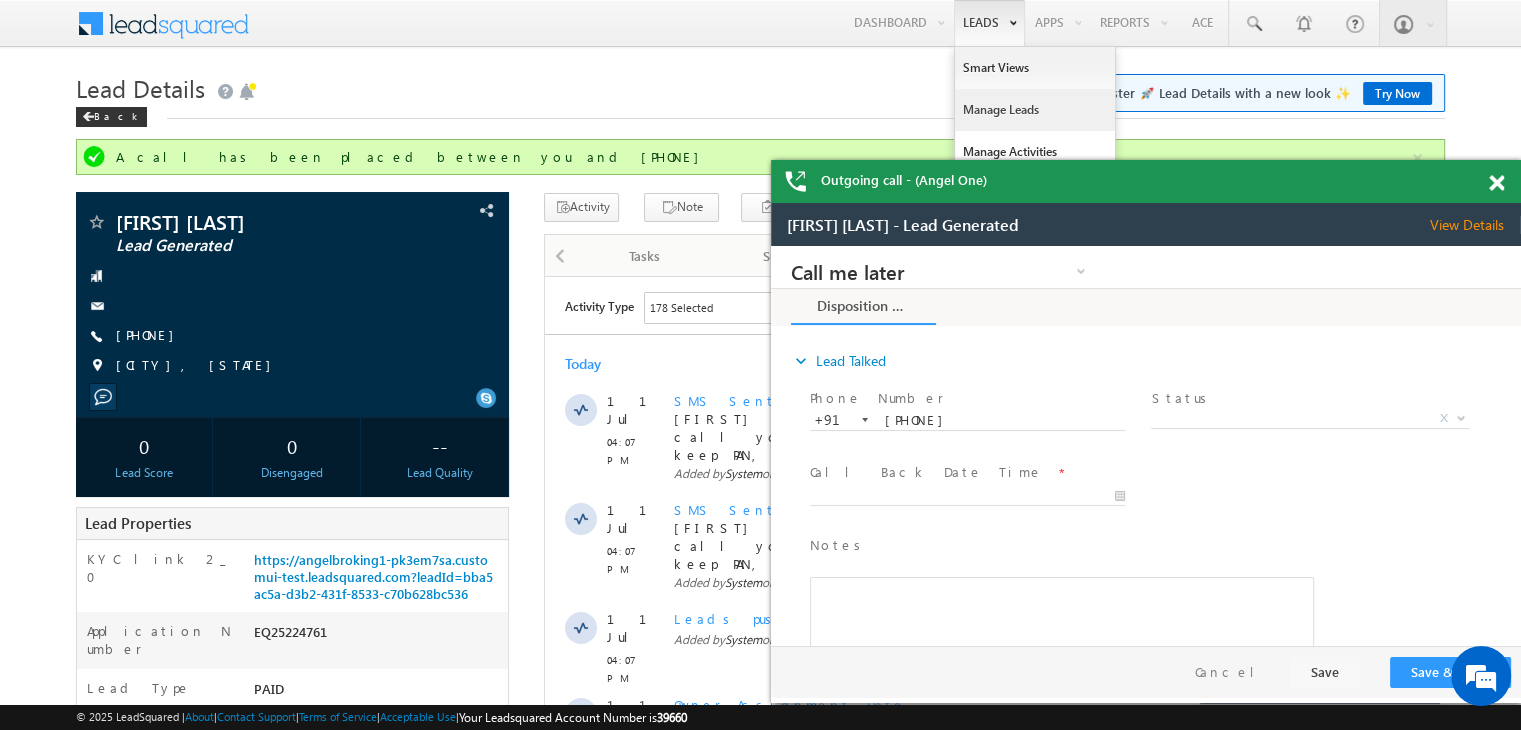 click on "Manage Leads" at bounding box center (1035, 110) 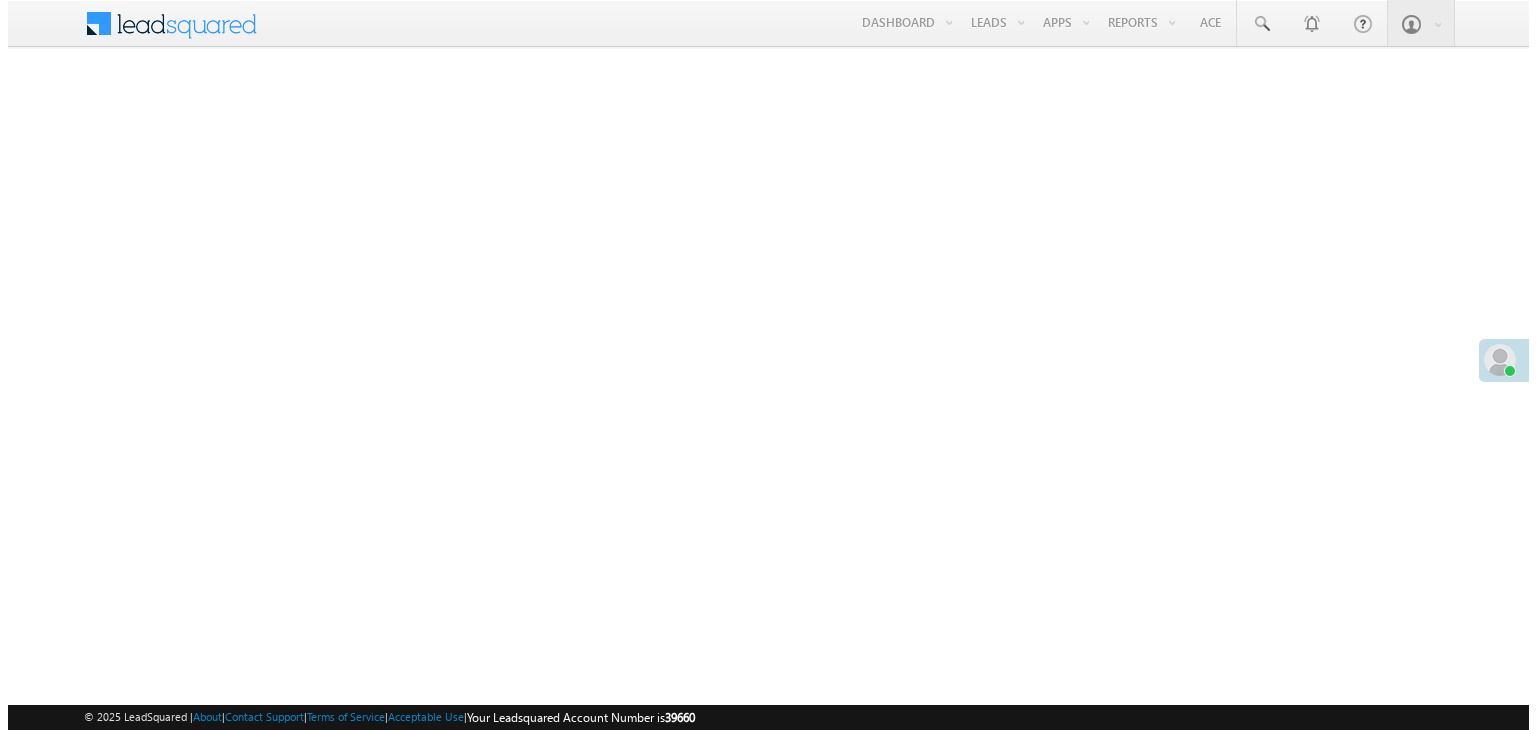 scroll, scrollTop: 0, scrollLeft: 0, axis: both 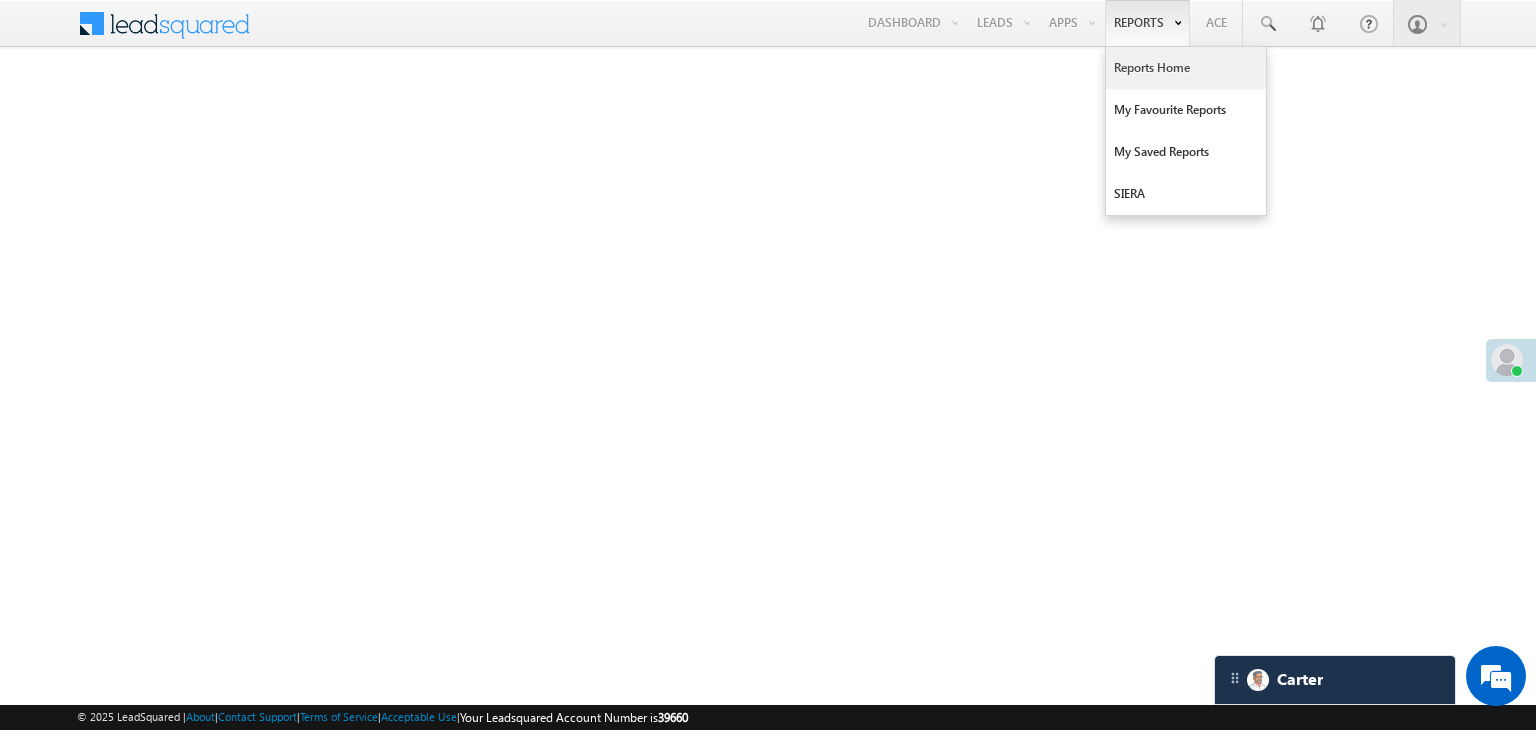 click on "Reports Home" at bounding box center [1186, 68] 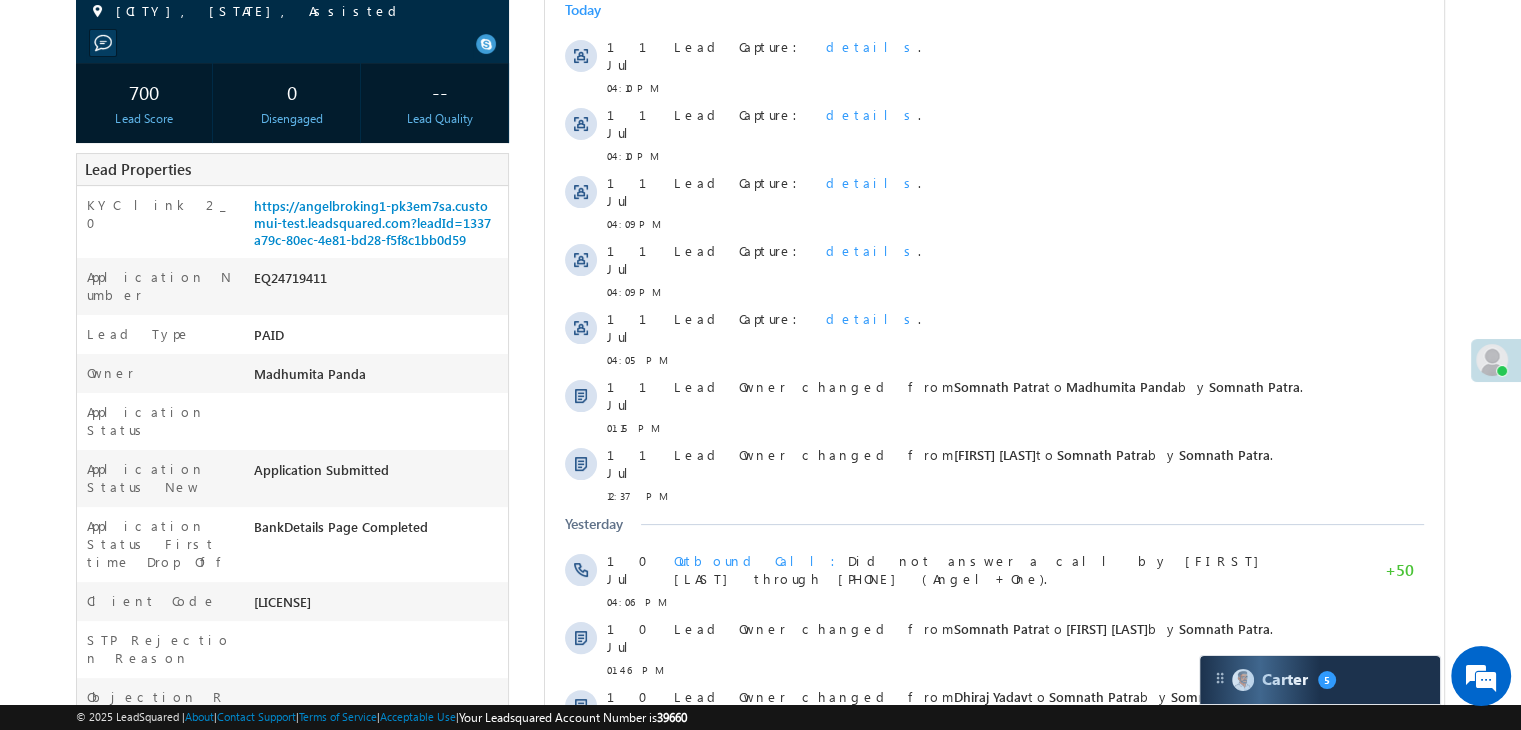 scroll, scrollTop: 0, scrollLeft: 0, axis: both 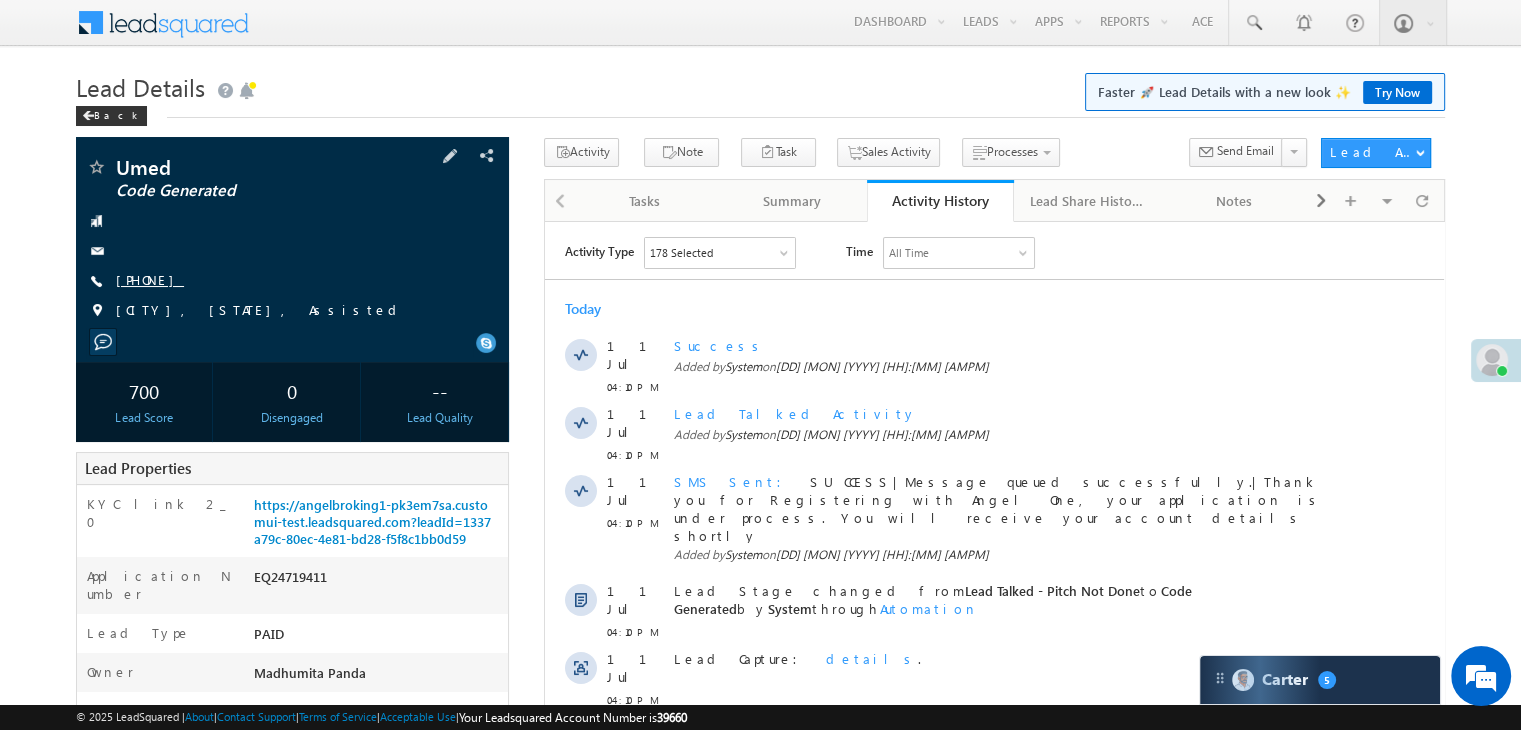click on "[PHONE]" at bounding box center [150, 279] 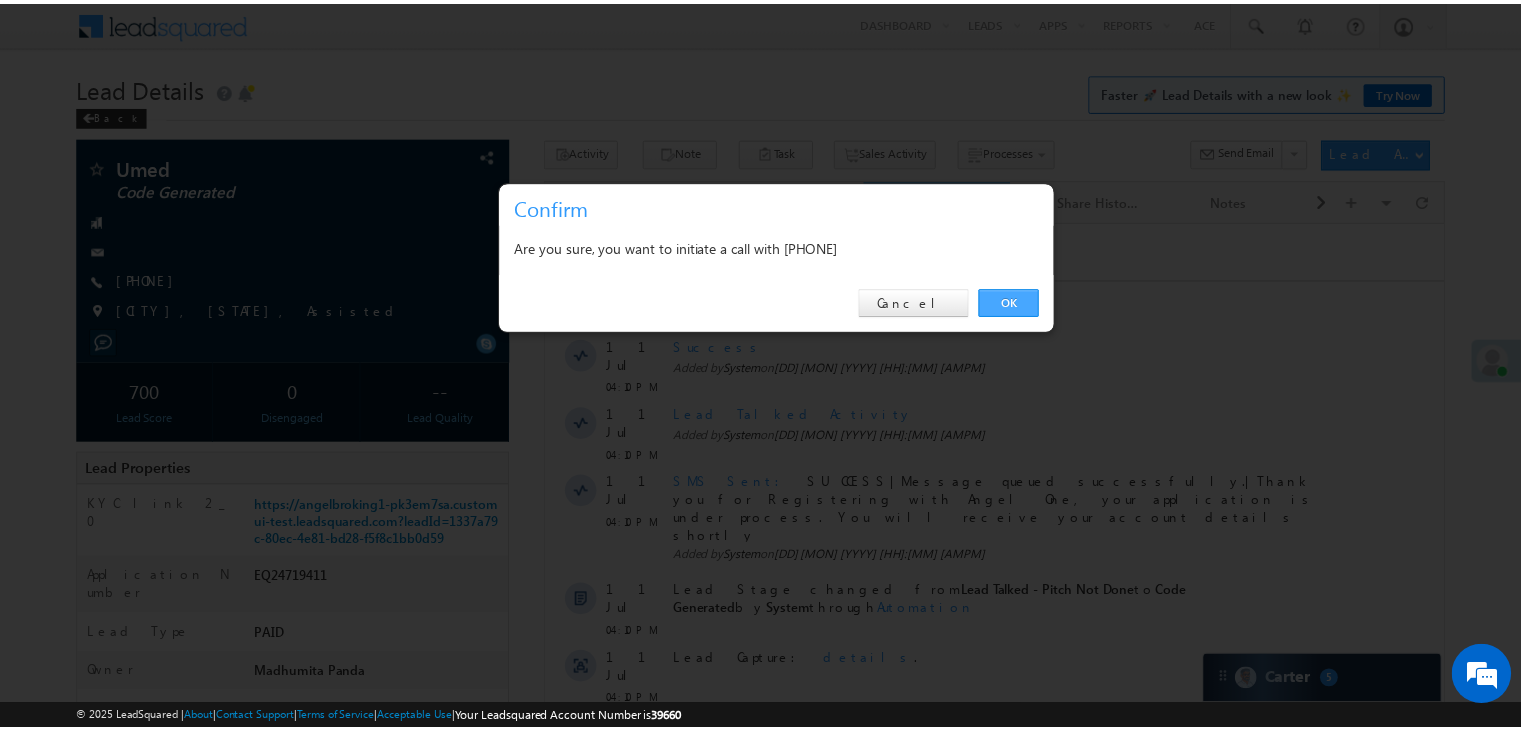 scroll, scrollTop: 0, scrollLeft: 0, axis: both 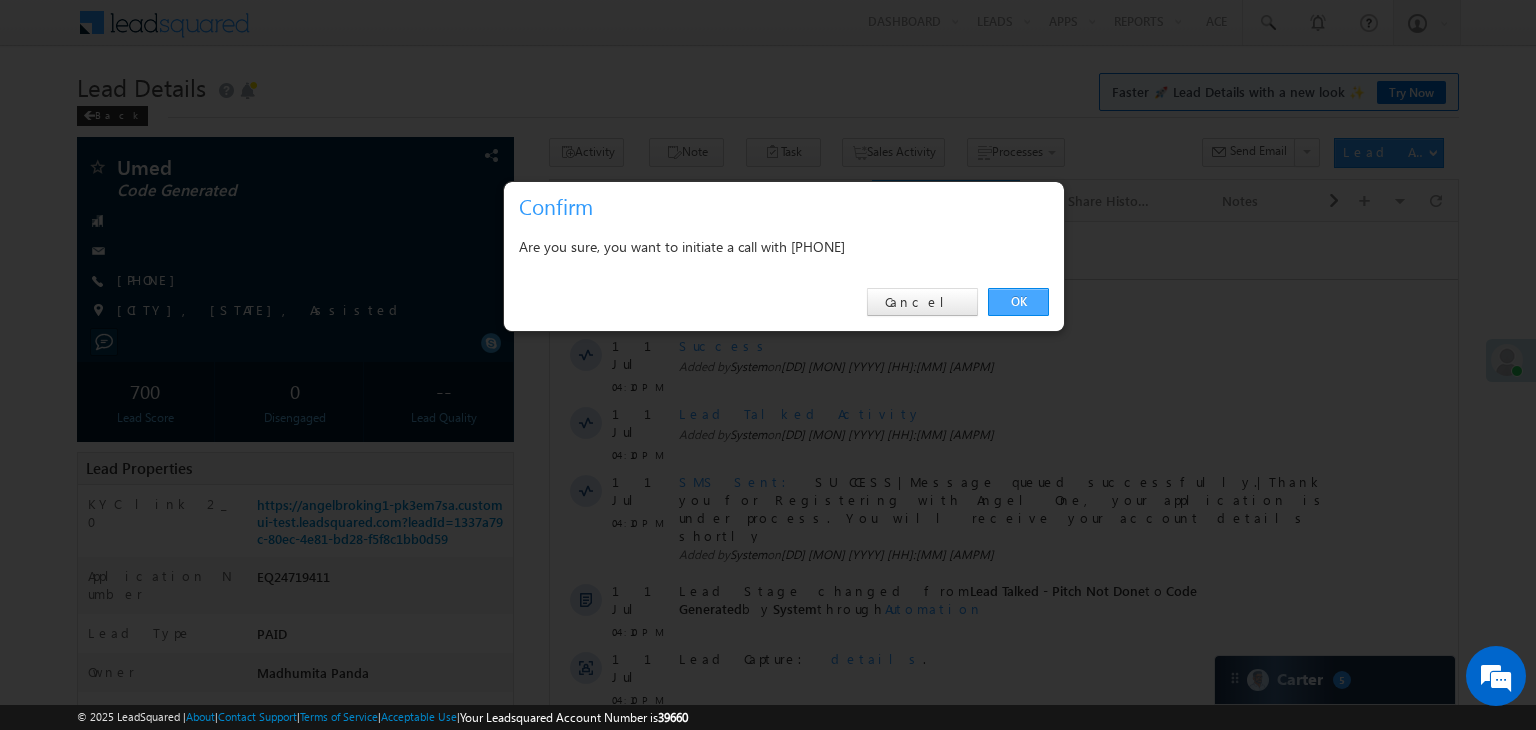 click on "OK" at bounding box center [1018, 302] 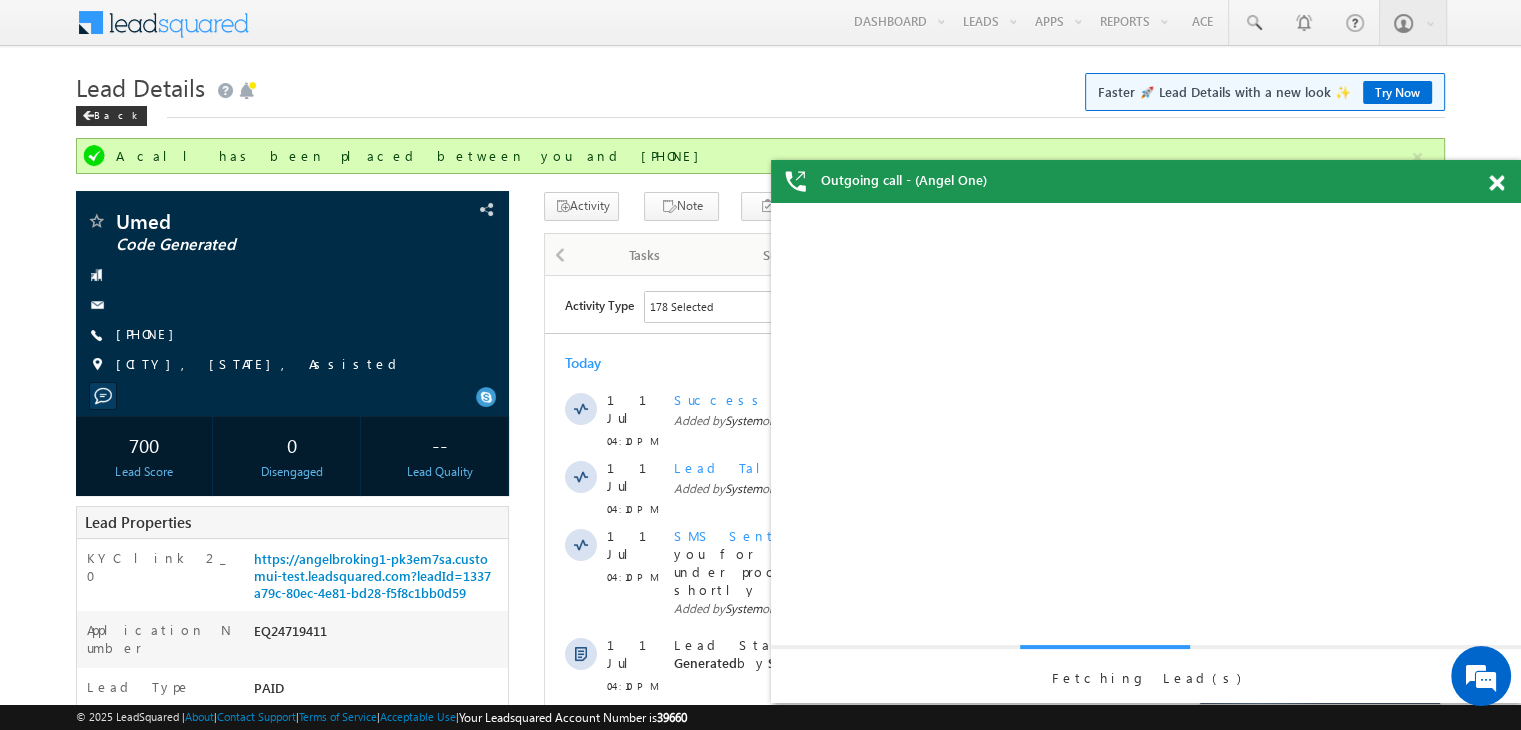 scroll, scrollTop: 0, scrollLeft: 0, axis: both 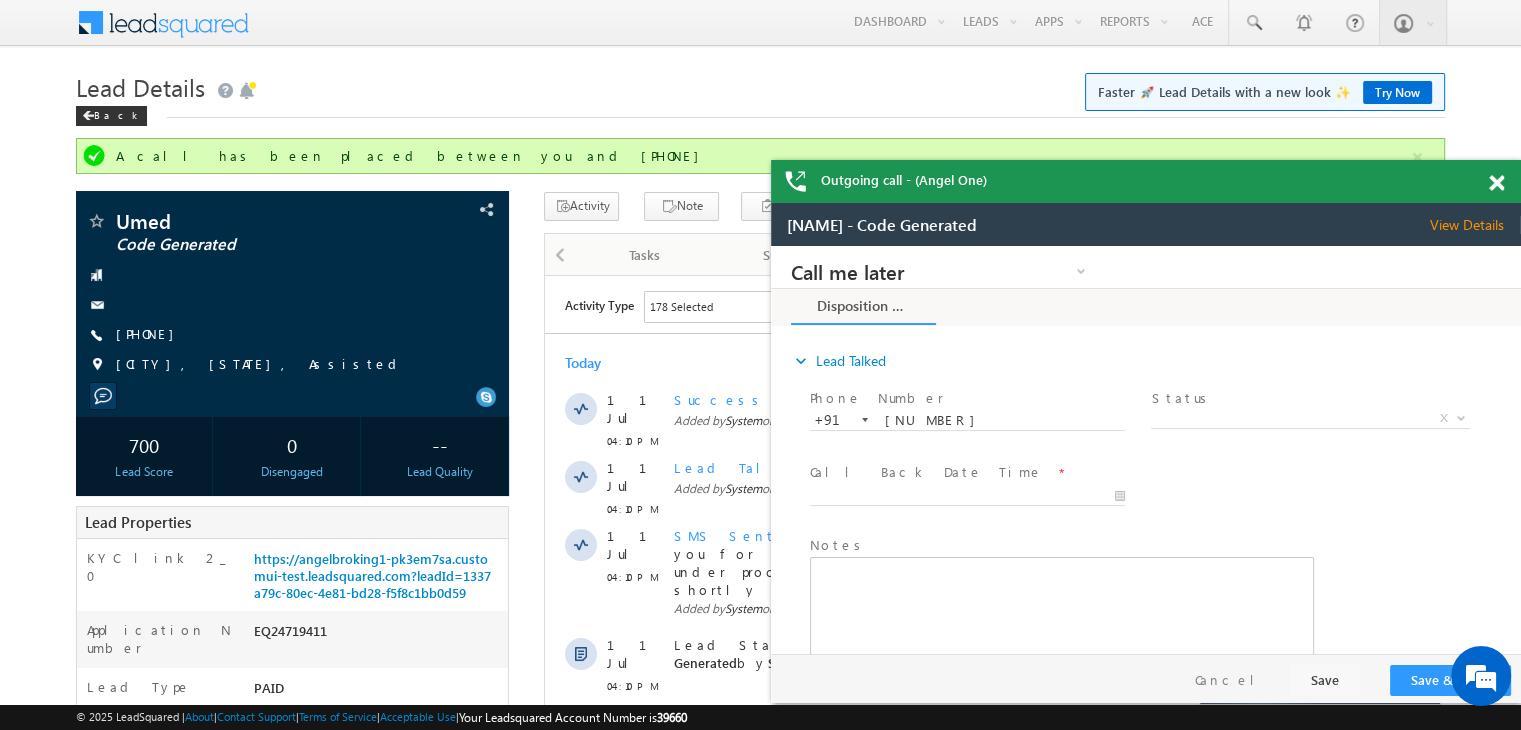 click at bounding box center [1496, 183] 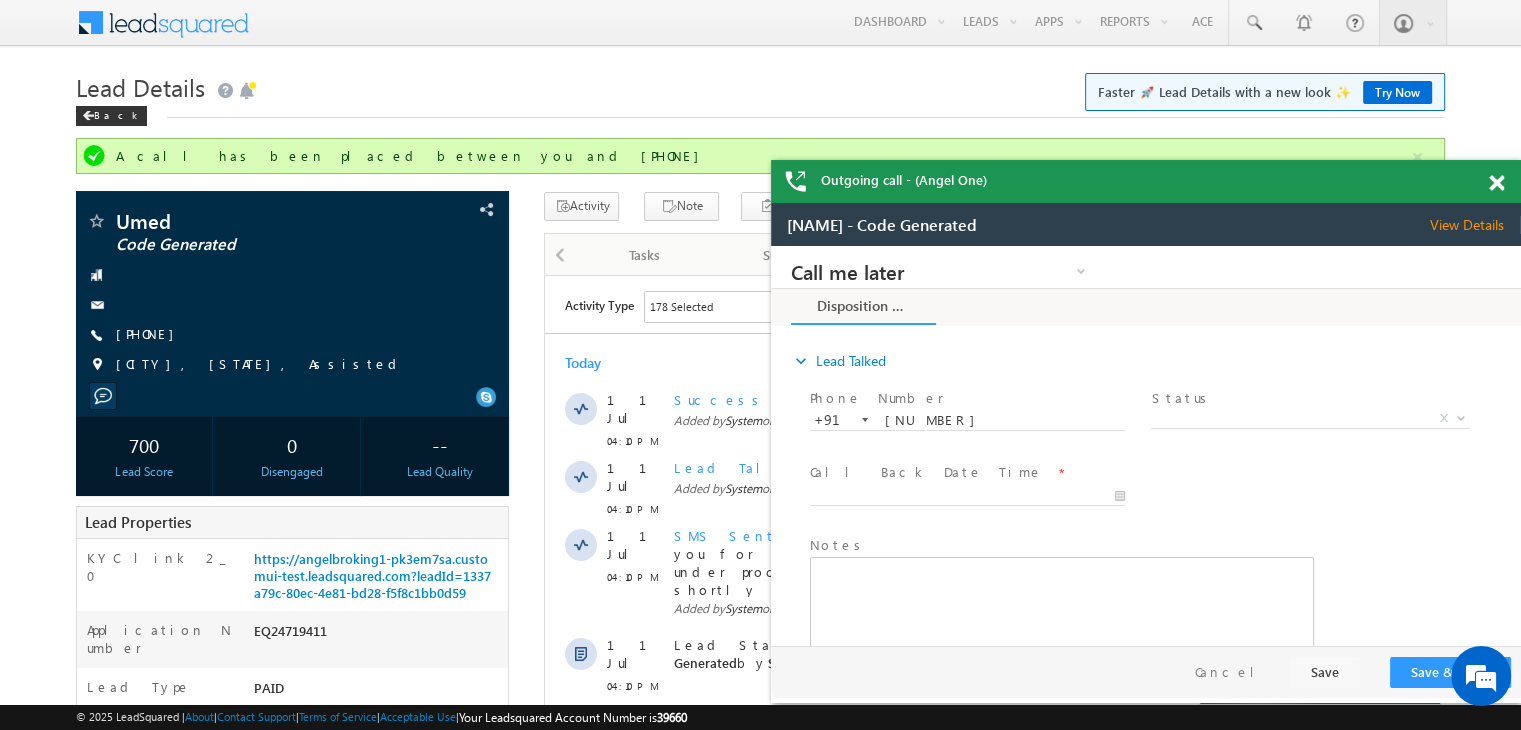 scroll, scrollTop: 0, scrollLeft: 0, axis: both 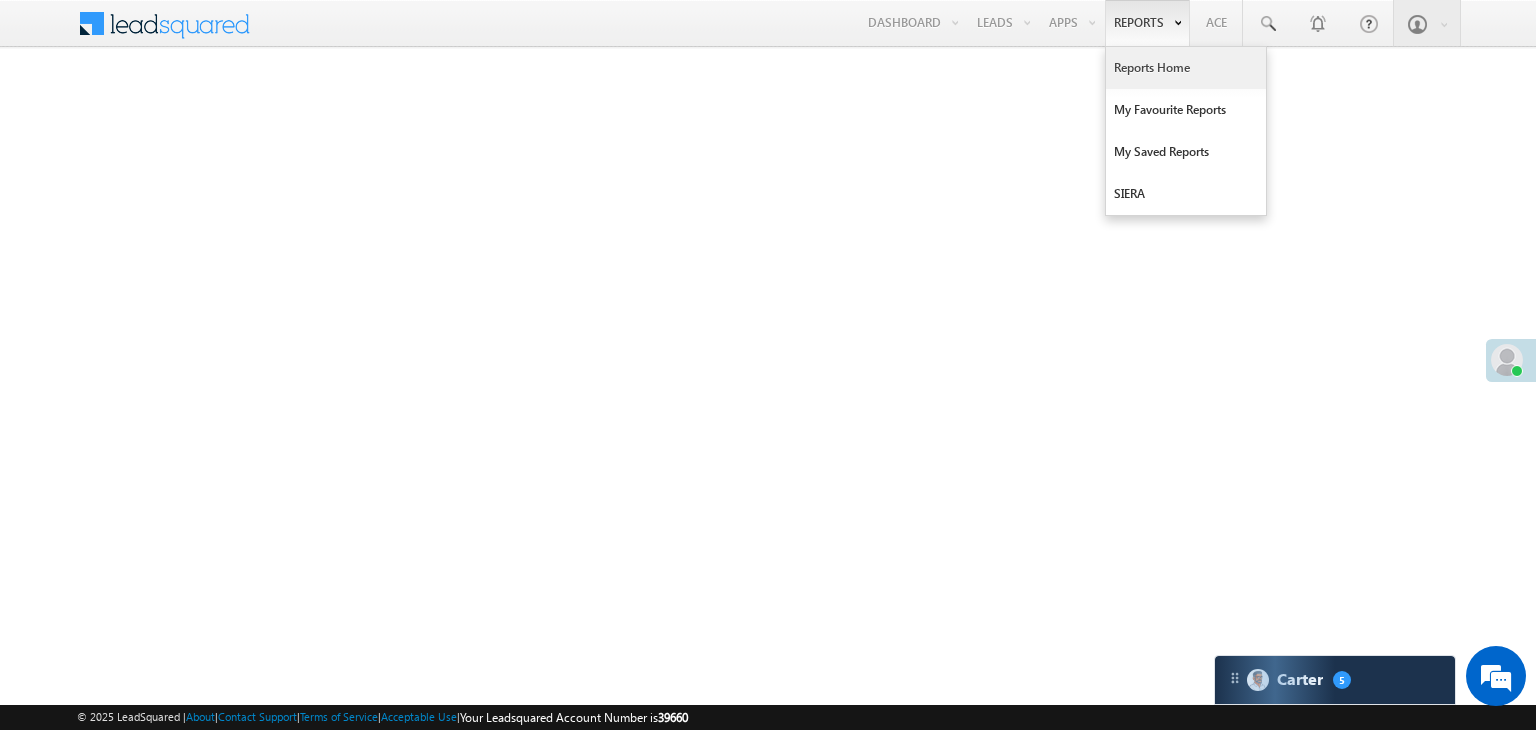 click on "Reports Home" at bounding box center [1186, 68] 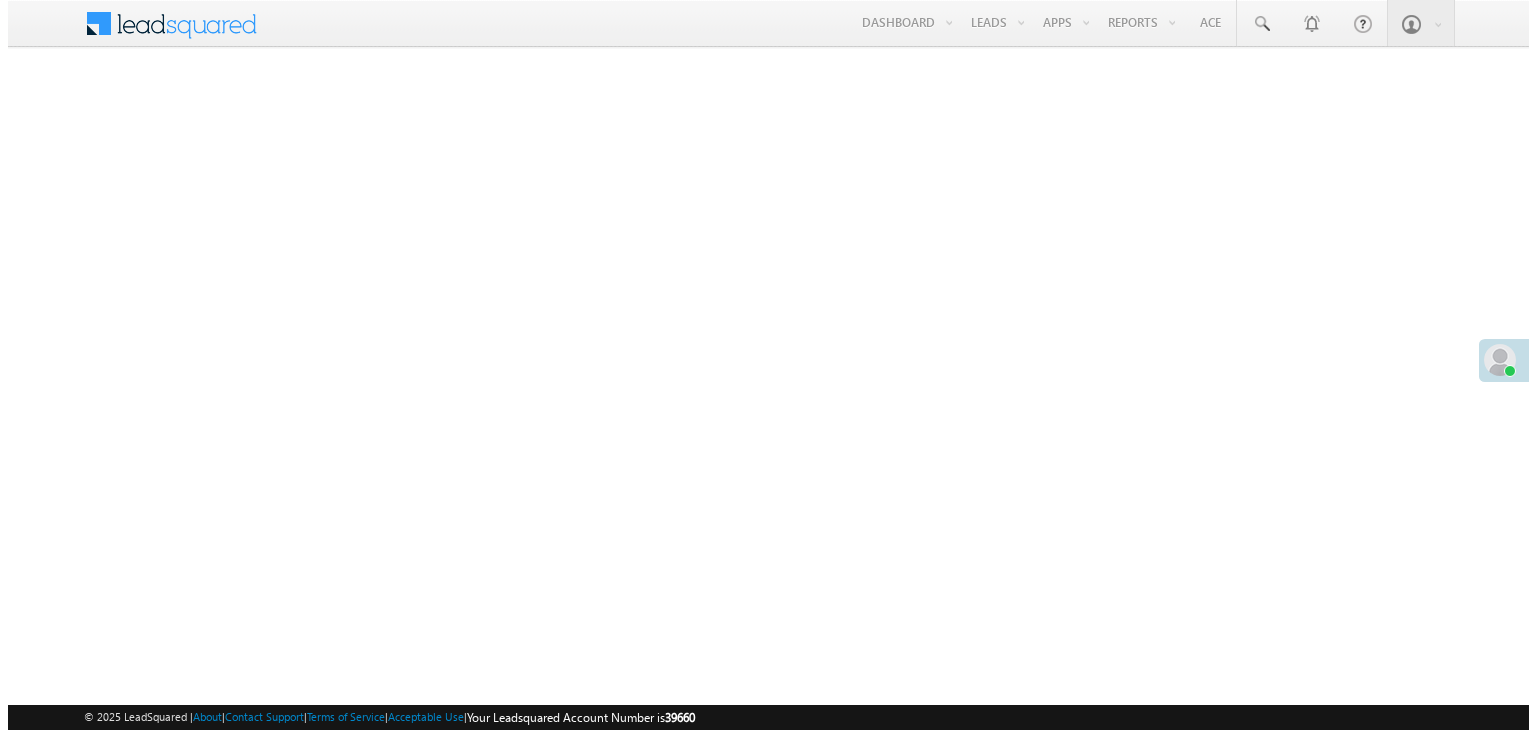 scroll, scrollTop: 0, scrollLeft: 0, axis: both 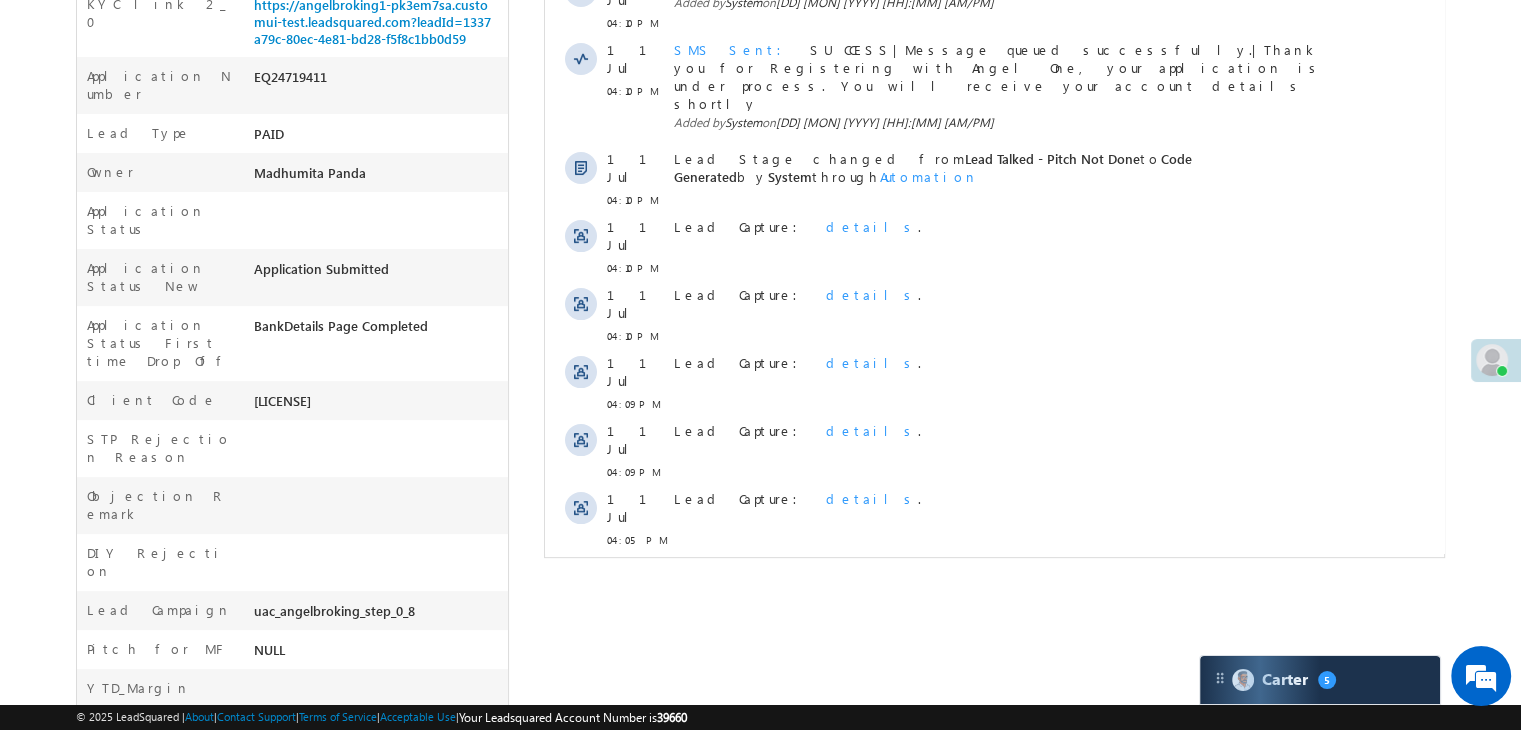 click on "Show More" at bounding box center (1004, 584) 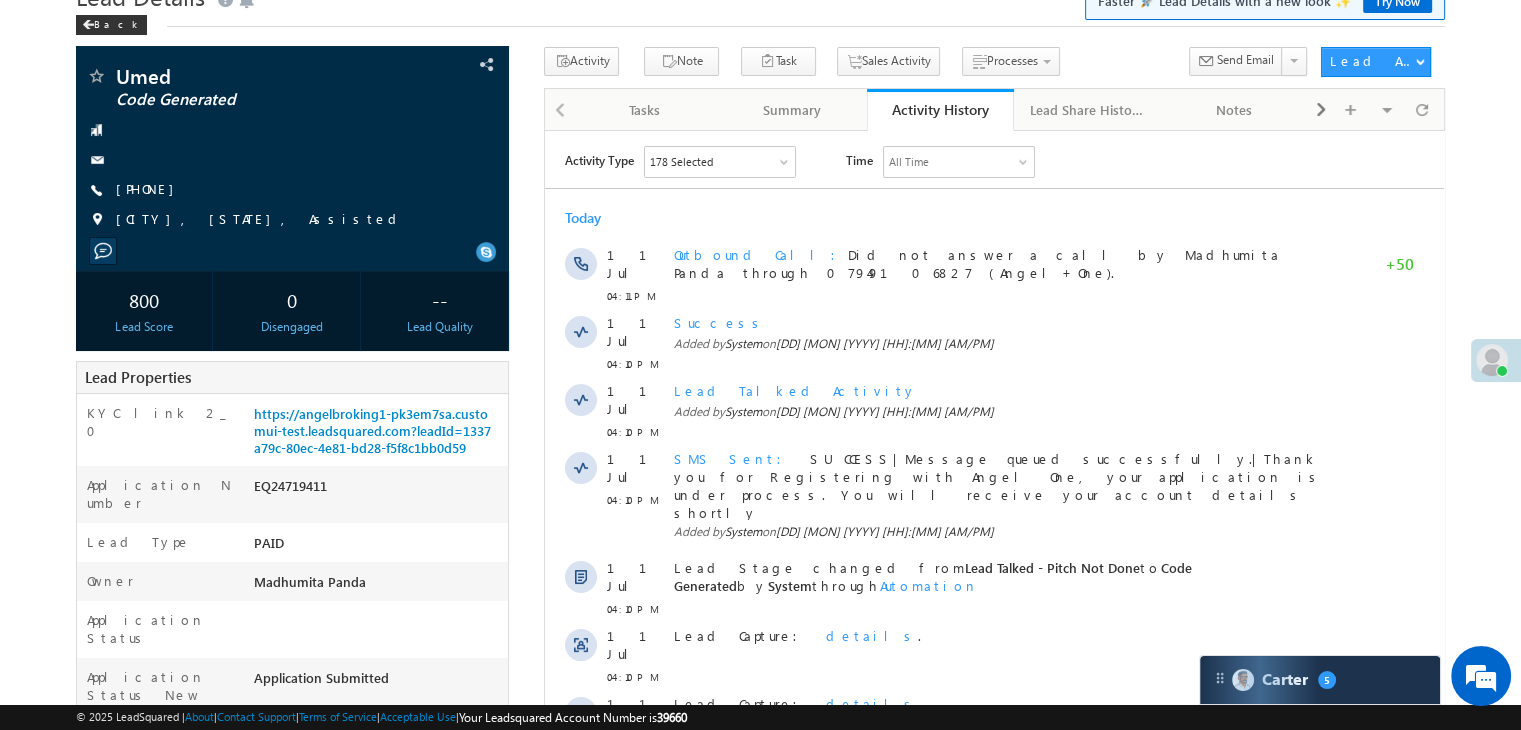 scroll, scrollTop: 1, scrollLeft: 0, axis: vertical 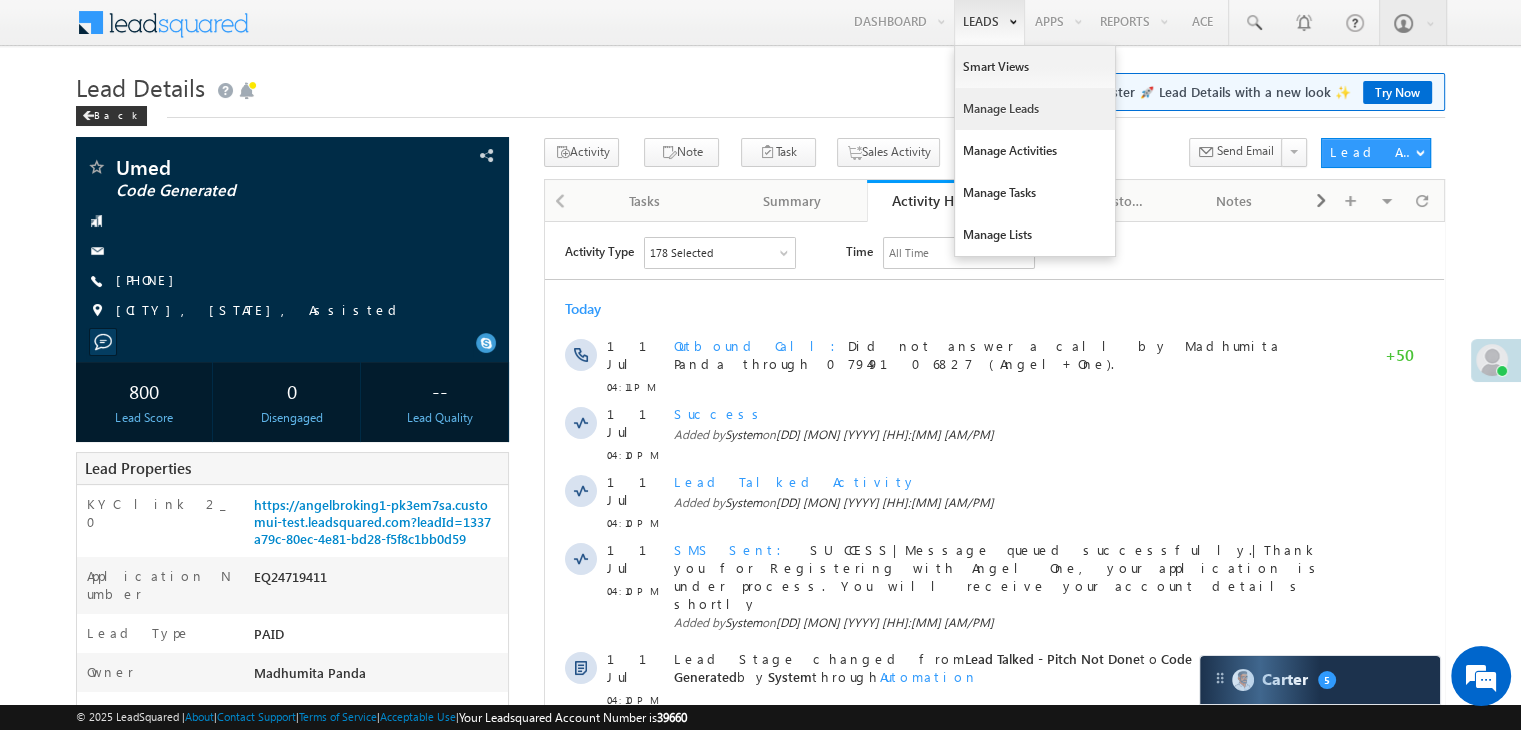 click on "Manage Leads" at bounding box center [1035, 109] 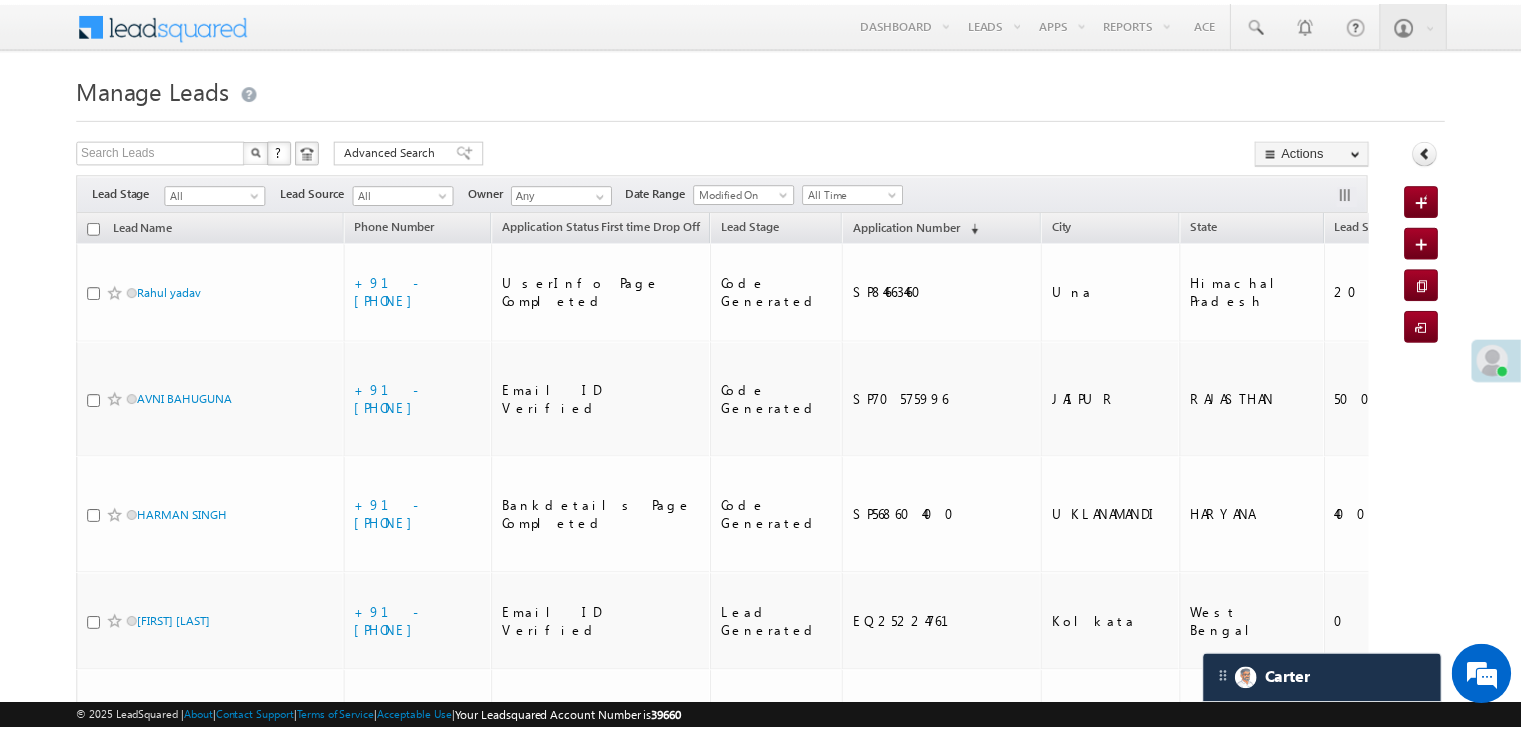 scroll, scrollTop: 0, scrollLeft: 0, axis: both 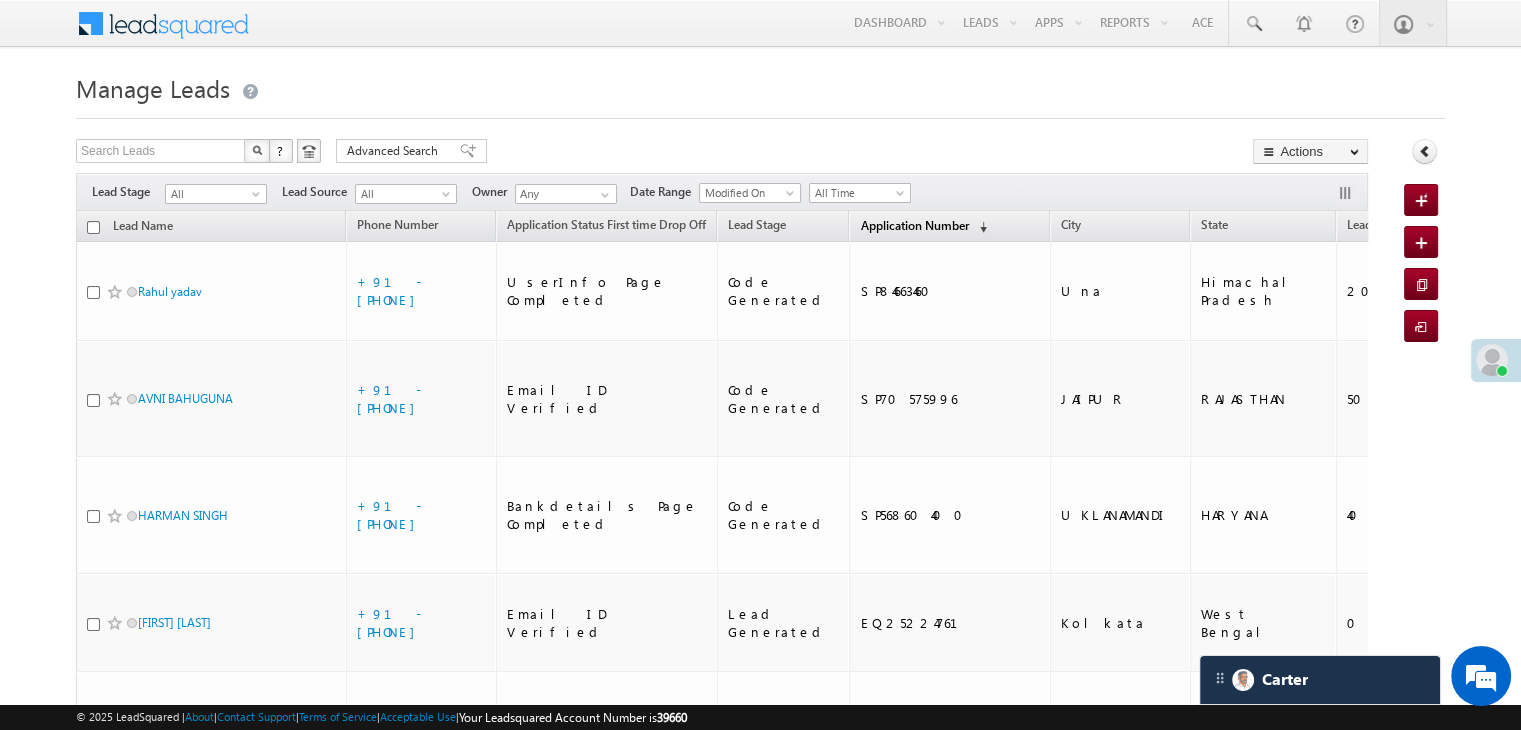 click on "Application Number" at bounding box center [914, 225] 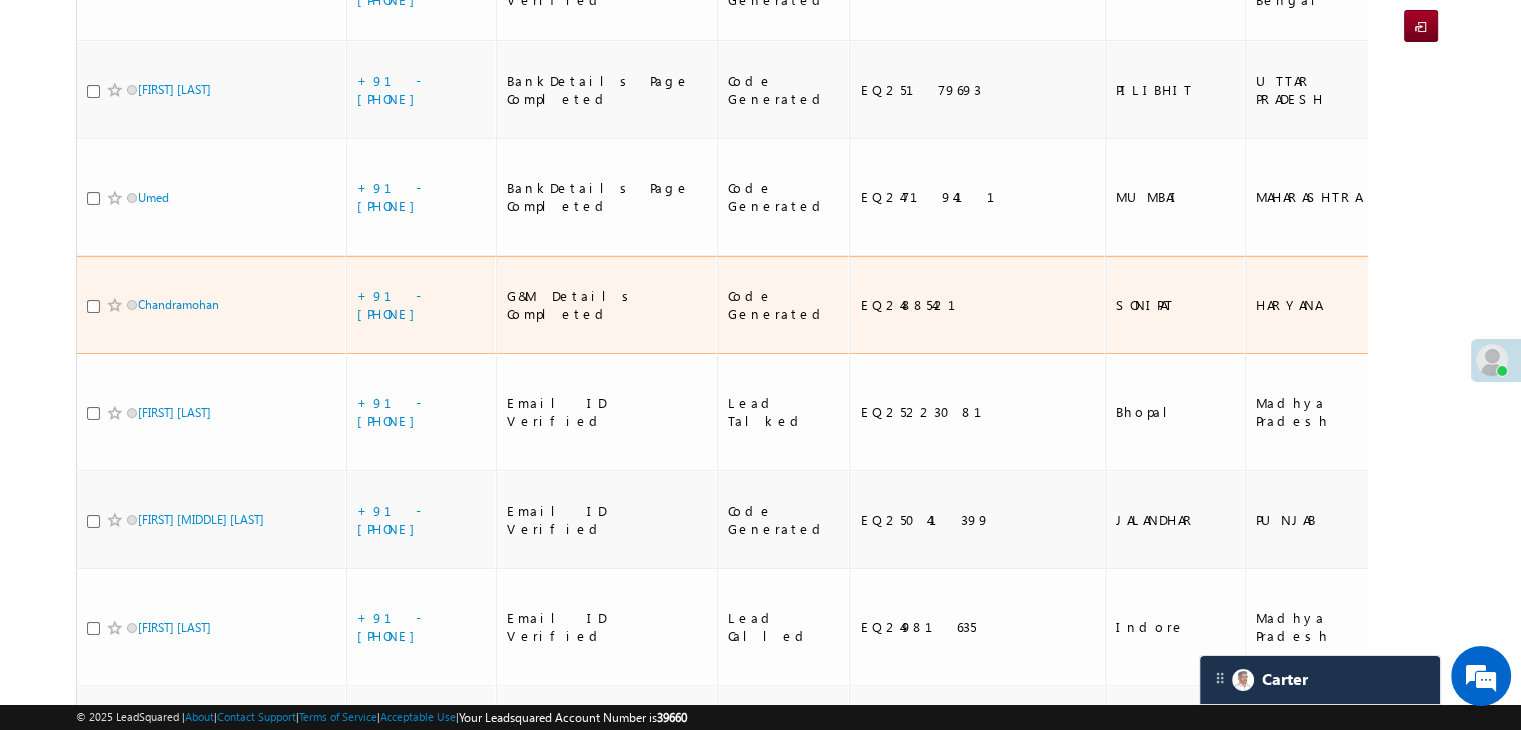 scroll, scrollTop: 400, scrollLeft: 0, axis: vertical 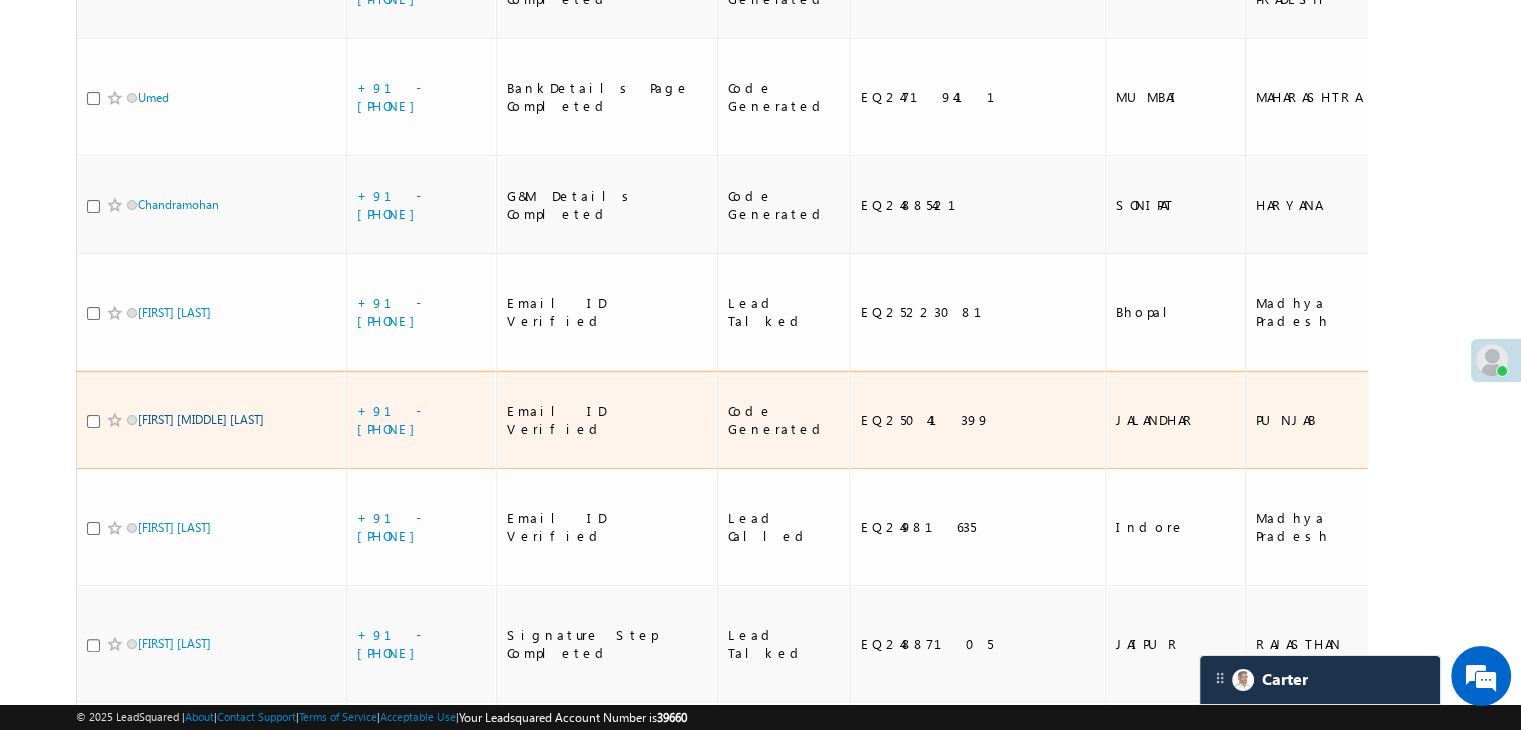 click on "[FIRST] [MIDDLE] [LAST]" at bounding box center (201, 419) 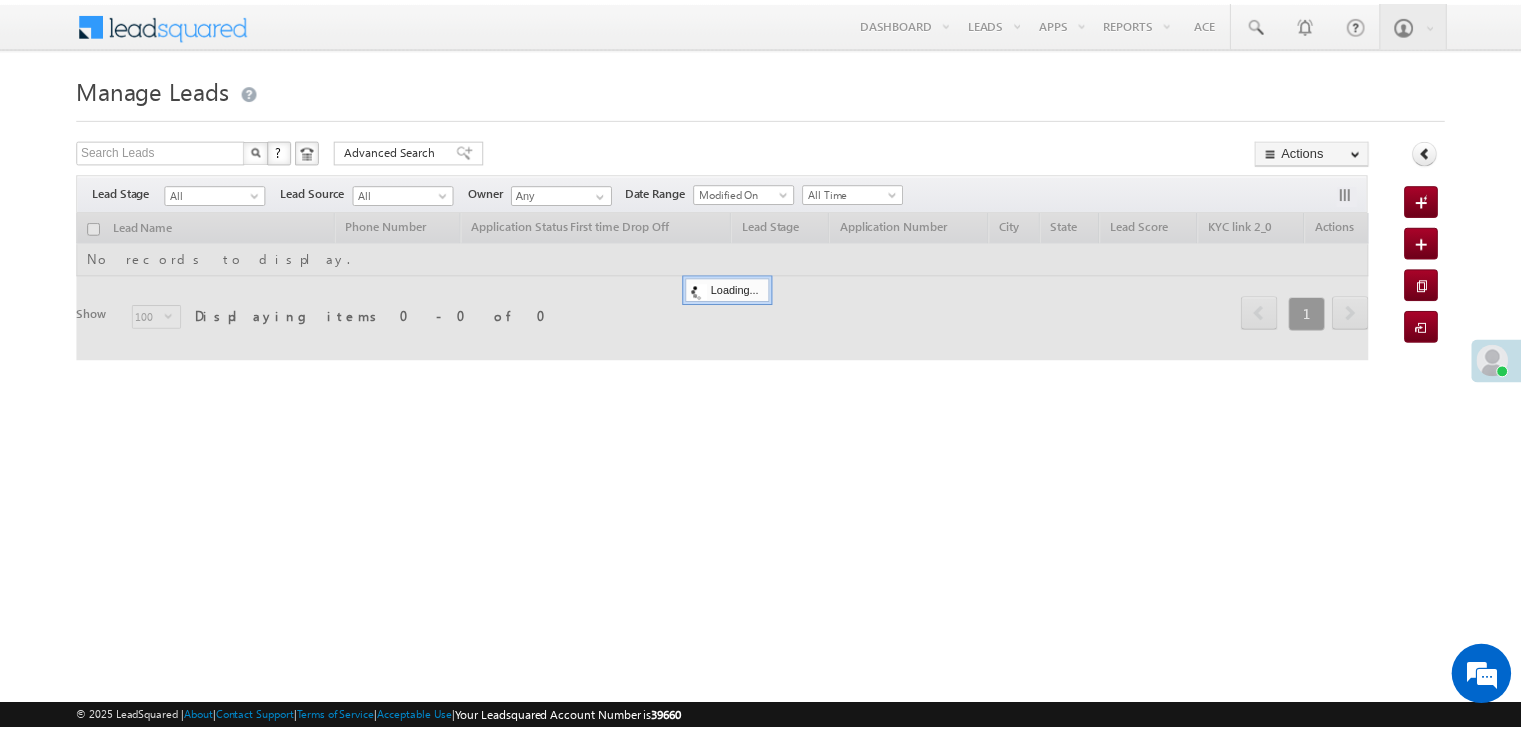 scroll, scrollTop: 0, scrollLeft: 0, axis: both 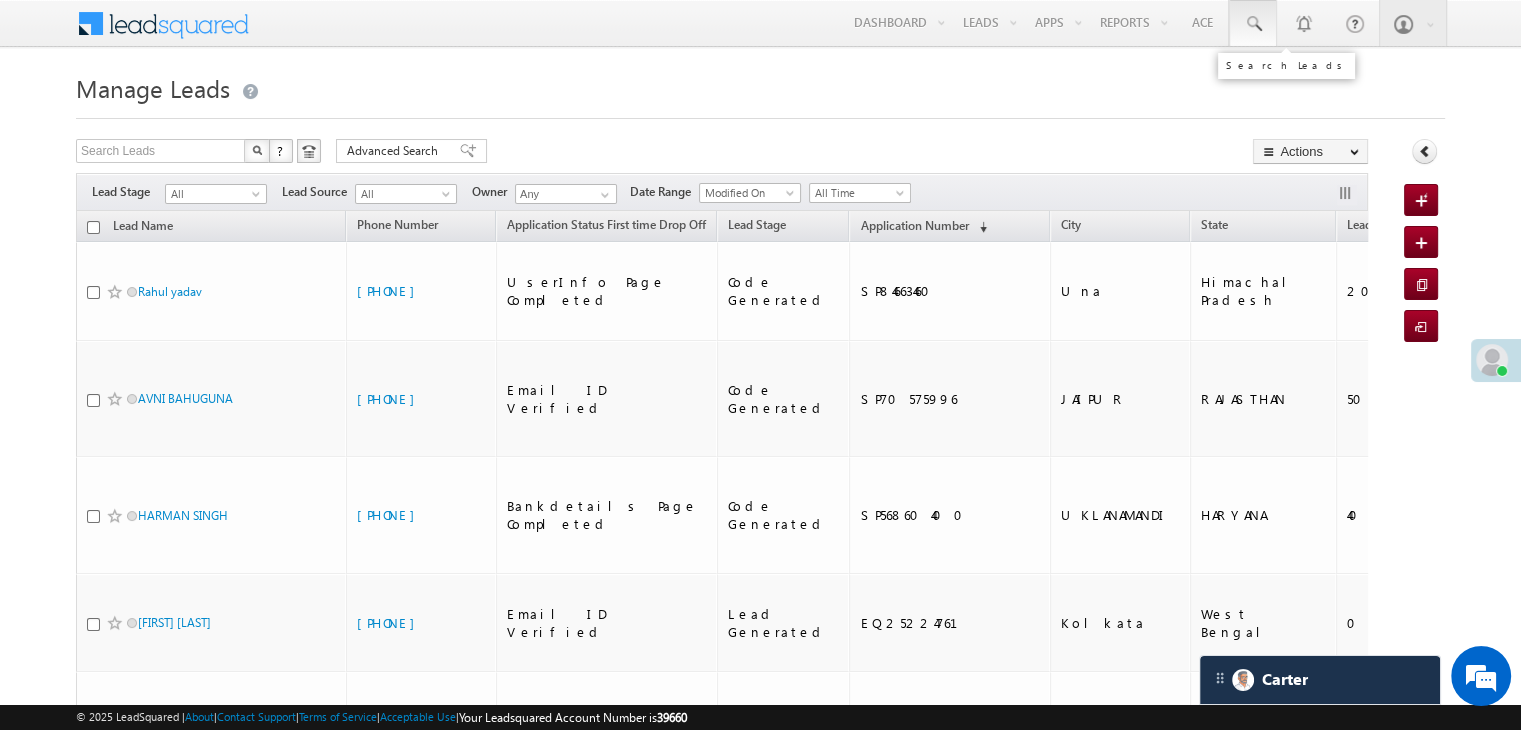 click at bounding box center [1253, 24] 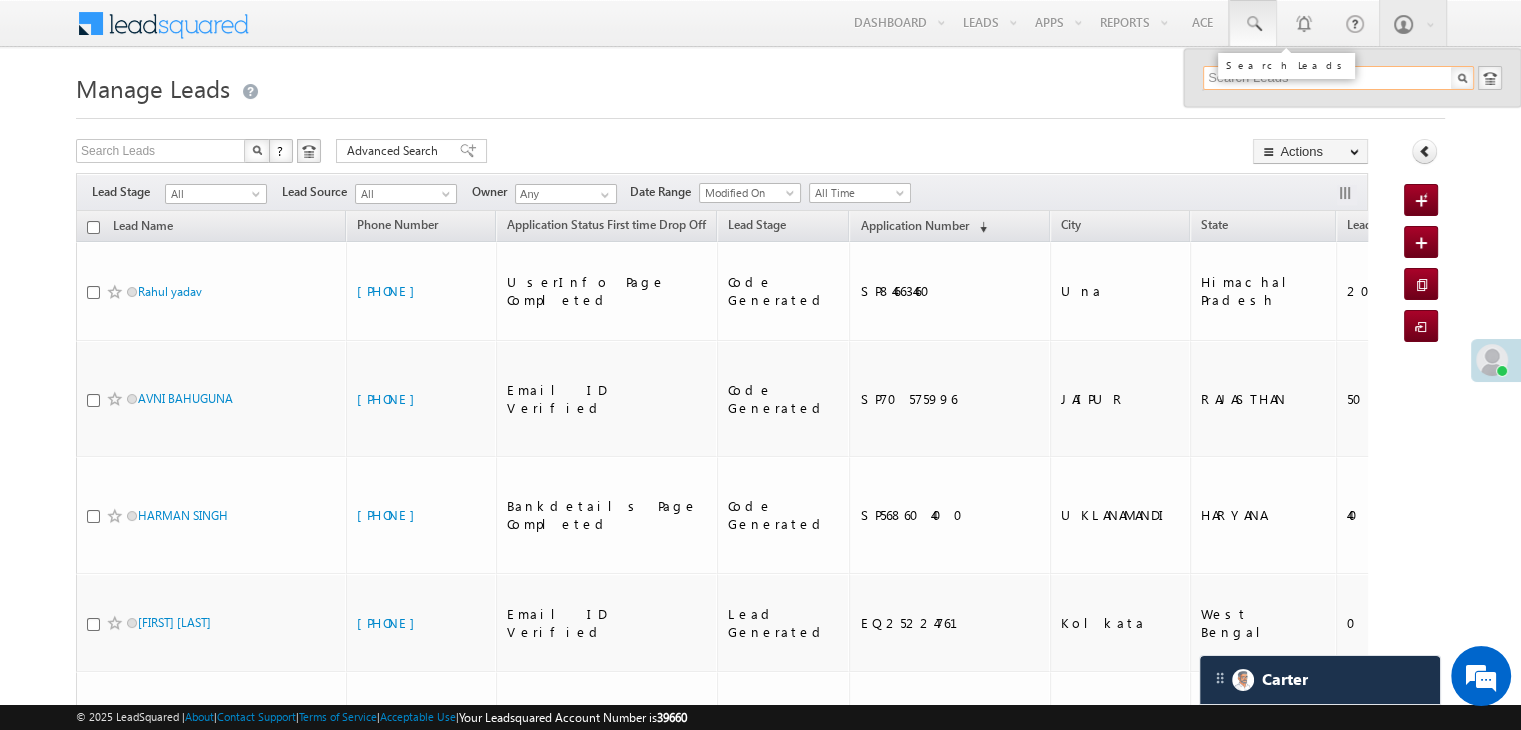 paste on "EQ24877596" 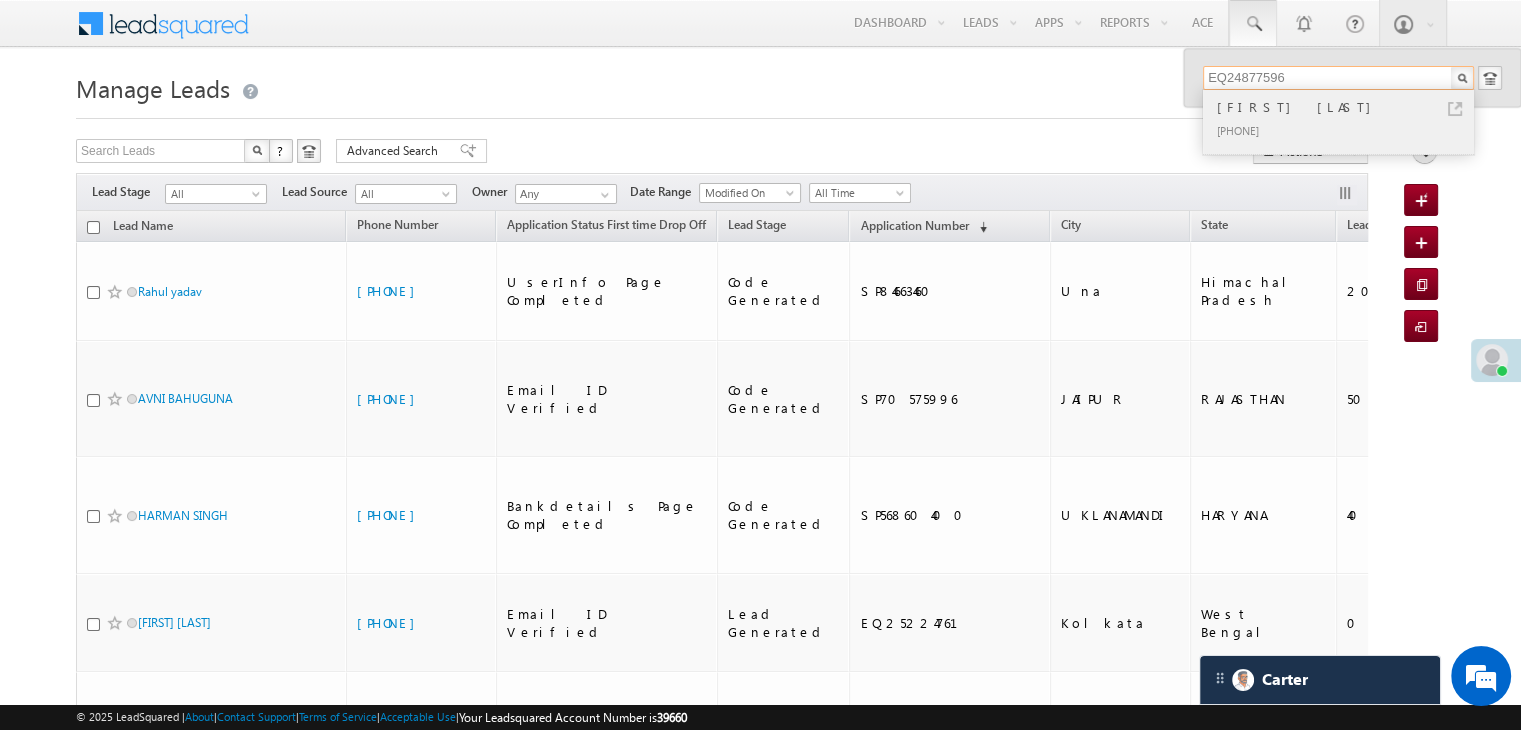 type on "EQ24877596" 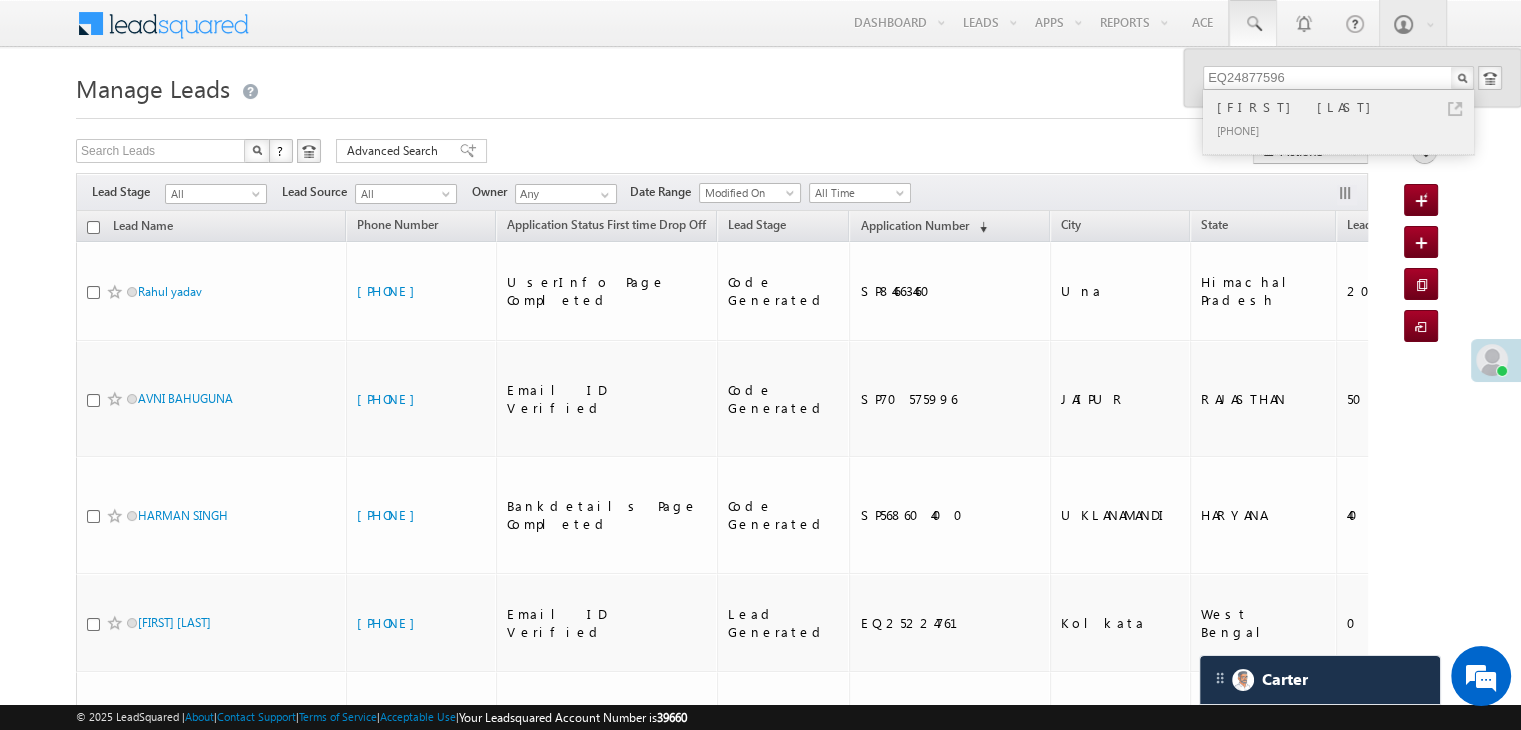 click on "[FIRST] [LAST]" at bounding box center [1347, 107] 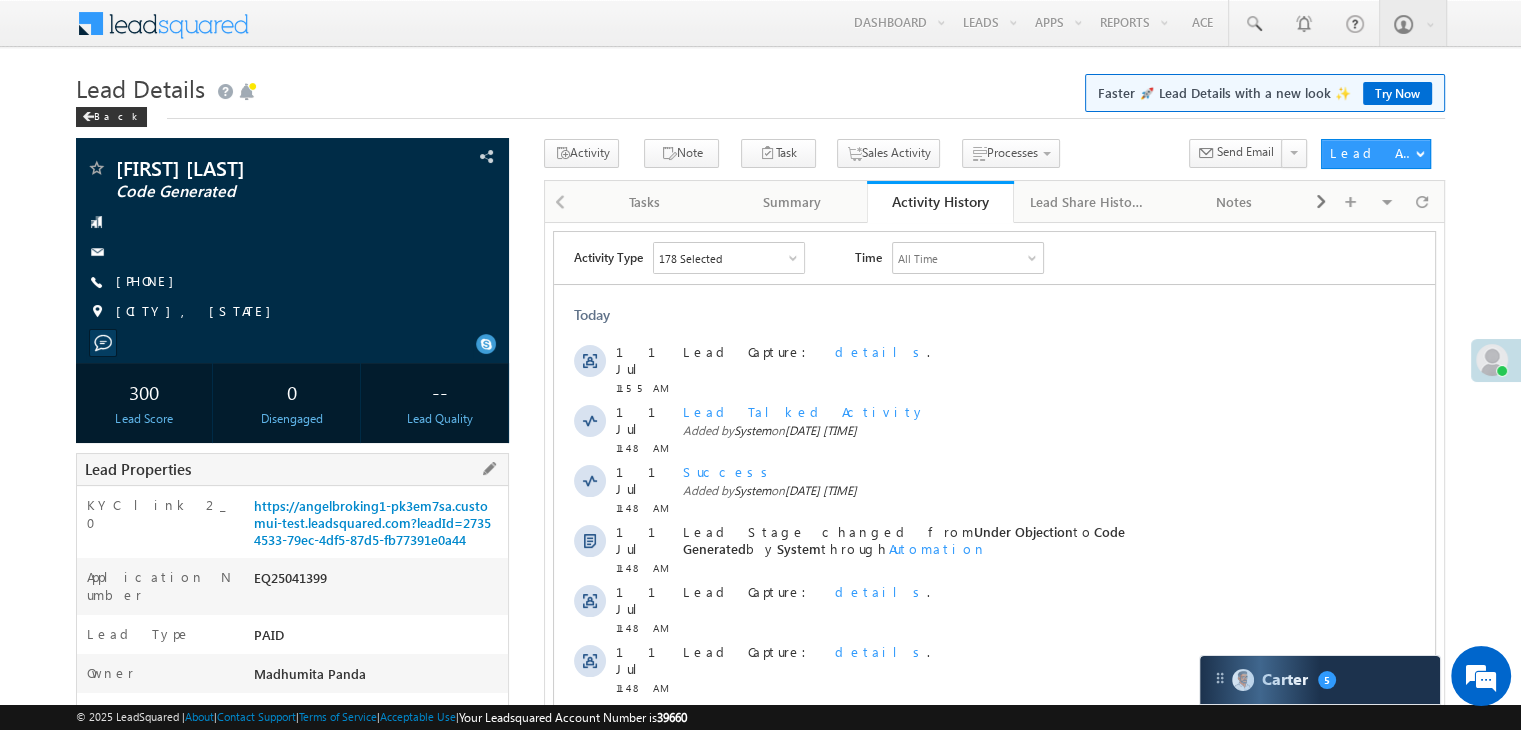 scroll, scrollTop: 0, scrollLeft: 0, axis: both 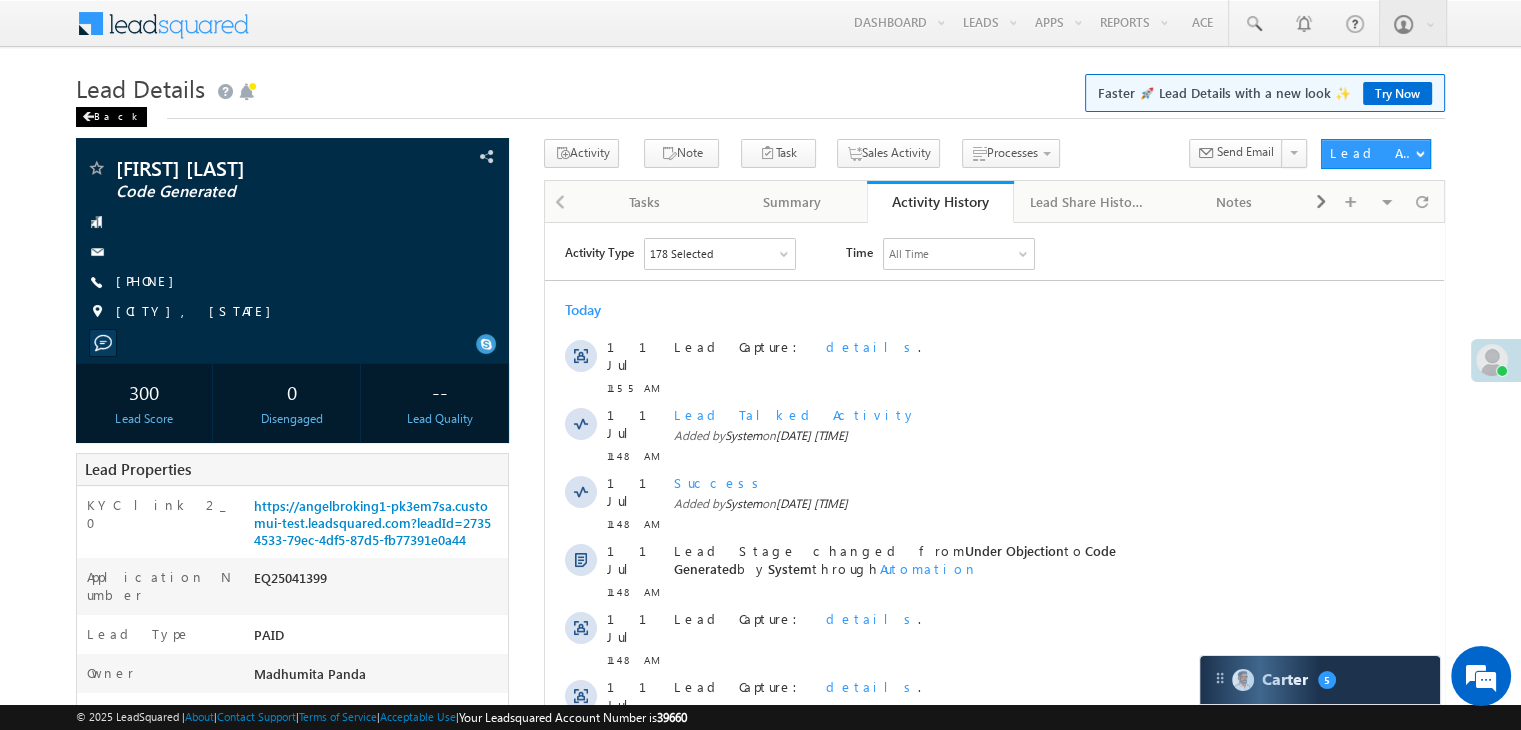 click on "Back" at bounding box center (111, 117) 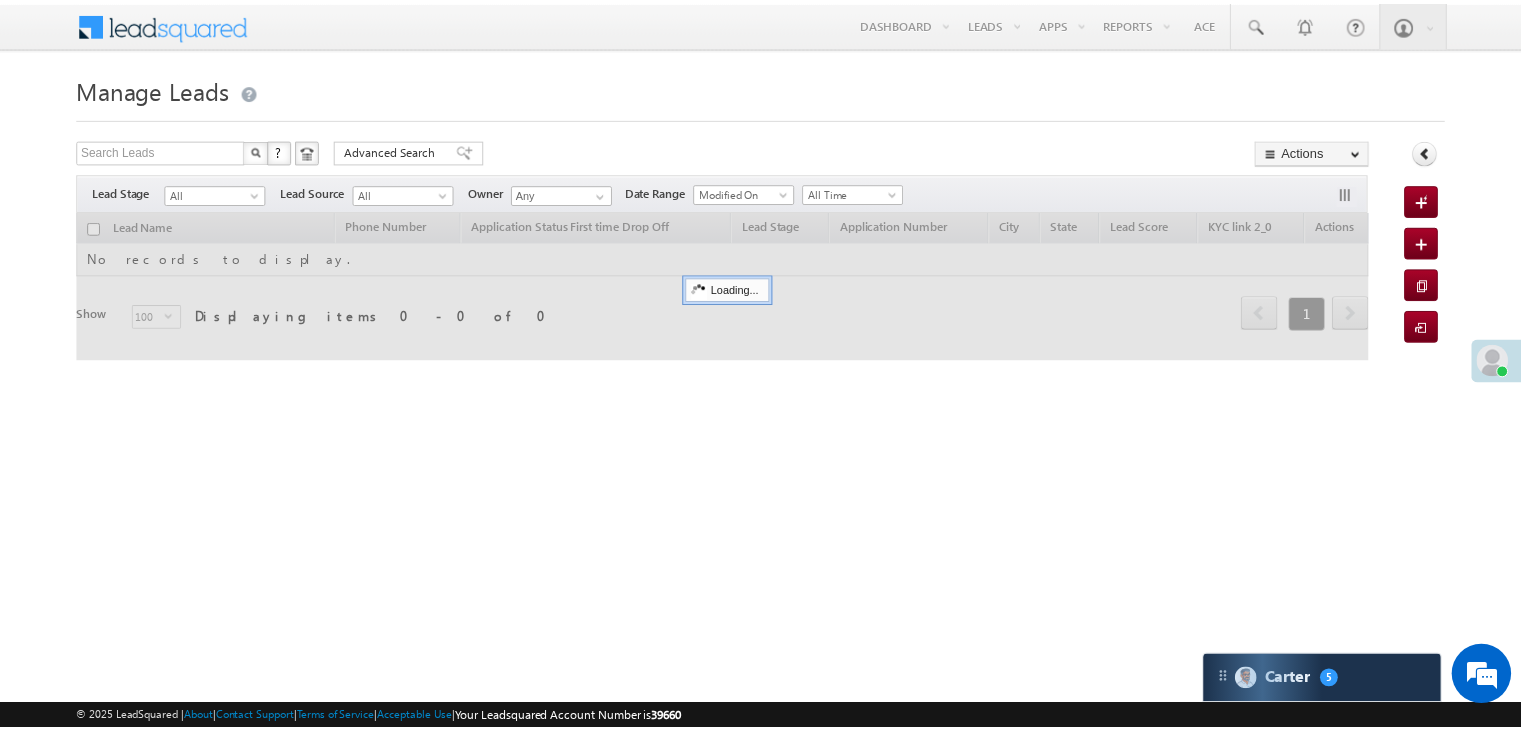 scroll, scrollTop: 0, scrollLeft: 0, axis: both 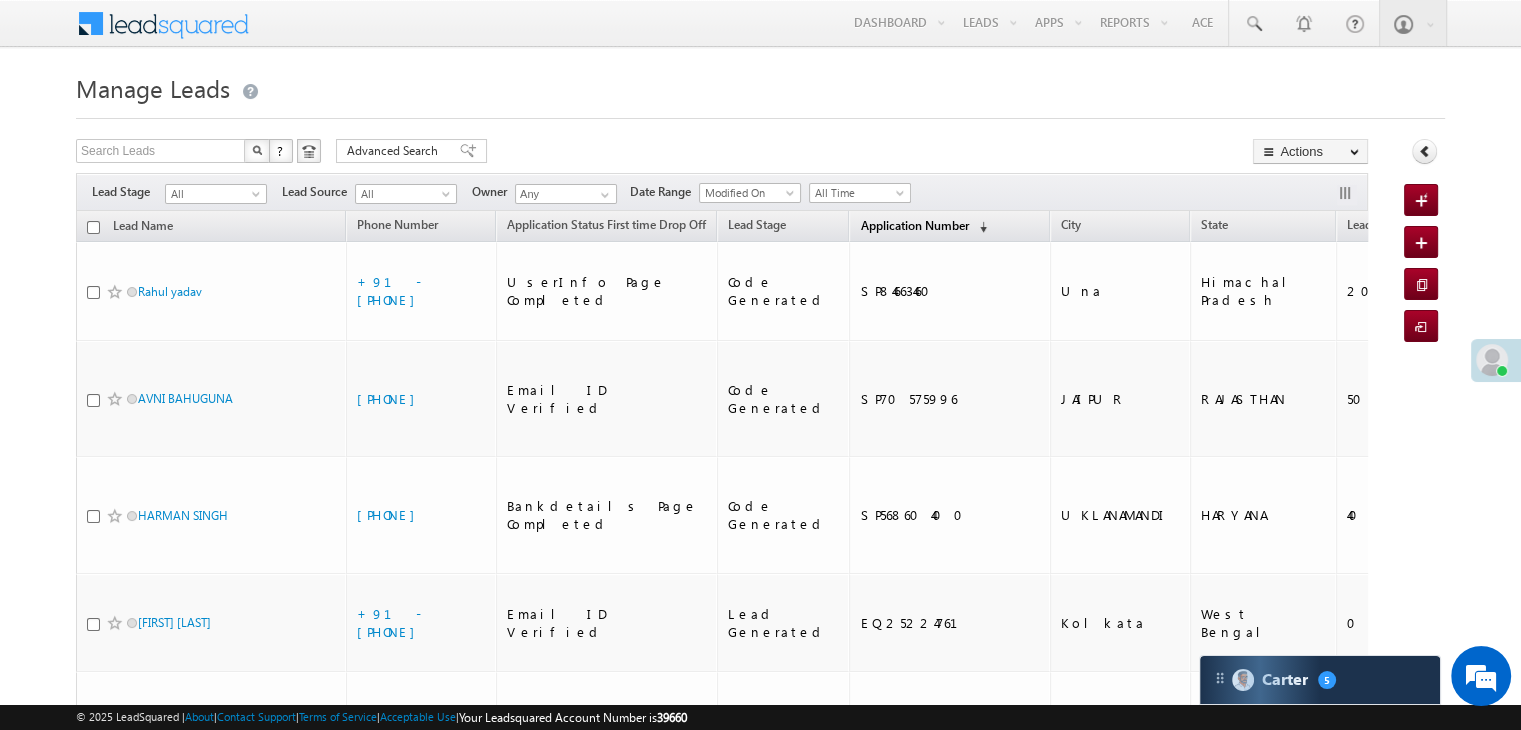 click on "Application Number" at bounding box center [914, 225] 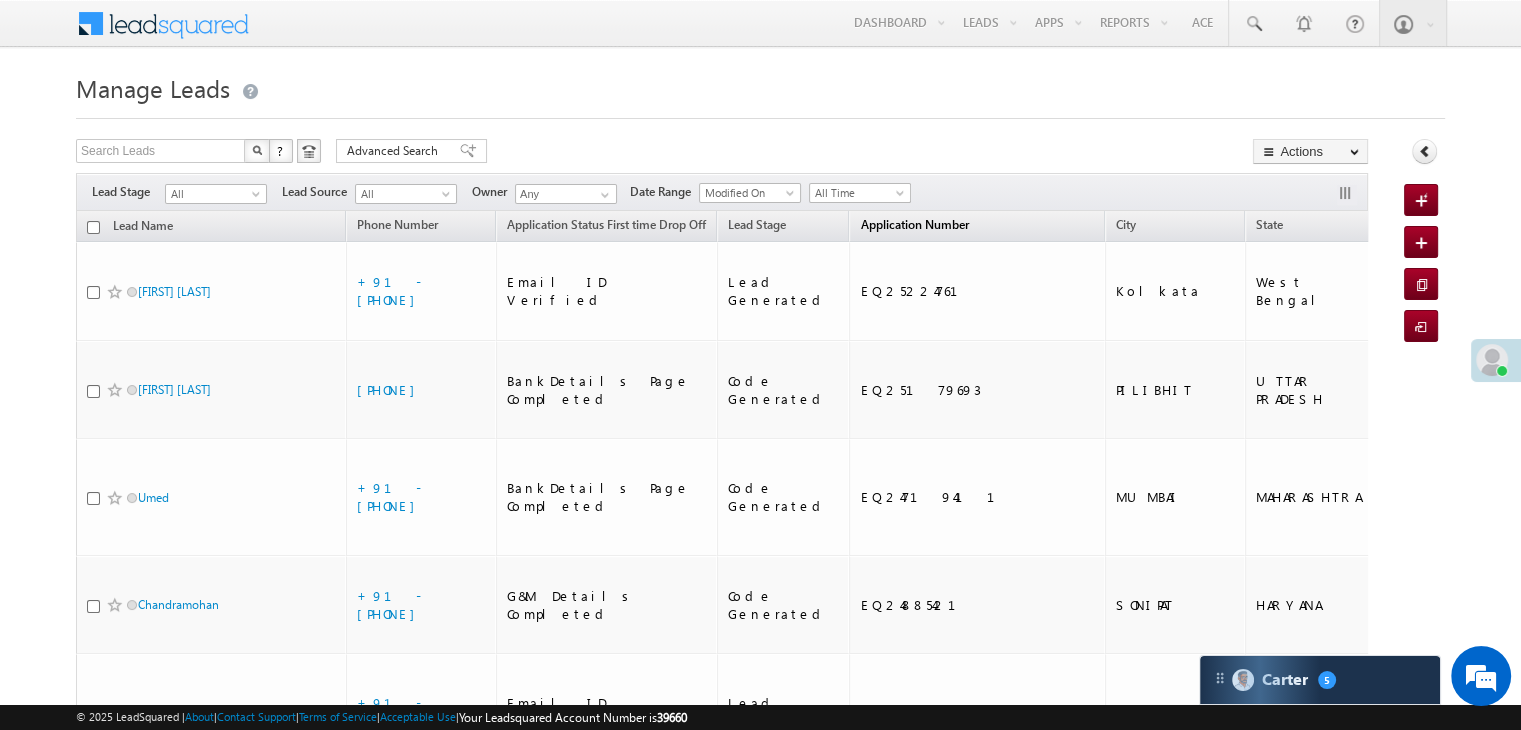 scroll, scrollTop: 0, scrollLeft: 0, axis: both 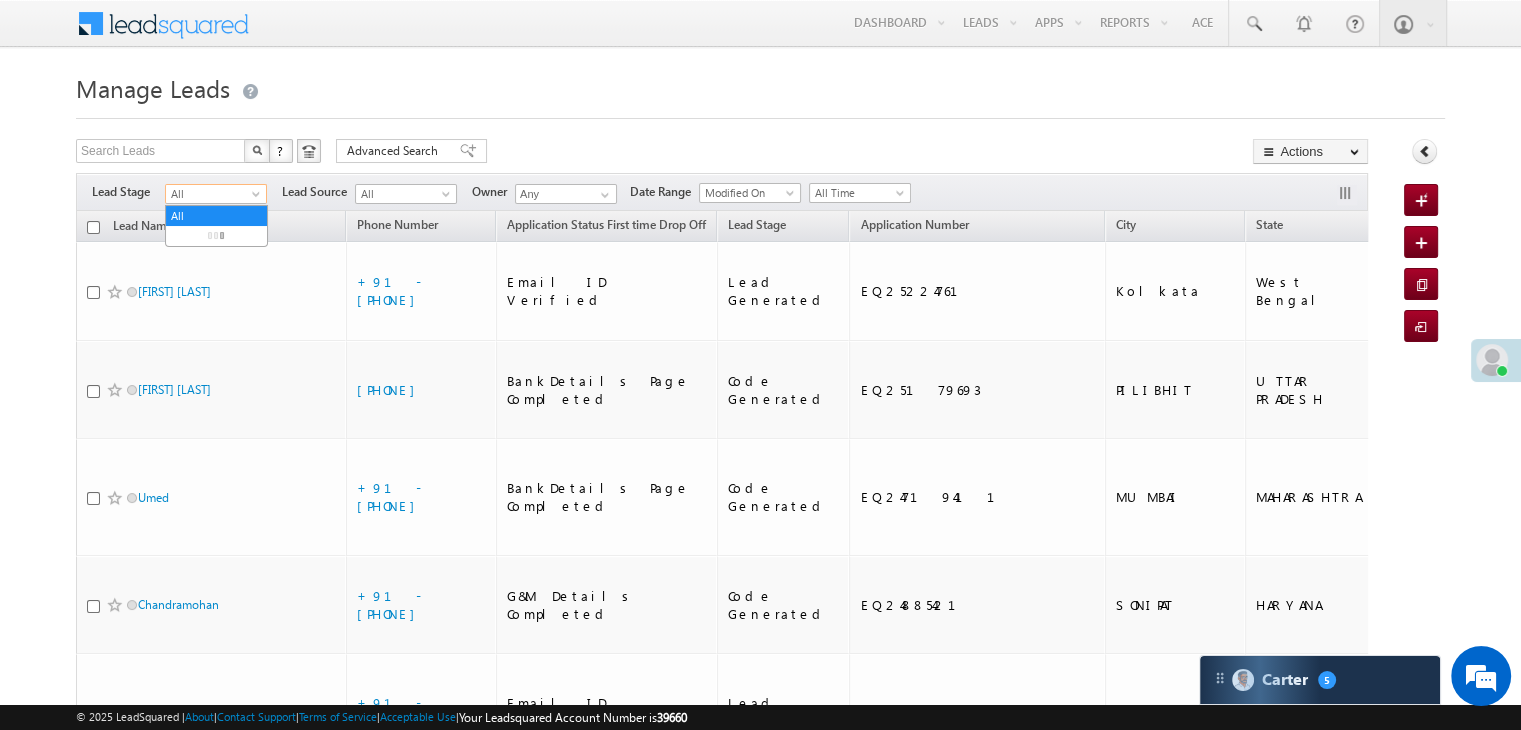 click at bounding box center [258, 198] 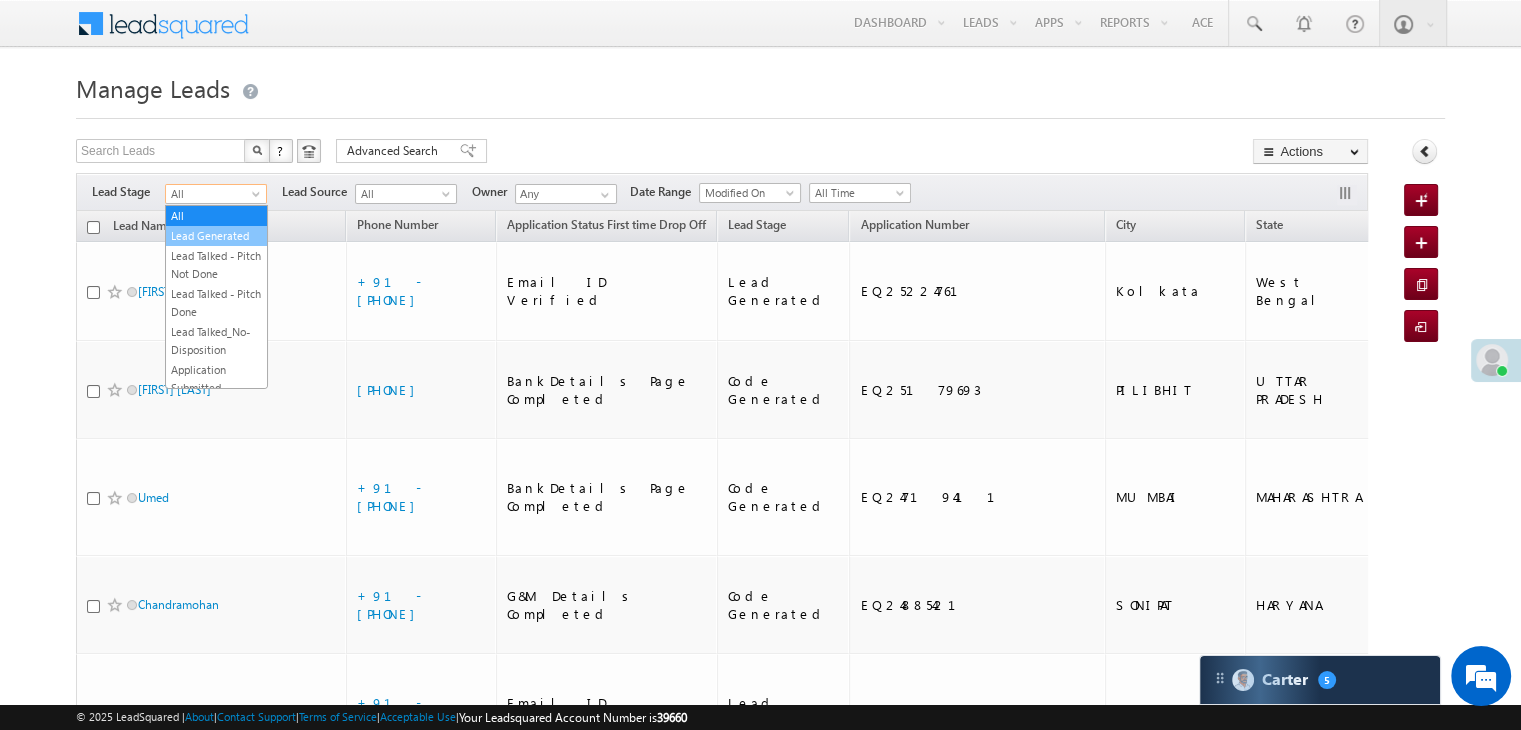 click on "Lead Generated" at bounding box center (216, 236) 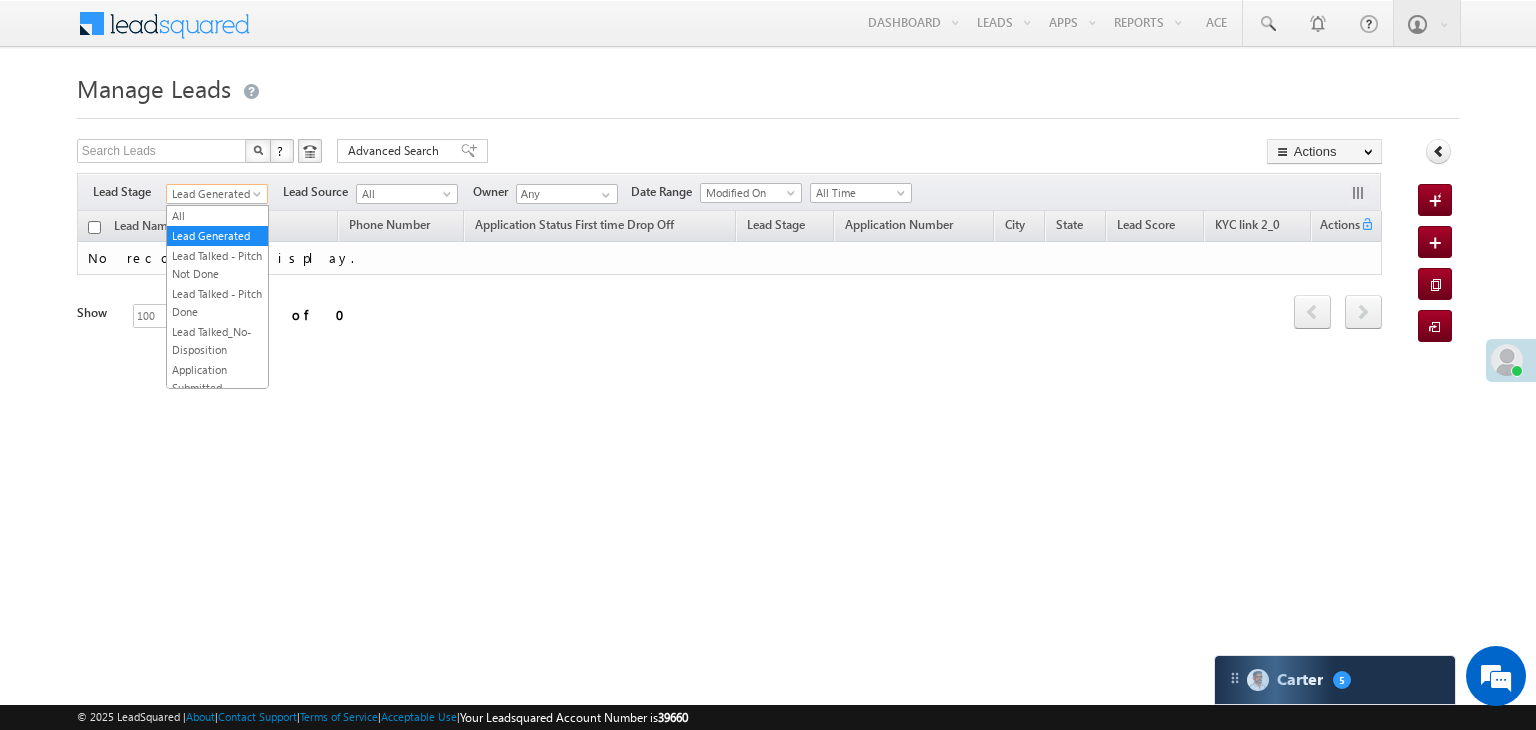 click on "Lead Generated" at bounding box center (214, 194) 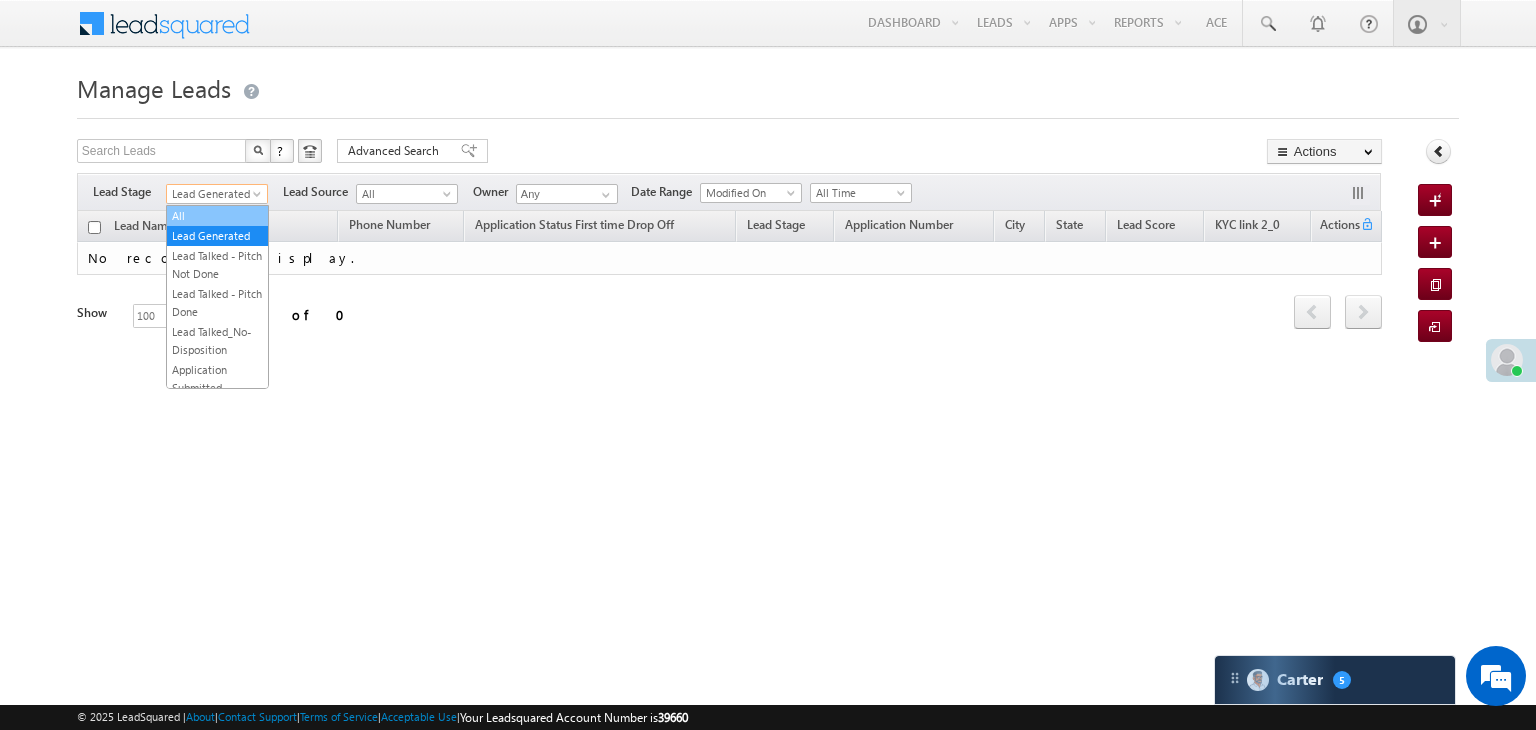 click on "All" at bounding box center [217, 216] 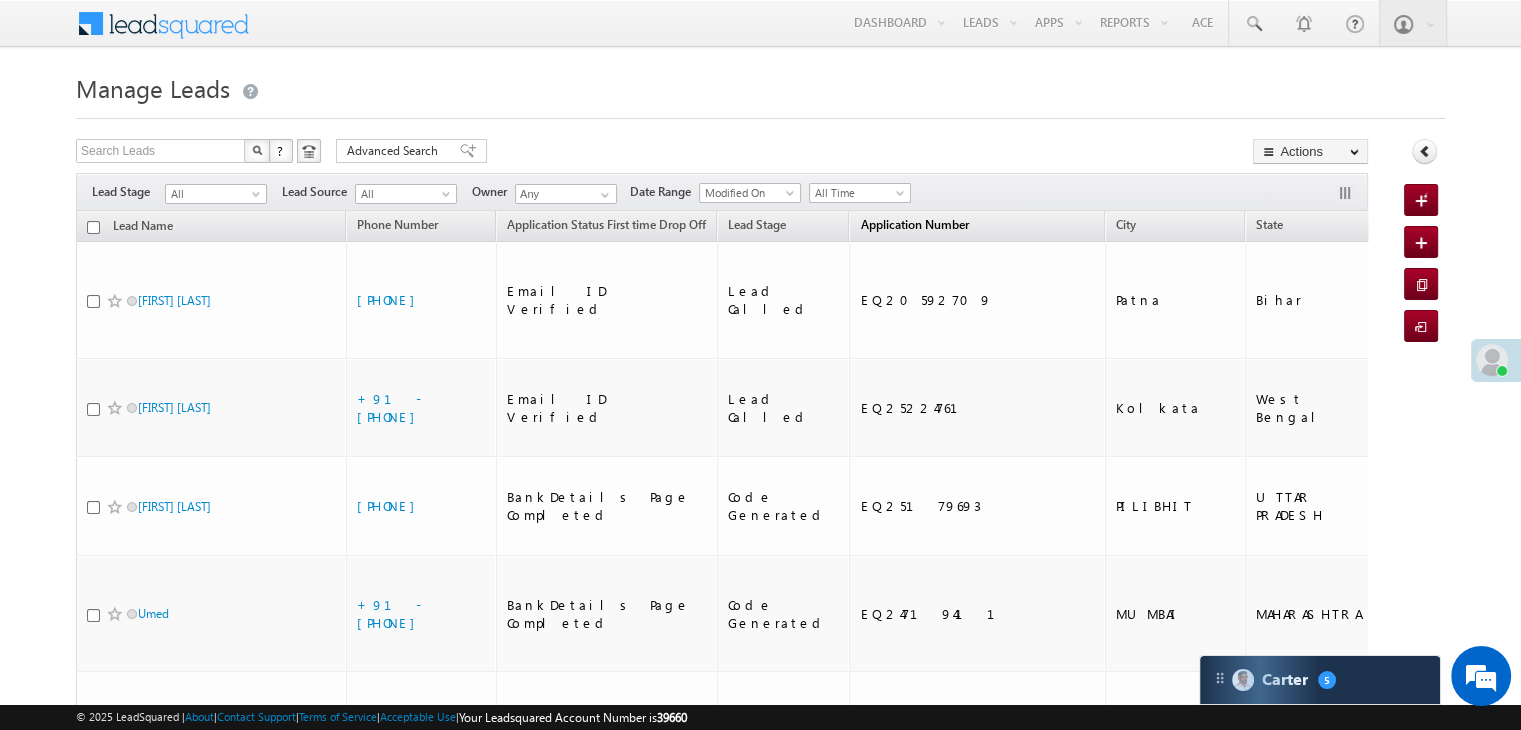 click on "Application Number
(sorted descending)" at bounding box center [914, 227] 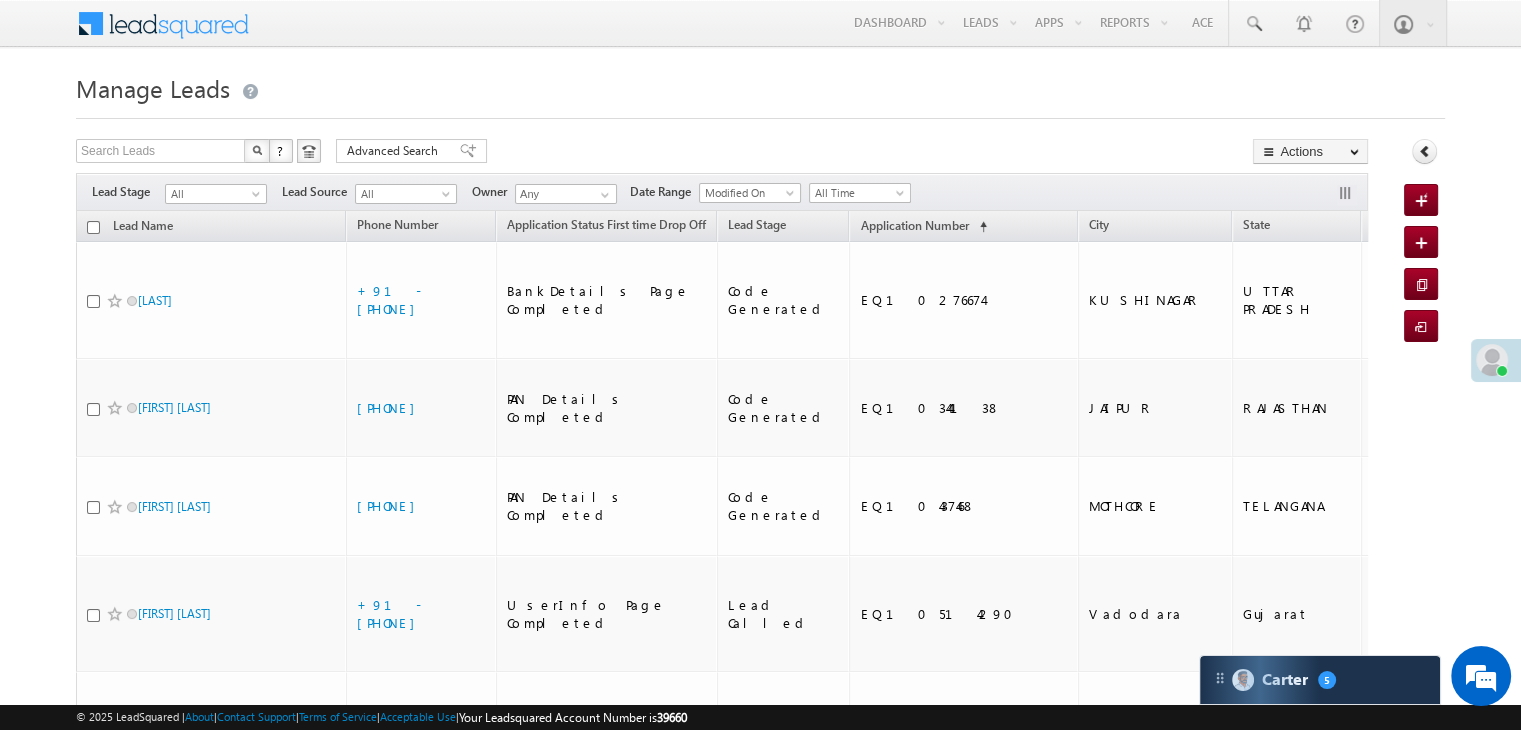 click on "Application Number
(sorted ascending)" at bounding box center (923, 227) 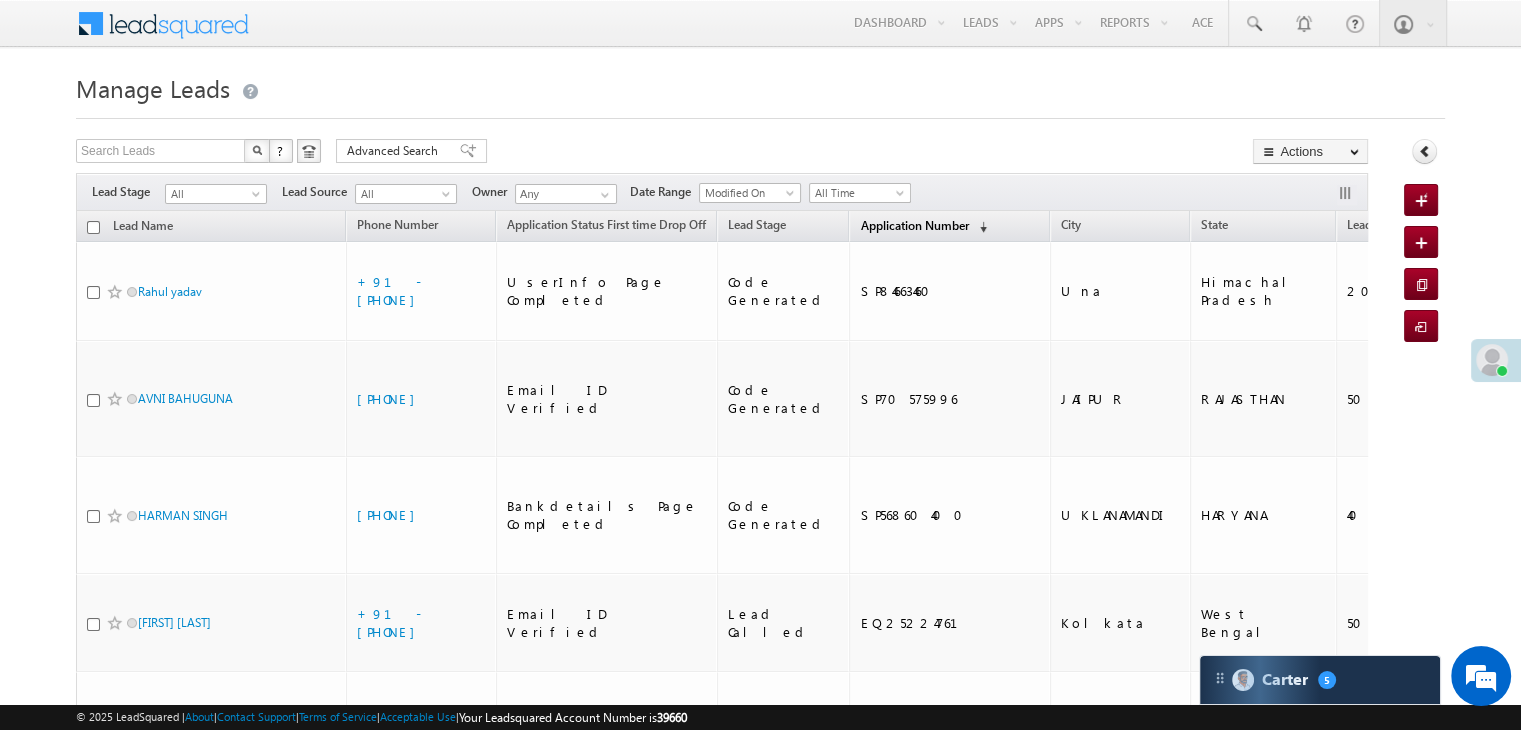 click on "Application Number
(sorted descending)" at bounding box center (923, 227) 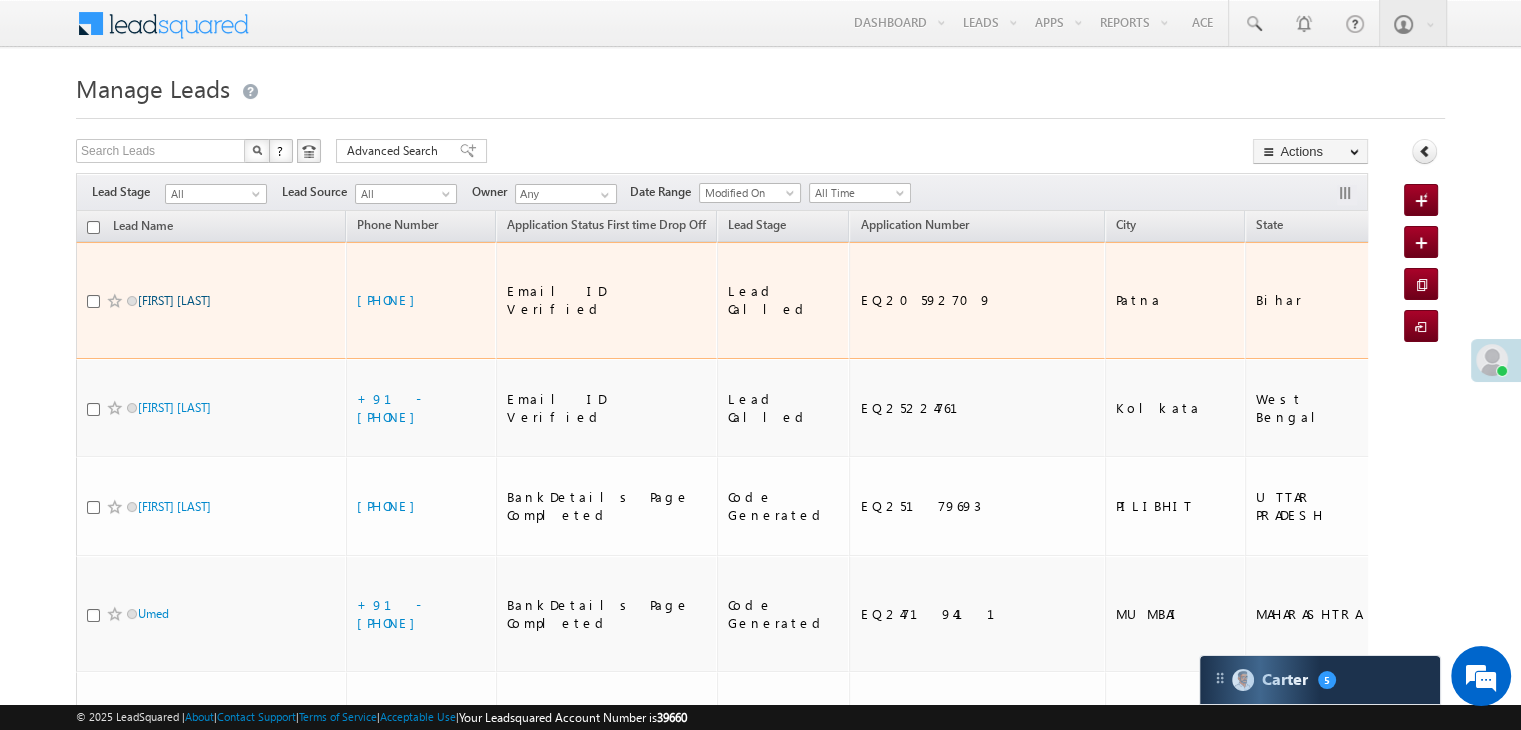 click on "Hari Narayan gupta" at bounding box center [174, 300] 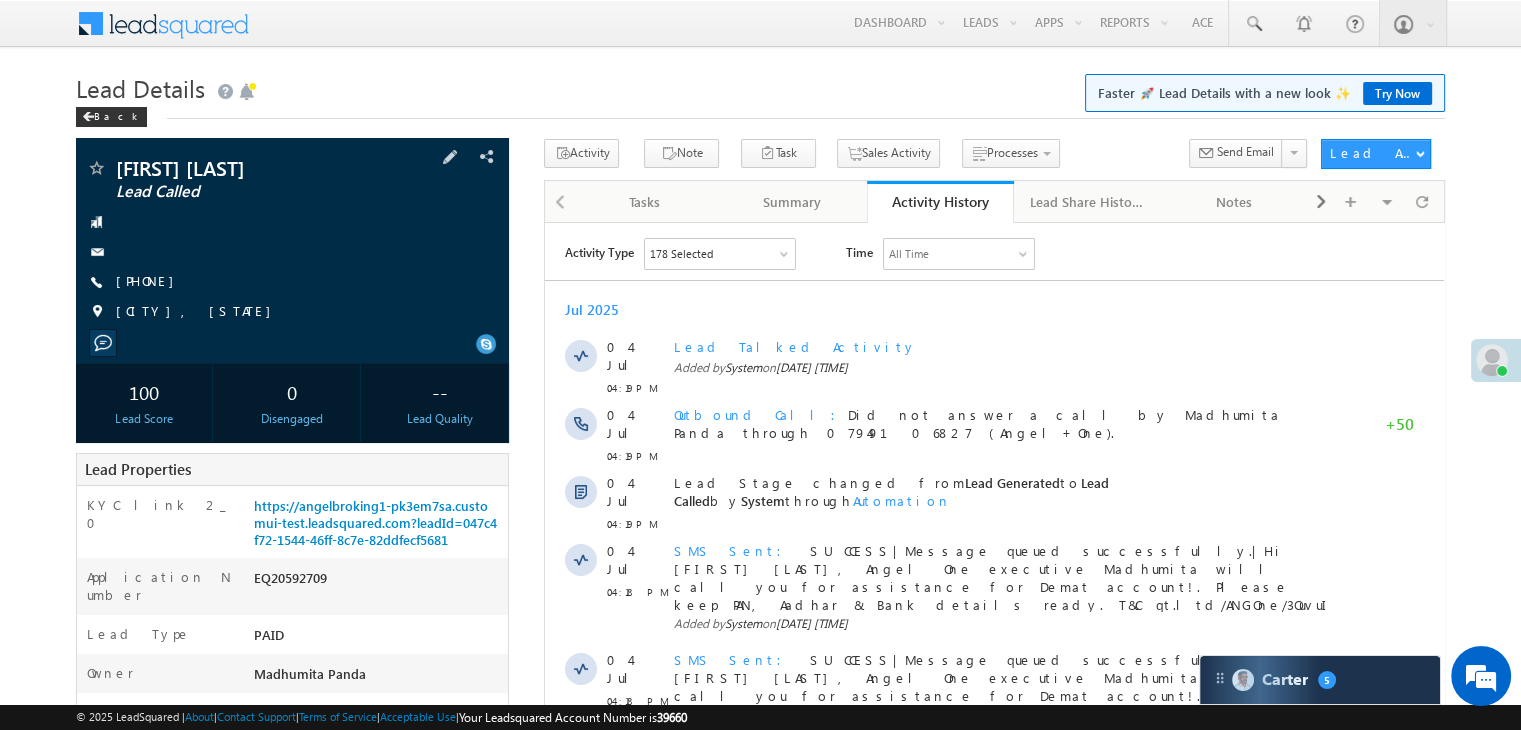 scroll, scrollTop: 100, scrollLeft: 0, axis: vertical 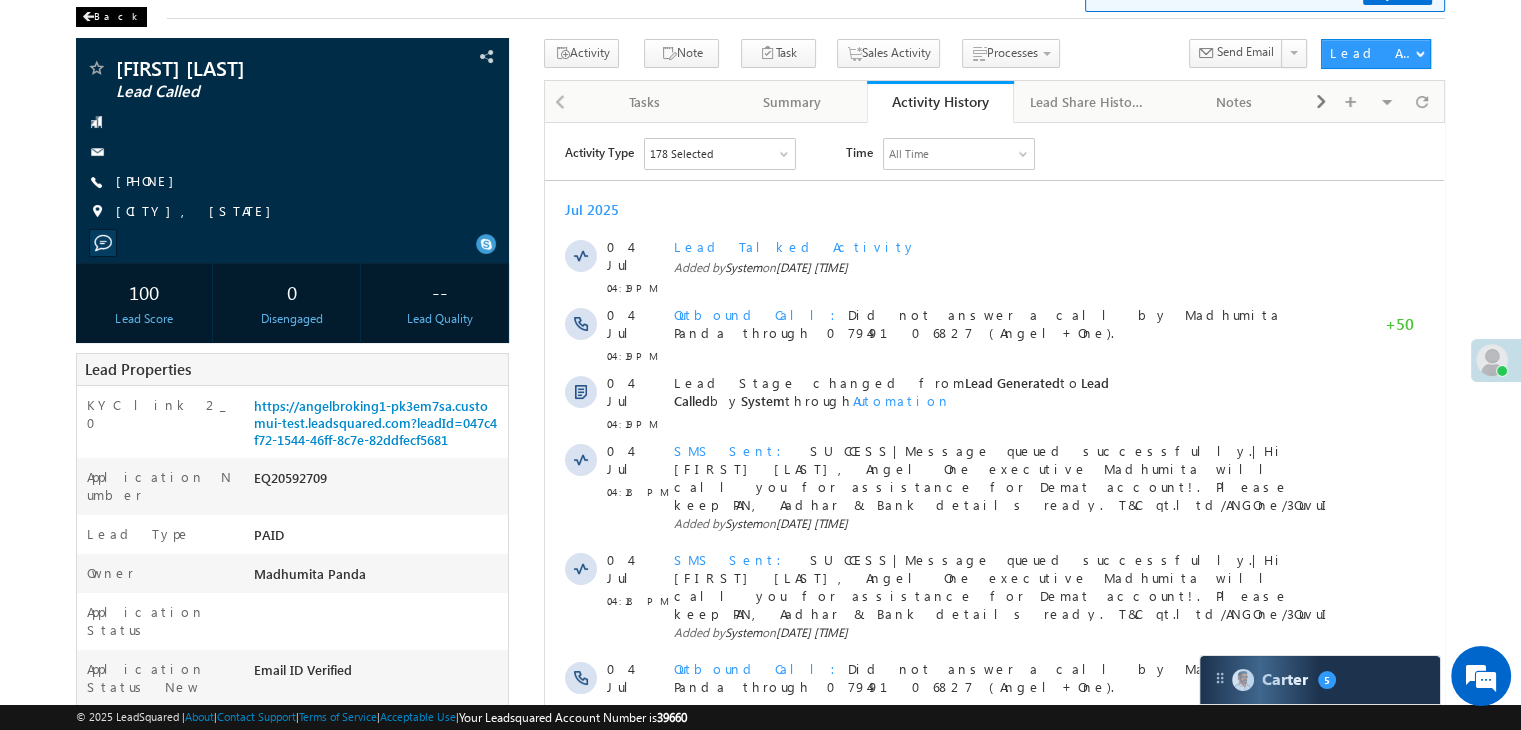 click on "Back" at bounding box center (111, 17) 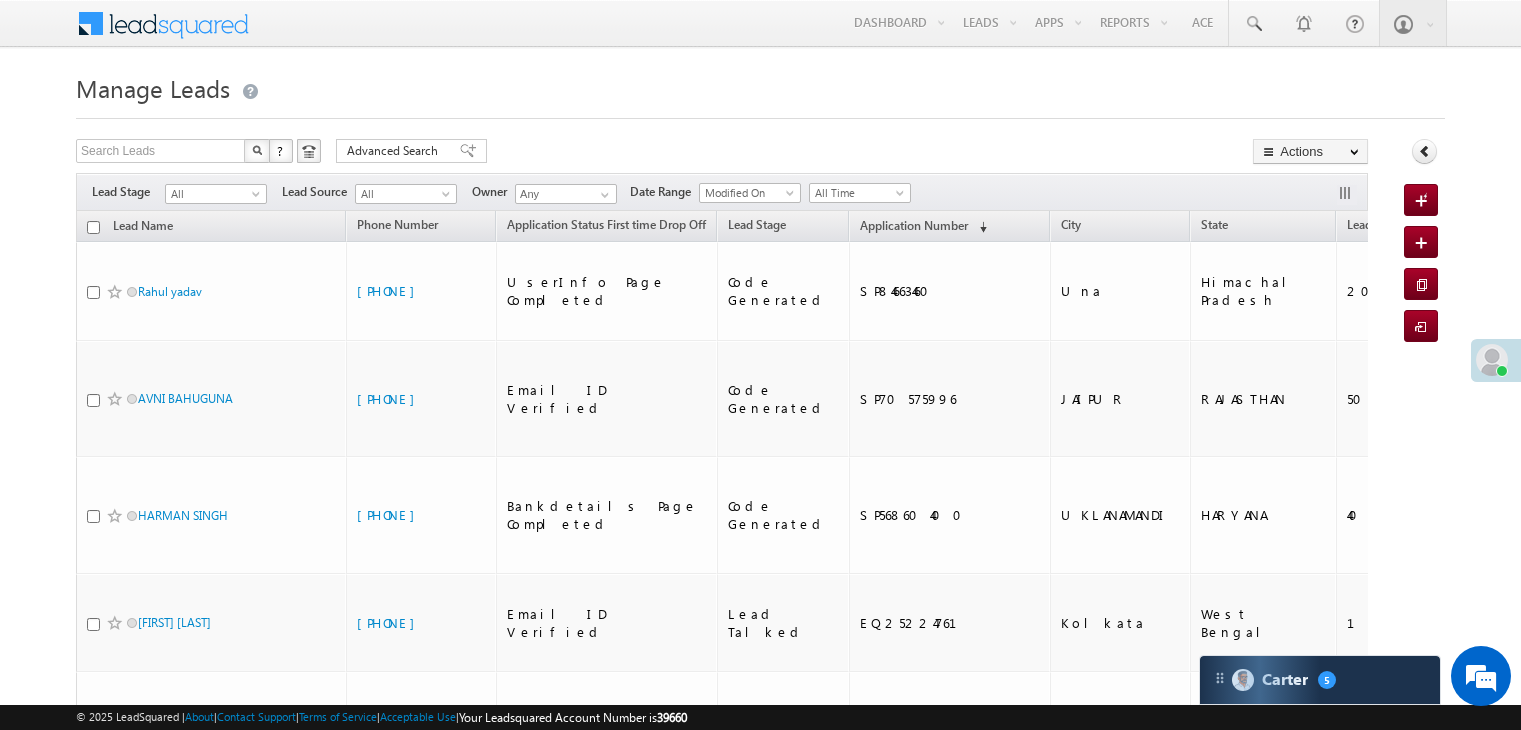 scroll, scrollTop: 0, scrollLeft: 0, axis: both 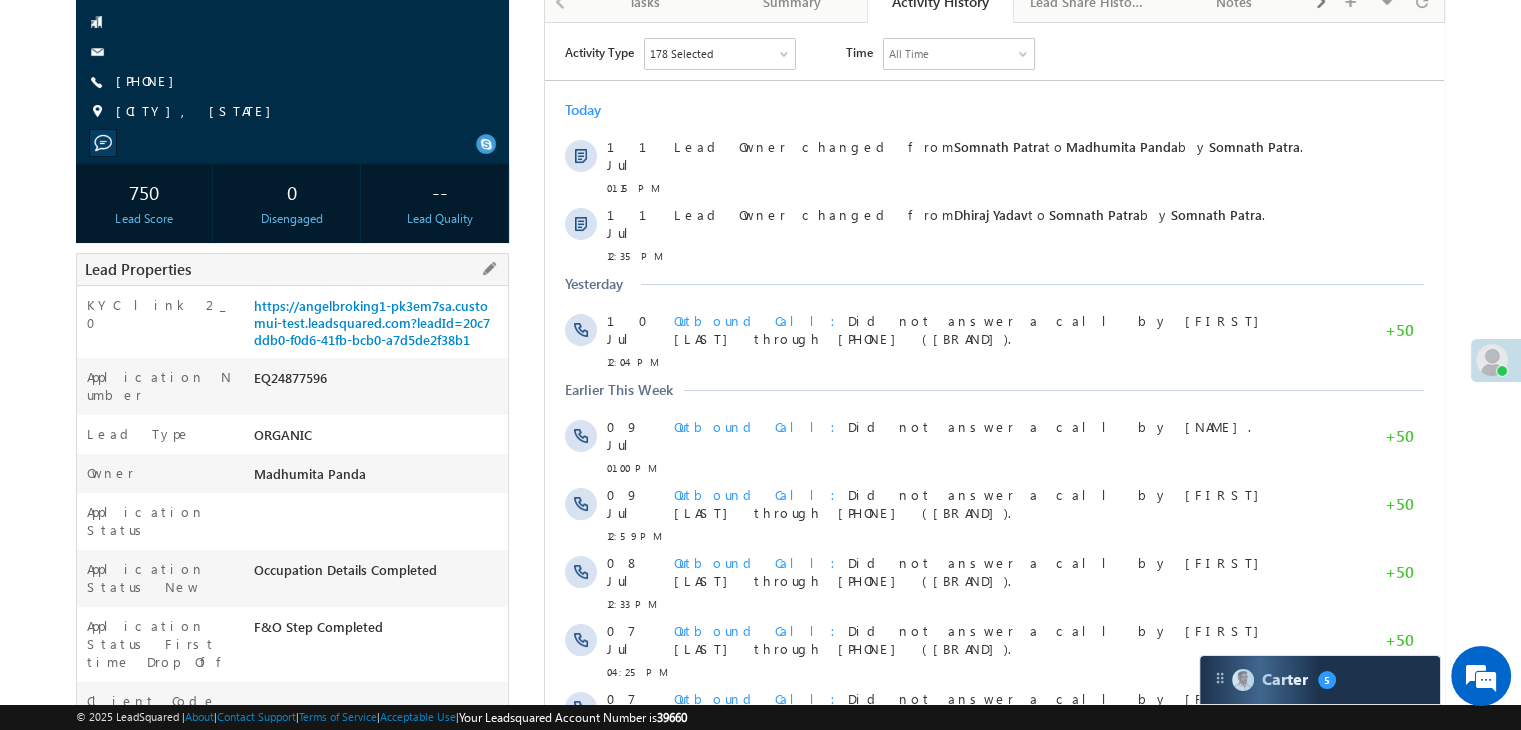 click on "KYC link 2_0
https://angelbroking1-pk3em7sa.customui-test.leadsquared.com?leadId=20c7ddb0-f0d6-41fb-bcb0-a7d5de2f38b1" at bounding box center (292, 322) 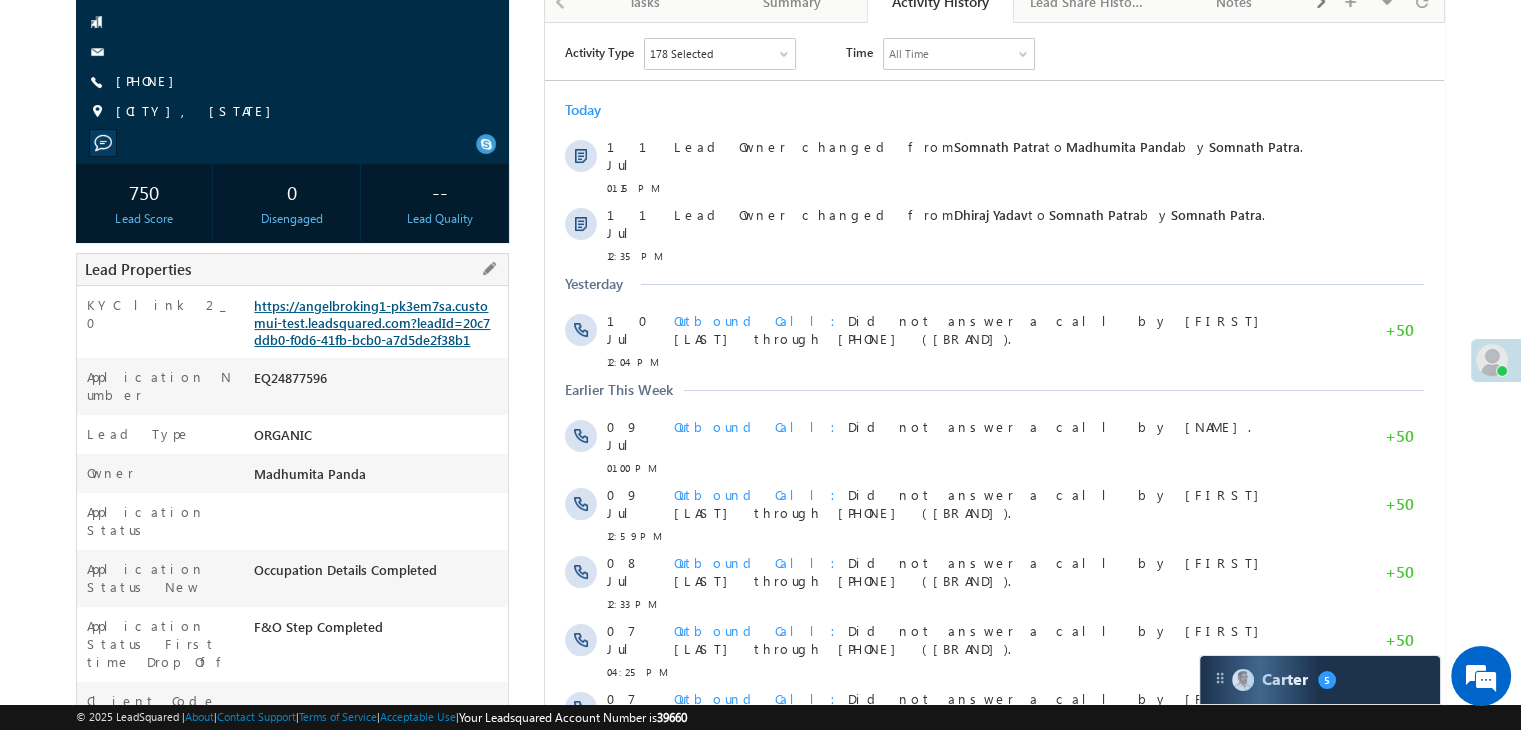 click on "https://angelbroking1-pk3em7sa.customui-test.leadsquared.com?leadId=20c7ddb0-f0d6-41fb-bcb0-a7d5de2f38b1" at bounding box center [372, 322] 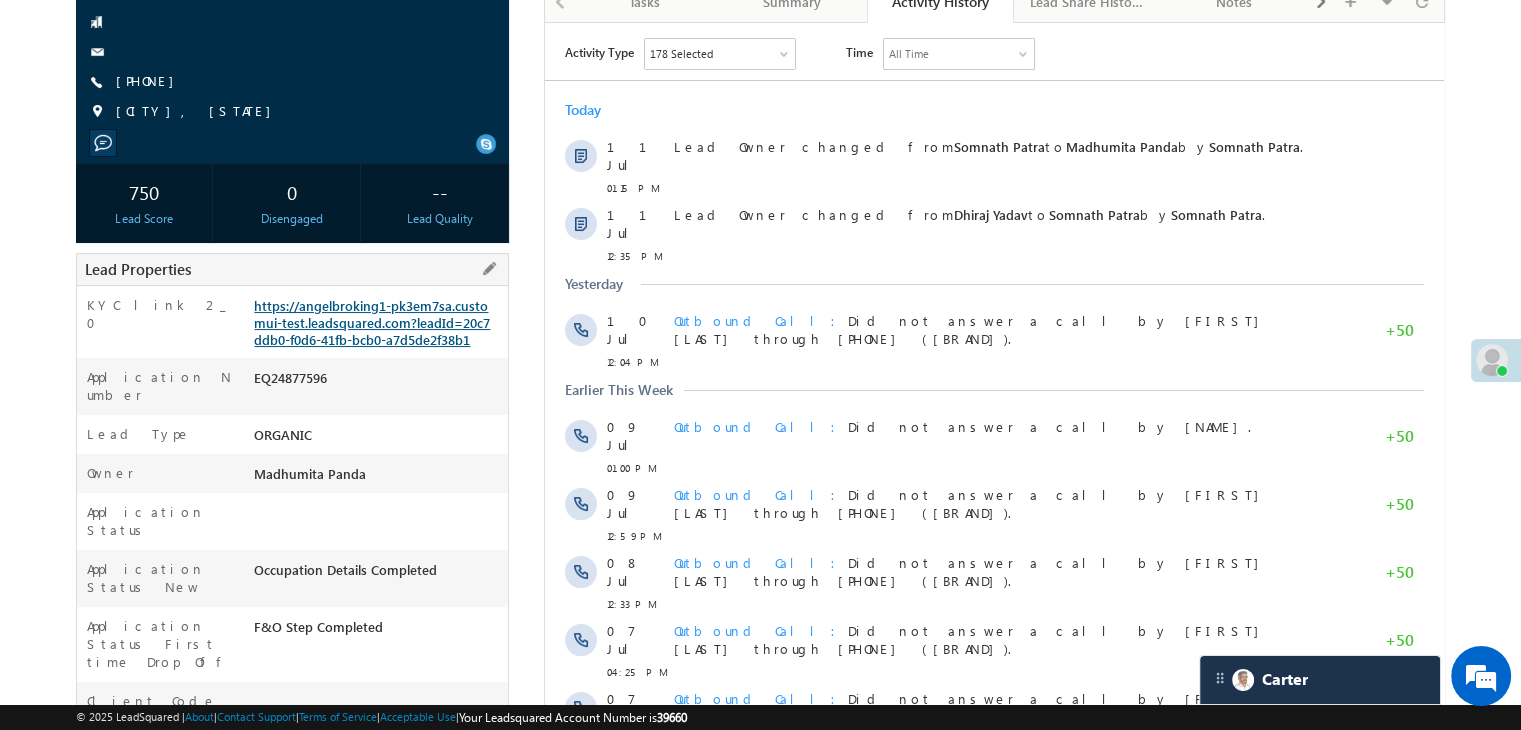scroll, scrollTop: 0, scrollLeft: 0, axis: both 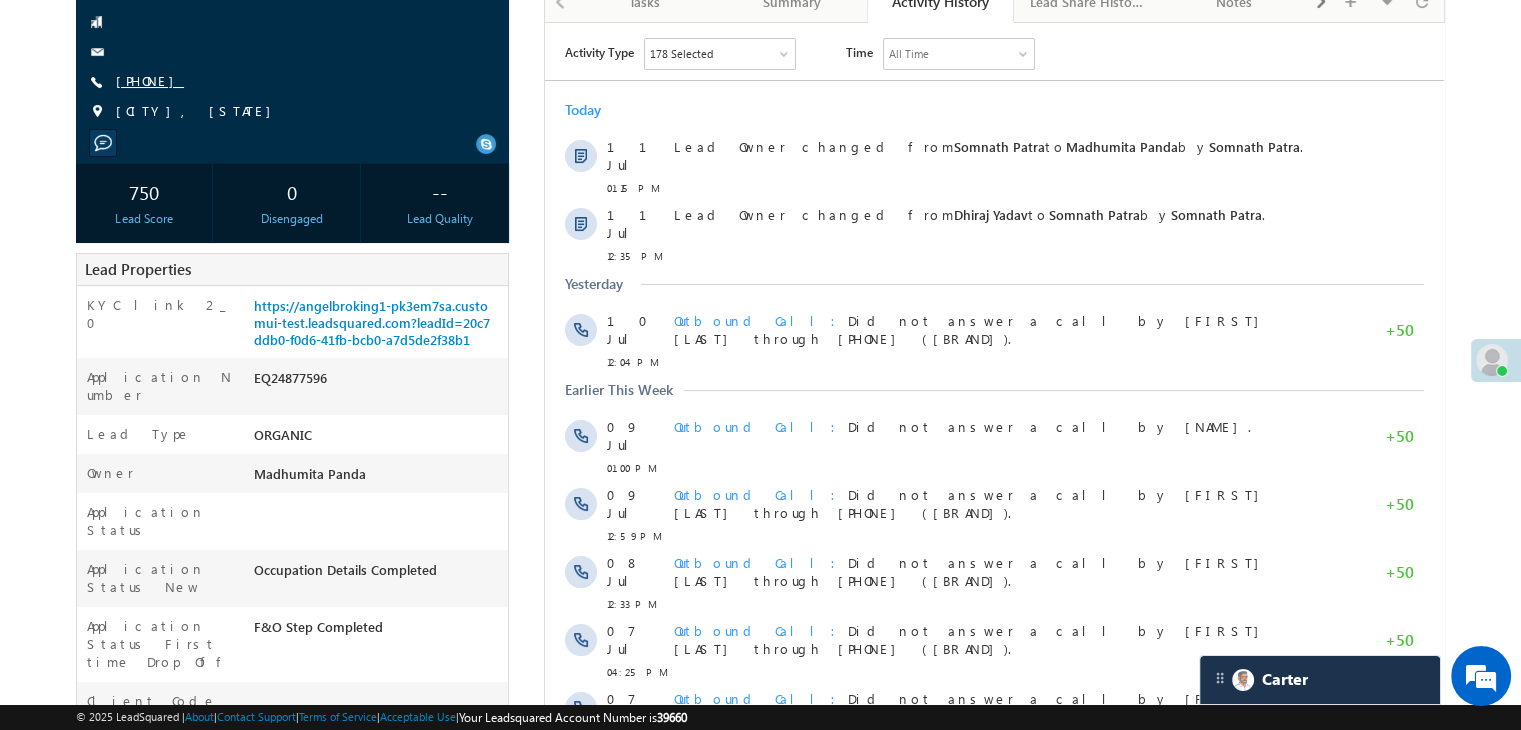 click on "[PHONE]" at bounding box center (150, 80) 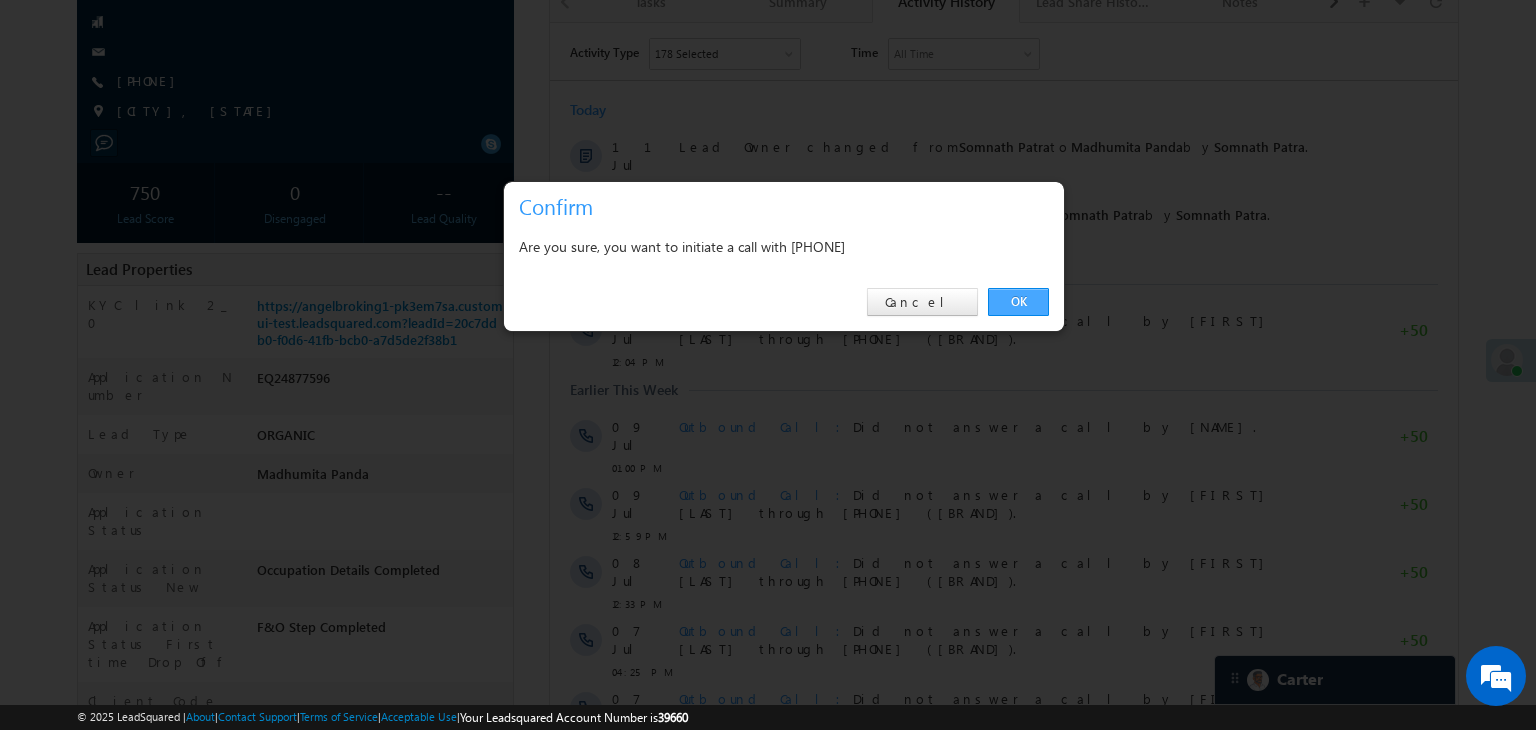 click on "OK" at bounding box center [1018, 302] 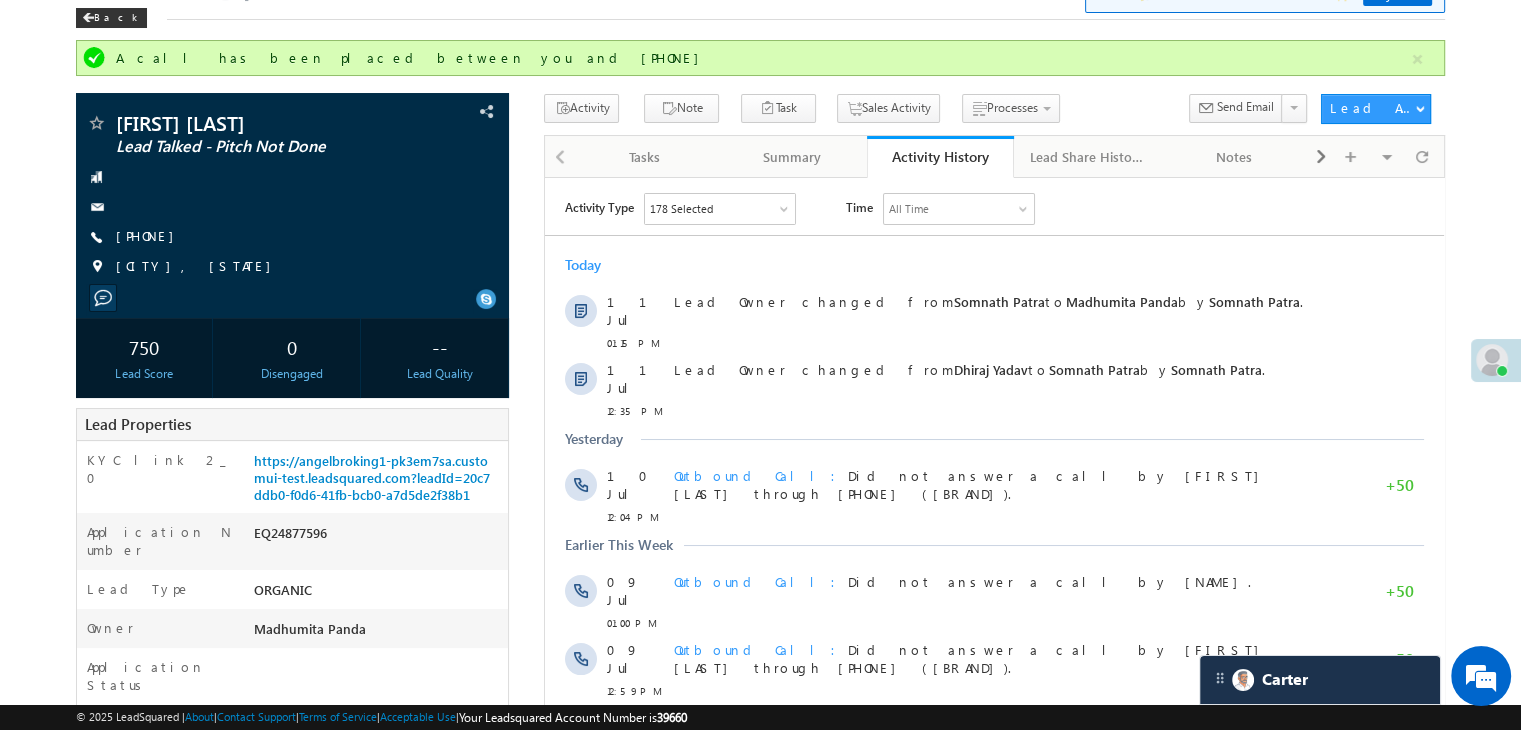 scroll, scrollTop: 0, scrollLeft: 0, axis: both 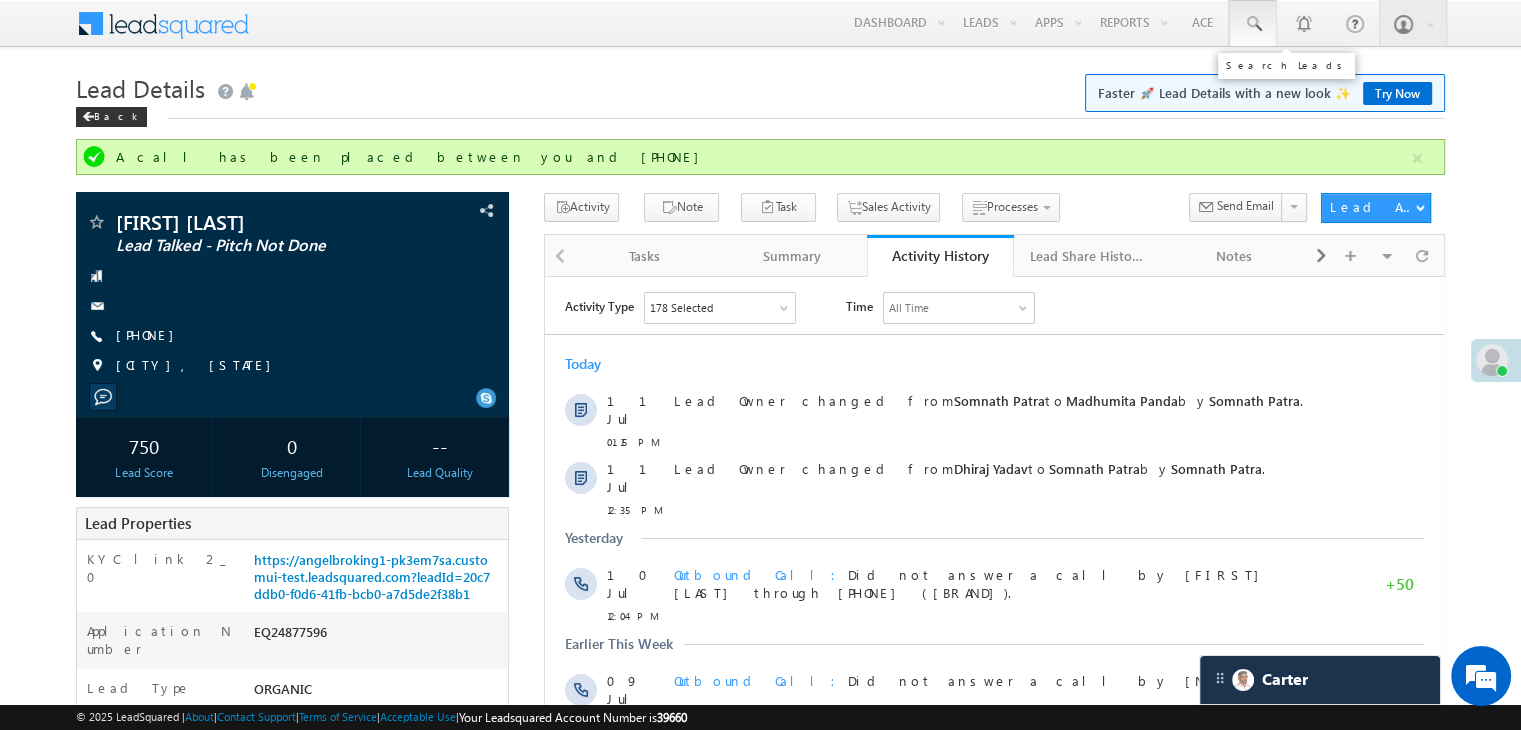 click at bounding box center [1253, 24] 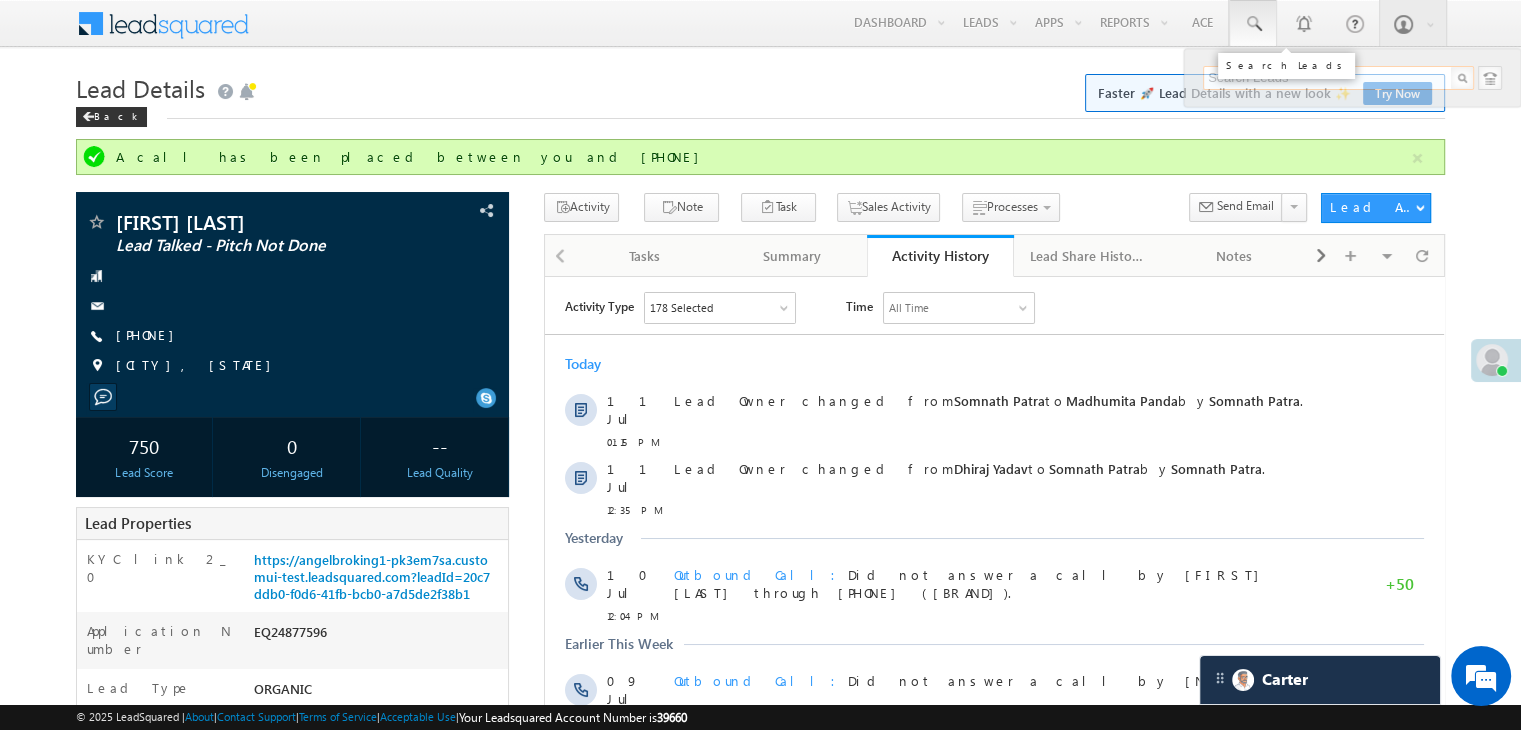 paste on "EQ24623614" 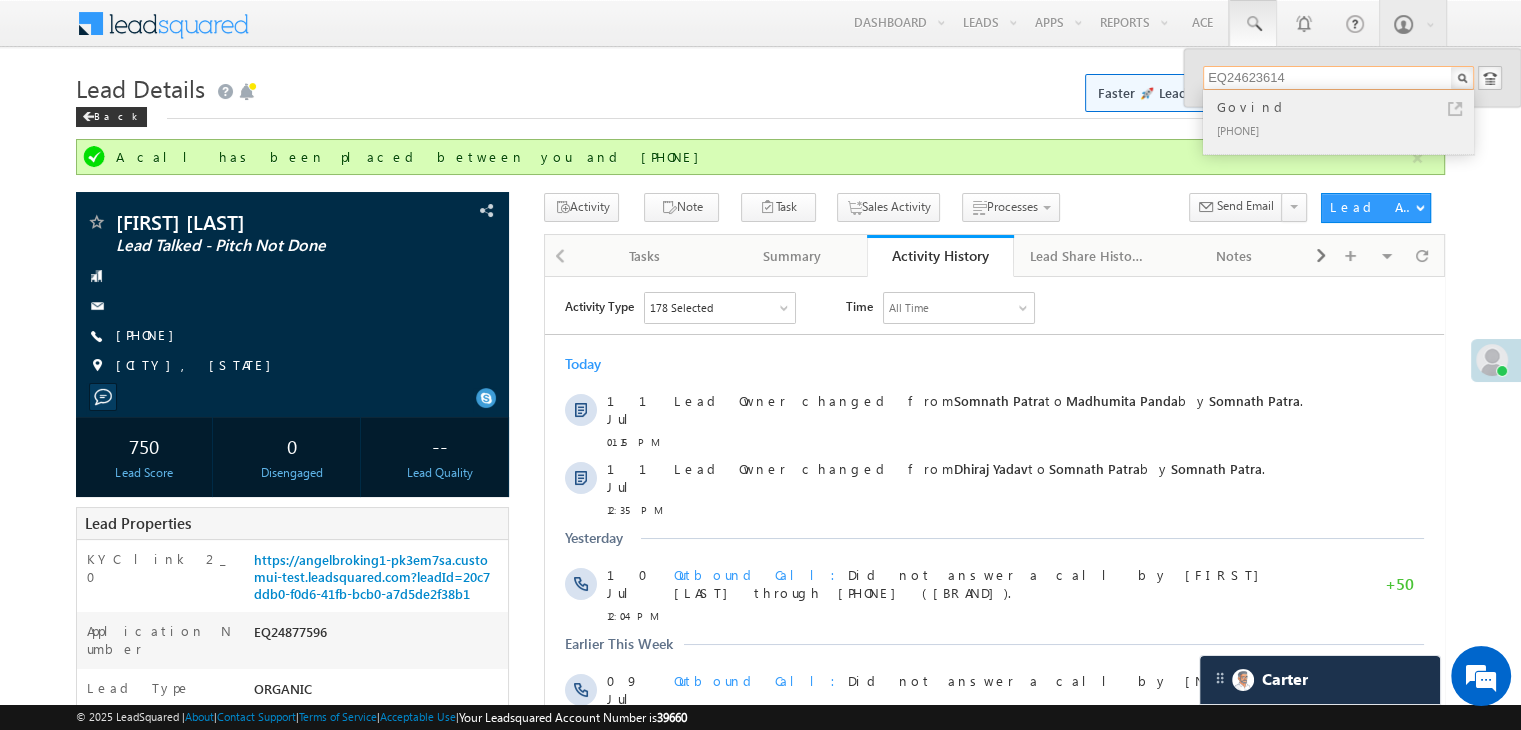 type on "EQ24623614" 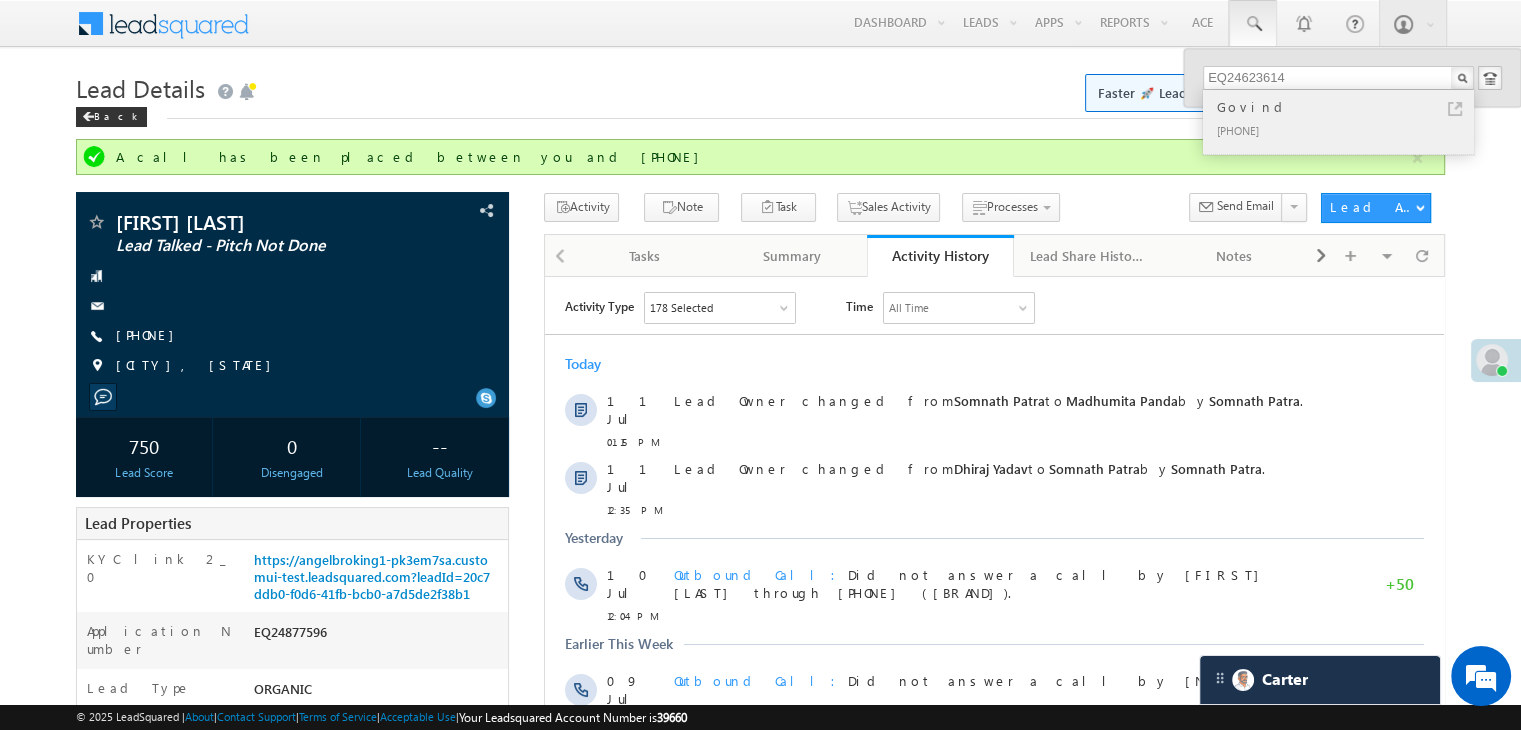 click on "Govind" at bounding box center [1347, 107] 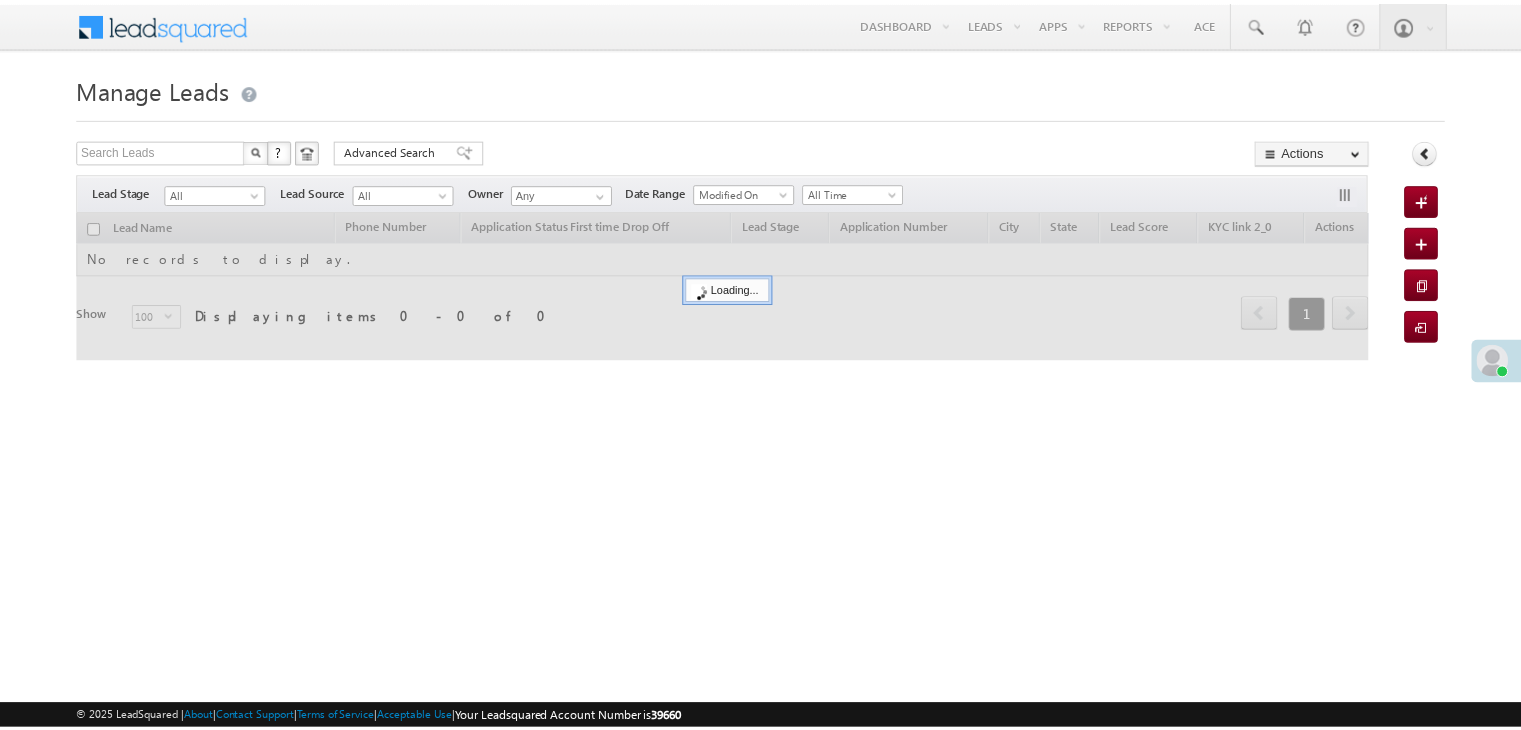 scroll, scrollTop: 0, scrollLeft: 0, axis: both 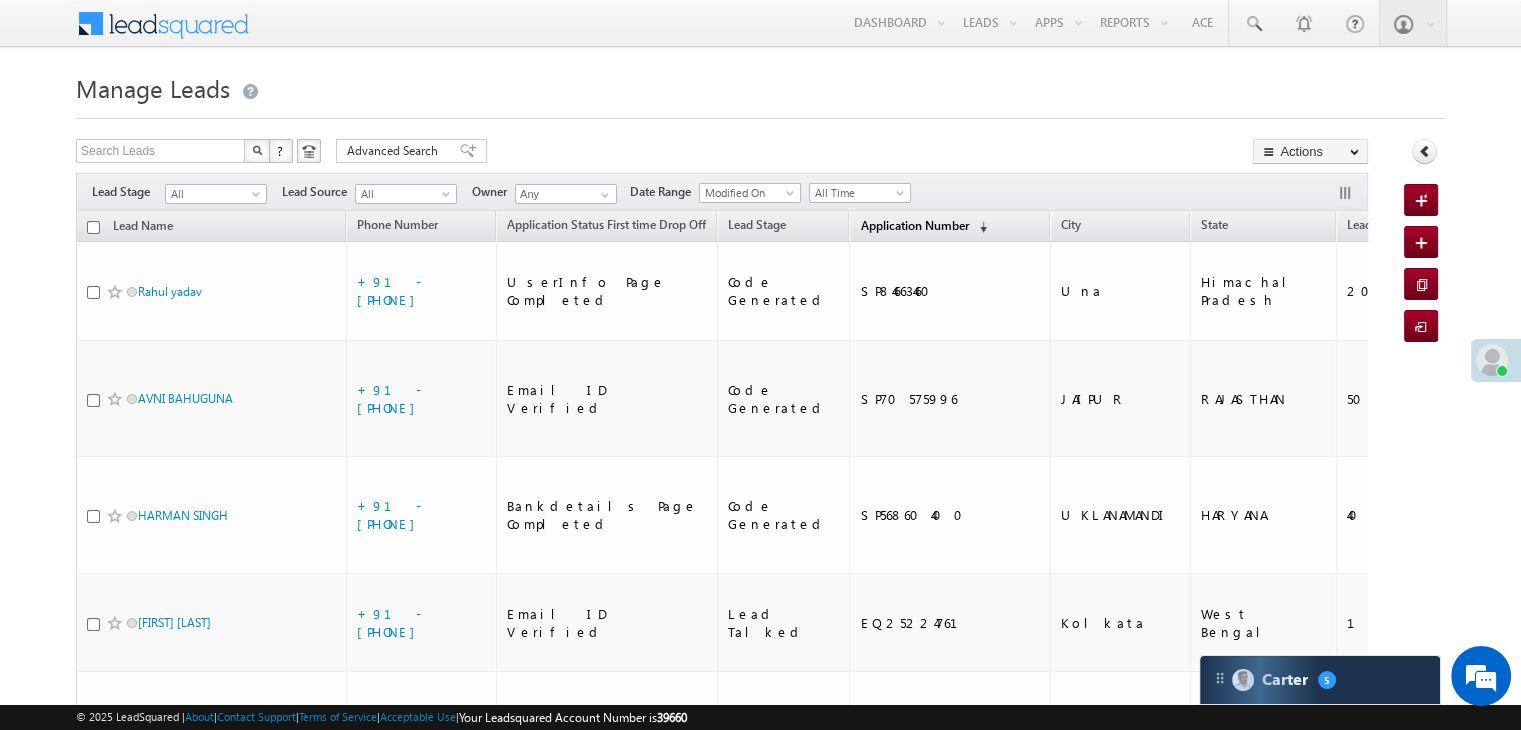 click on "Application Number
(sorted descending)" at bounding box center [923, 227] 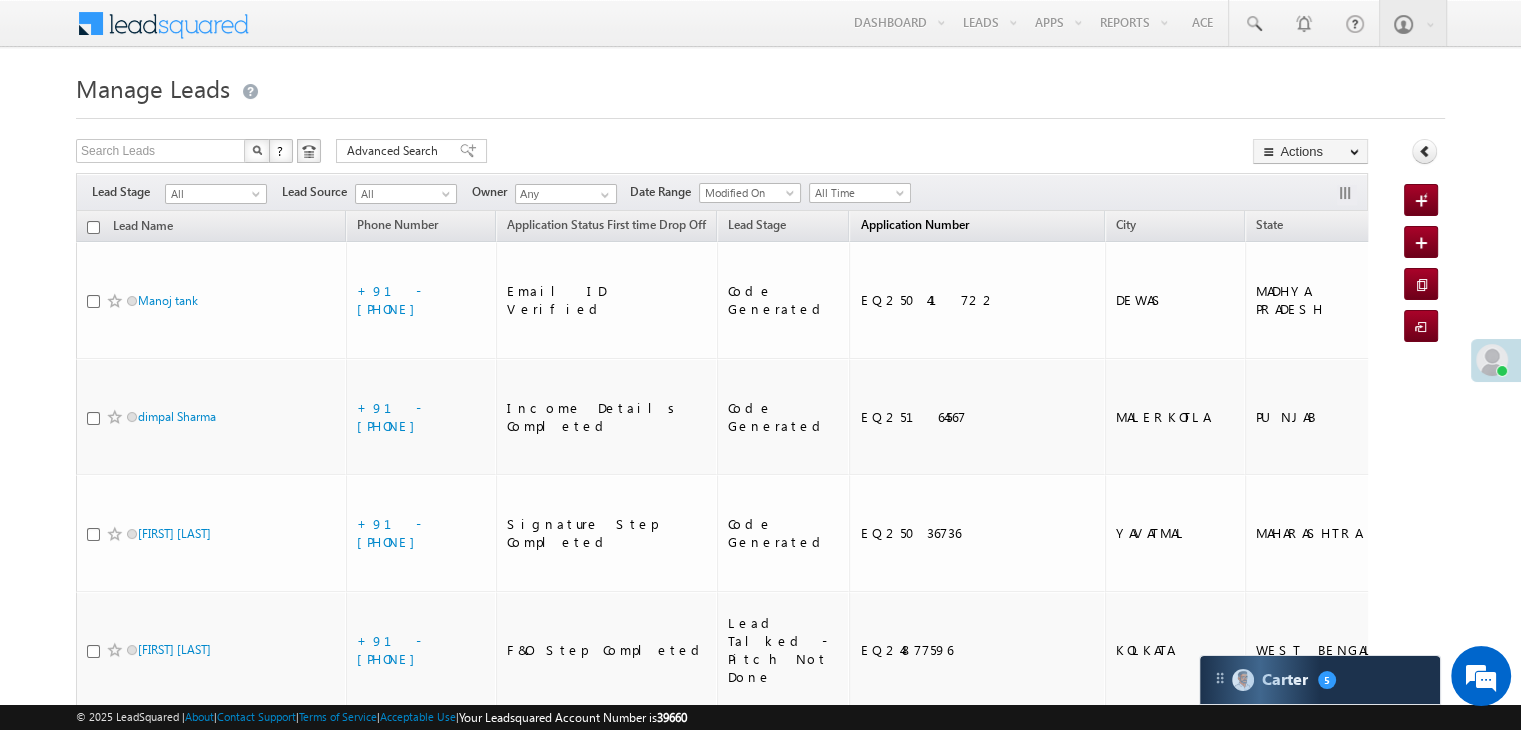 scroll, scrollTop: 0, scrollLeft: 0, axis: both 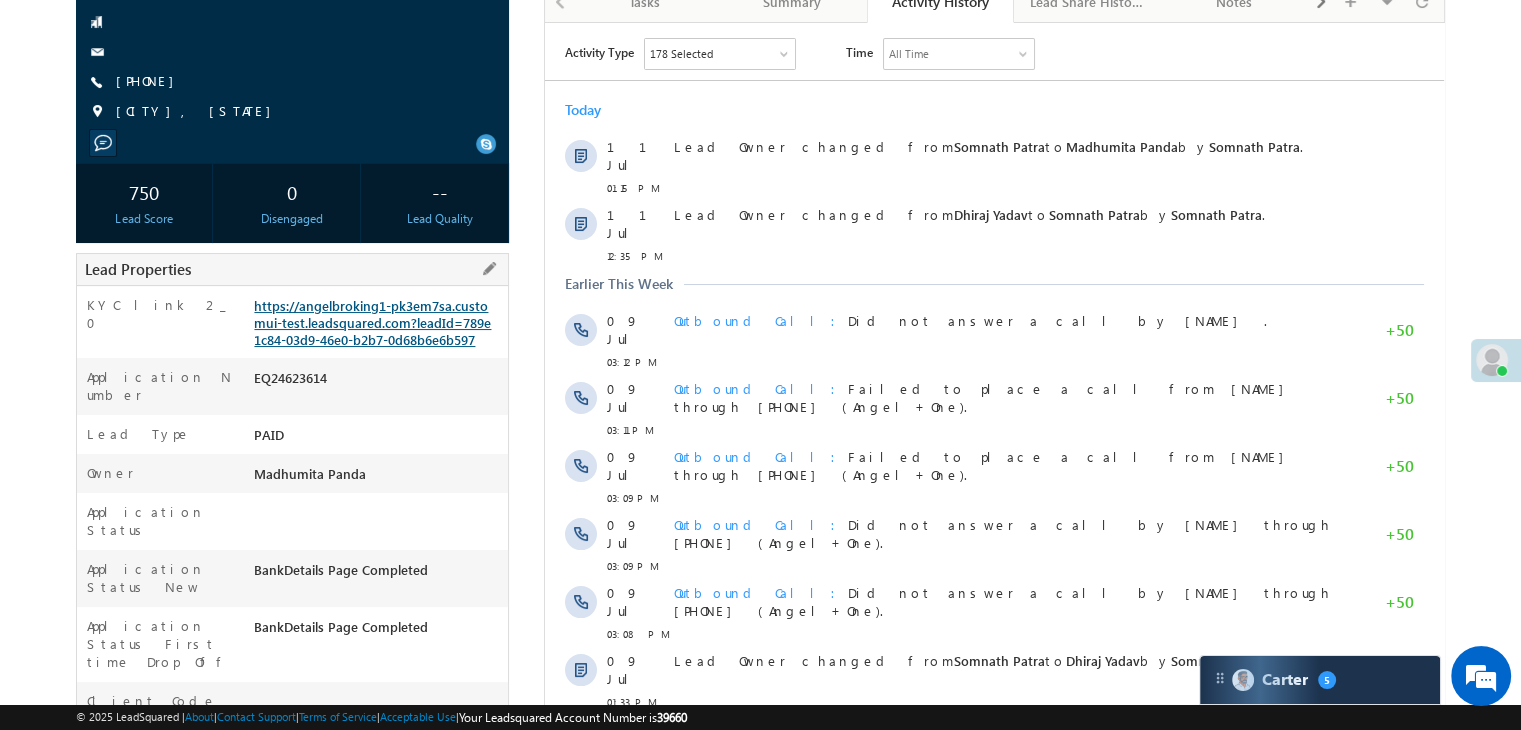 click on "https://angelbroking1-pk3em7sa.customui-test.leadsquared.com?leadId=789e1c84-03d9-46e0-b2b7-0d68b6e6b597" at bounding box center [372, 322] 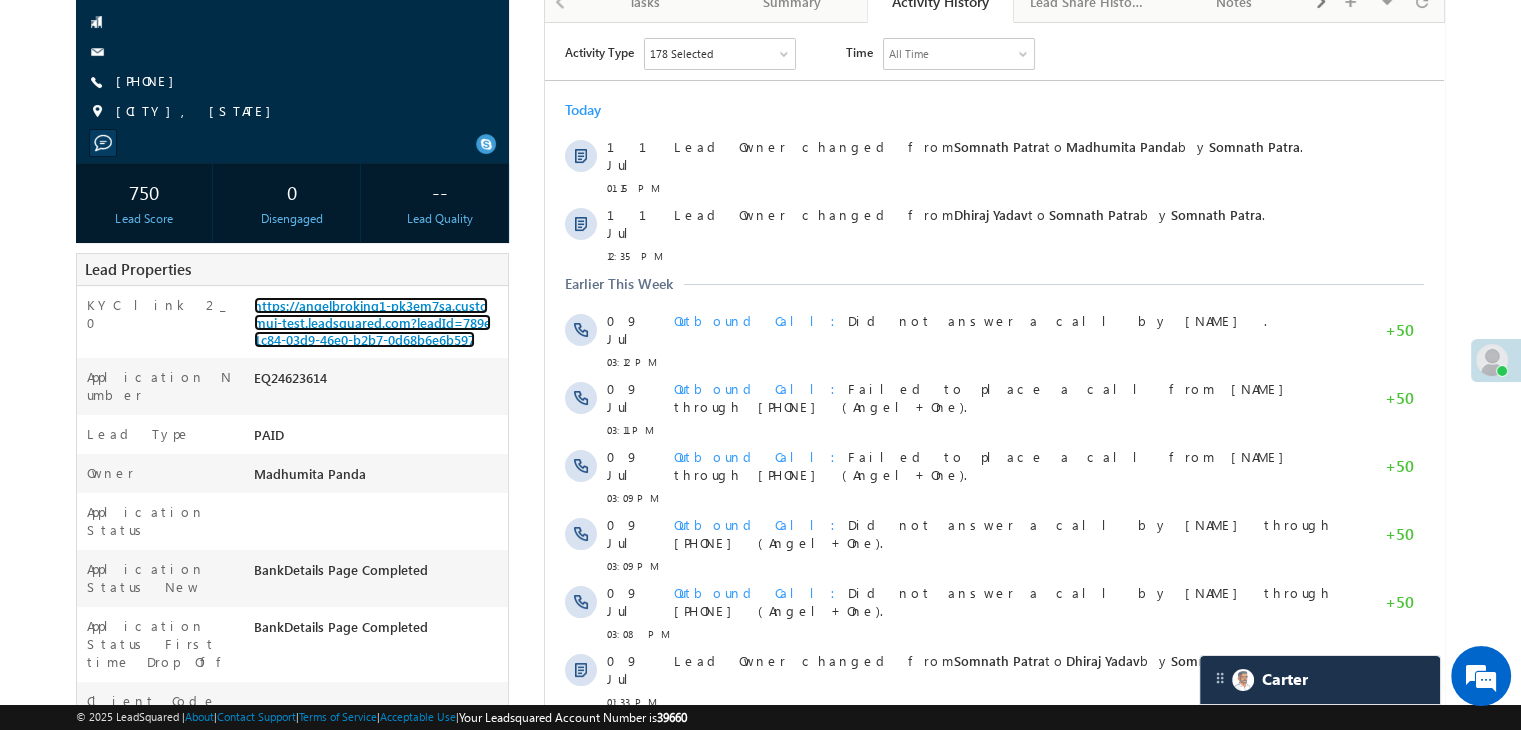 scroll, scrollTop: 0, scrollLeft: 0, axis: both 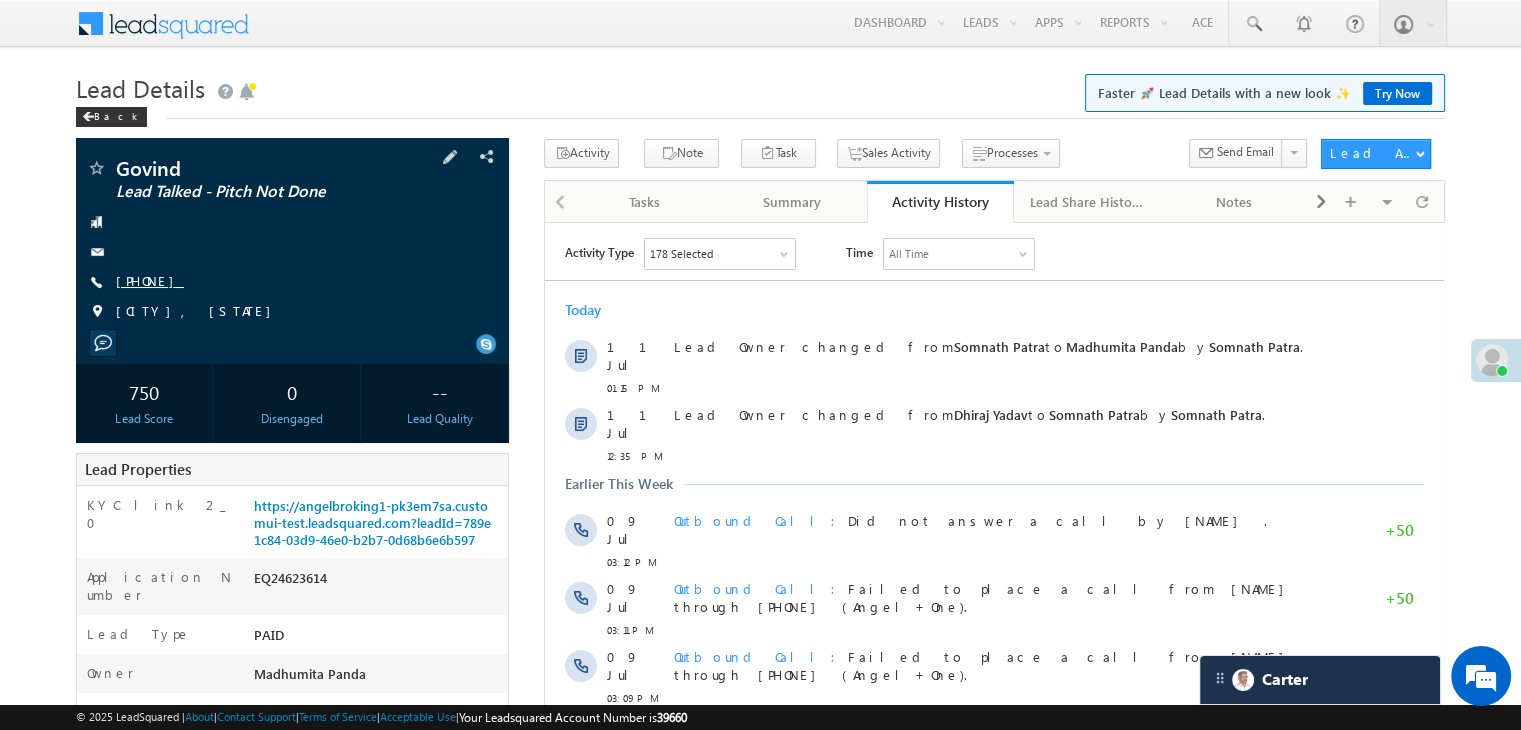 click on "[PHONE]" at bounding box center (150, 280) 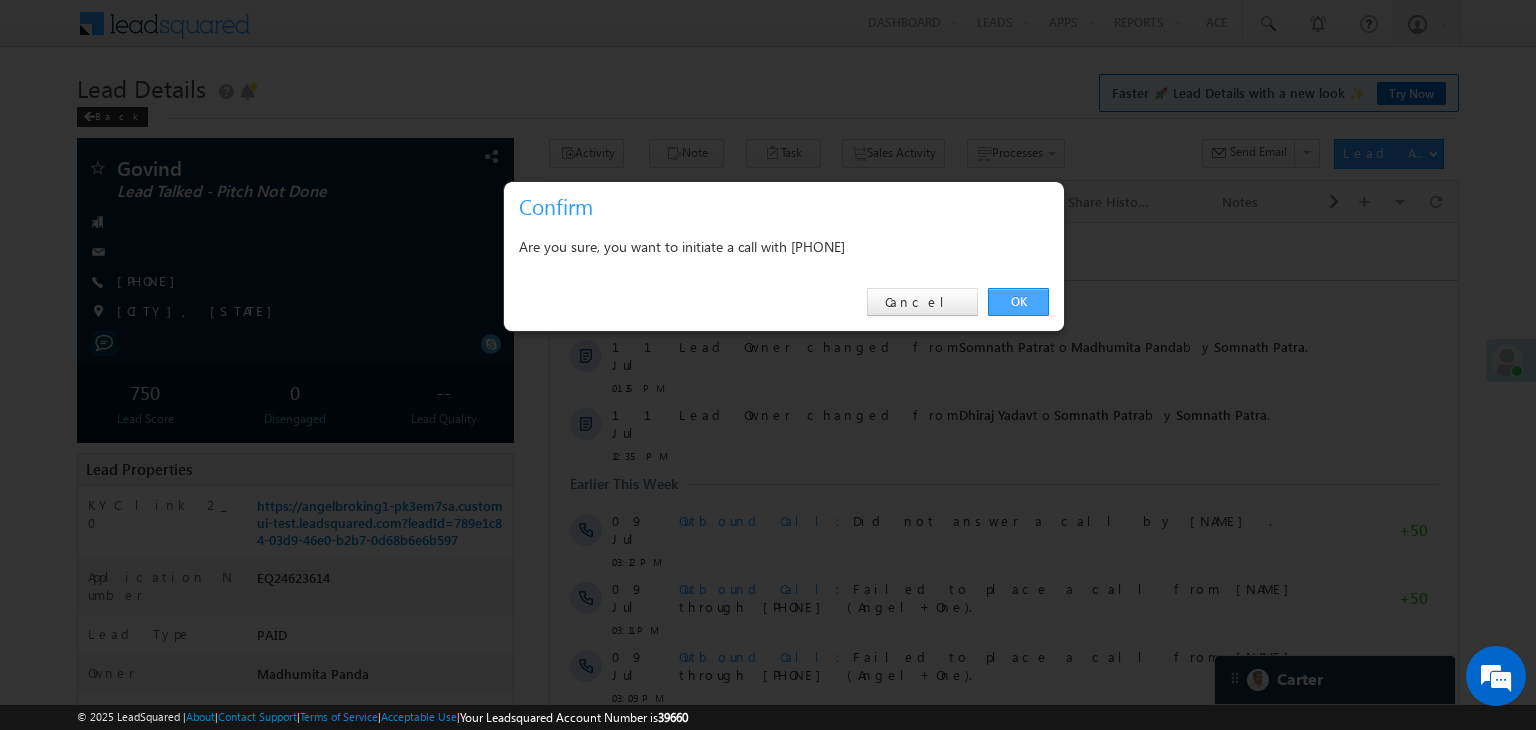 click on "OK" at bounding box center (1018, 302) 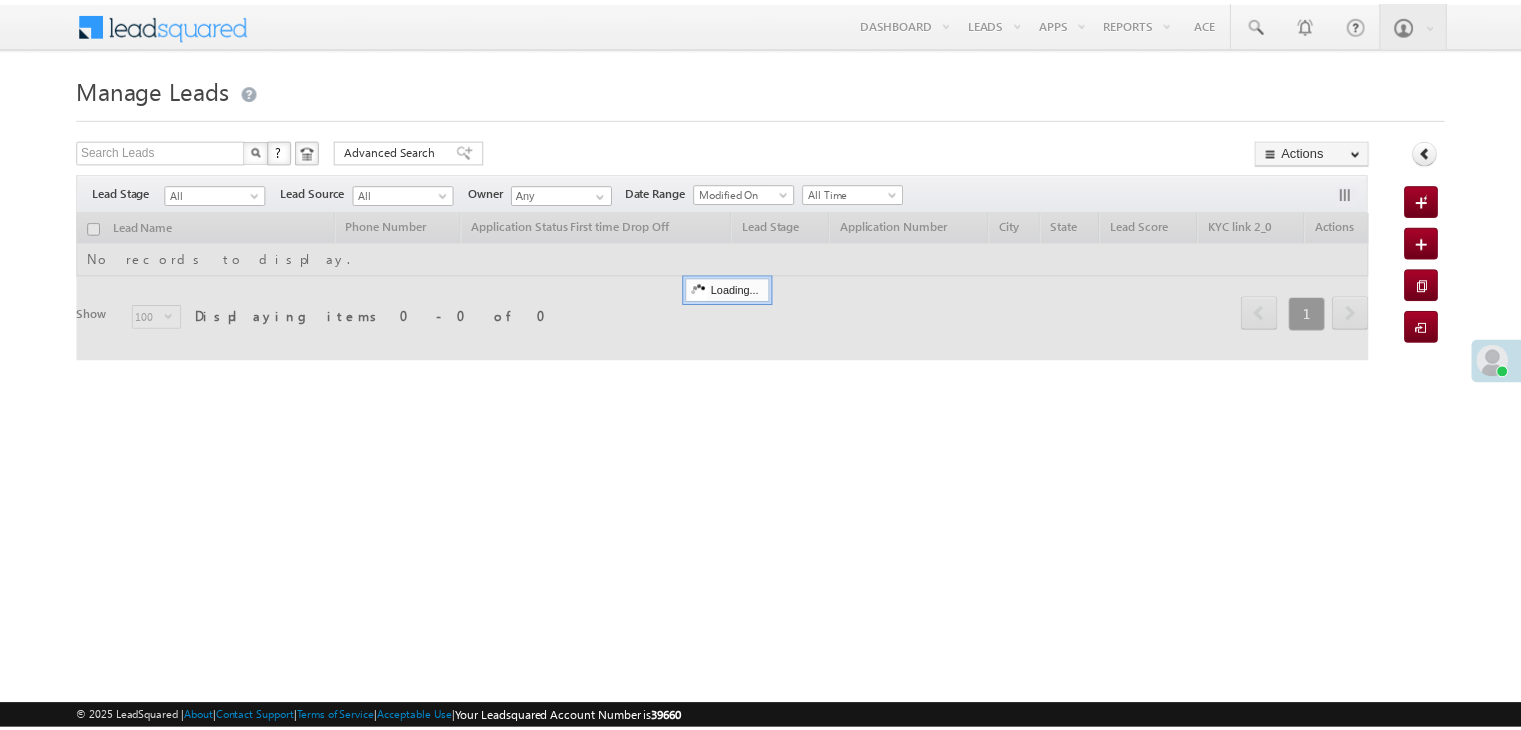 scroll, scrollTop: 0, scrollLeft: 0, axis: both 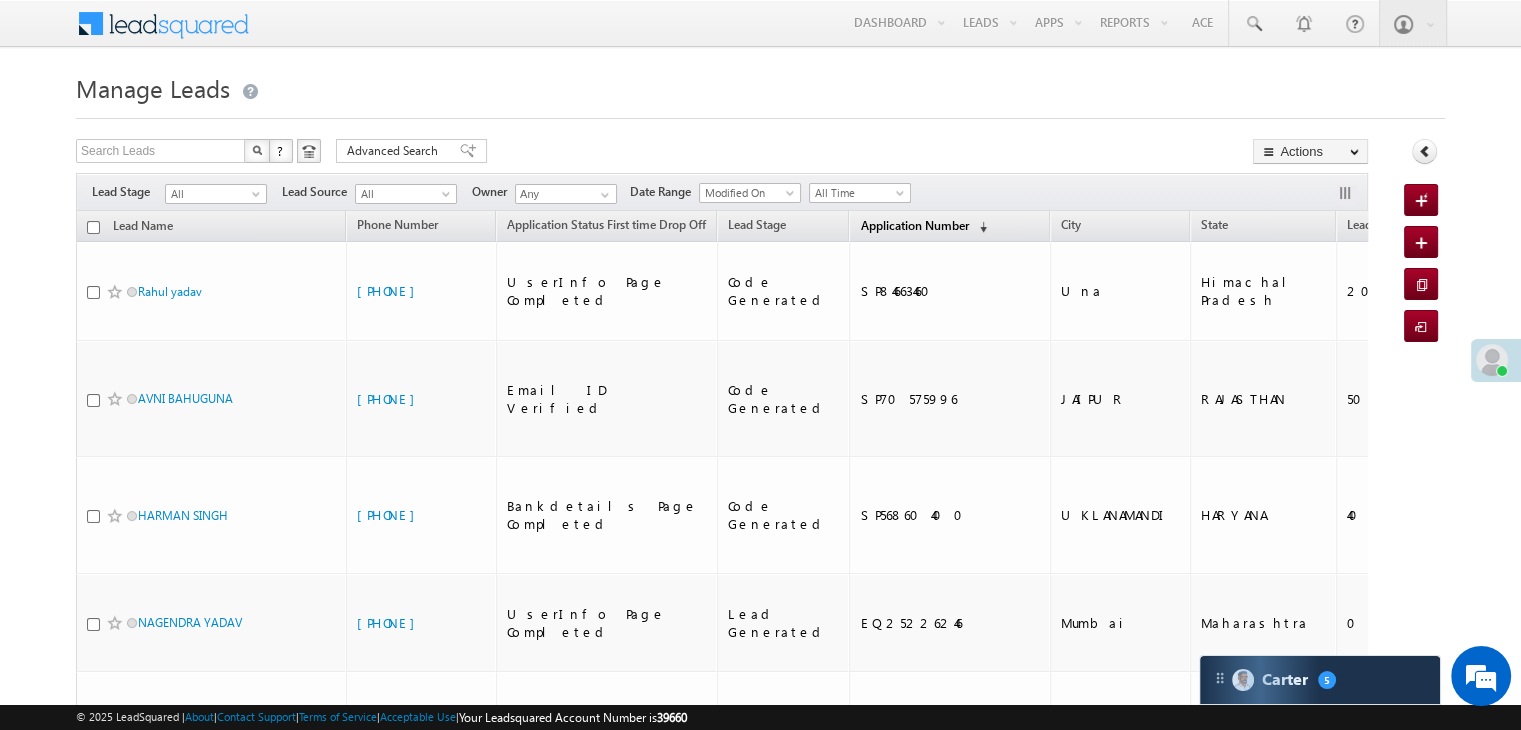 click on "Application Number" at bounding box center (914, 225) 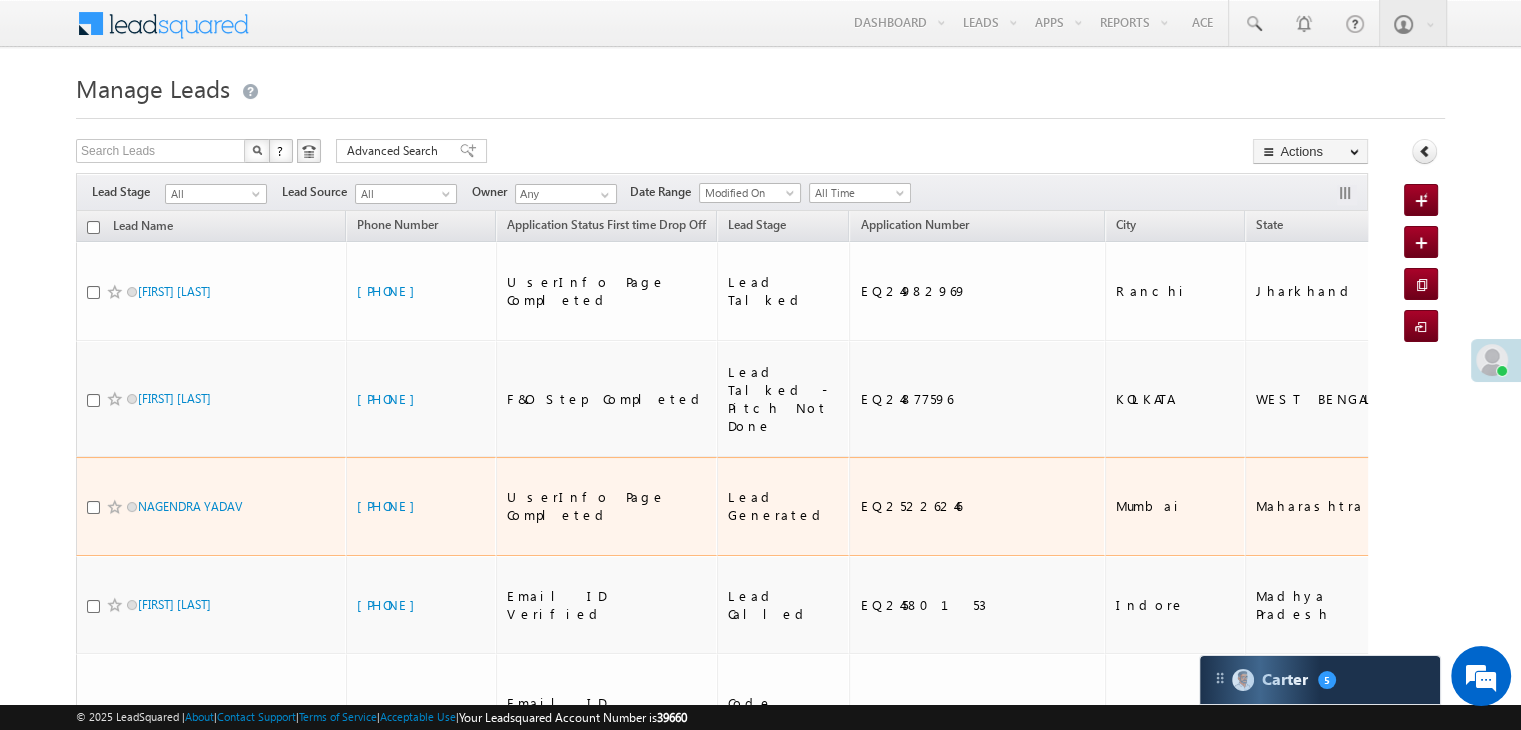 scroll, scrollTop: 0, scrollLeft: 0, axis: both 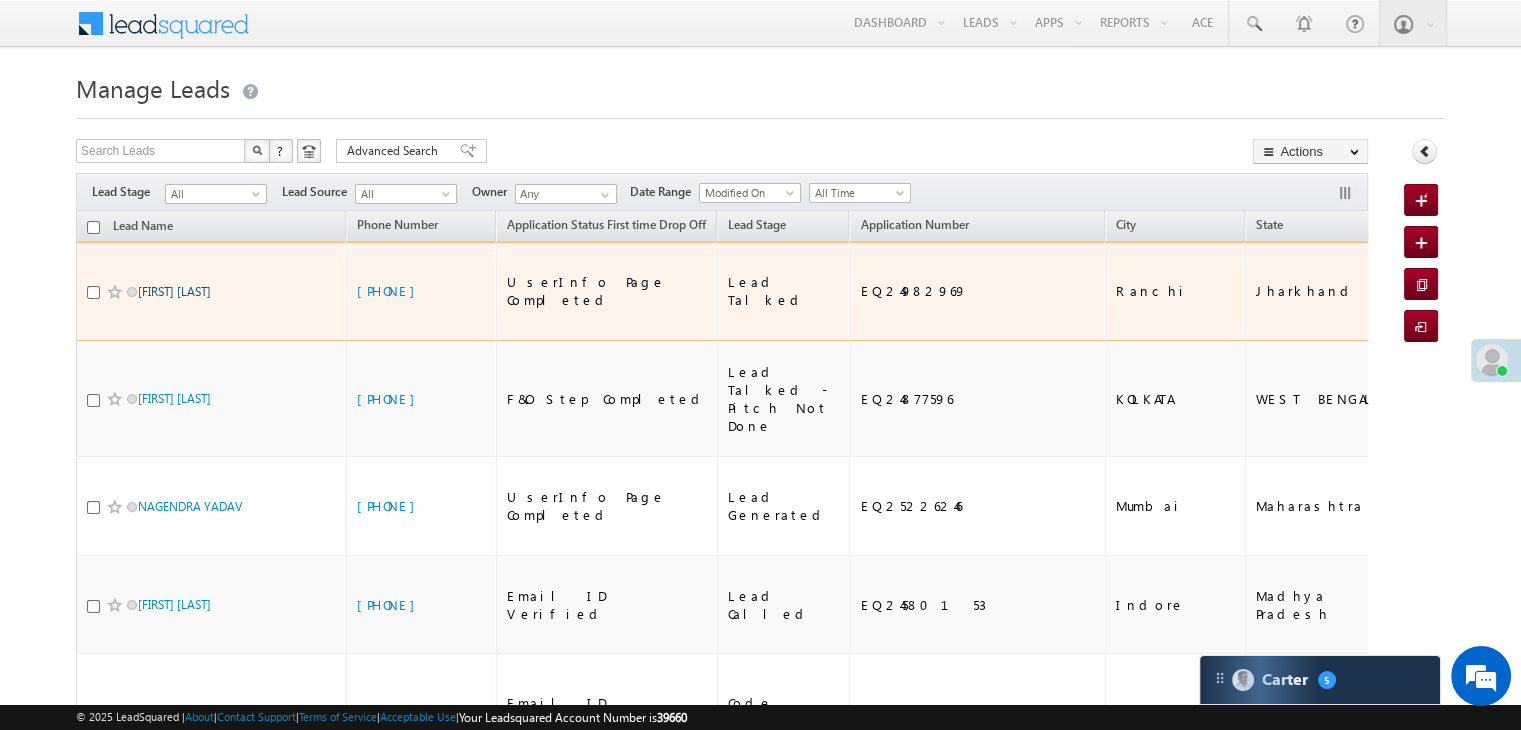 click on "[FIRST] [LAST]" at bounding box center [174, 291] 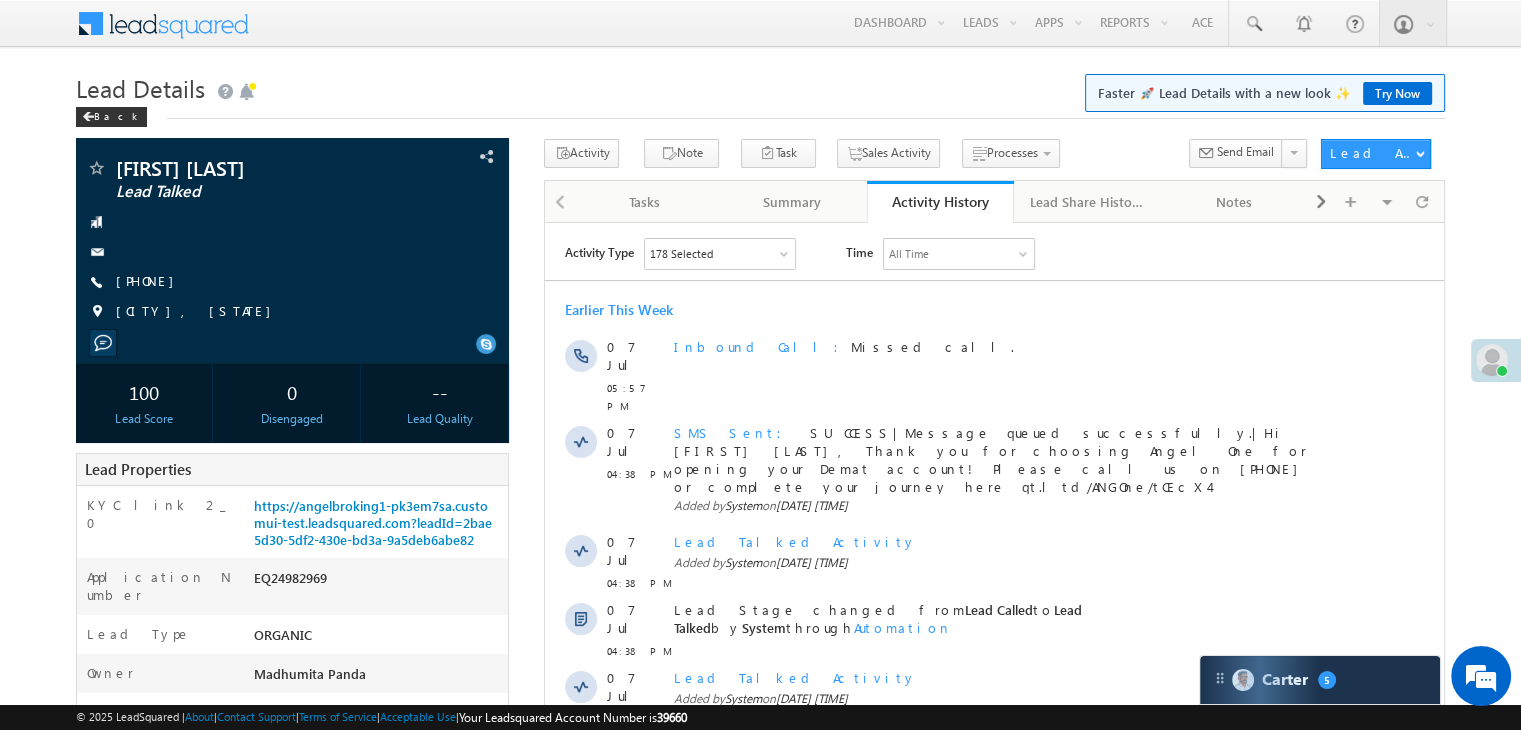 scroll, scrollTop: 0, scrollLeft: 0, axis: both 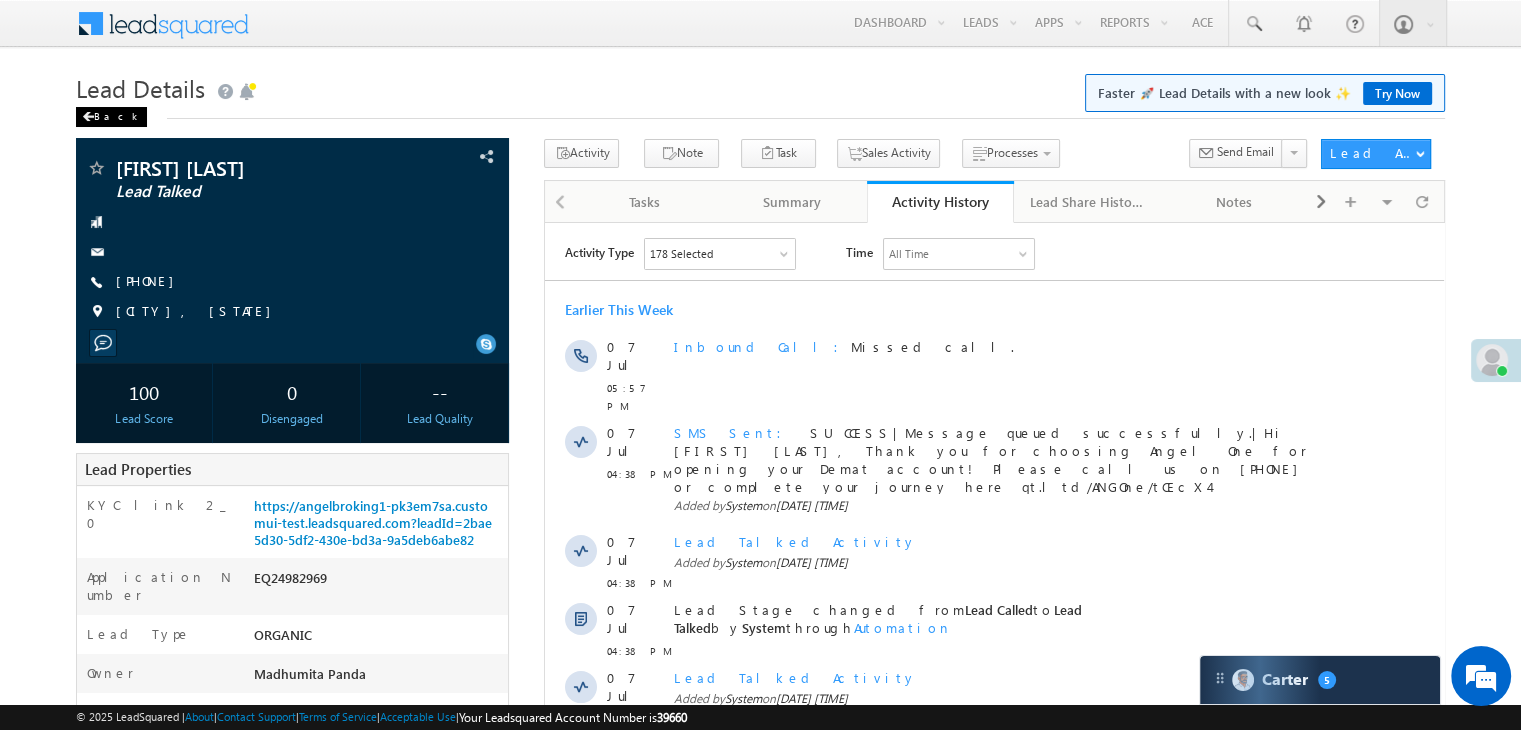 click on "Back" at bounding box center (111, 117) 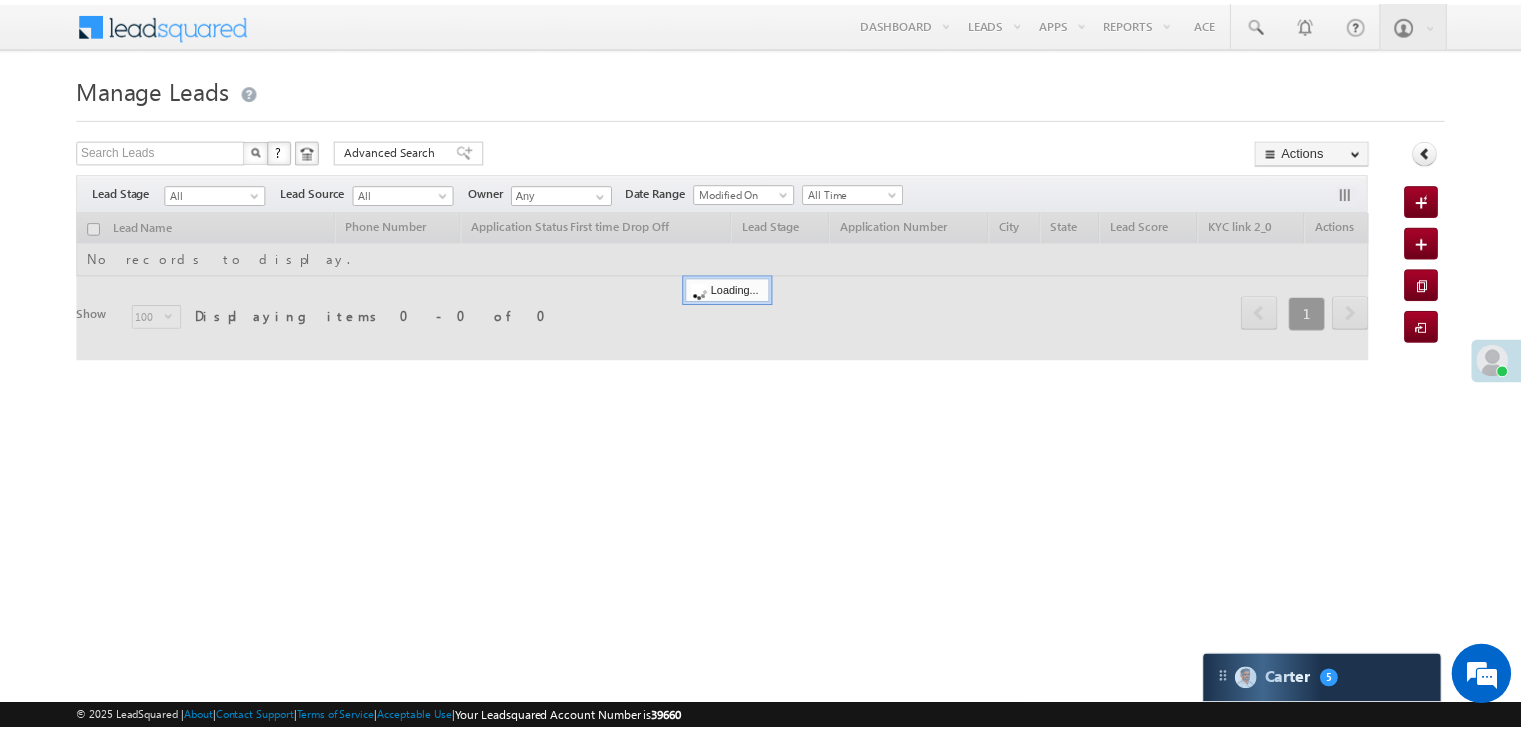 scroll, scrollTop: 0, scrollLeft: 0, axis: both 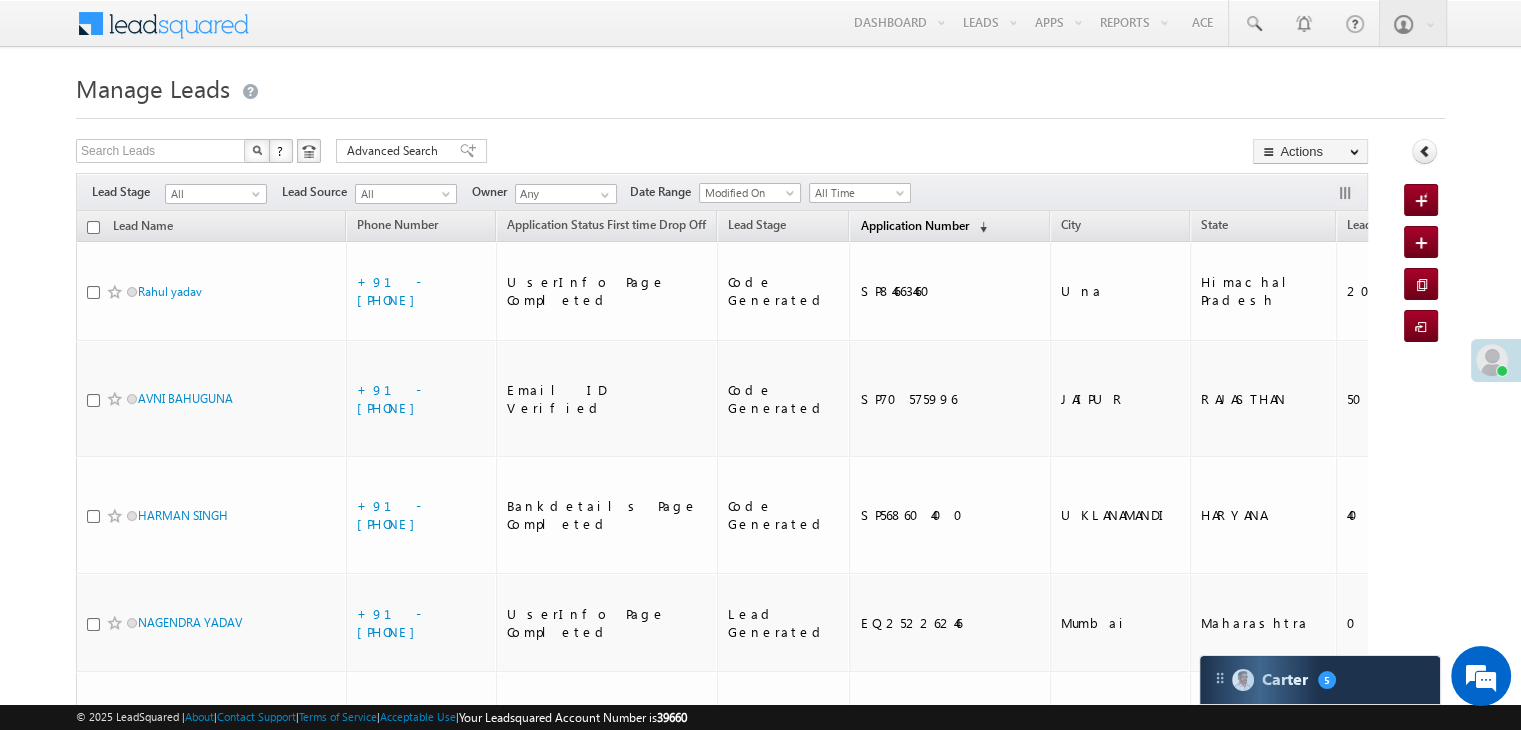 click on "Application Number" at bounding box center [914, 225] 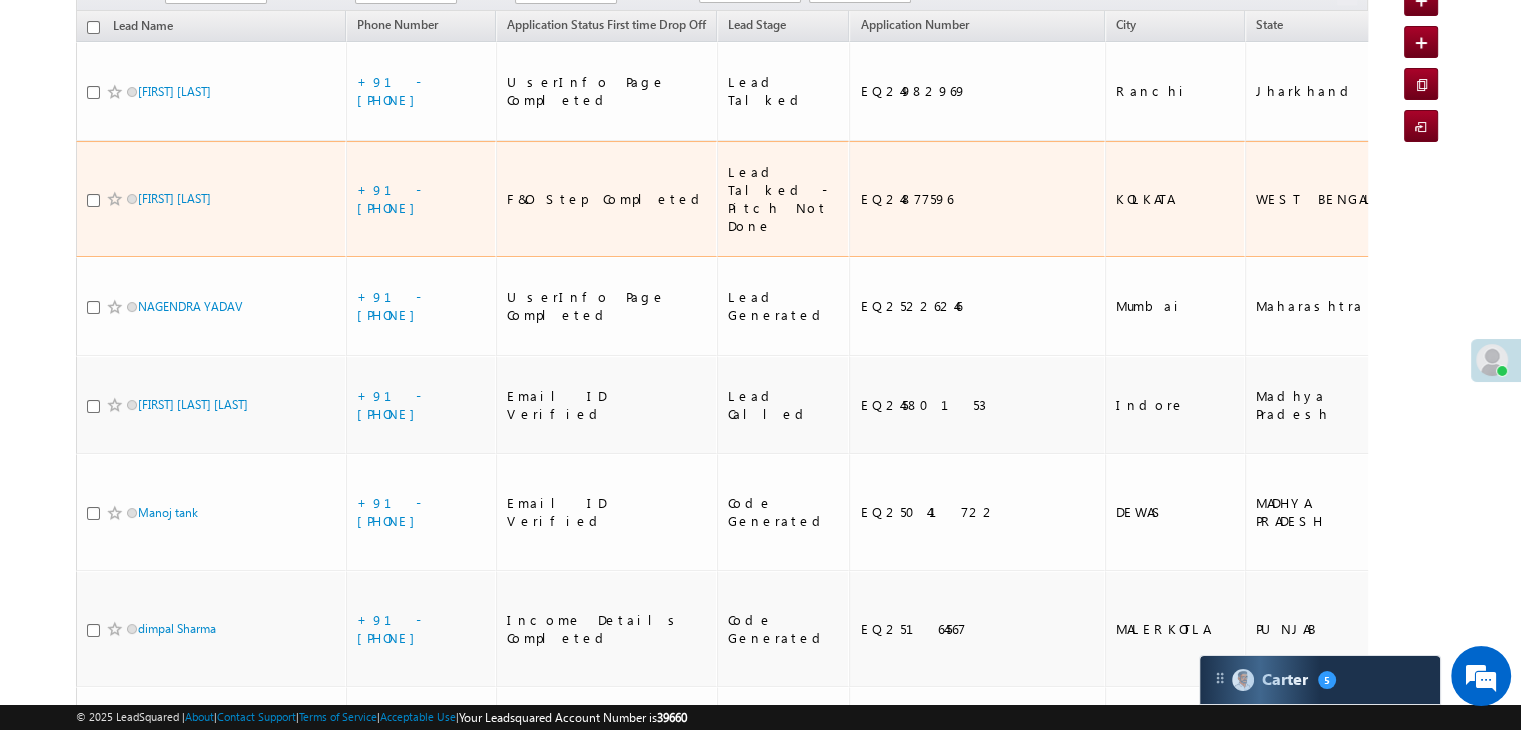 scroll, scrollTop: 300, scrollLeft: 0, axis: vertical 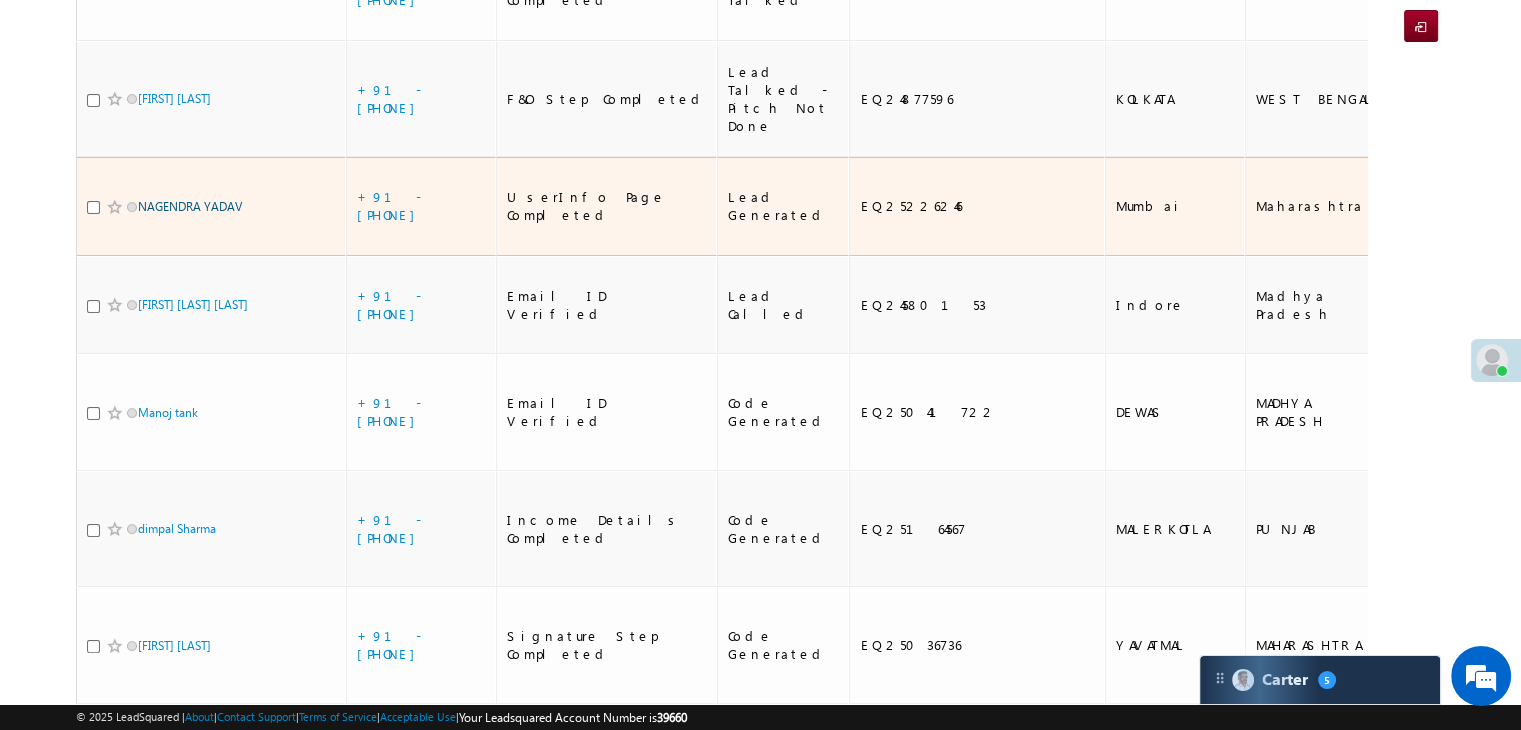click on "NAGENDRA YADAV" at bounding box center [190, 206] 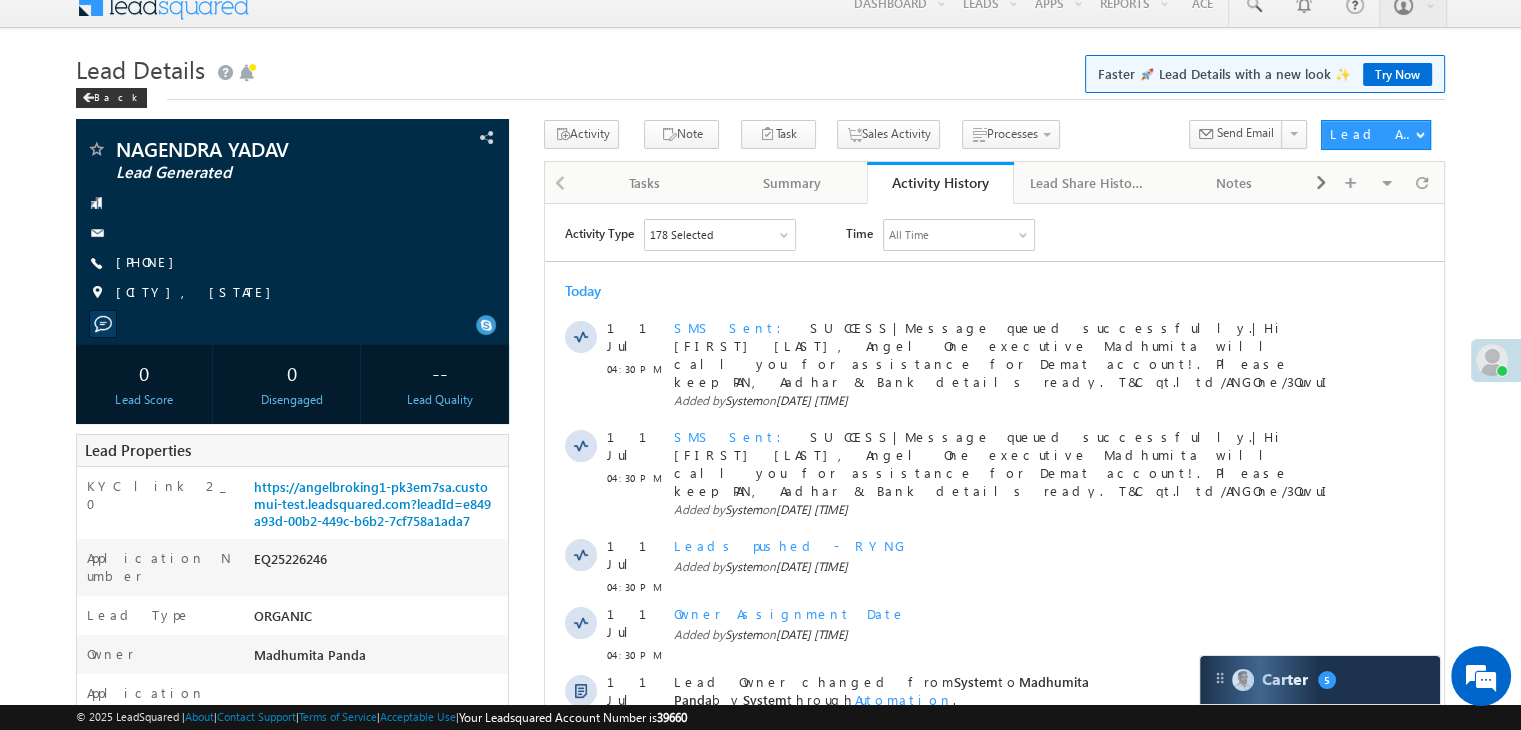 scroll, scrollTop: 0, scrollLeft: 0, axis: both 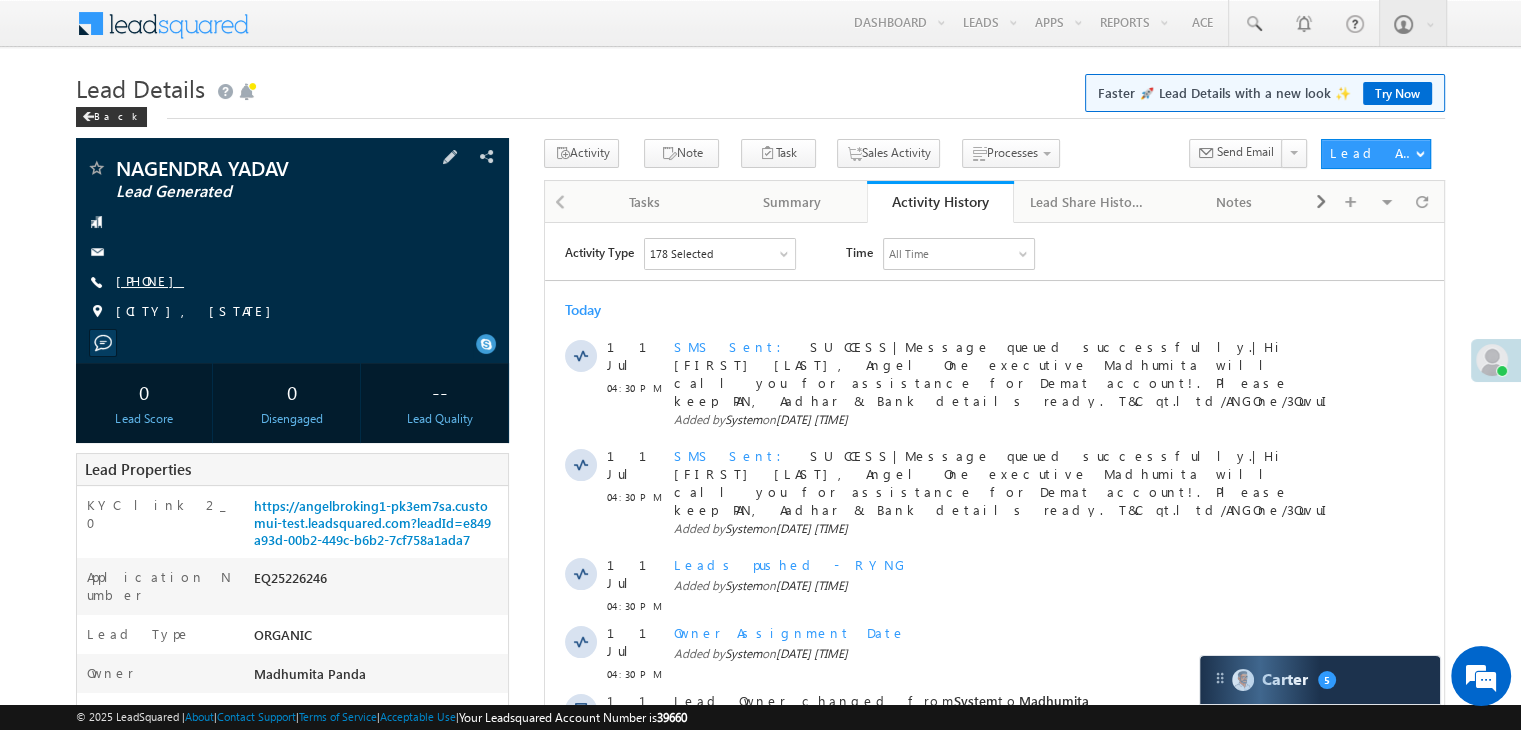 click on "+91-8770451067" at bounding box center (150, 280) 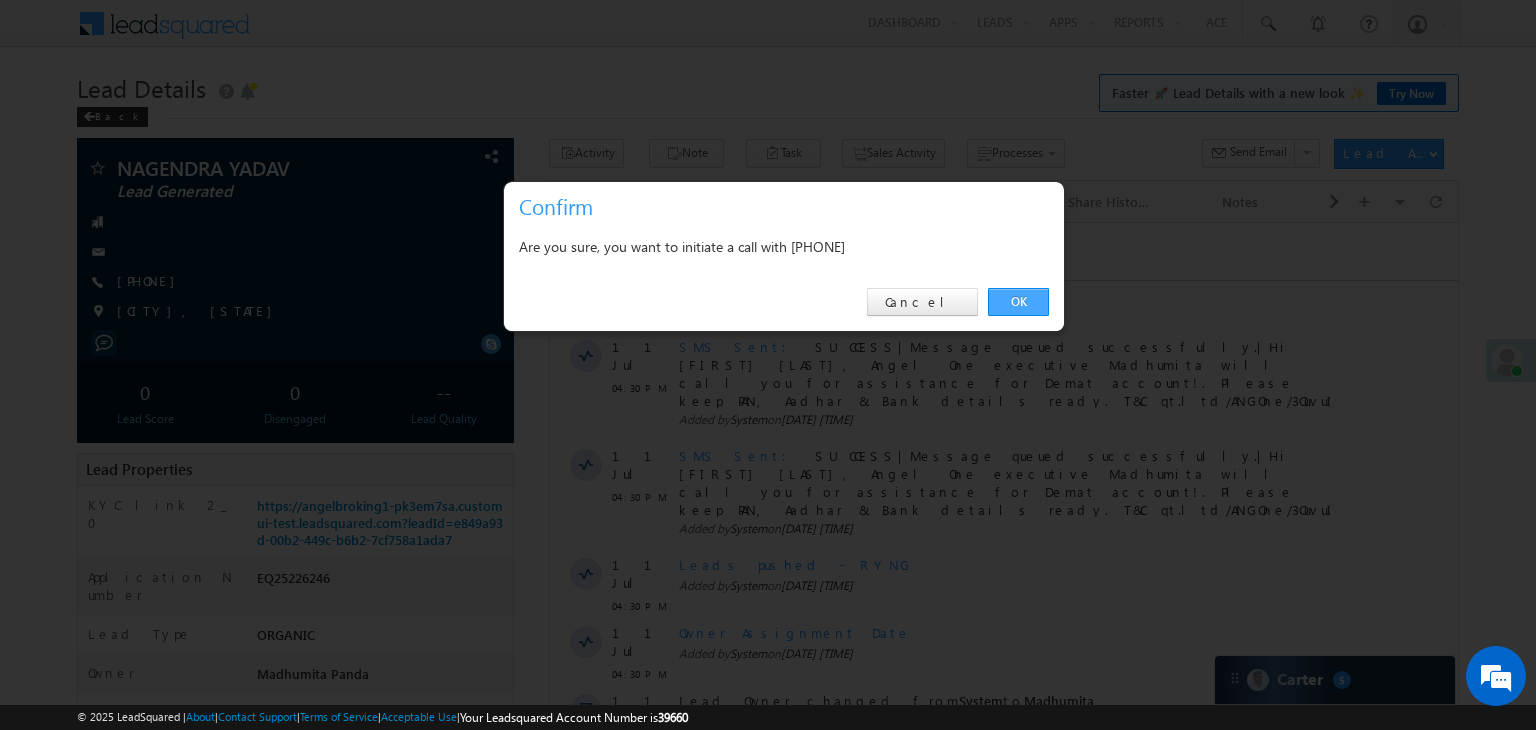 click on "OK" at bounding box center [1018, 302] 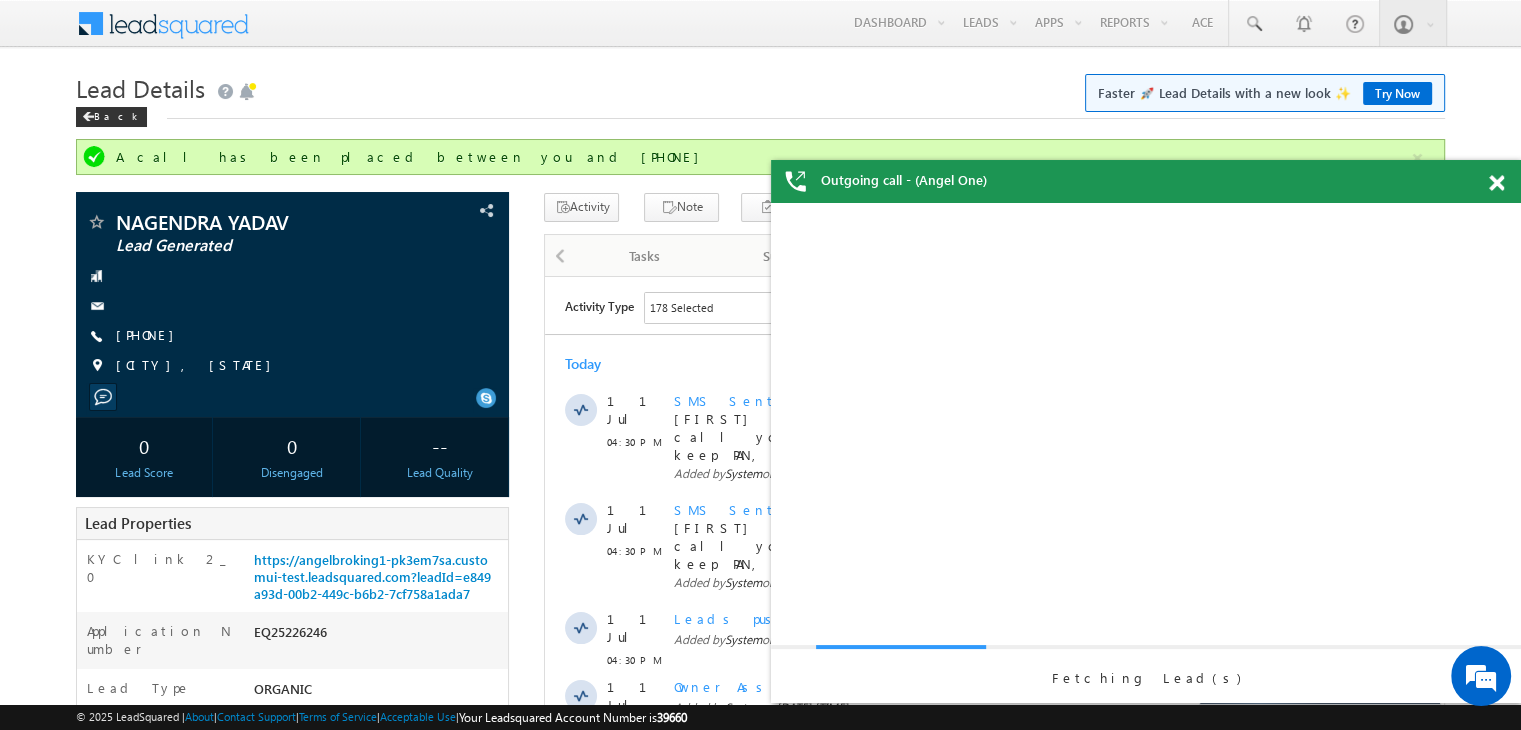 scroll, scrollTop: 0, scrollLeft: 0, axis: both 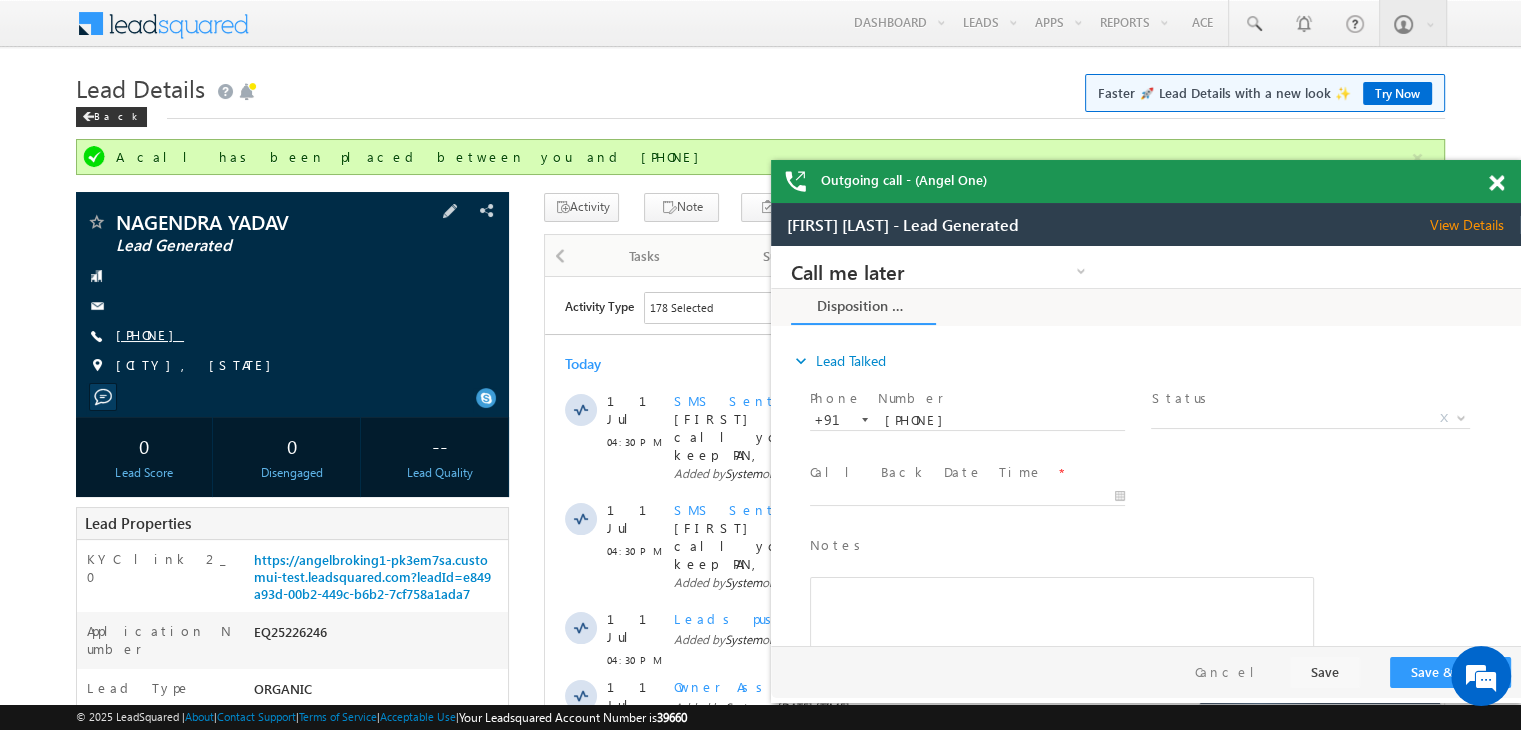 click on "+91-8770451067" at bounding box center [150, 334] 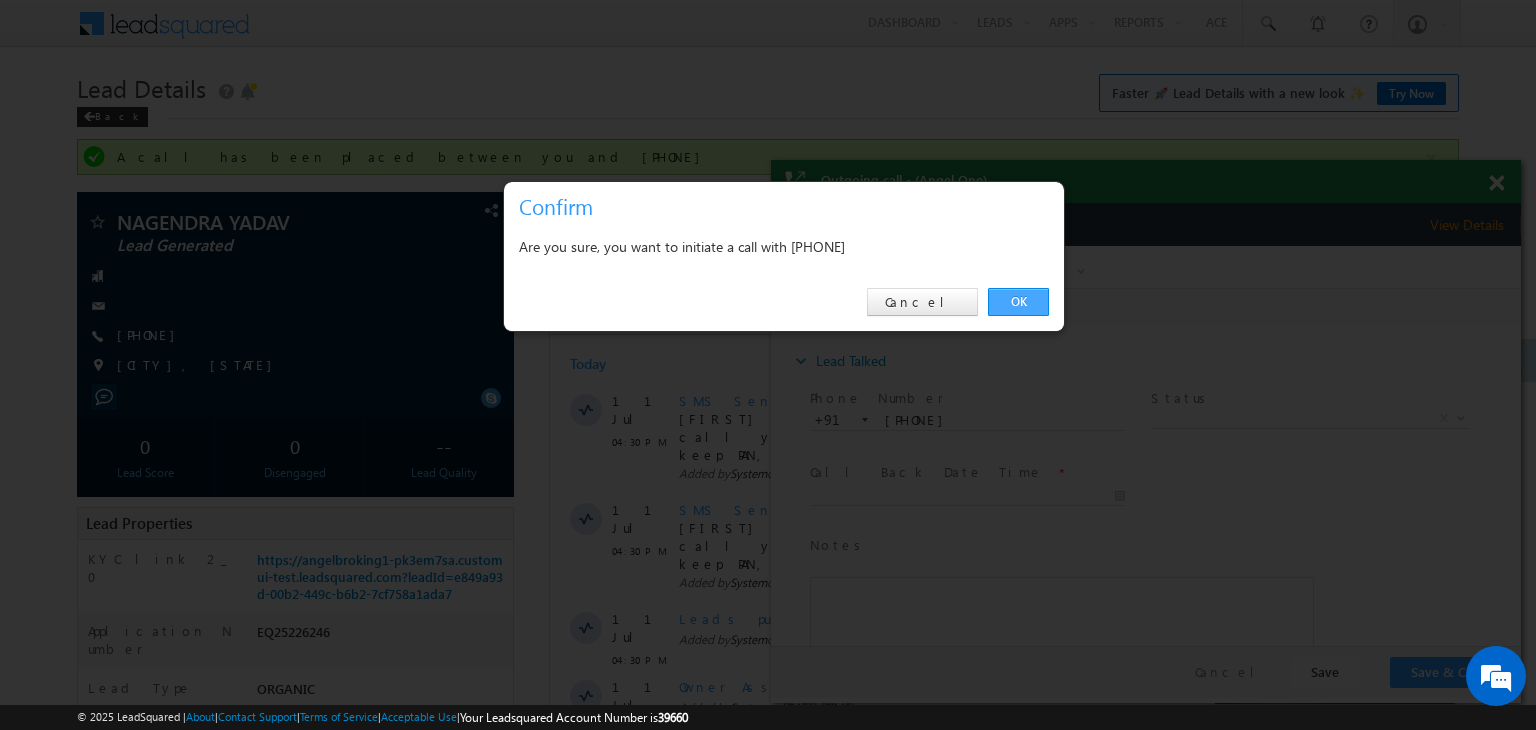 click on "OK" at bounding box center [1018, 302] 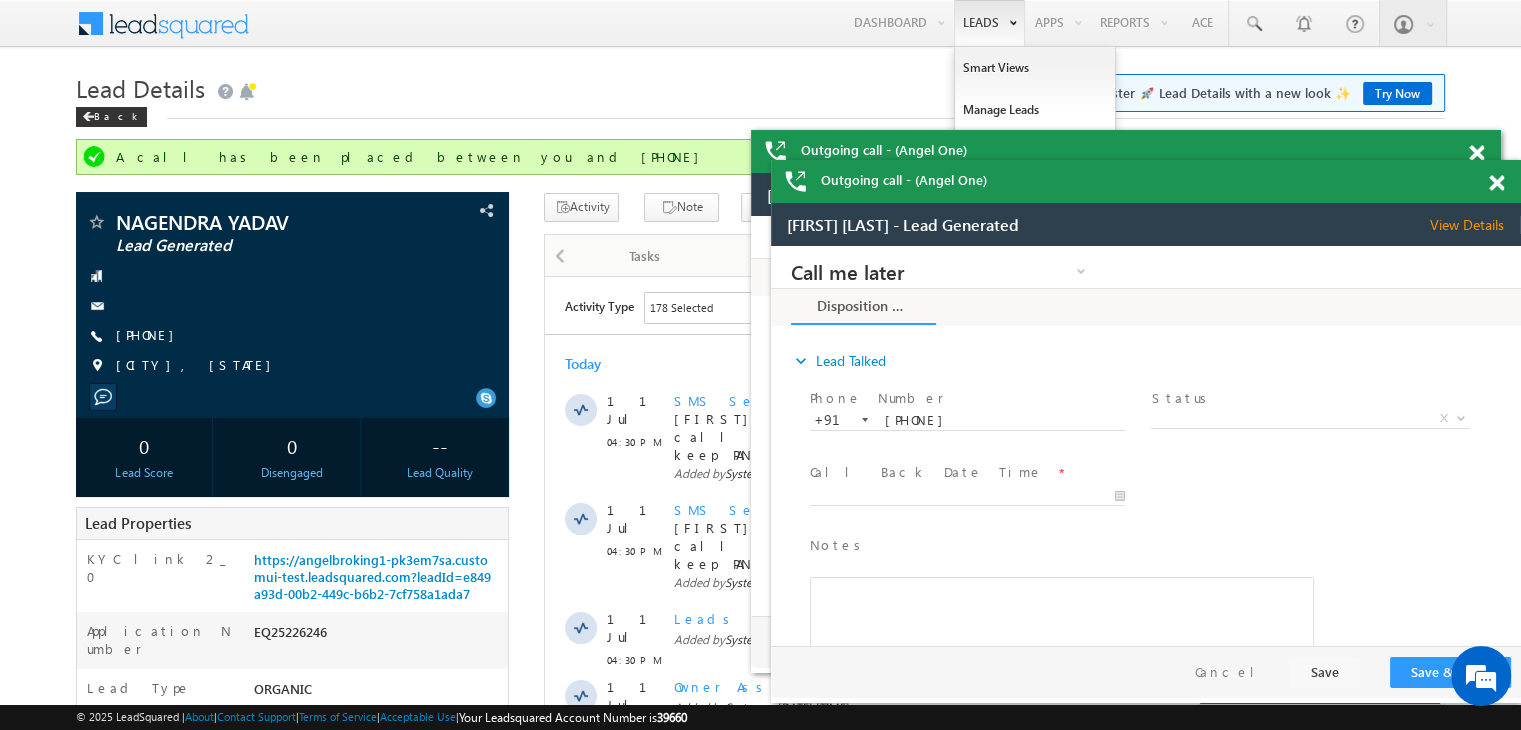 scroll, scrollTop: 0, scrollLeft: 0, axis: both 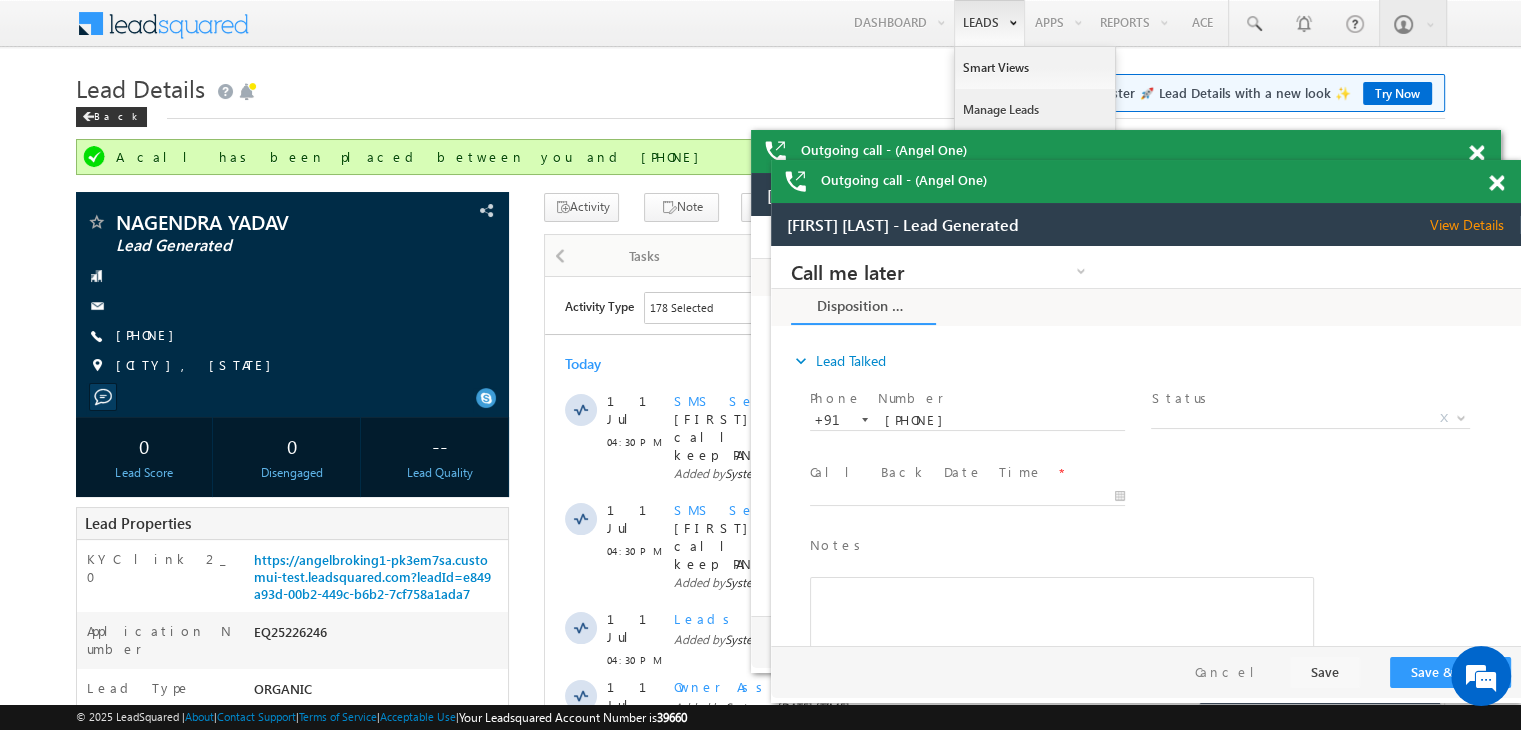 click on "Manage Leads" at bounding box center [1035, 110] 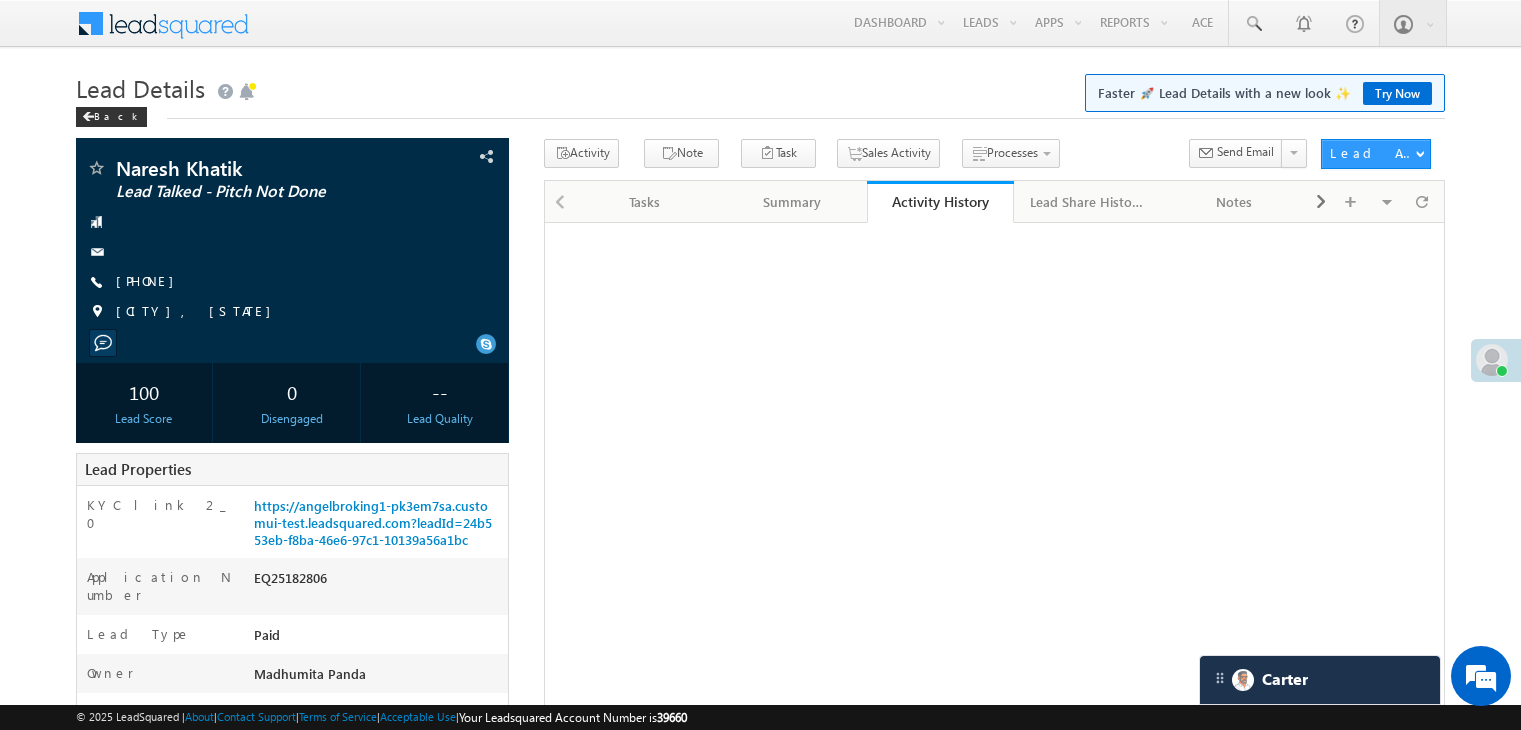 scroll, scrollTop: 0, scrollLeft: 0, axis: both 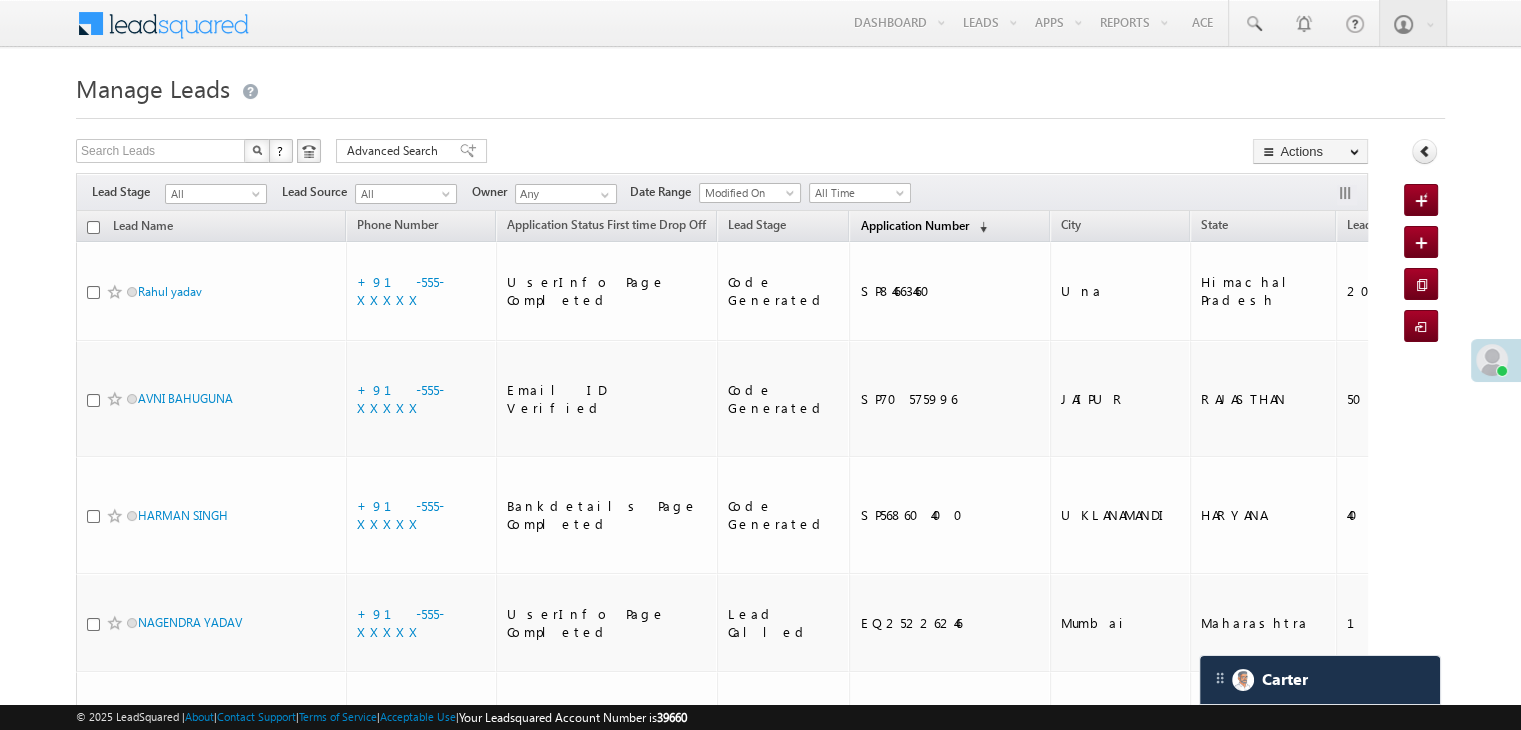 click on "Application Number" at bounding box center (914, 225) 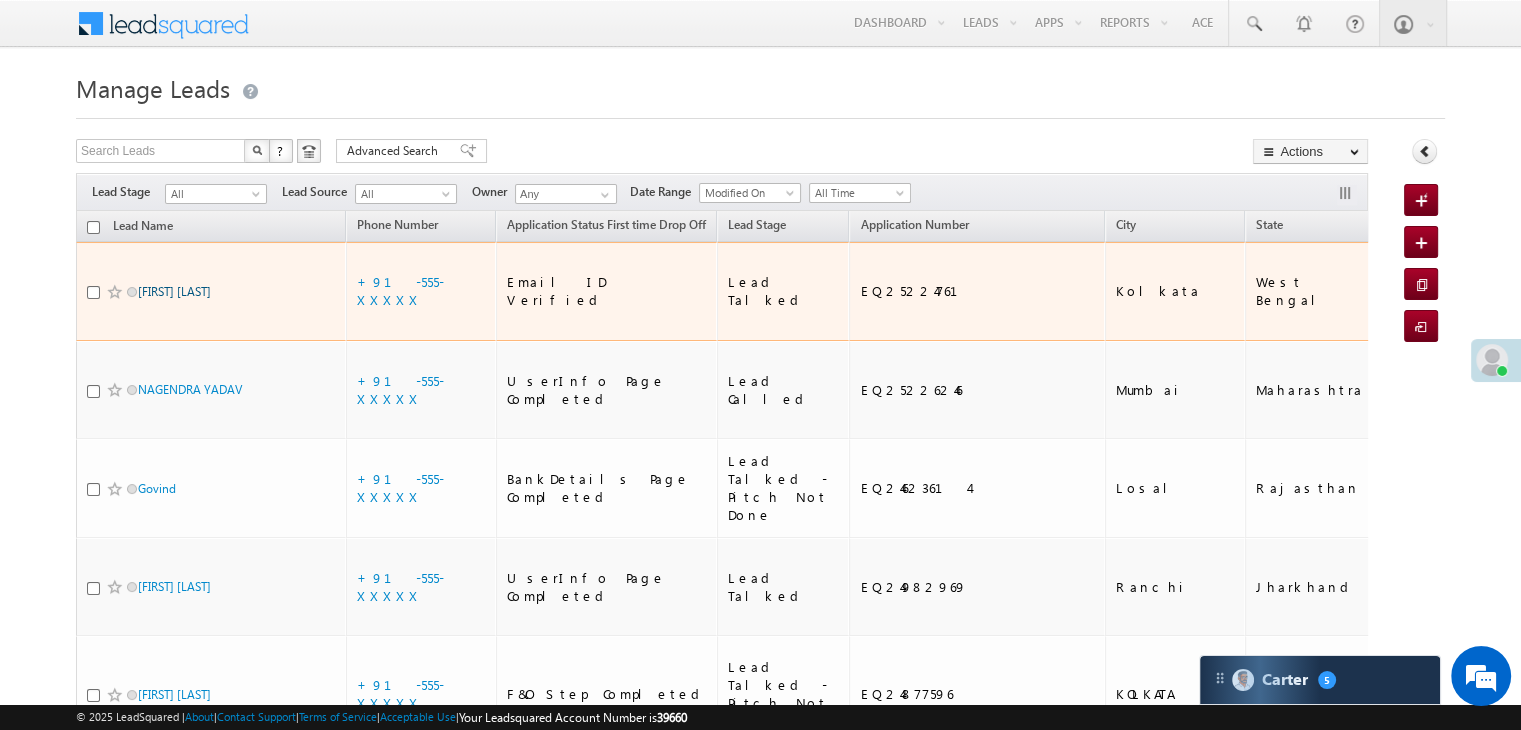 click on "Lija Shaw" at bounding box center (174, 291) 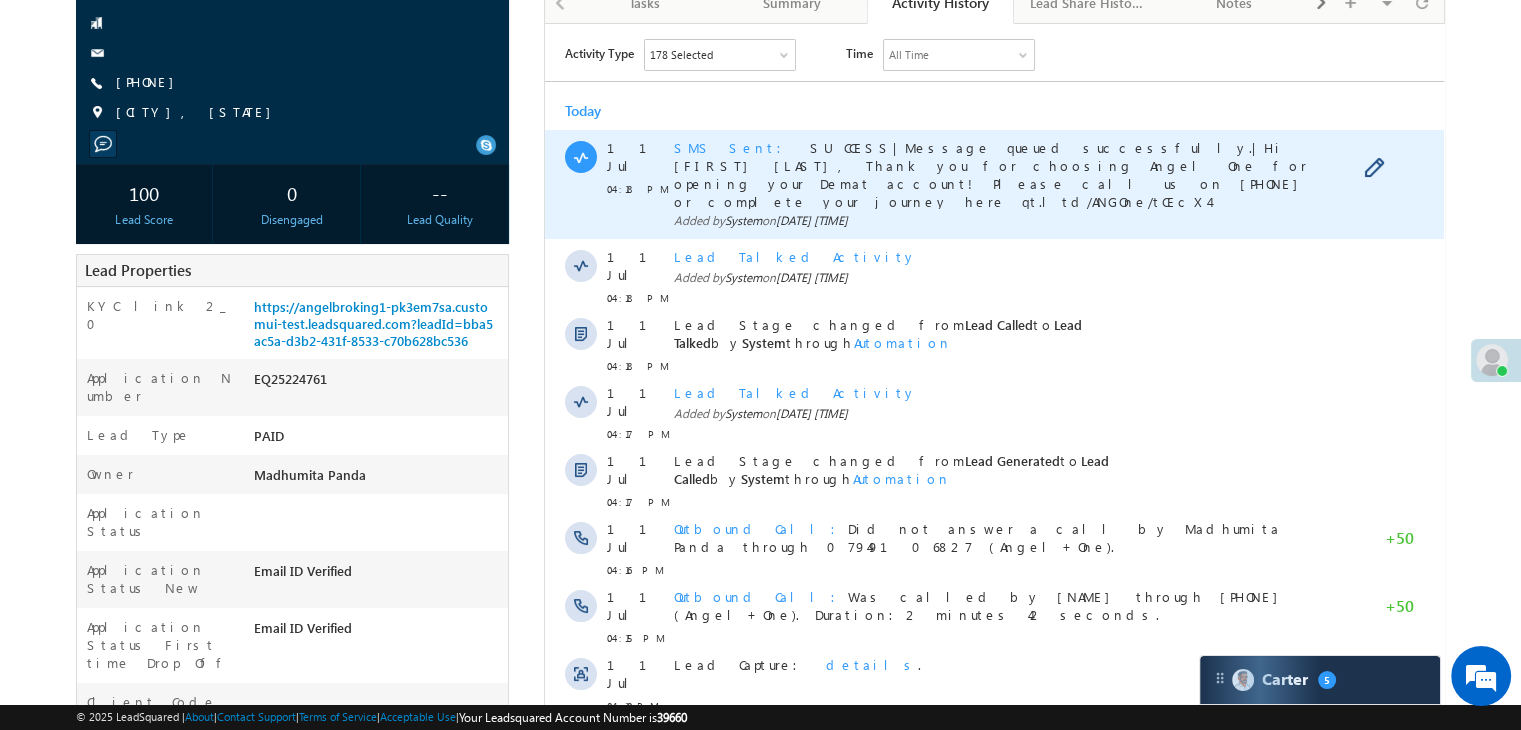 scroll, scrollTop: 0, scrollLeft: 0, axis: both 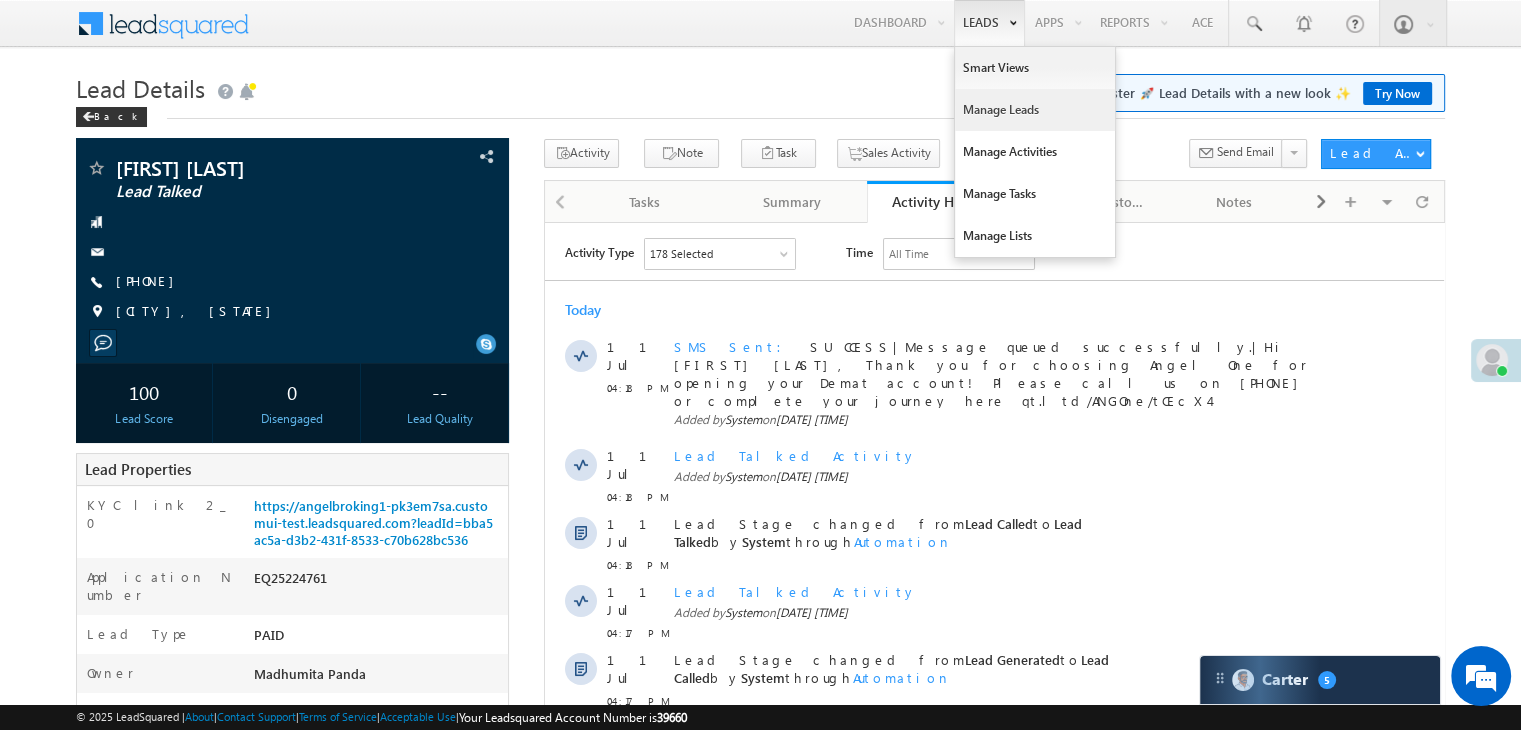 click on "Manage Leads" at bounding box center [1035, 110] 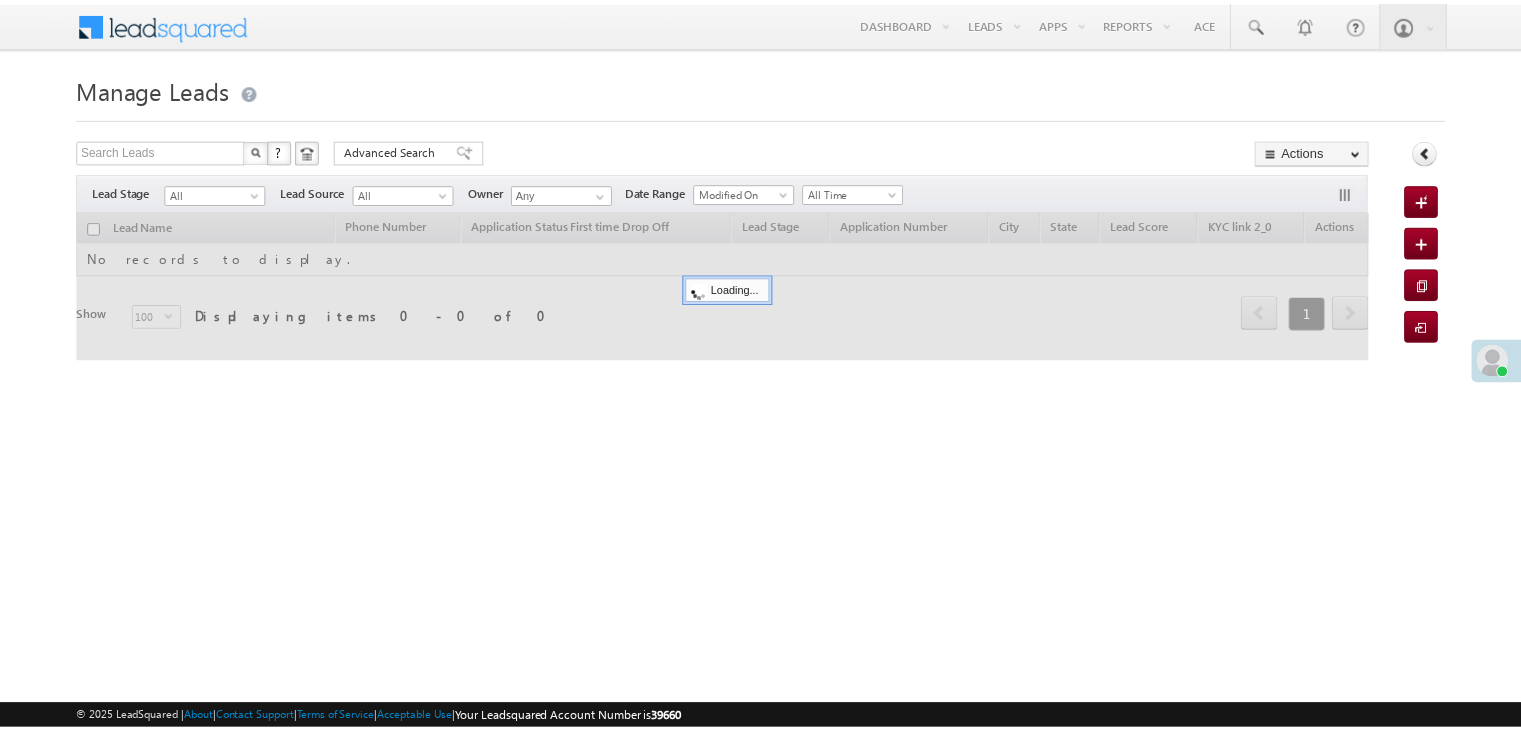 scroll, scrollTop: 0, scrollLeft: 0, axis: both 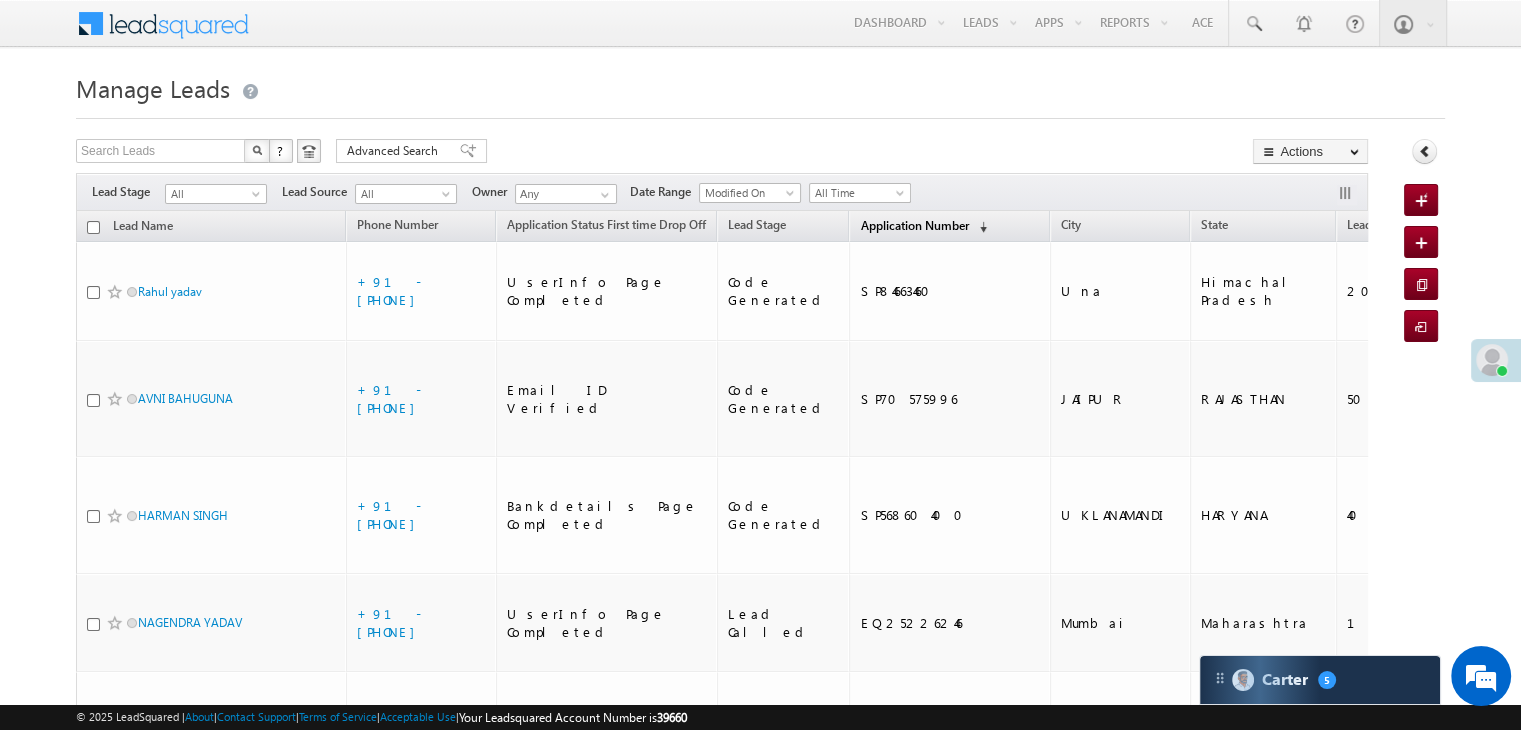 click on "Application Number" at bounding box center [914, 225] 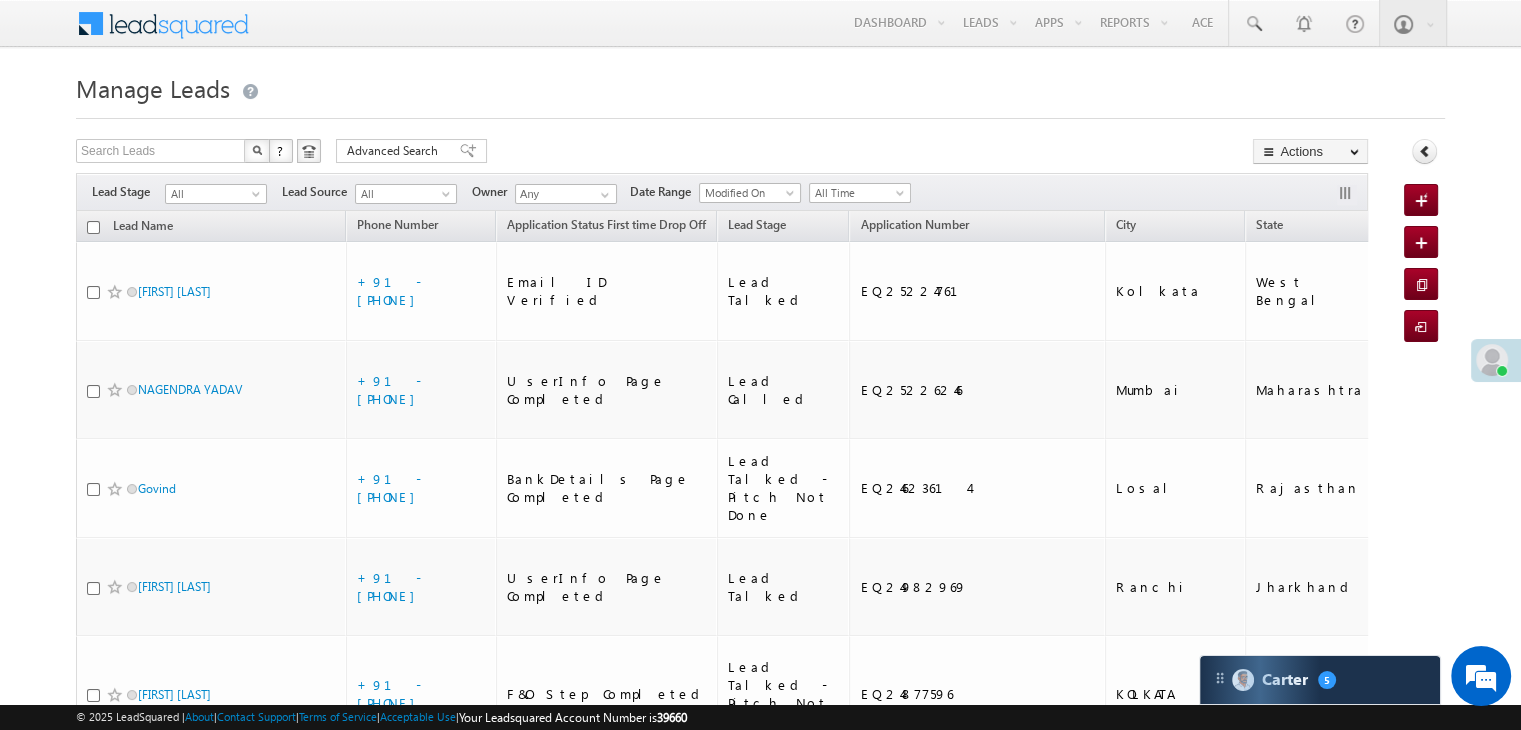 scroll, scrollTop: 0, scrollLeft: 0, axis: both 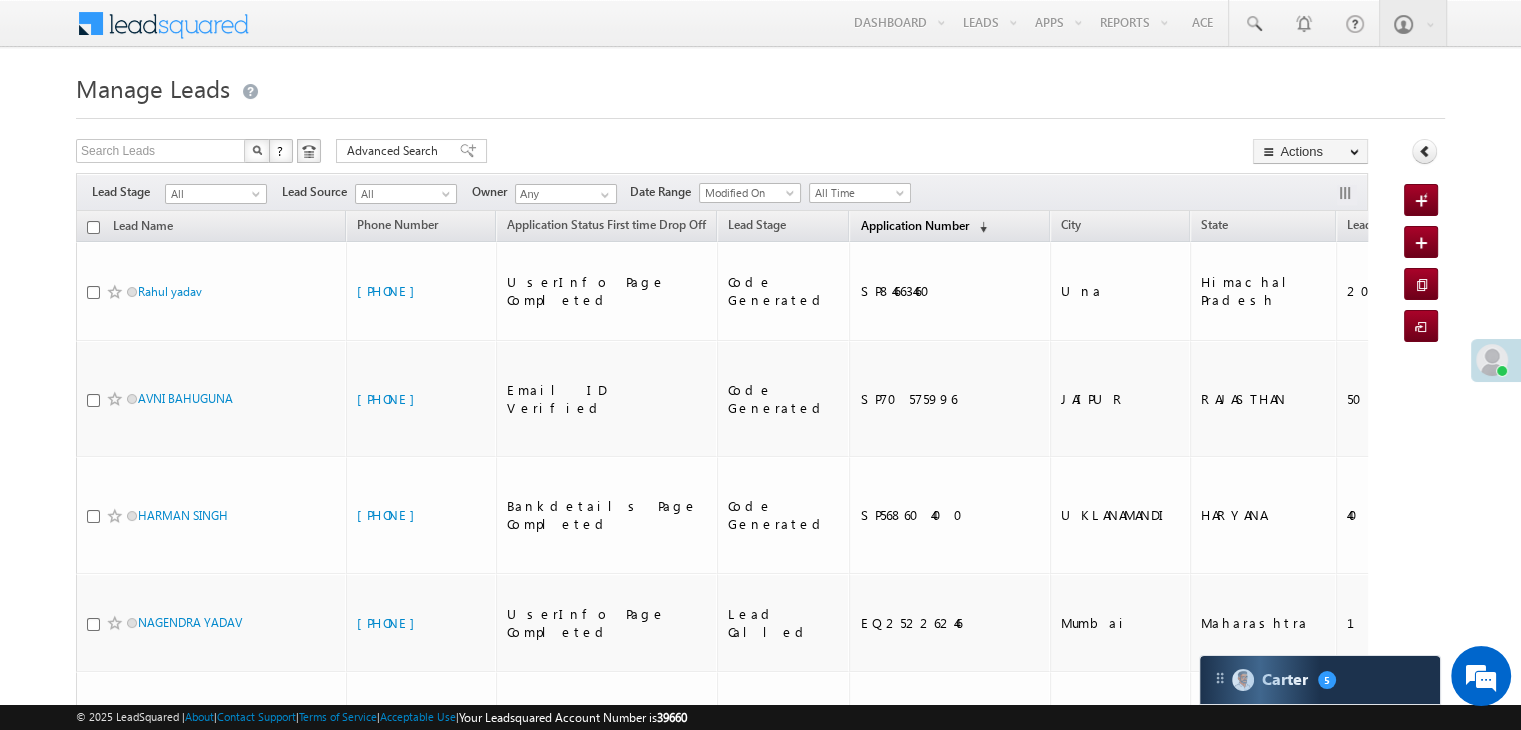 click on "Application Number" at bounding box center (914, 225) 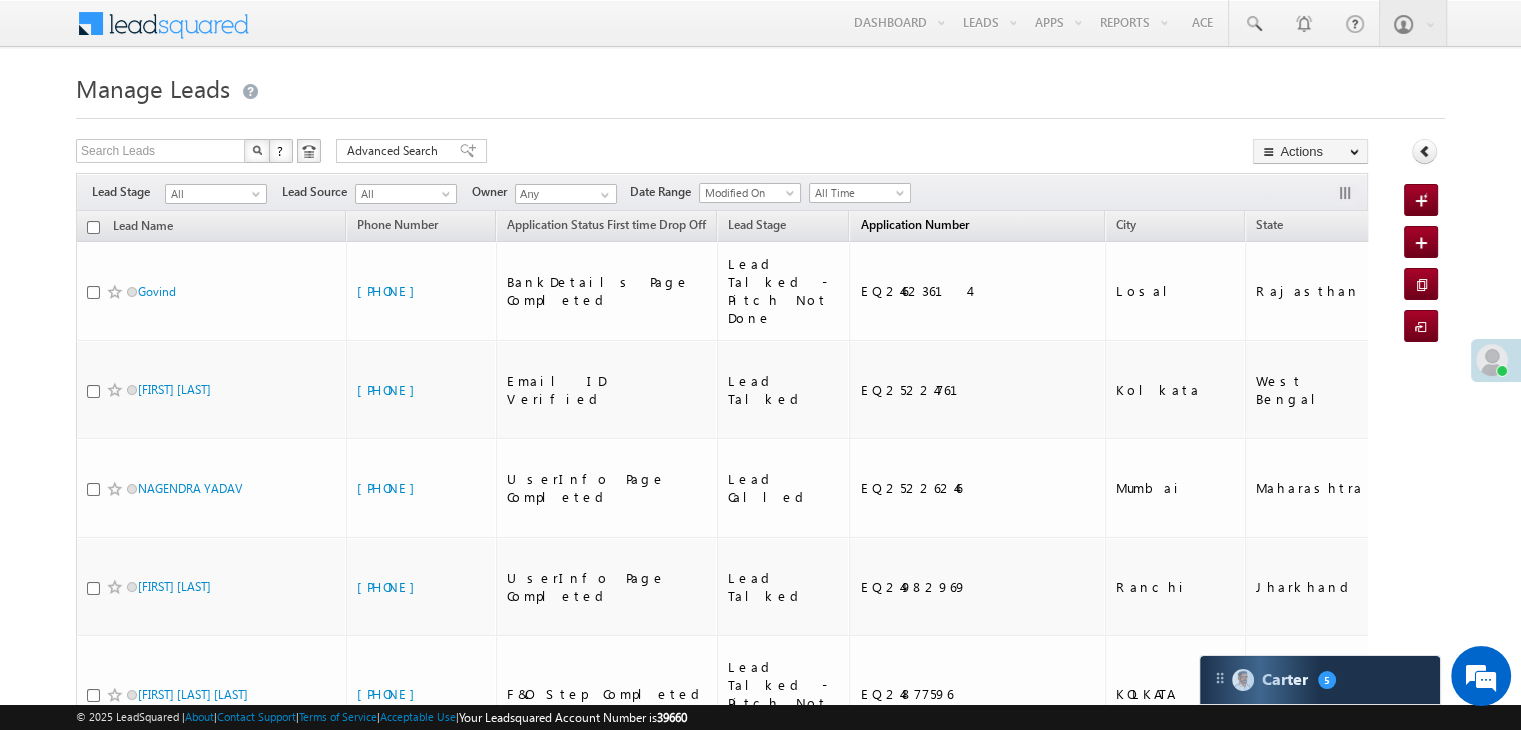 scroll, scrollTop: 0, scrollLeft: 0, axis: both 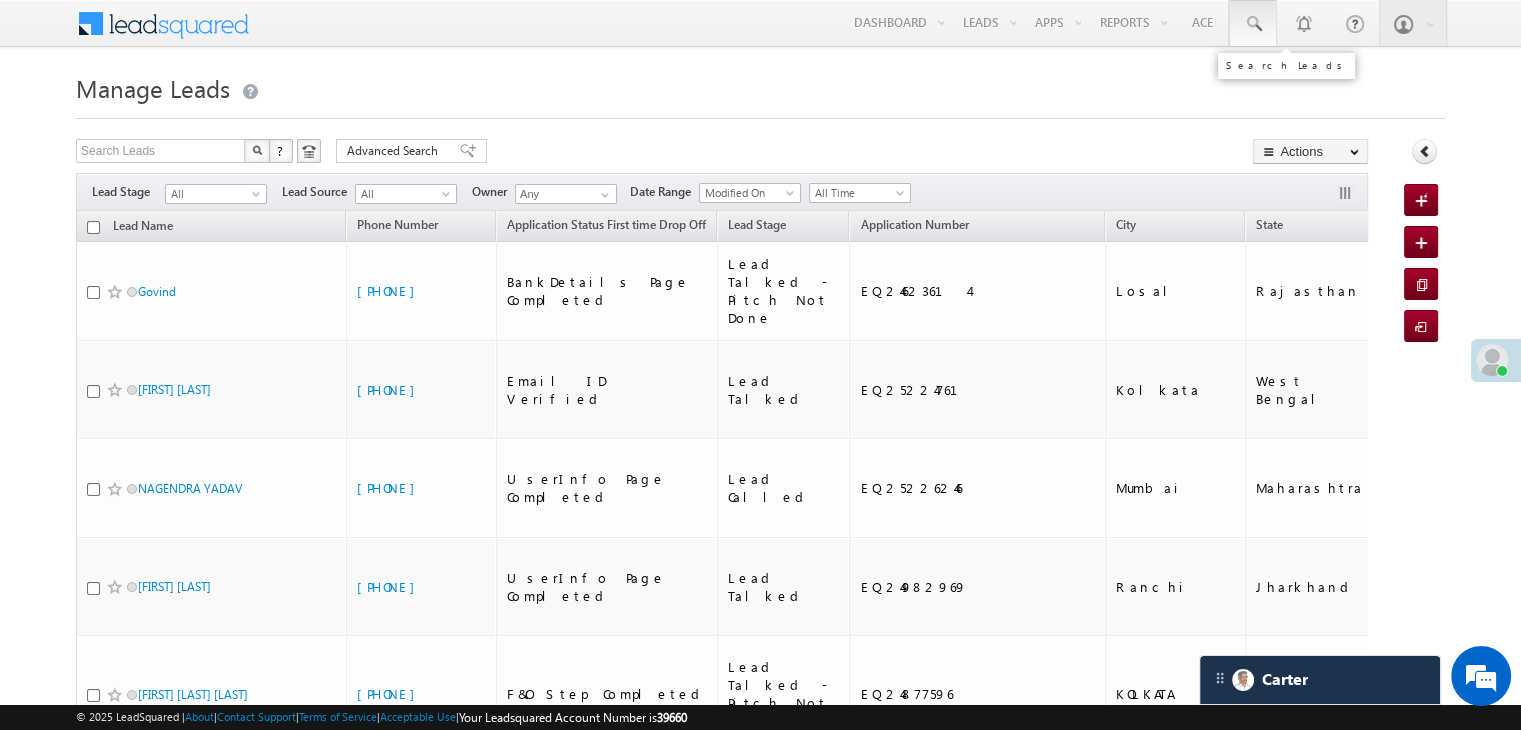 click at bounding box center [1253, 24] 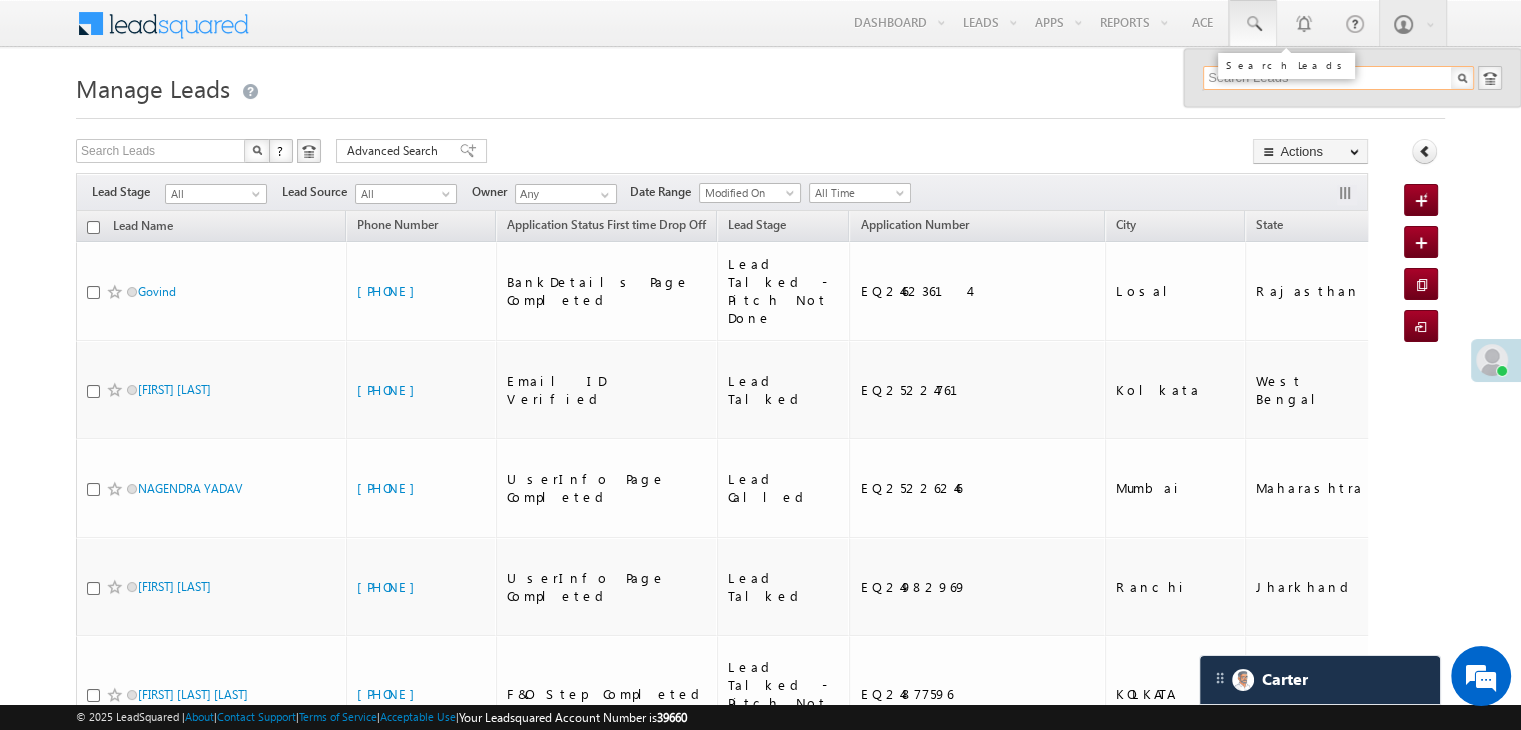 paste on "EQ24902331" 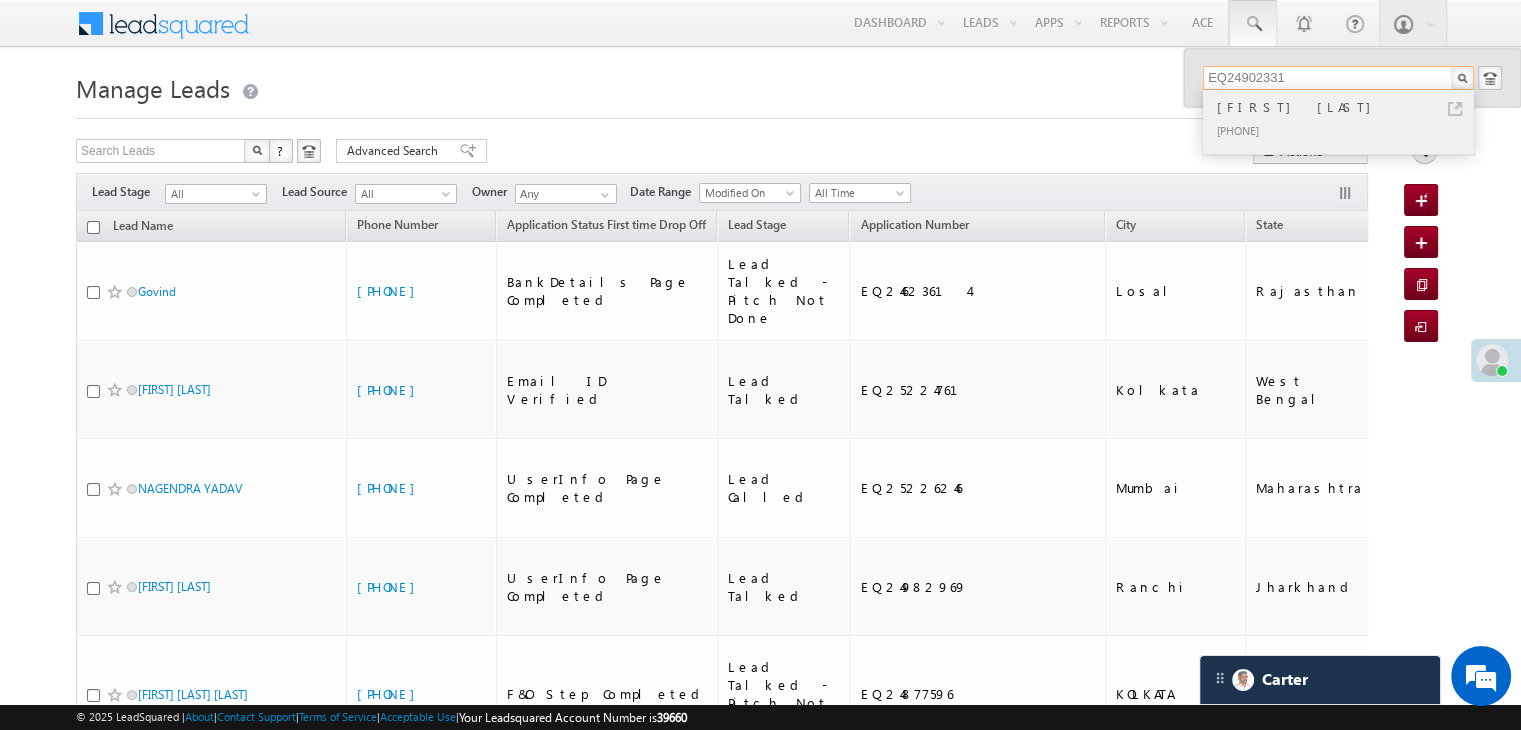 type on "EQ24902331" 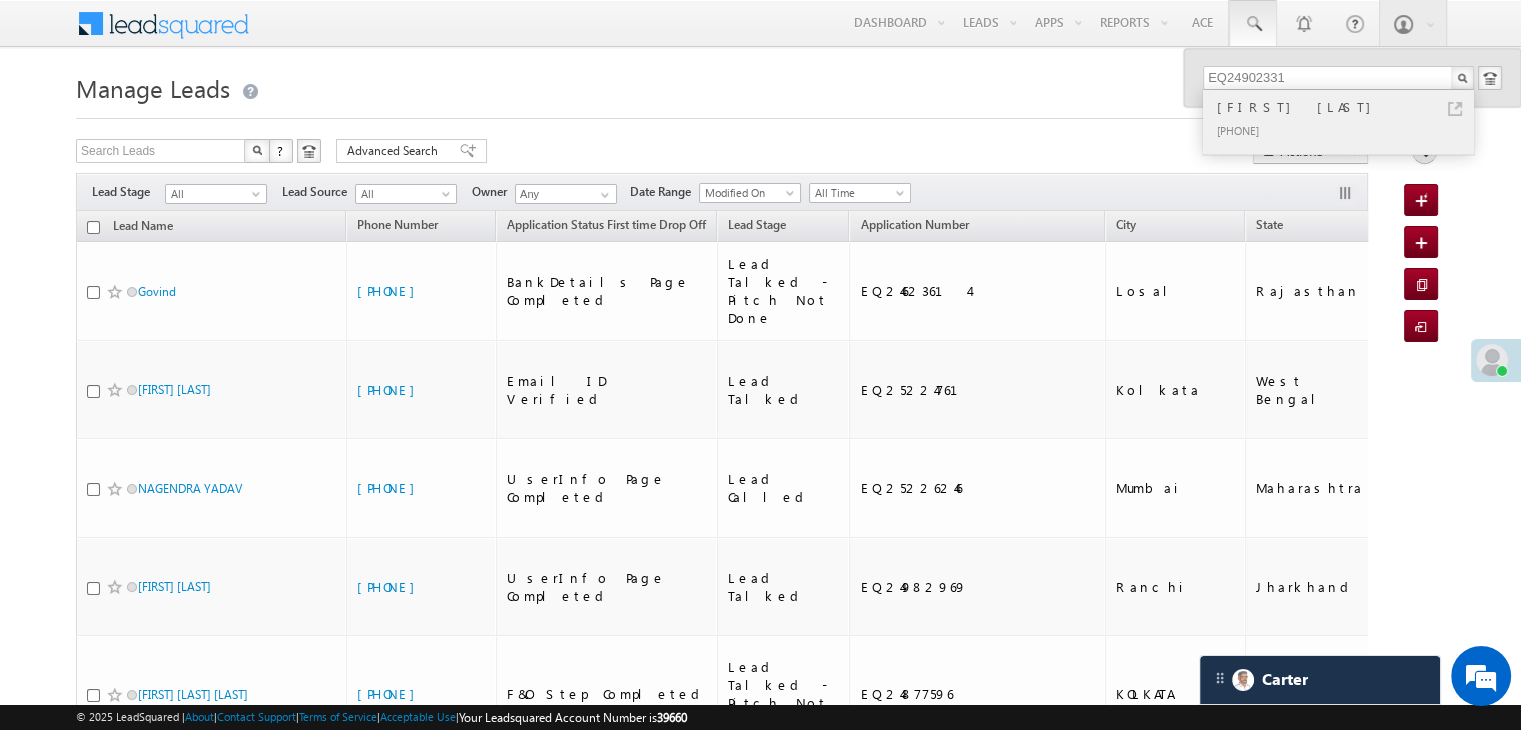 click on "[FIRST] [LAST]" at bounding box center (1347, 107) 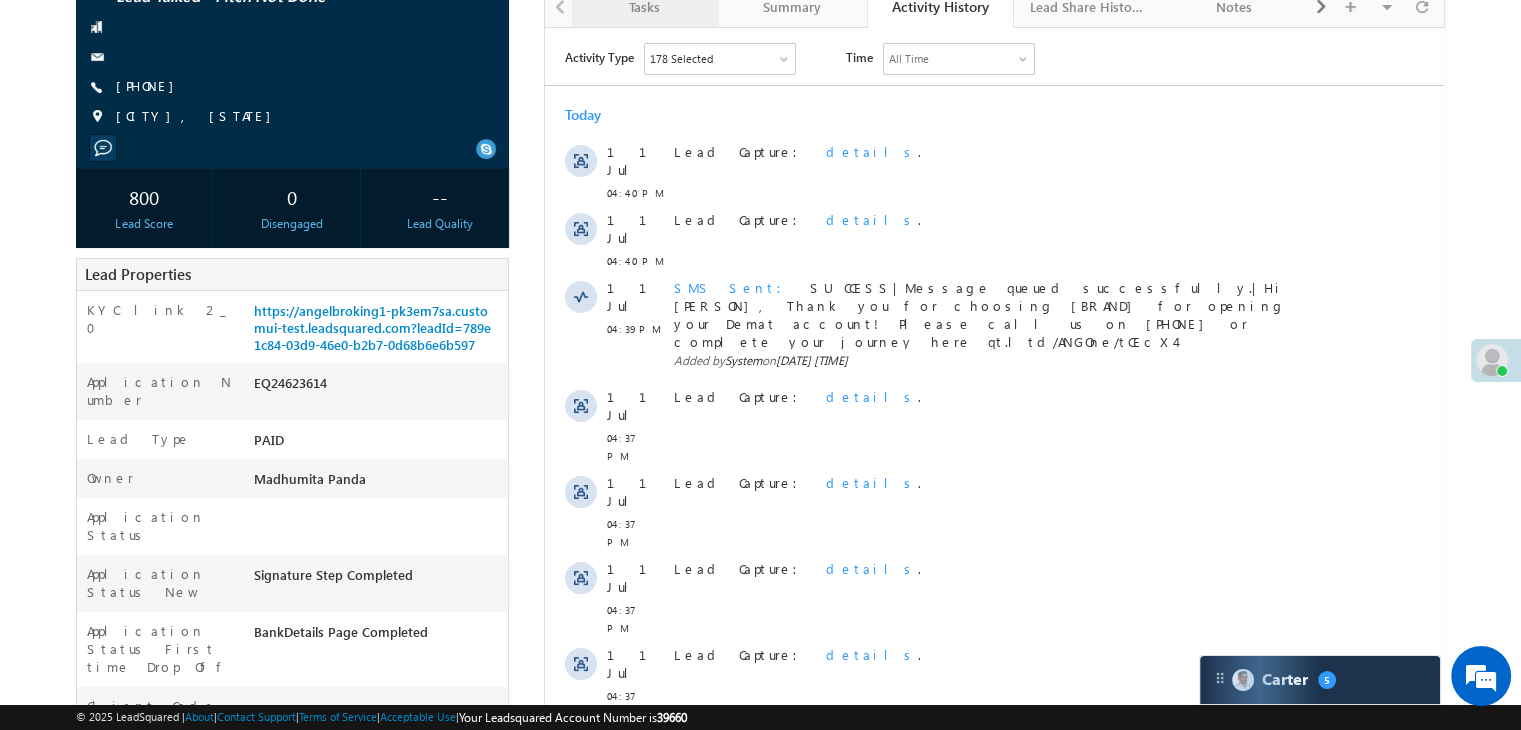 scroll, scrollTop: 200, scrollLeft: 0, axis: vertical 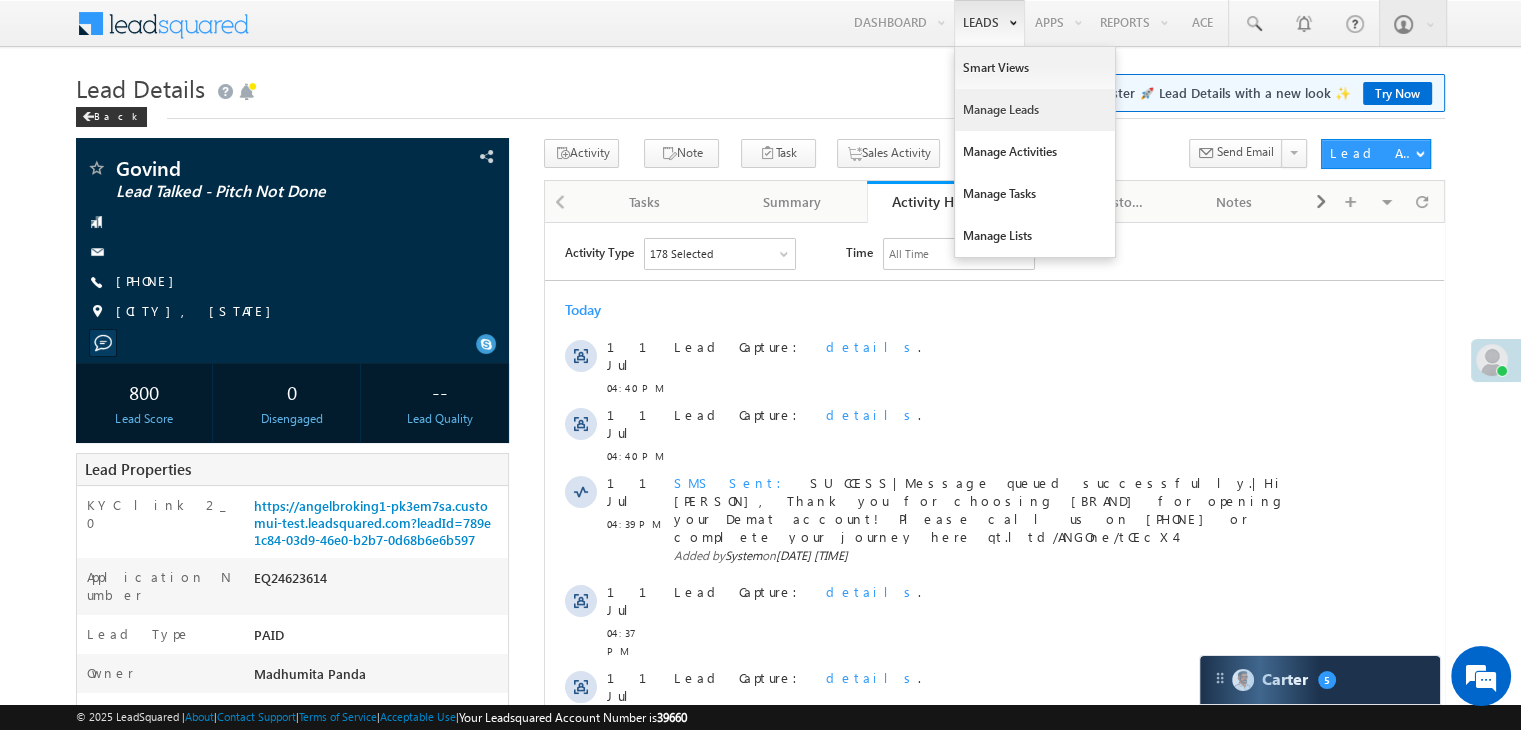 click on "Manage Leads" at bounding box center [1035, 110] 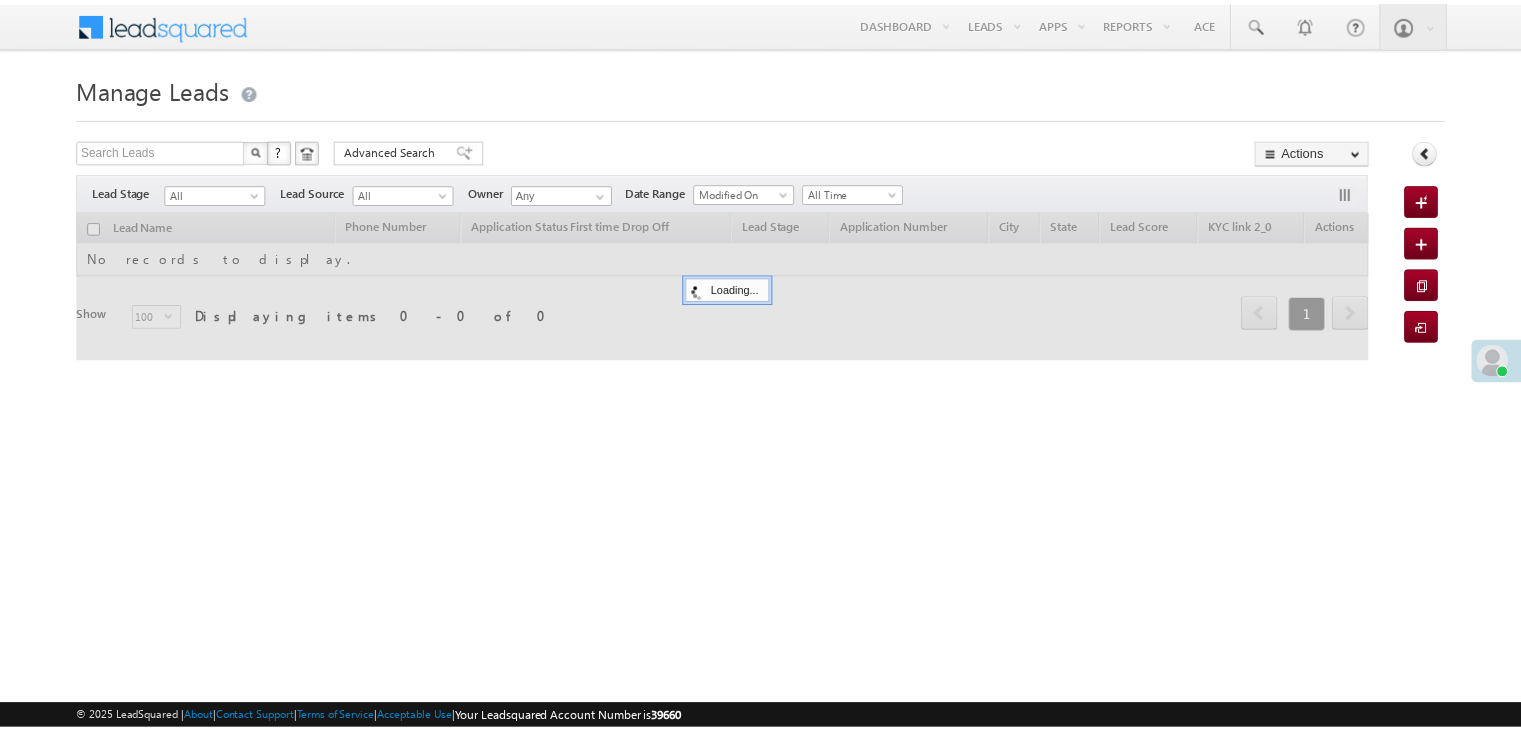 scroll, scrollTop: 0, scrollLeft: 0, axis: both 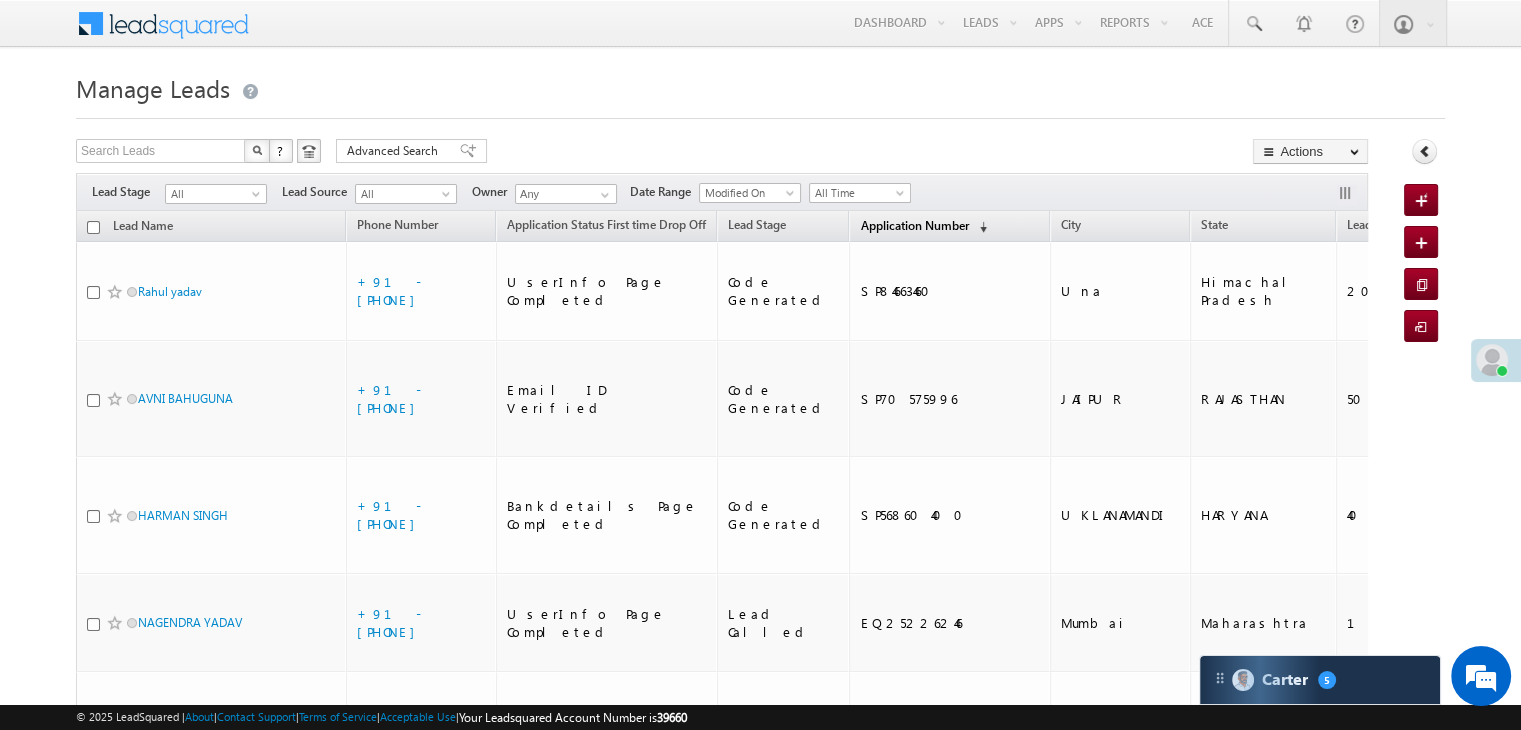 click on "Application Number" at bounding box center (914, 225) 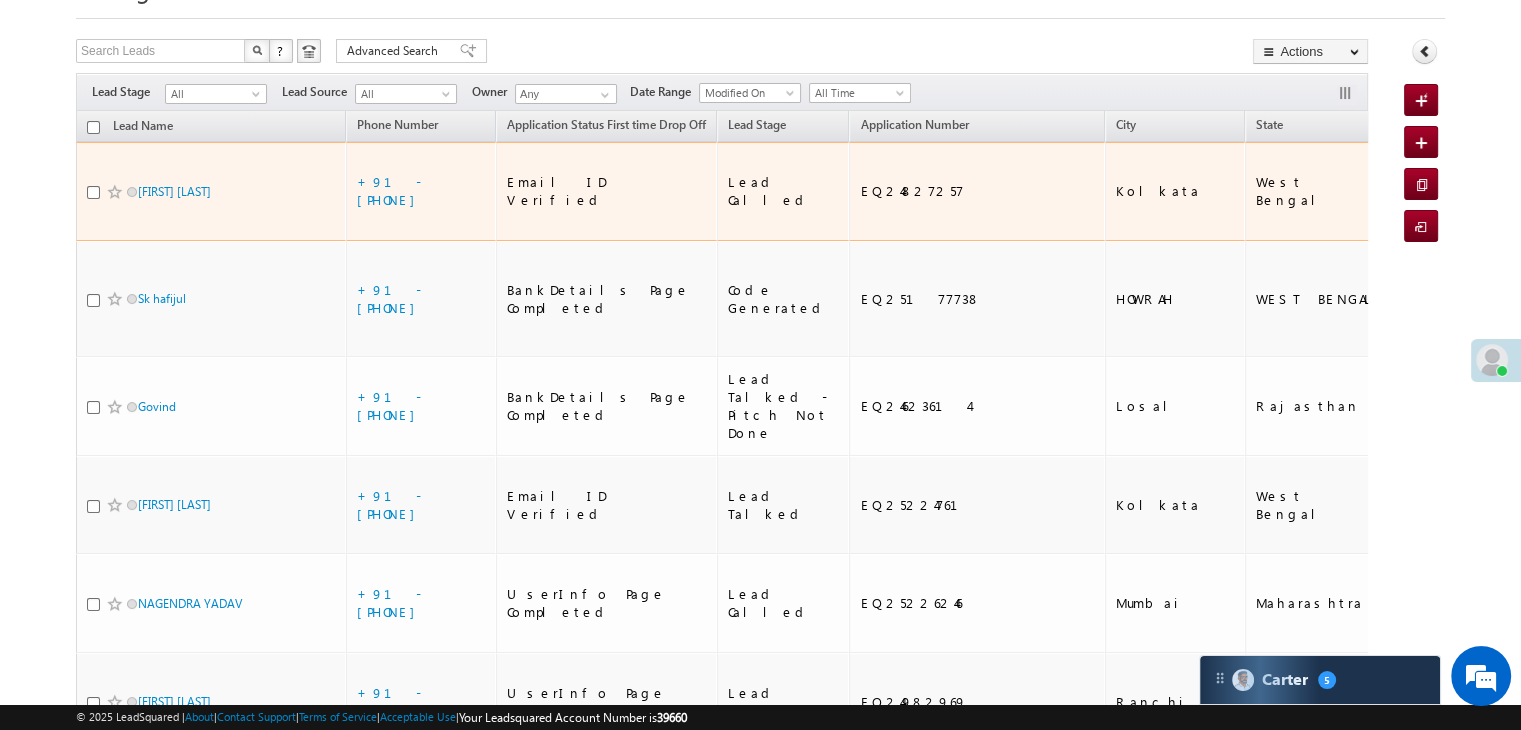scroll, scrollTop: 234, scrollLeft: 0, axis: vertical 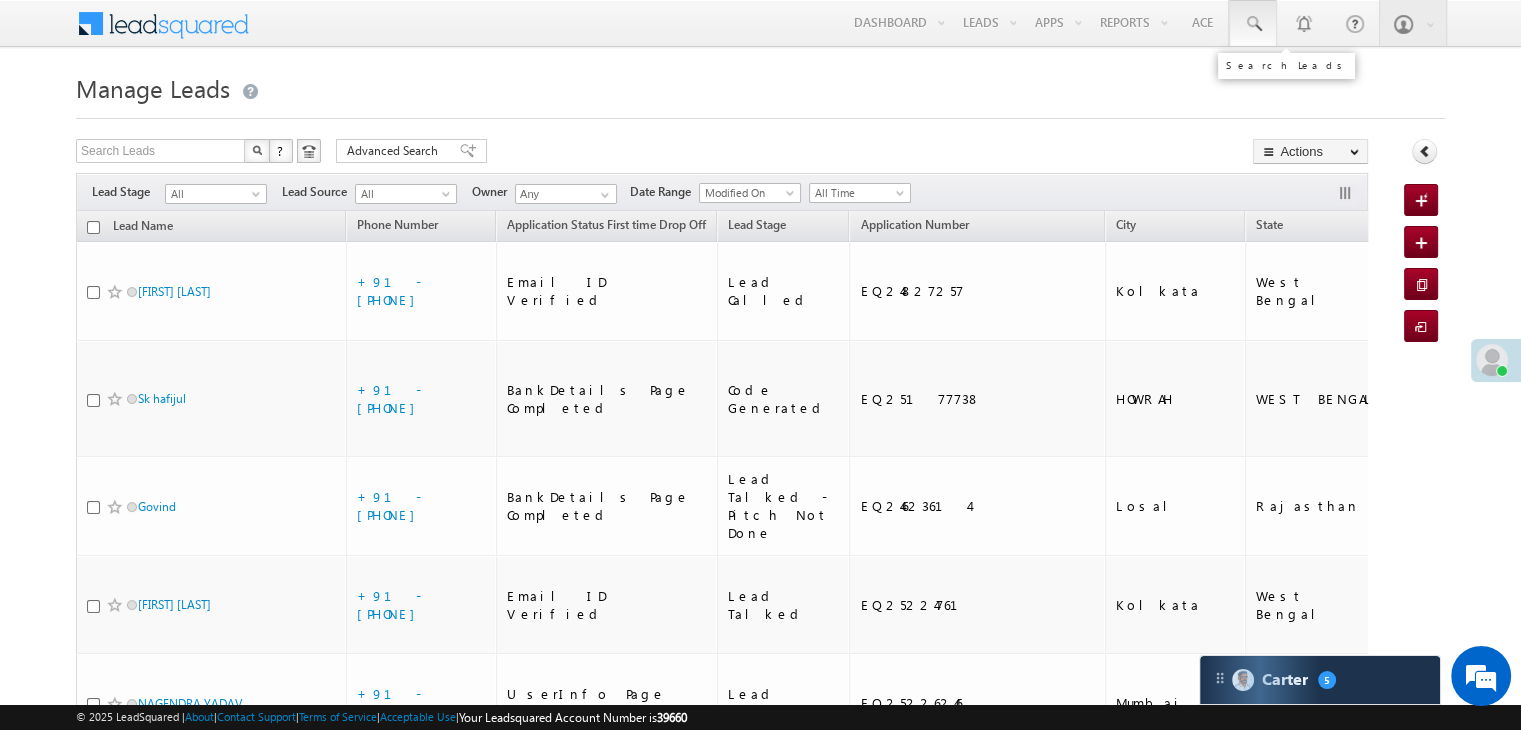 click at bounding box center (1253, 24) 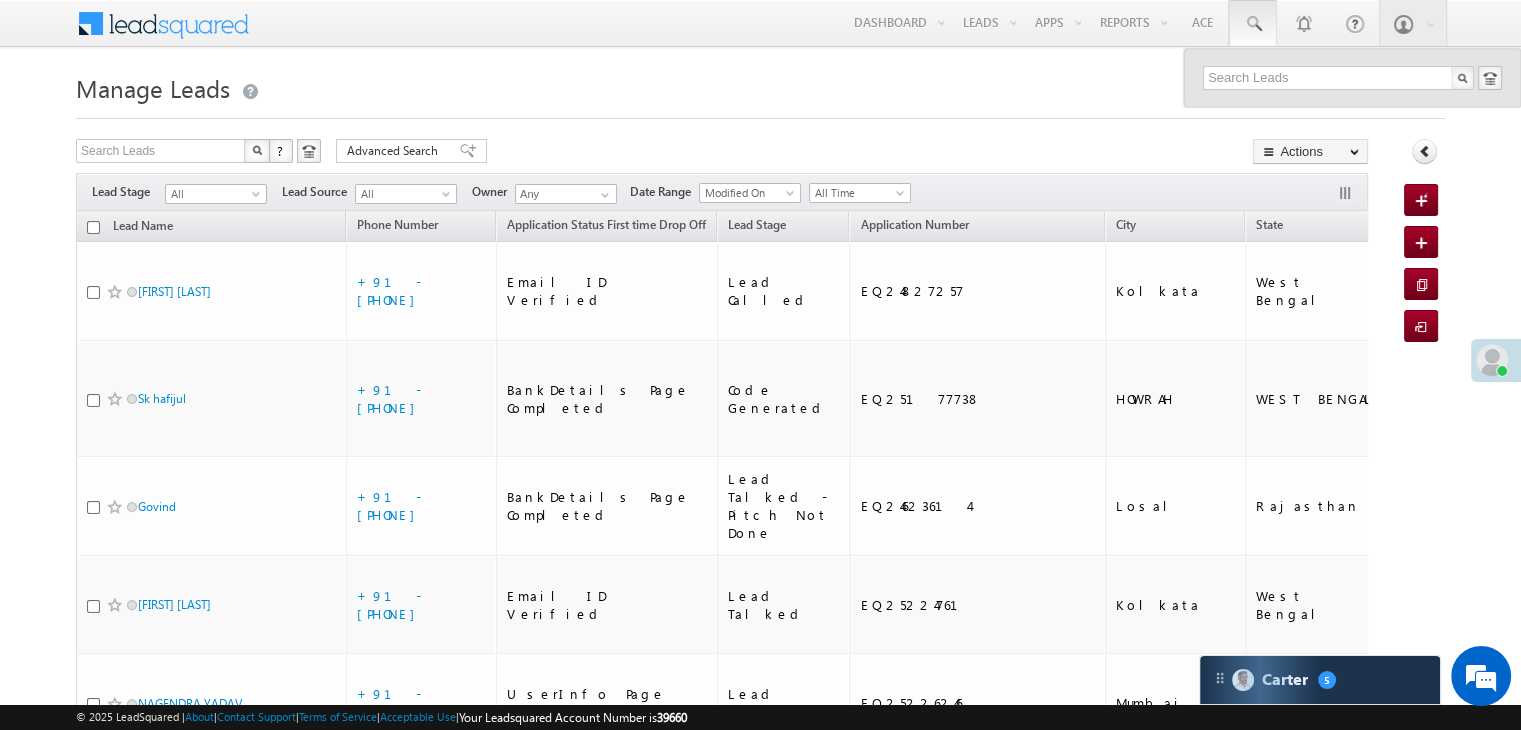 click on "Filters
Lead Stage
All All
Lead Source
All All
Owner
Any Any
Date Range Go maxdate" at bounding box center (722, 192) 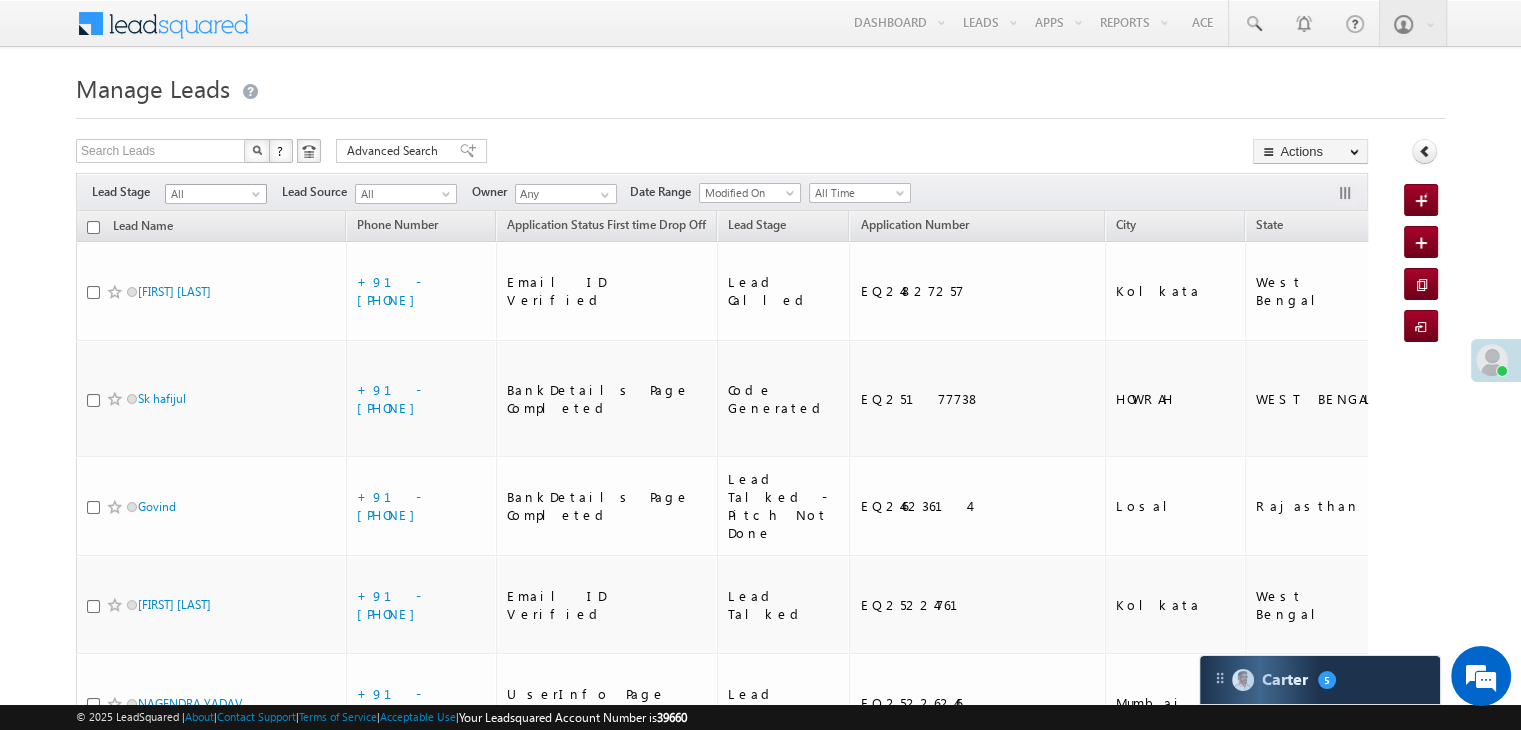 click at bounding box center [258, 198] 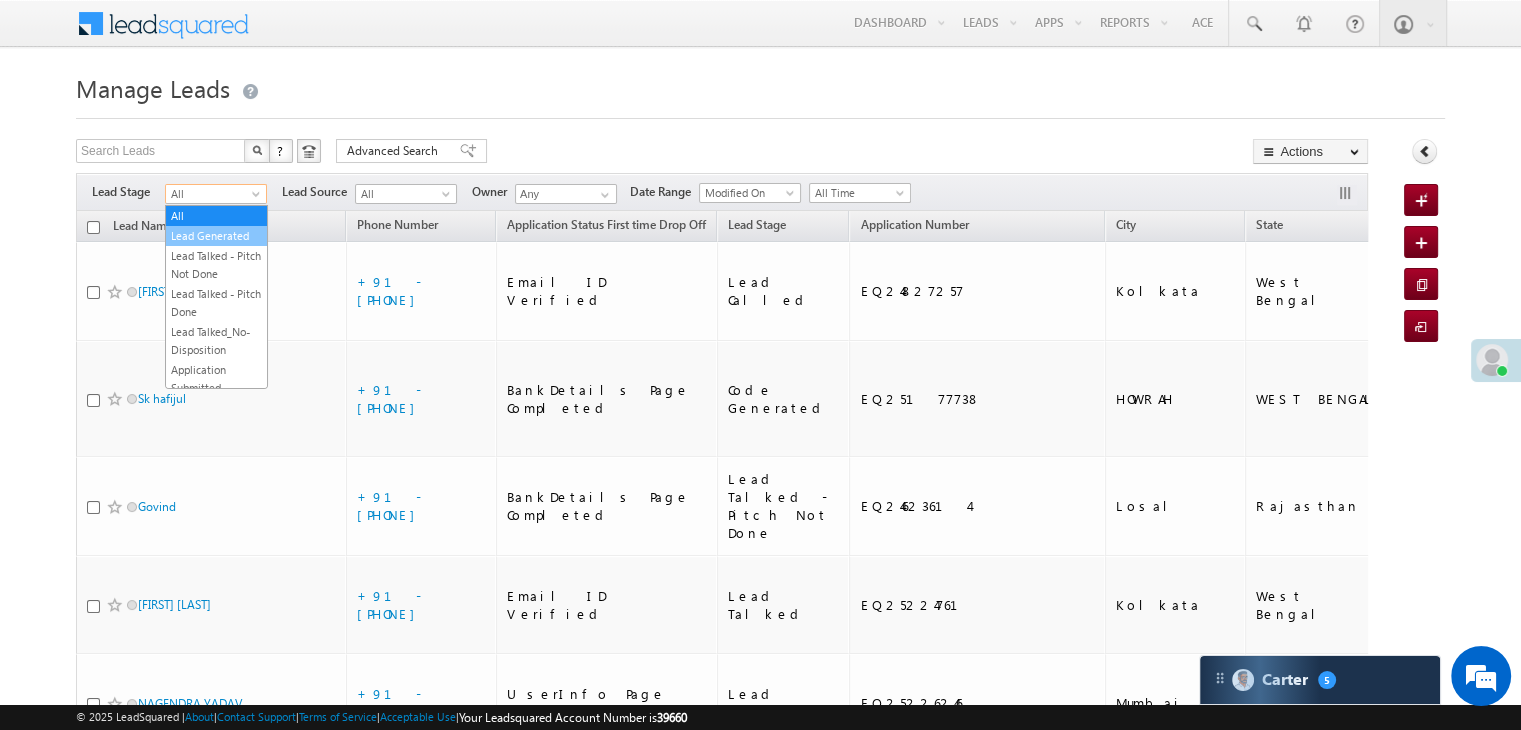 click on "Lead Generated" at bounding box center (216, 236) 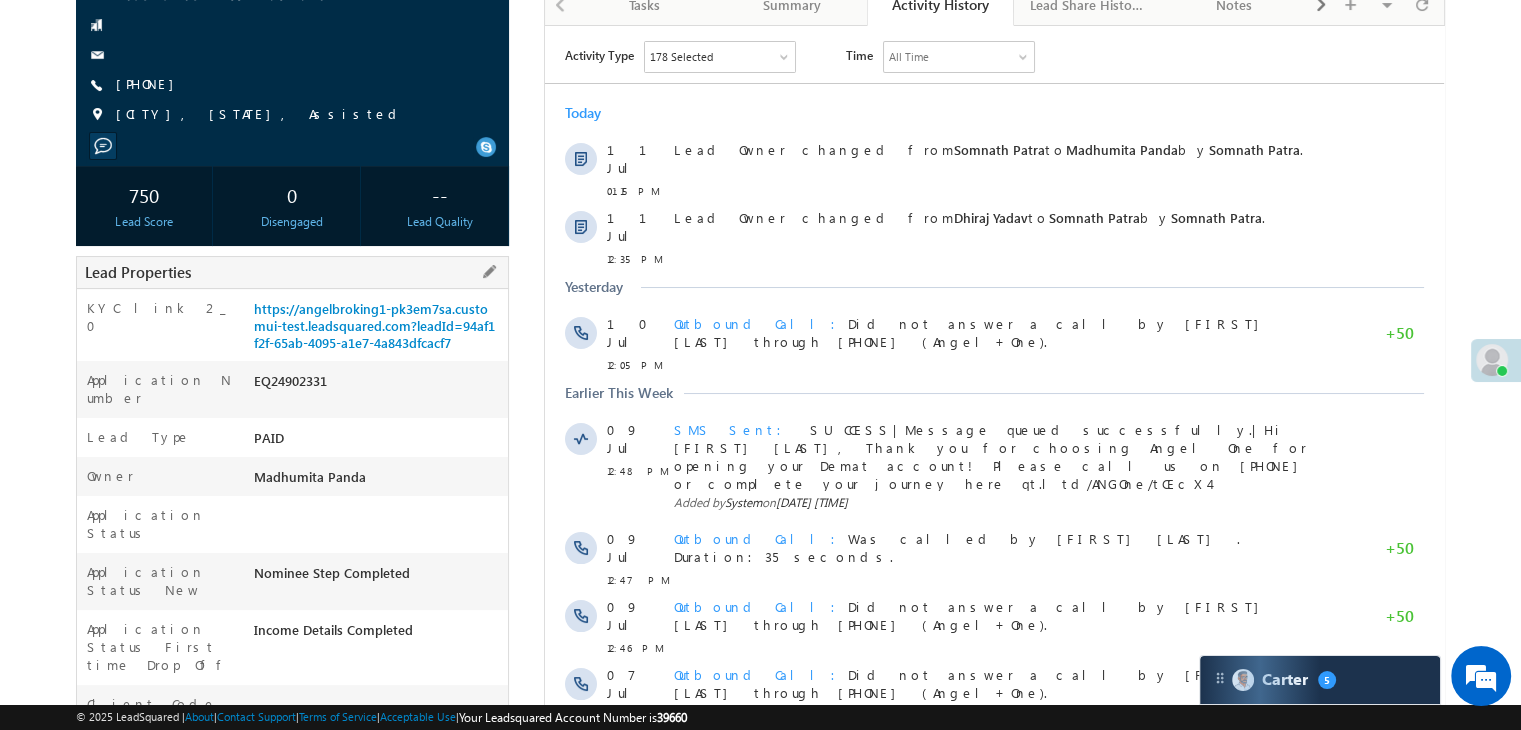 scroll, scrollTop: 200, scrollLeft: 0, axis: vertical 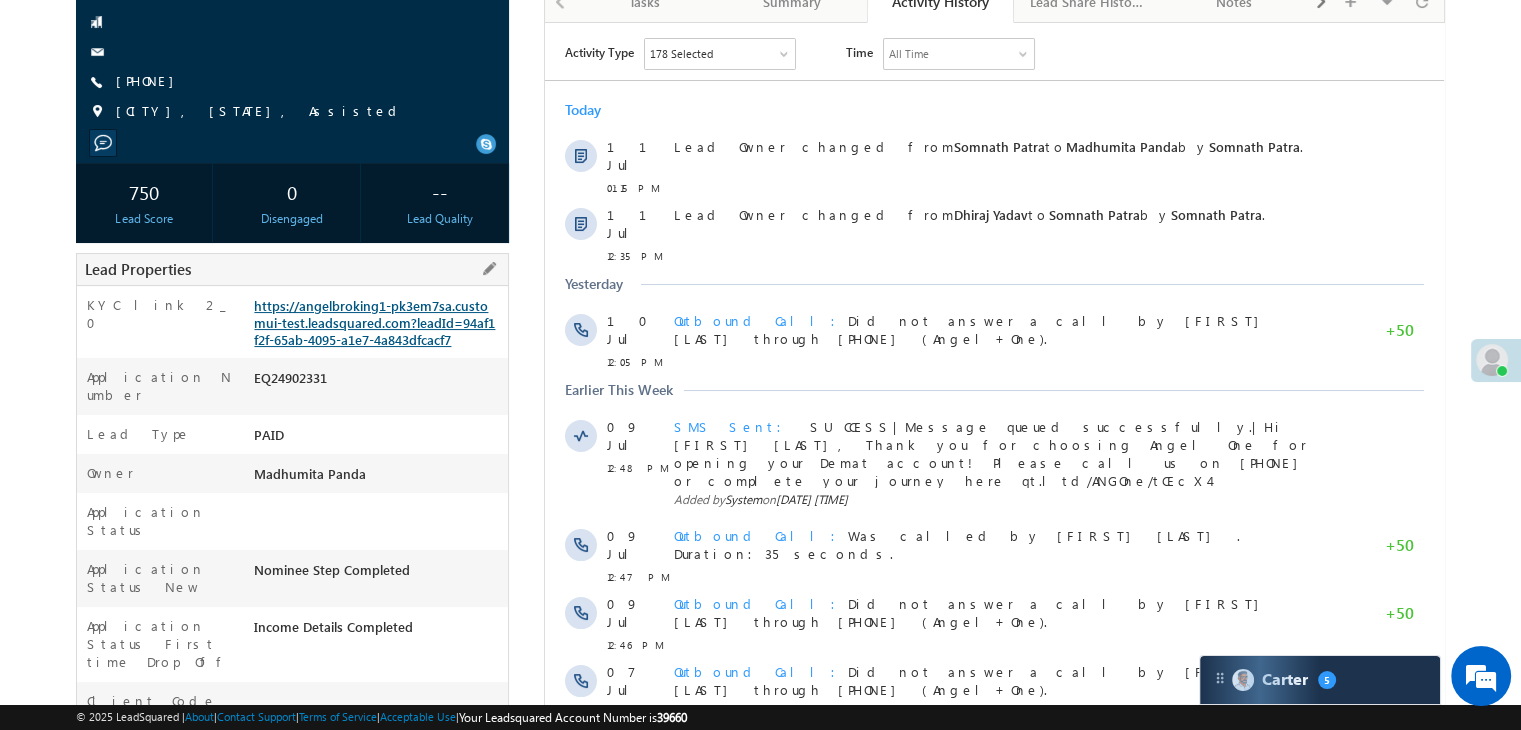 click on "https://angelbroking1-pk3em7sa.customui-test.leadsquared.com?leadId=94af1f2f-65ab-4095-a1e7-4a843dfcacf7" at bounding box center (374, 322) 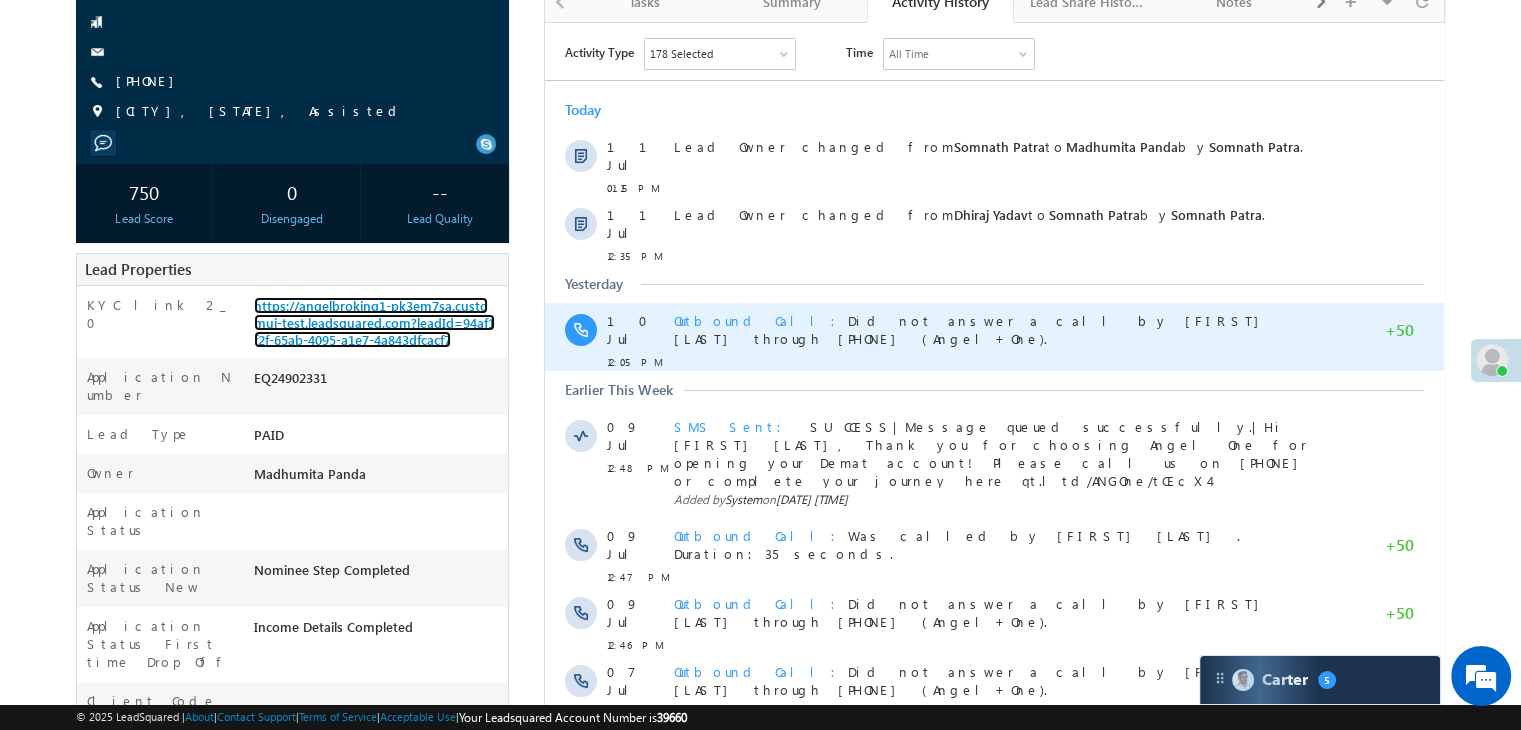 scroll, scrollTop: 0, scrollLeft: 0, axis: both 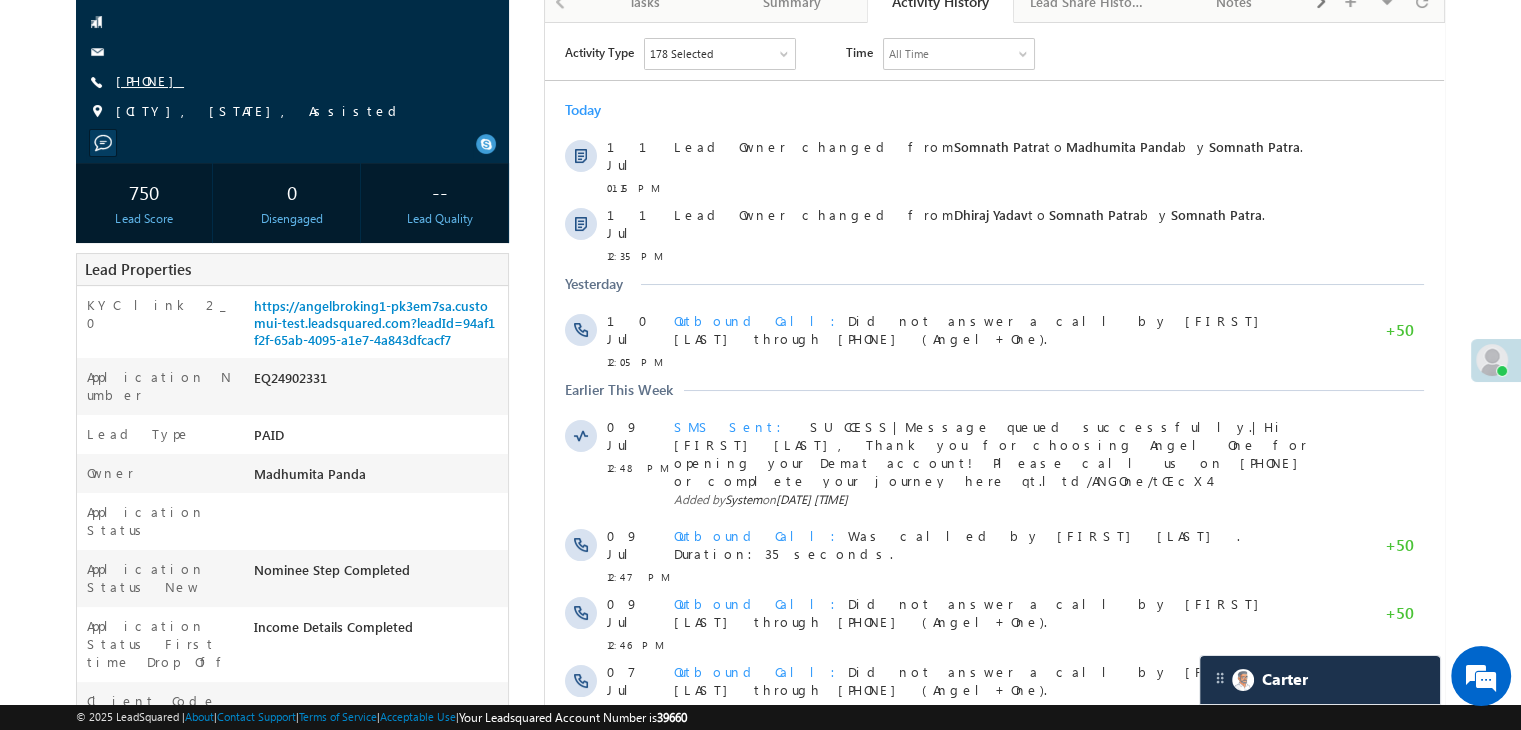 click on "[PHONE]" at bounding box center [150, 80] 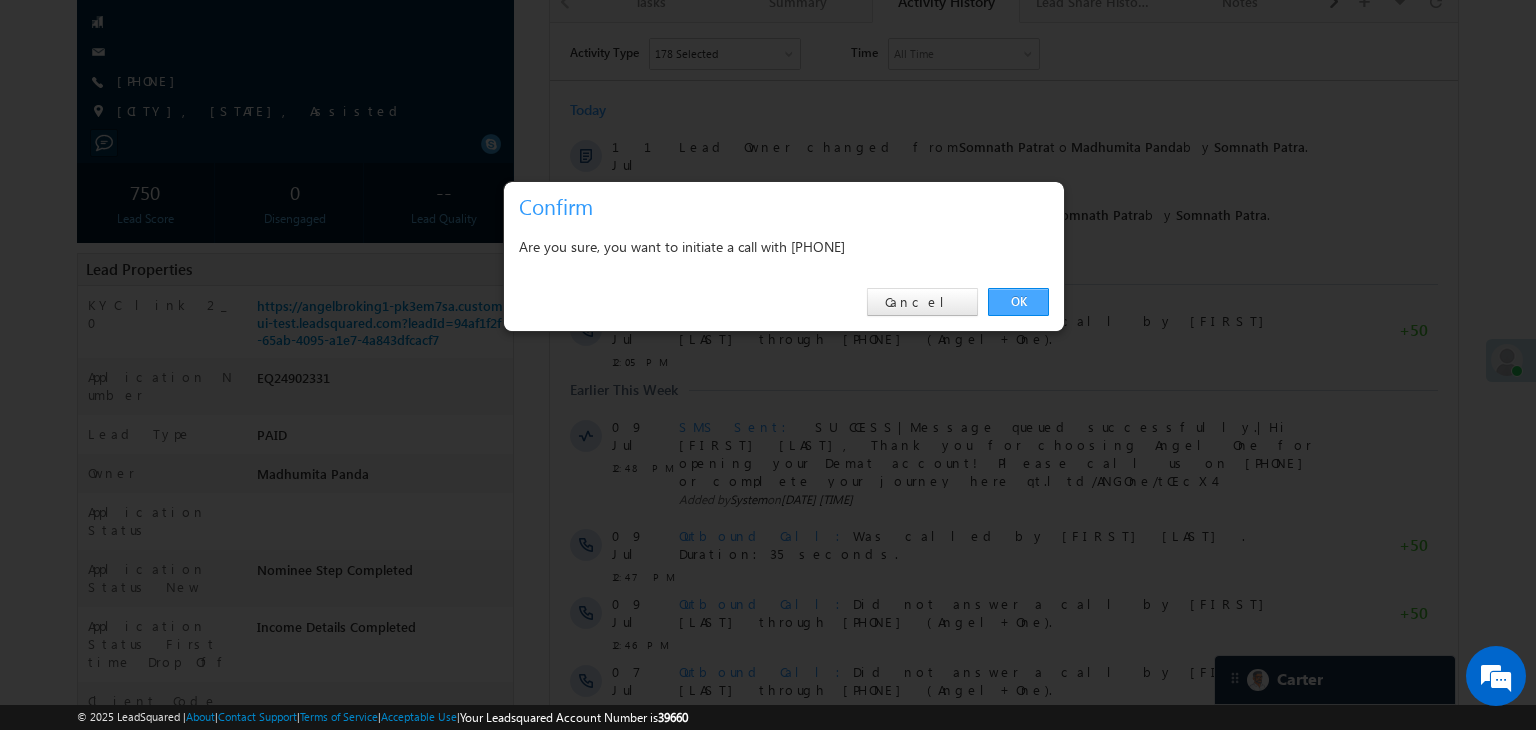 drag, startPoint x: 1023, startPoint y: 304, endPoint x: 391, endPoint y: 157, distance: 648.87054 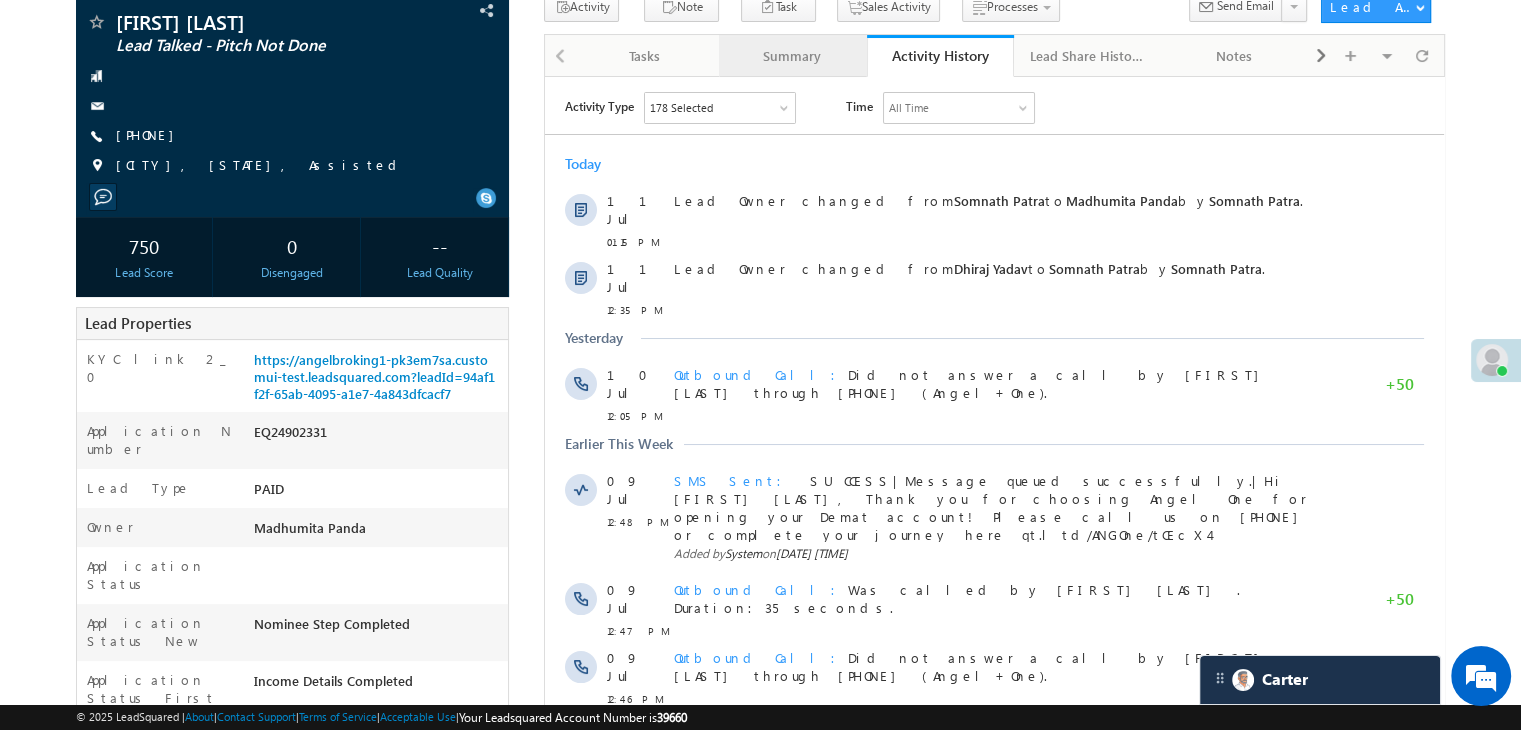 scroll, scrollTop: 253, scrollLeft: 0, axis: vertical 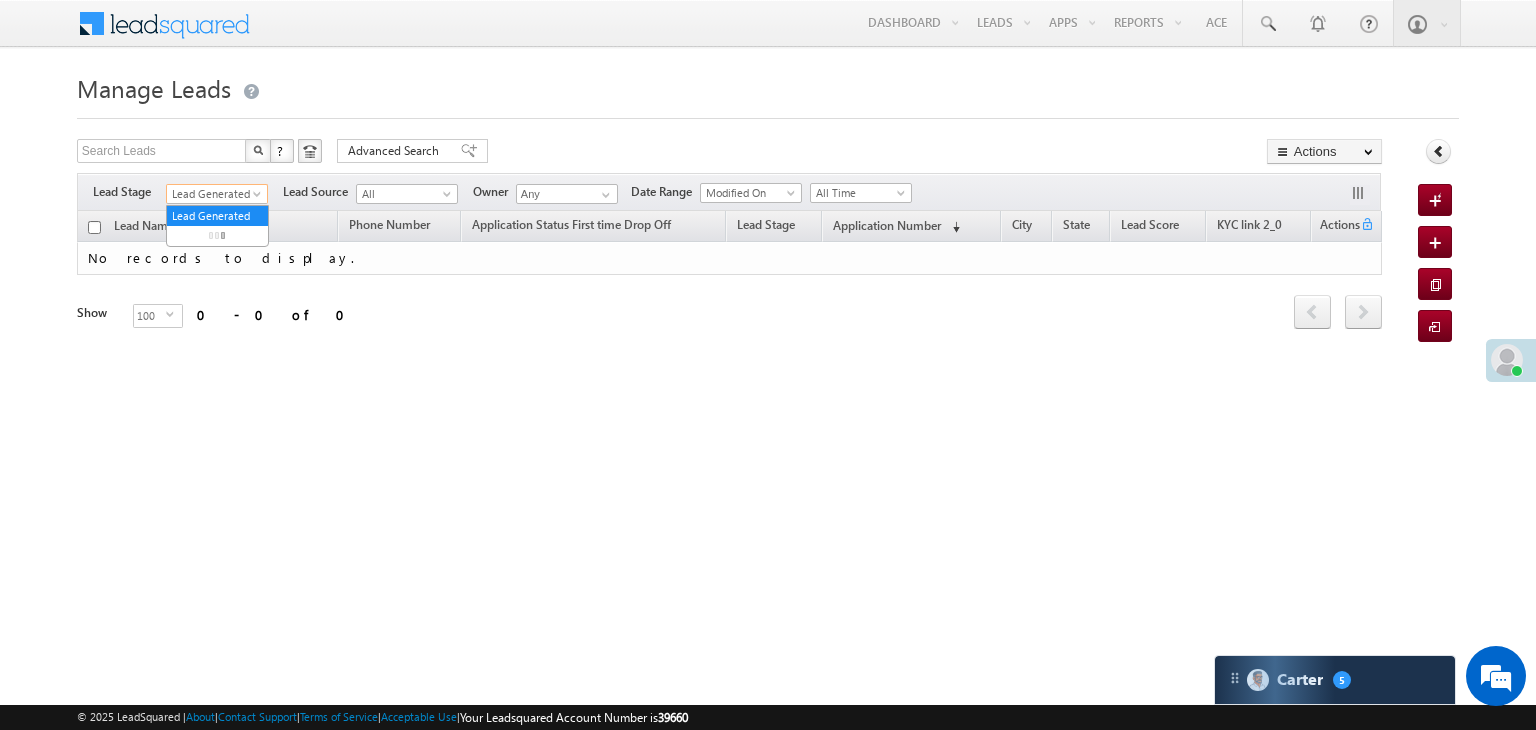 click at bounding box center [259, 198] 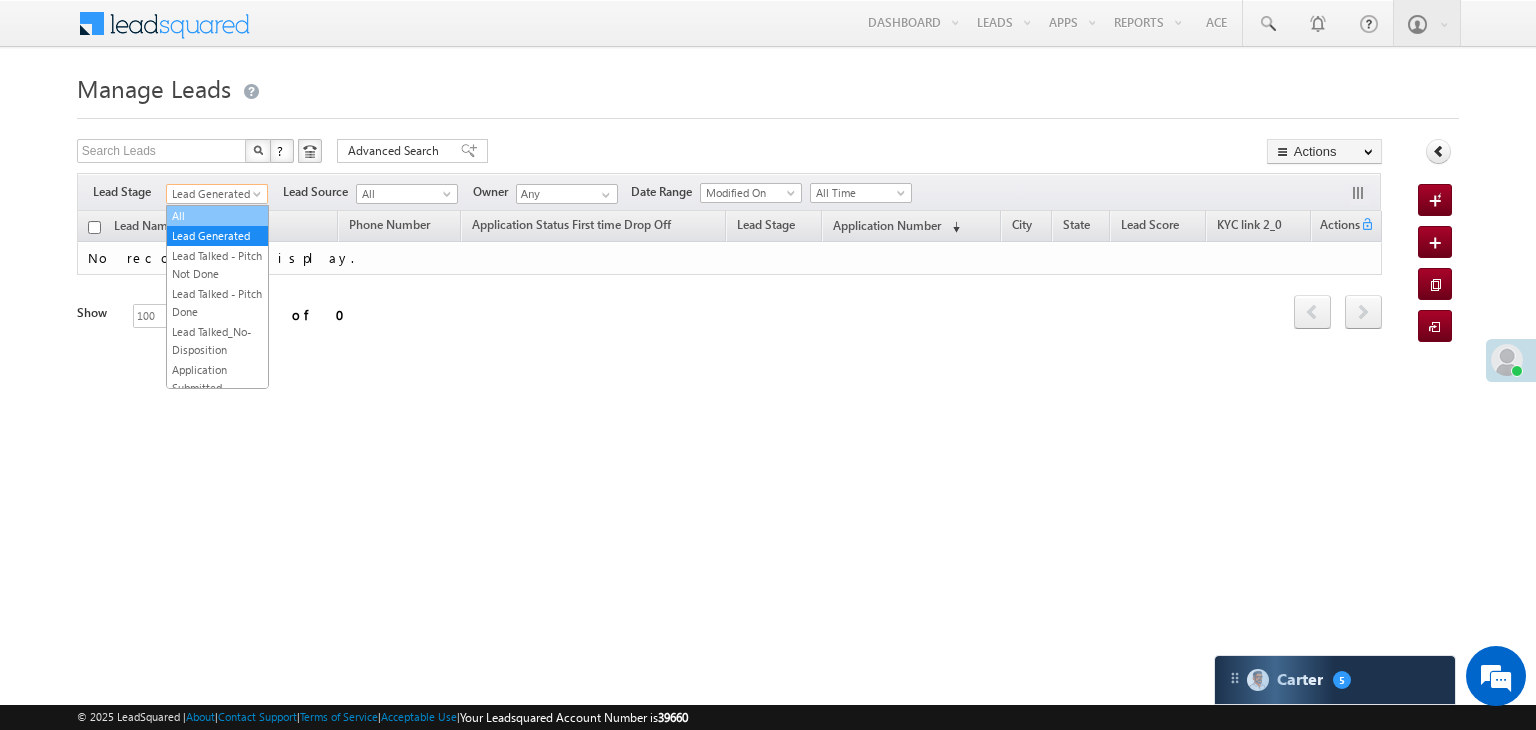 click on "All" at bounding box center (217, 216) 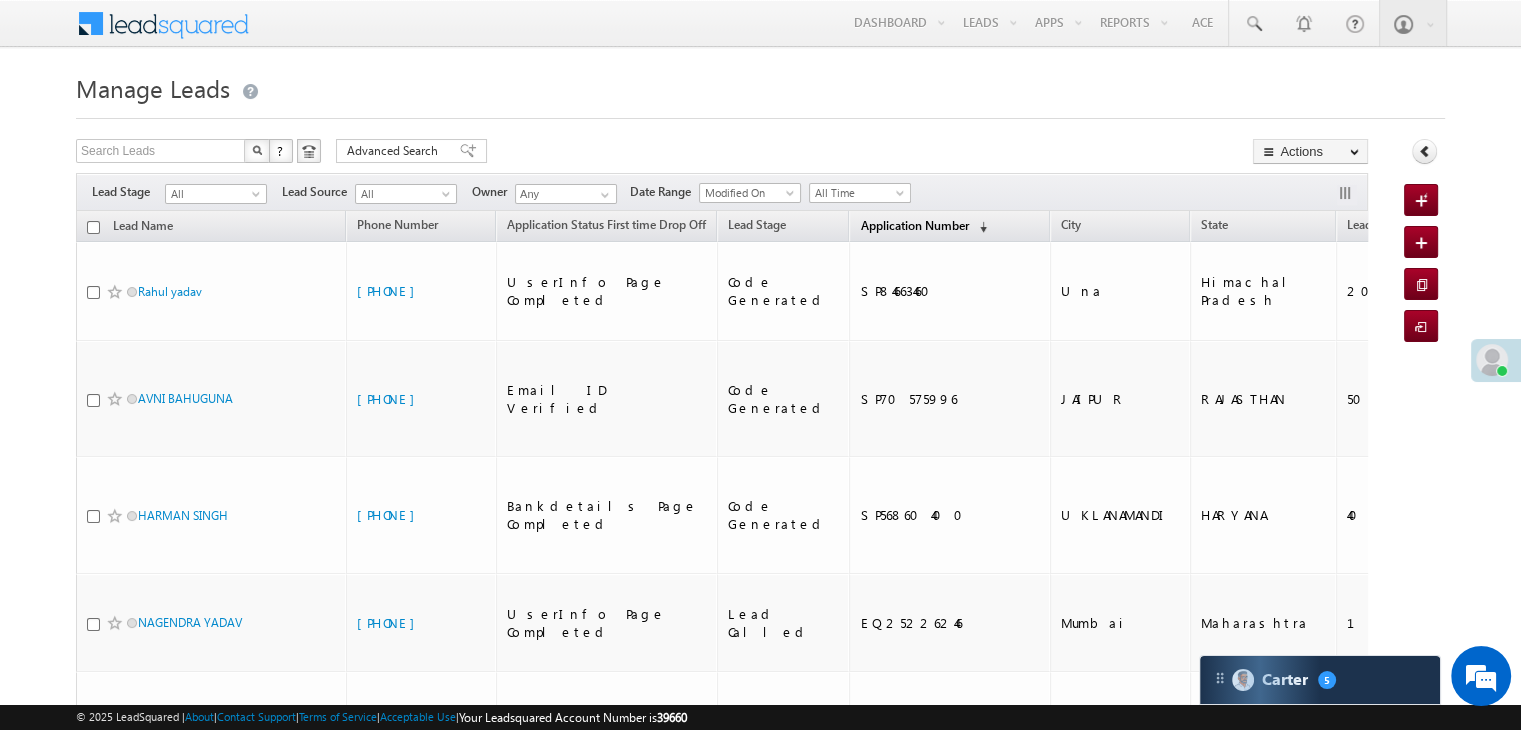 click on "Application Number" at bounding box center (914, 225) 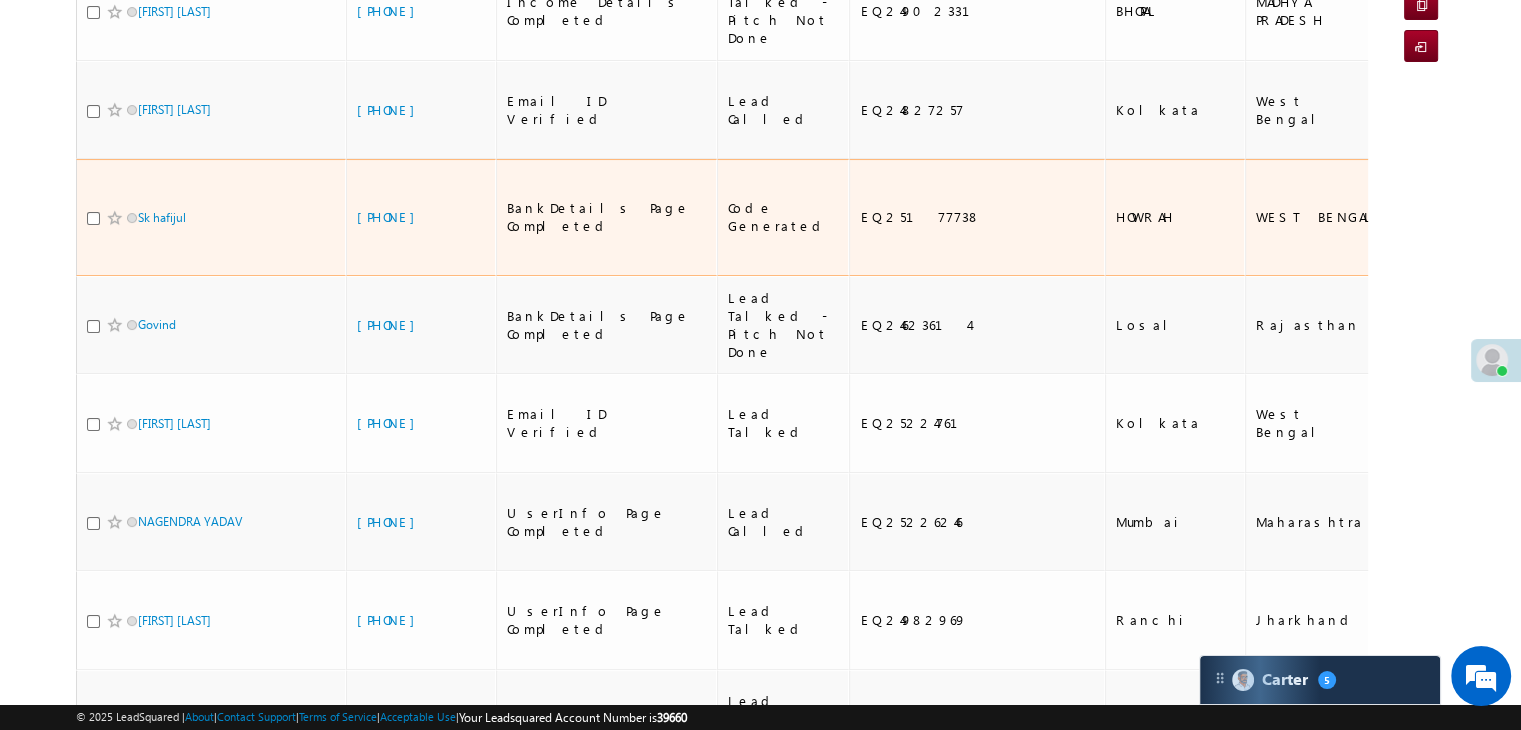 scroll, scrollTop: 300, scrollLeft: 0, axis: vertical 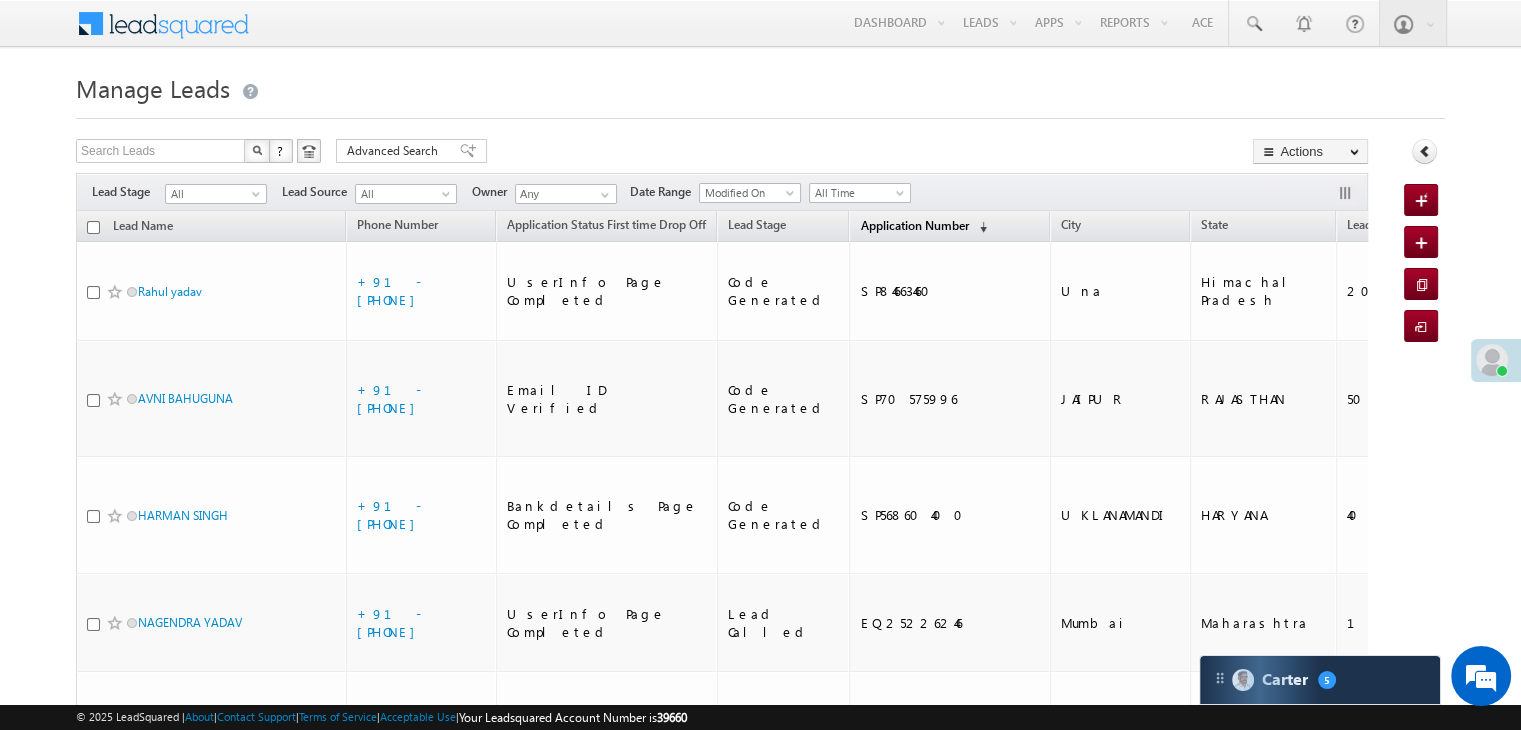 click on "Application Number" at bounding box center [914, 225] 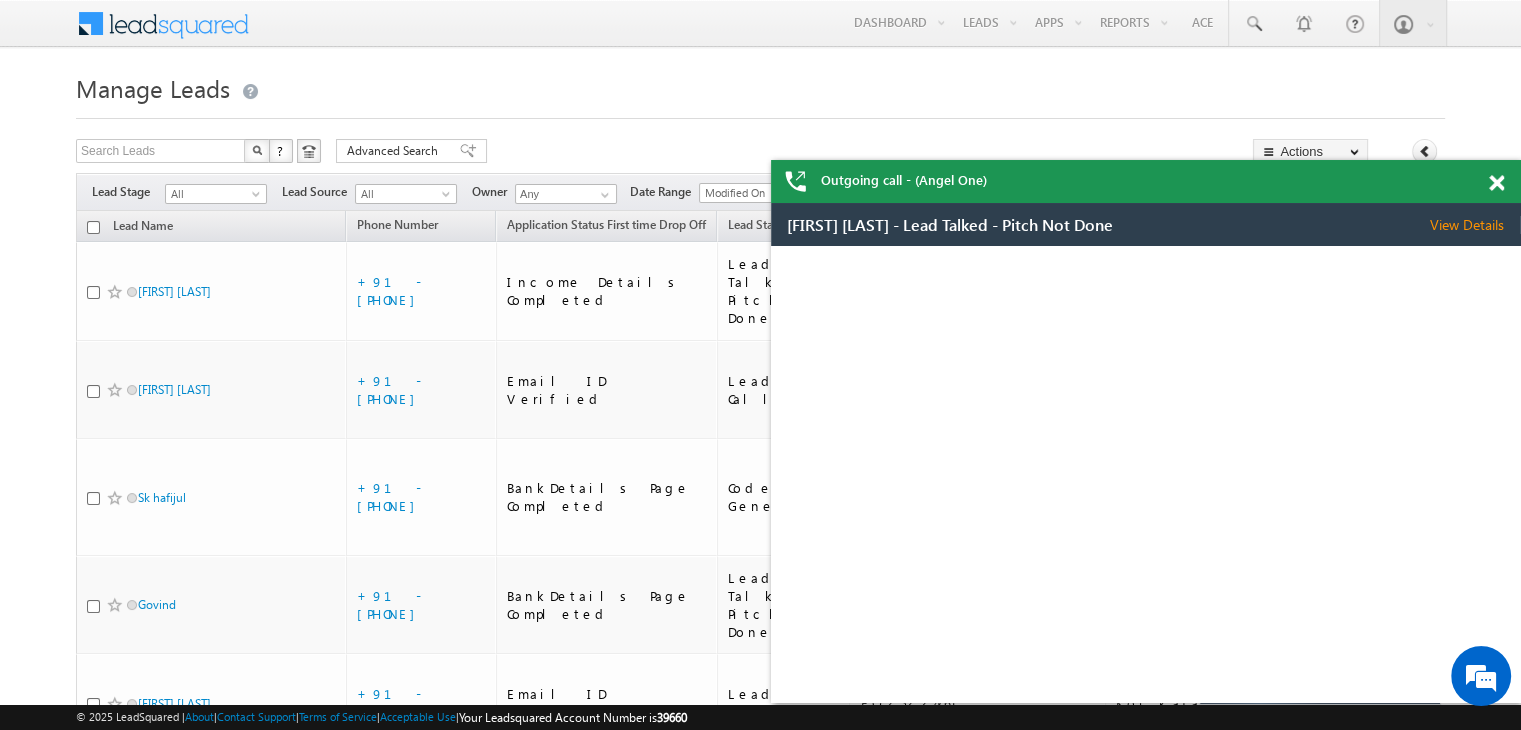 scroll, scrollTop: 0, scrollLeft: 0, axis: both 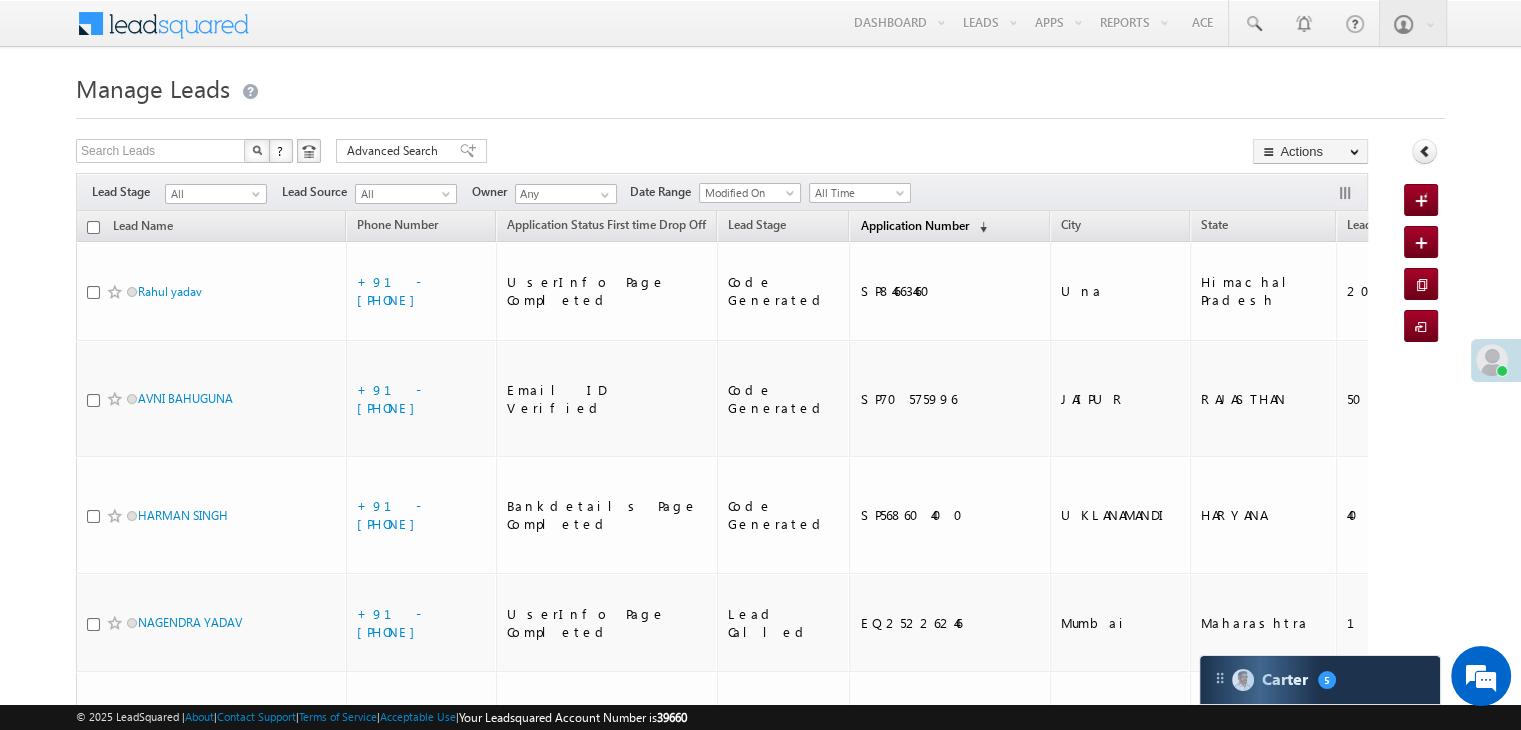 click on "Application Number" at bounding box center [914, 225] 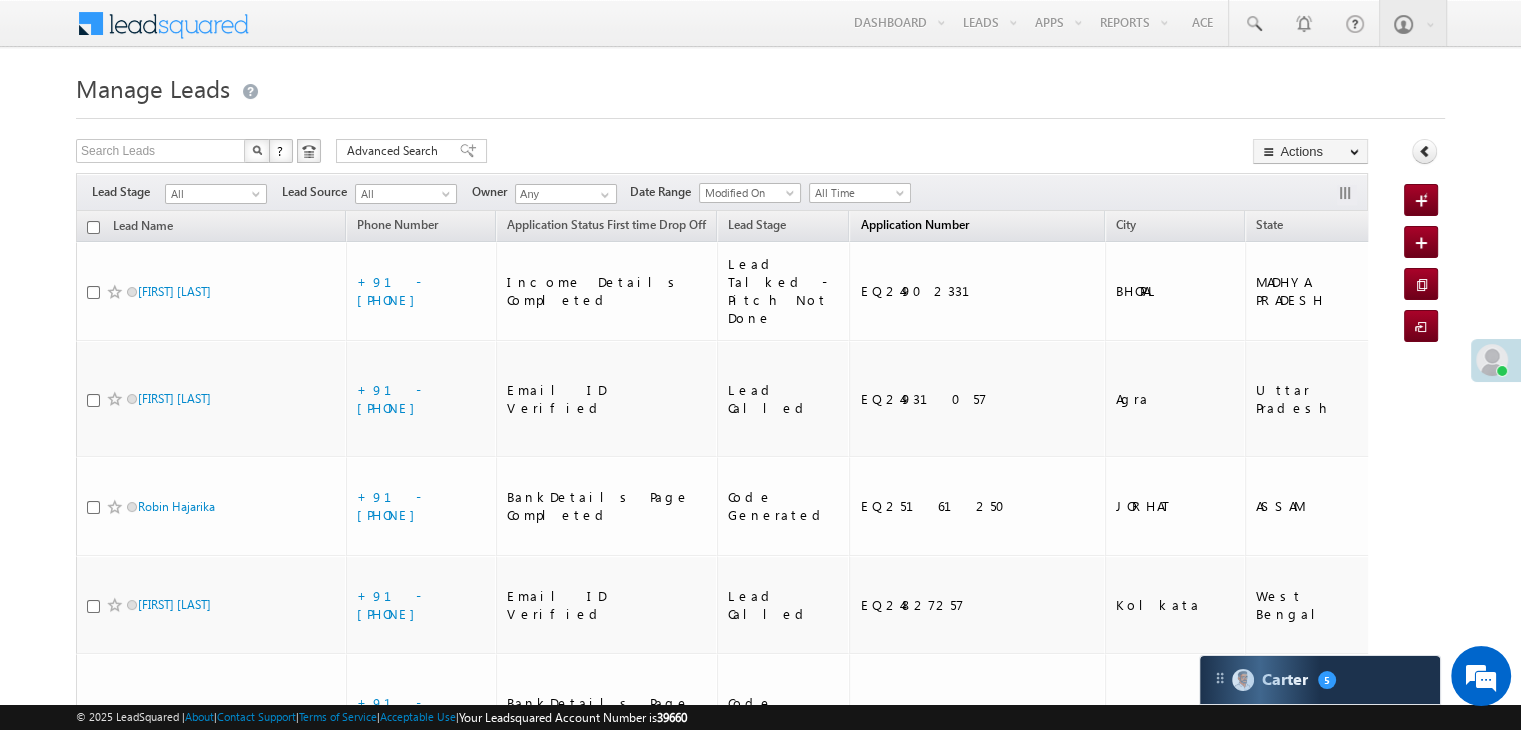 scroll, scrollTop: 0, scrollLeft: 0, axis: both 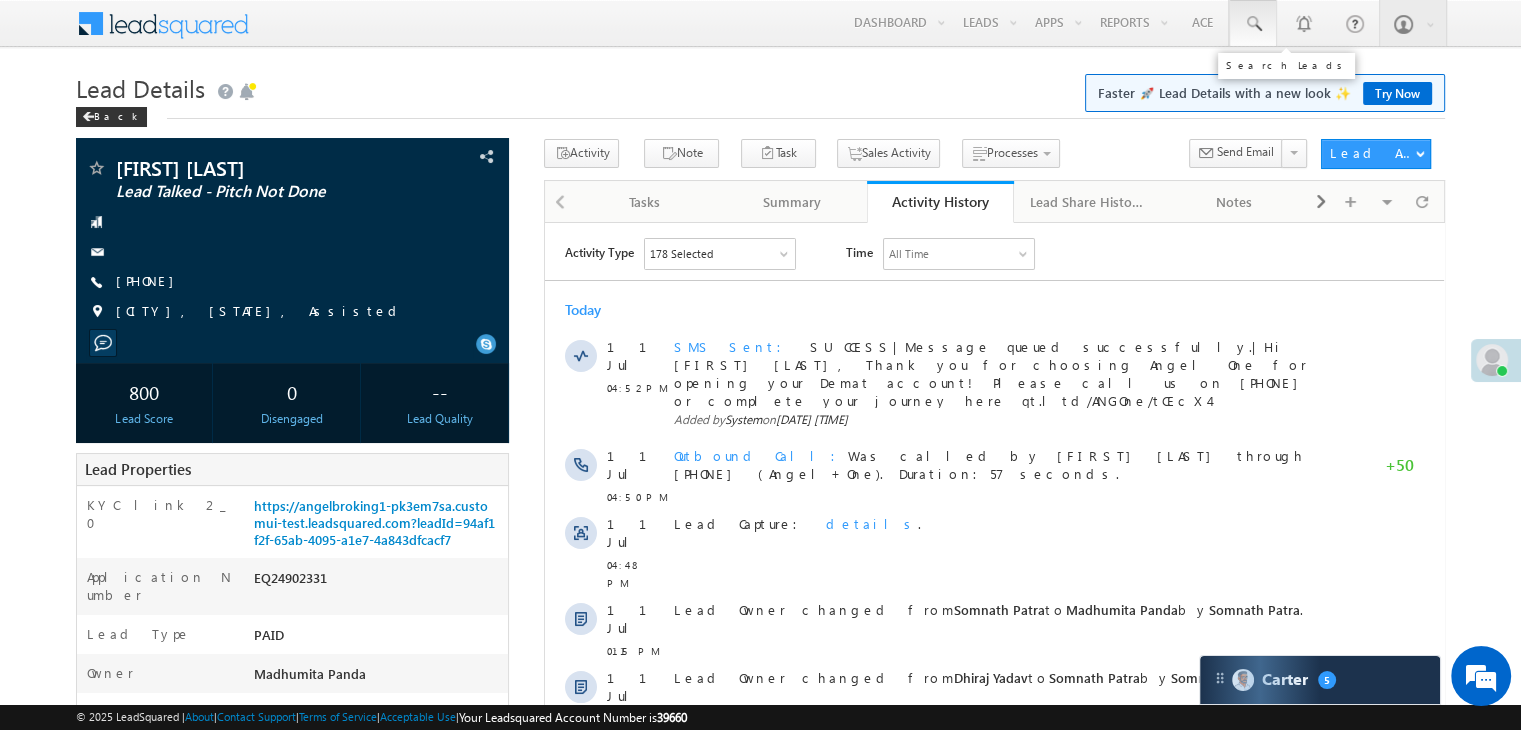 click at bounding box center [1253, 24] 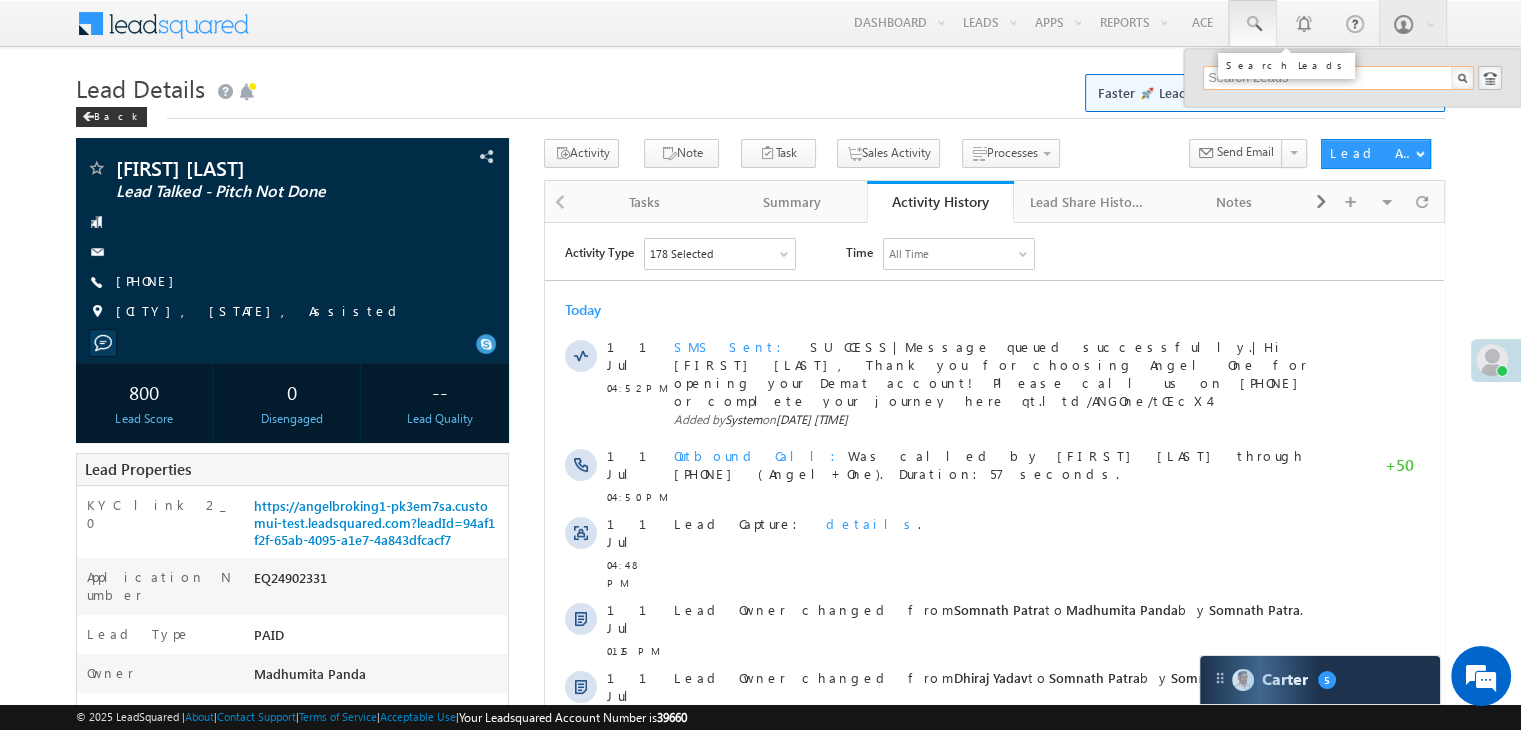paste on "EQ24653360" 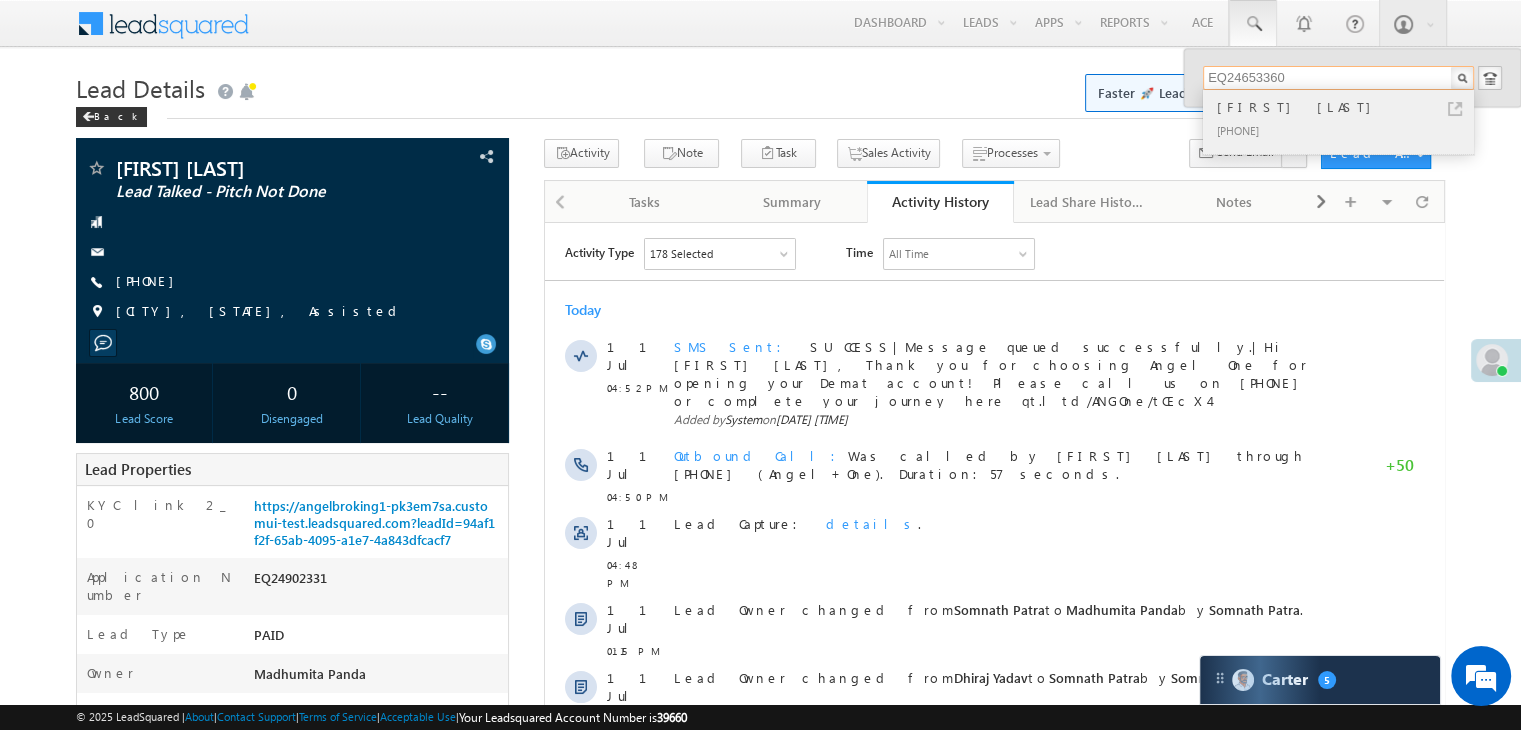 type on "EQ24653360" 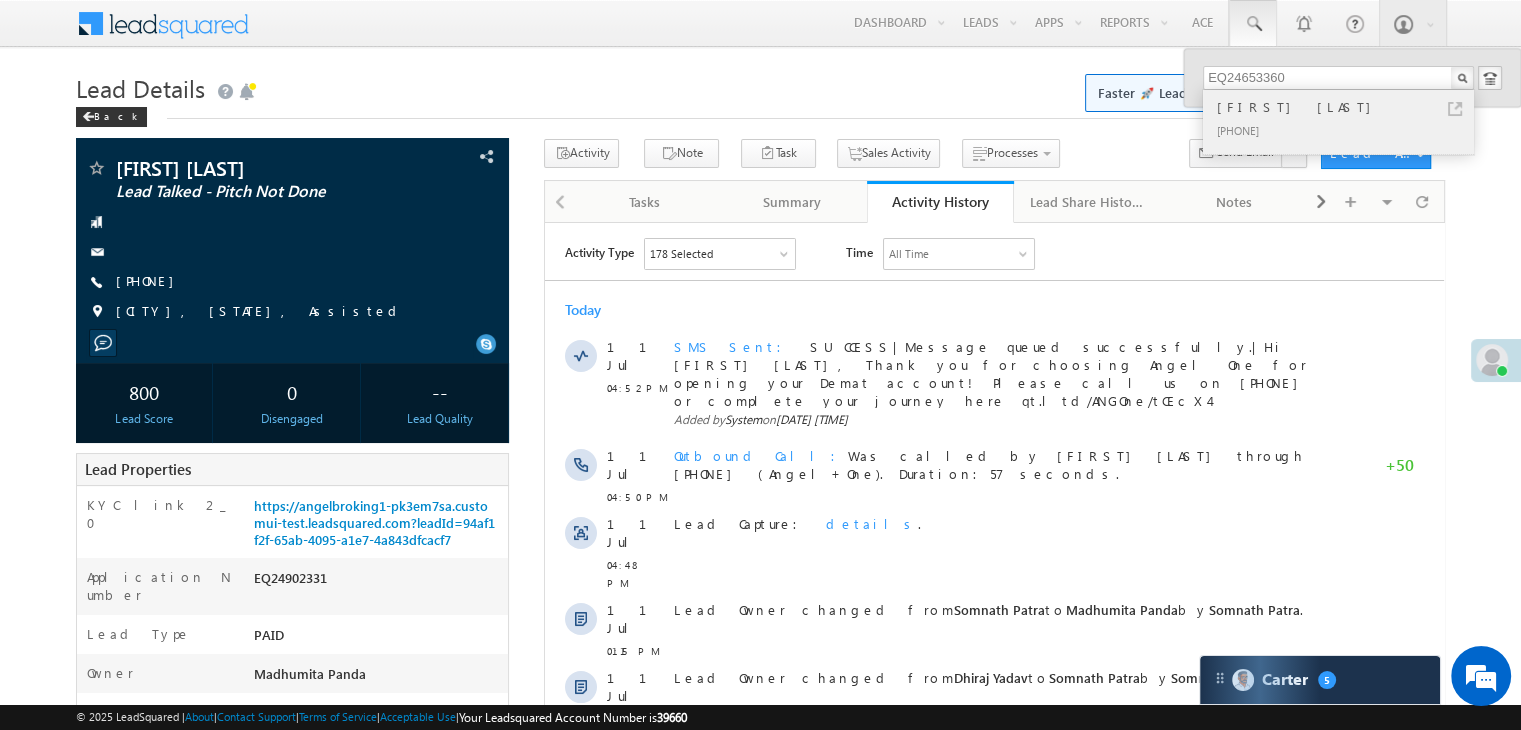 click on "[FIRST] [LAST]" at bounding box center (1347, 107) 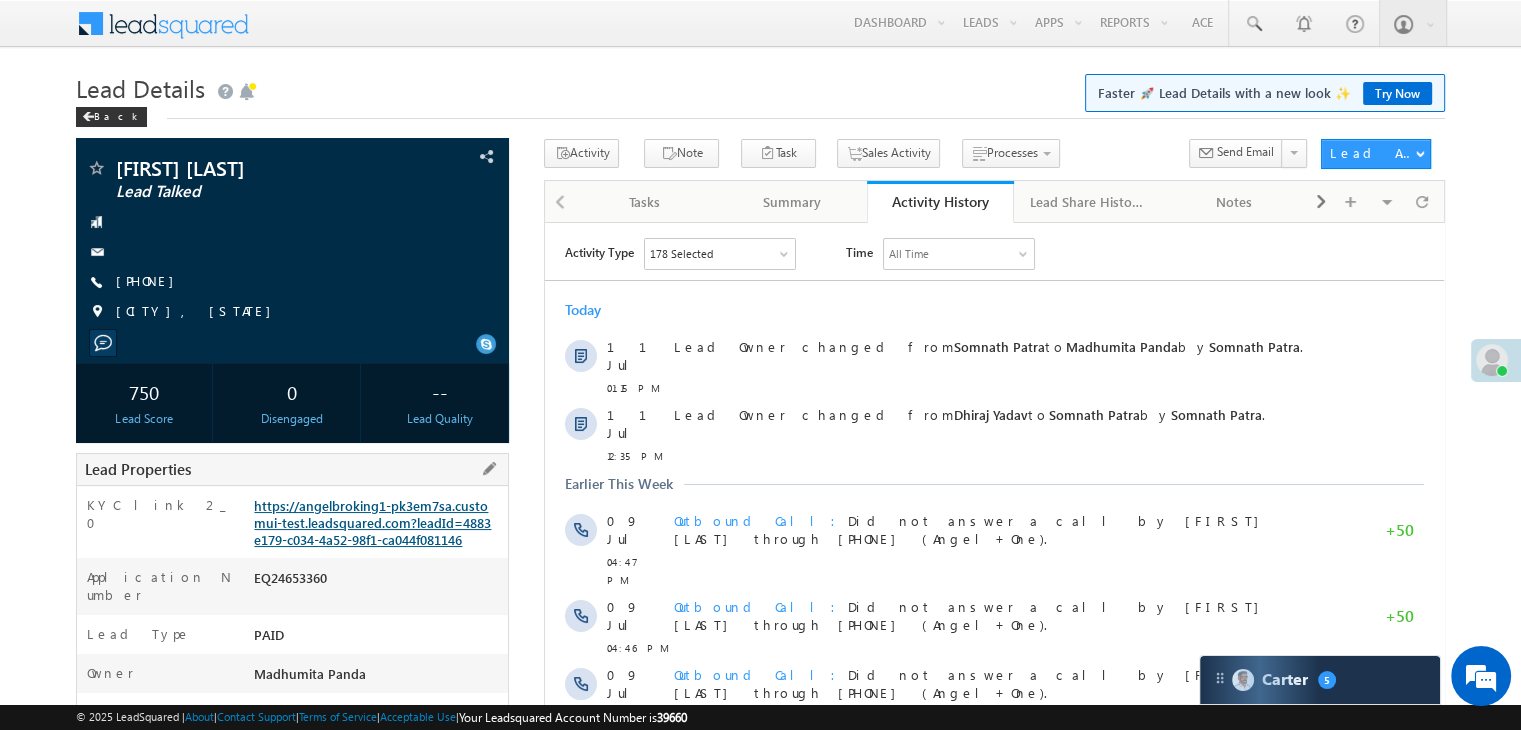 scroll, scrollTop: 0, scrollLeft: 0, axis: both 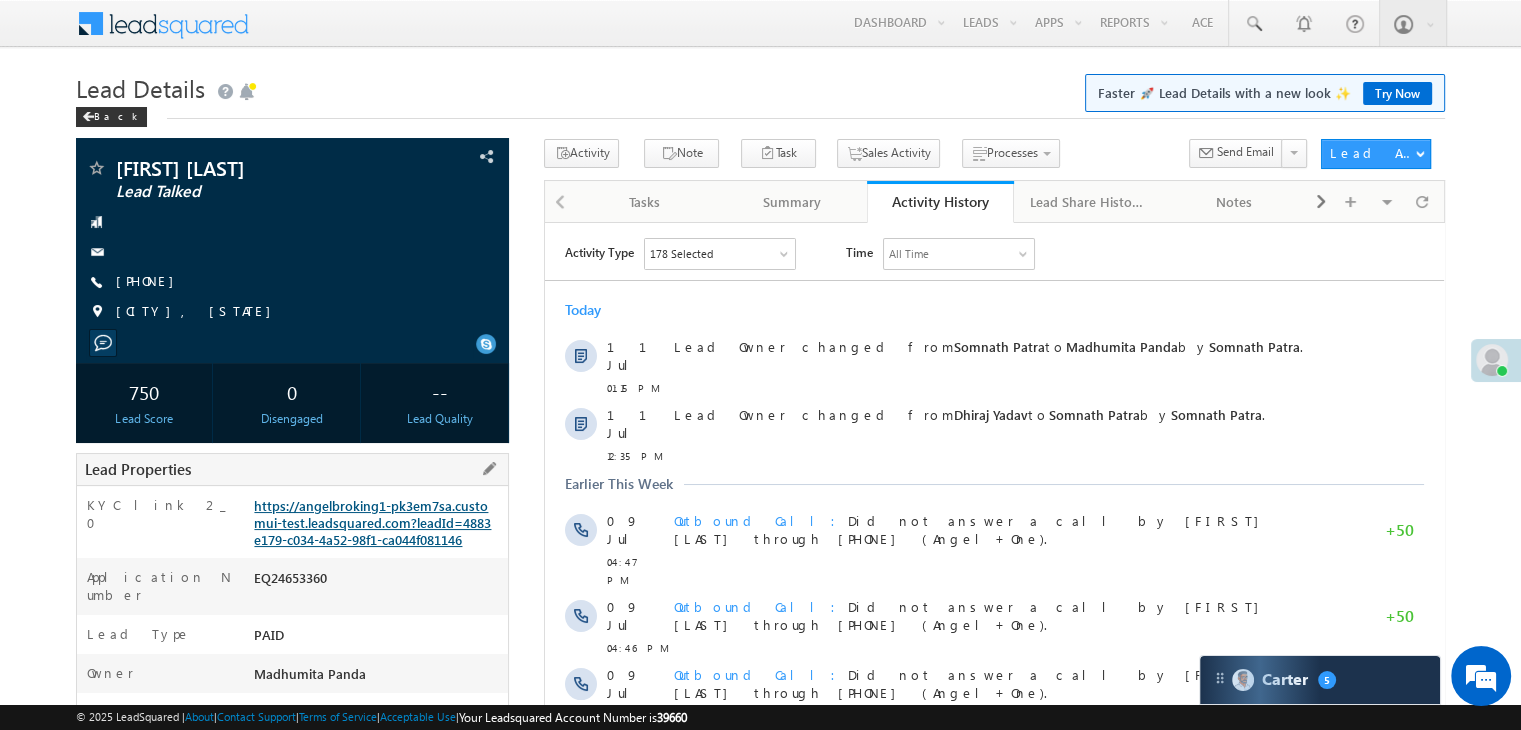 click on "https://angelbroking1-pk3em7sa.customui-test.leadsquared.com?leadId=4883e179-c034-4a52-98f1-ca044f081146" at bounding box center [372, 522] 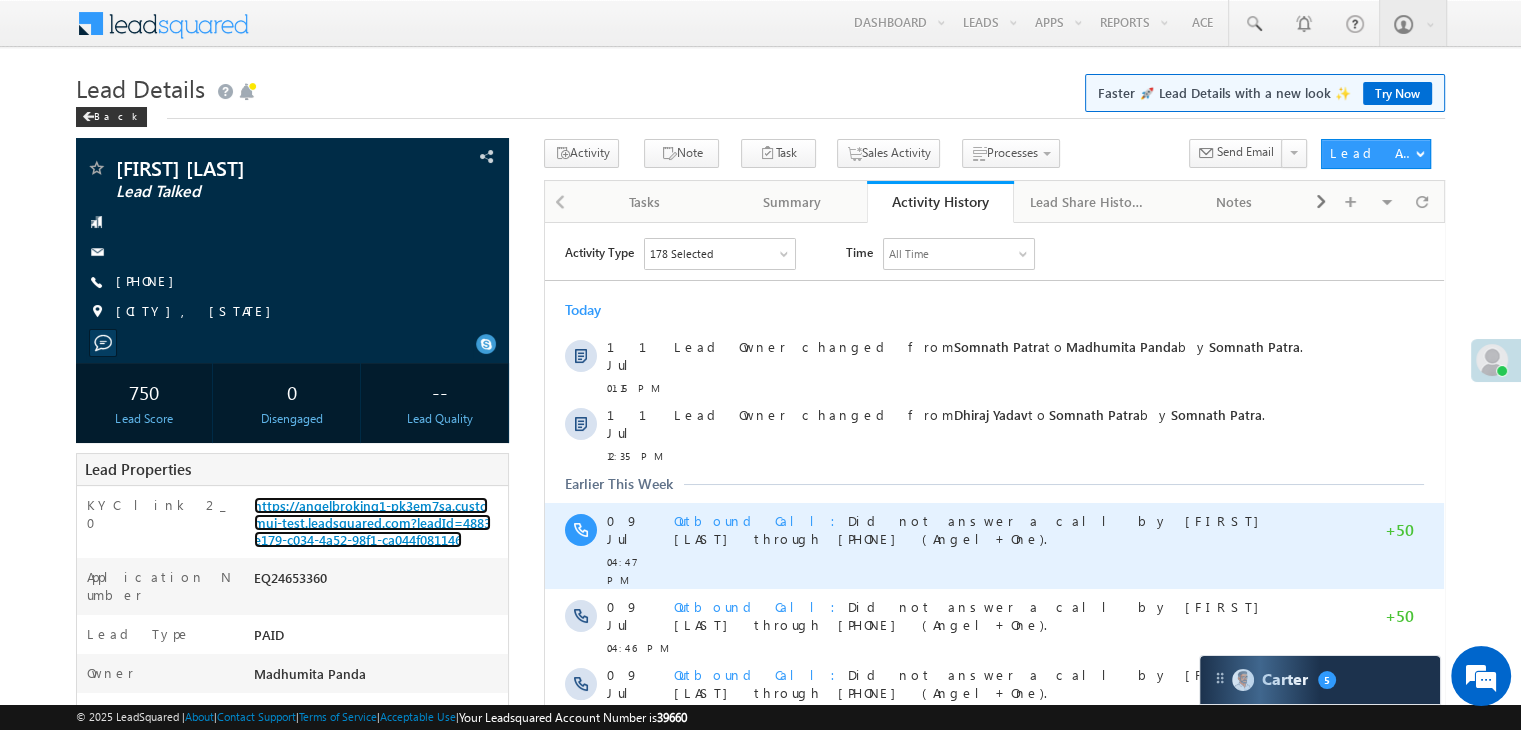 scroll, scrollTop: 0, scrollLeft: 0, axis: both 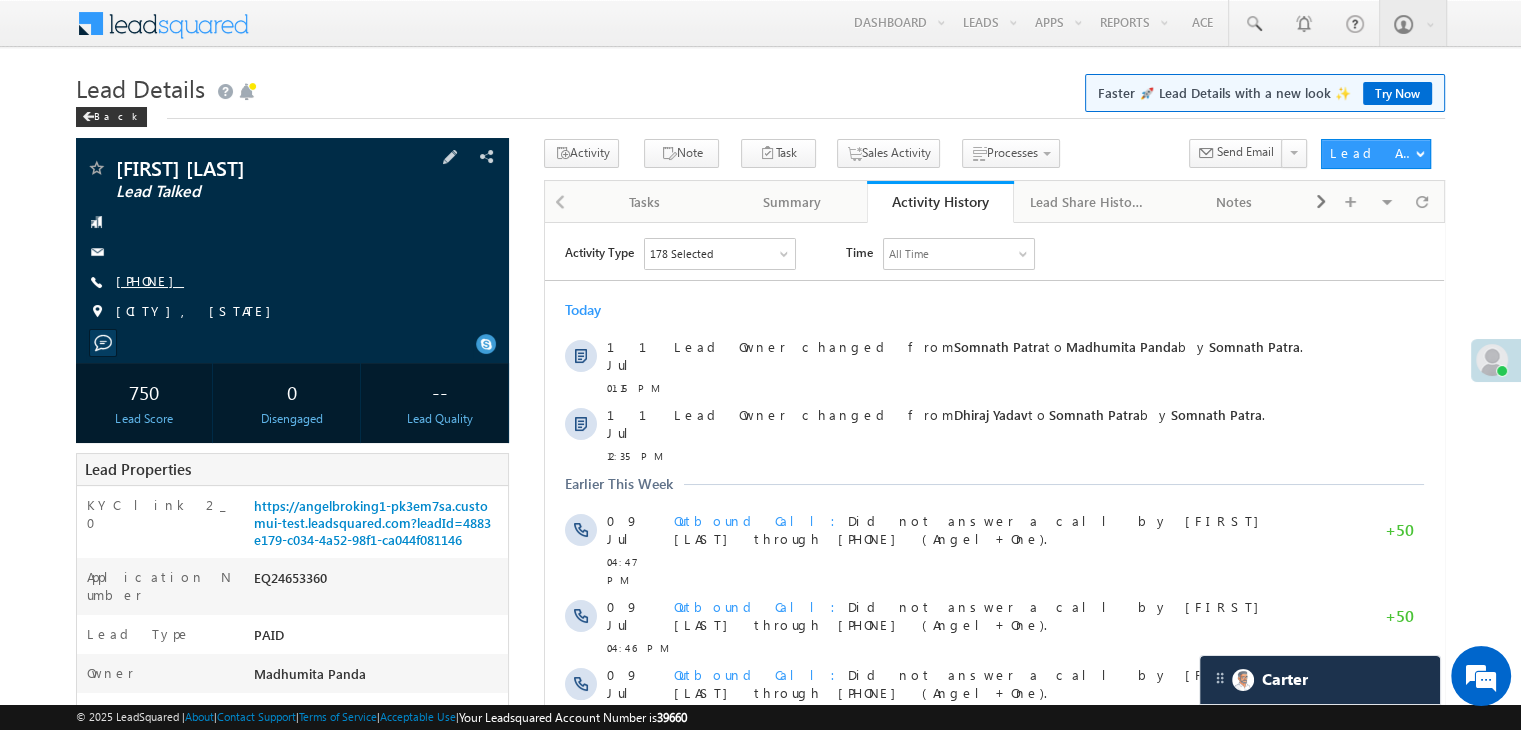 click on "[PHONE]" at bounding box center (150, 280) 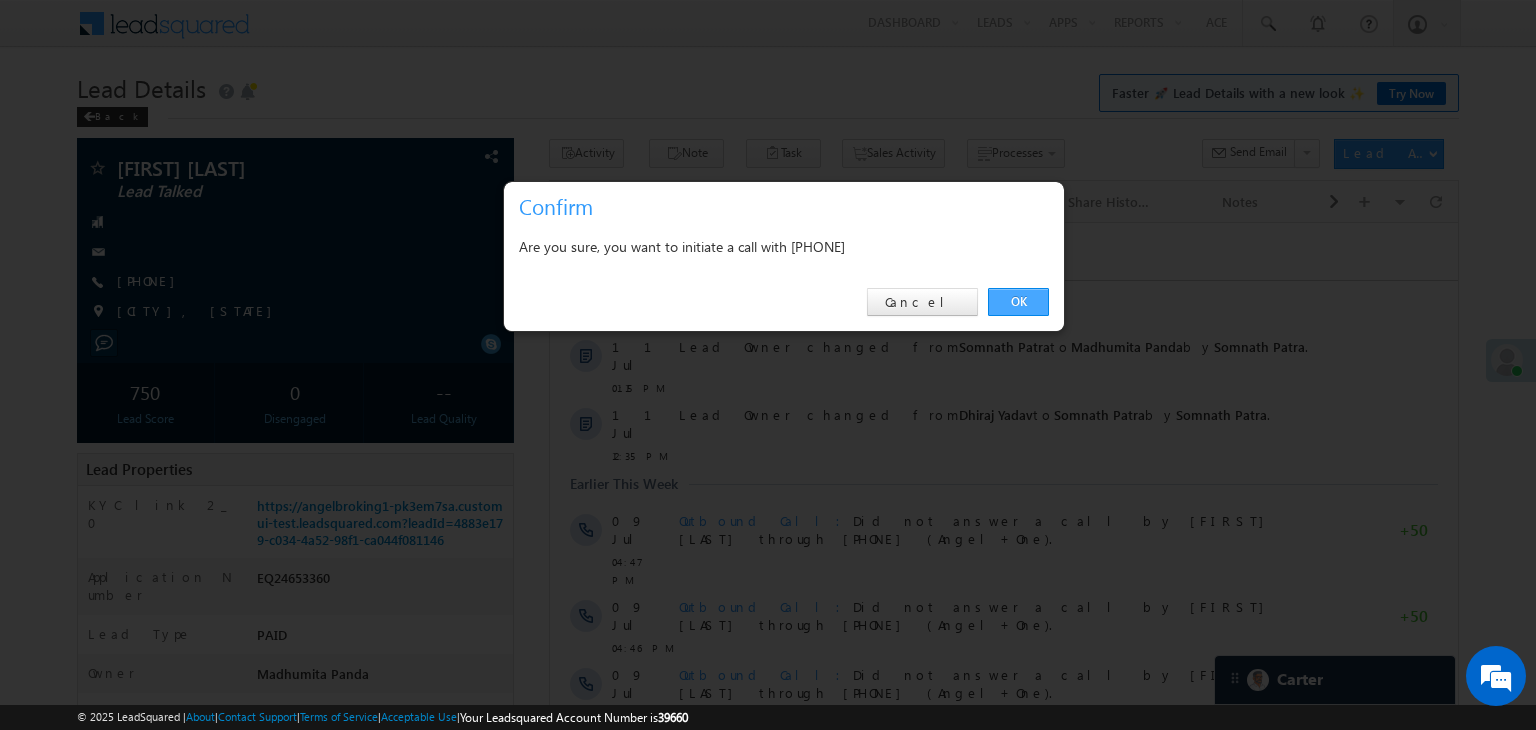 click on "OK" at bounding box center (1018, 302) 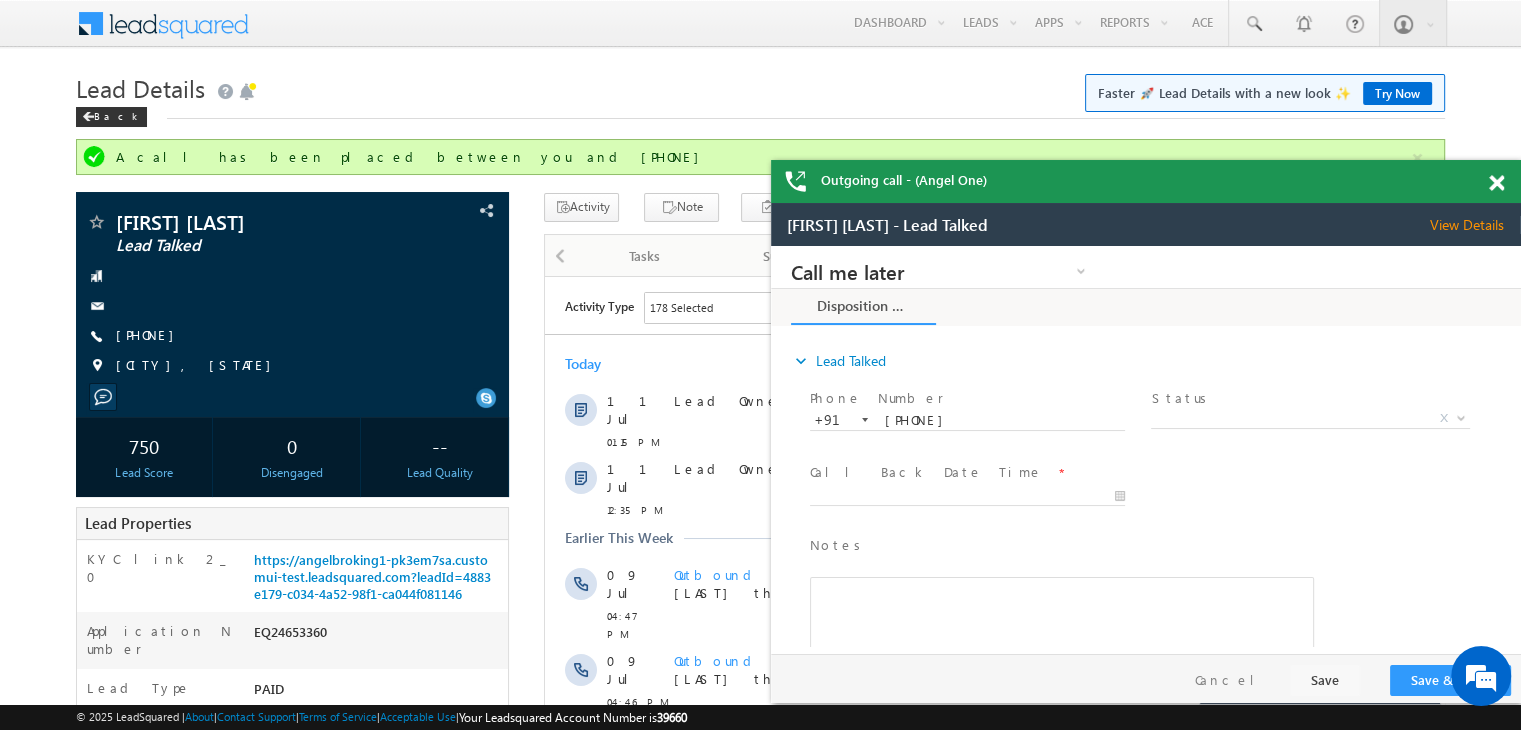 scroll, scrollTop: 0, scrollLeft: 0, axis: both 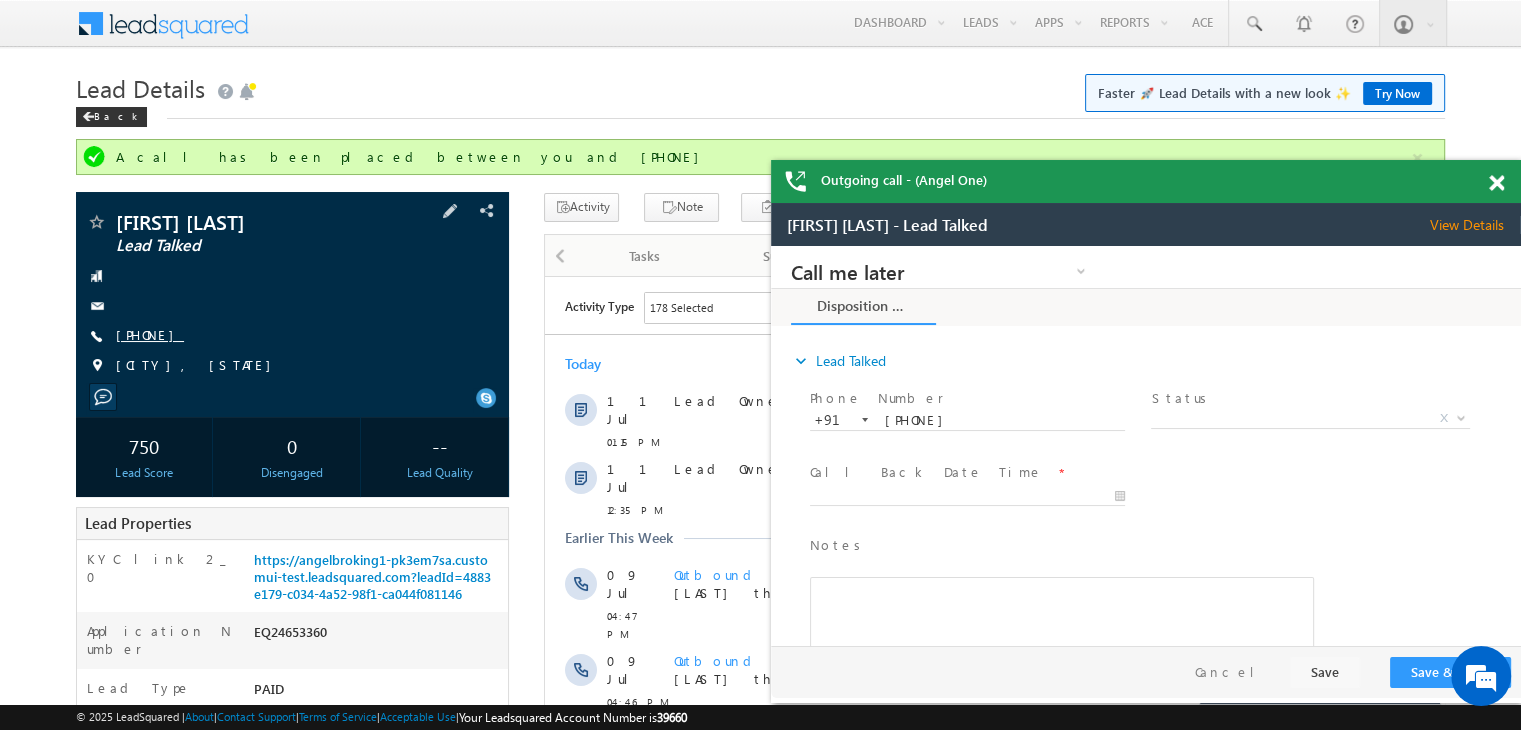 click on "+91-[PHONE]" at bounding box center (150, 334) 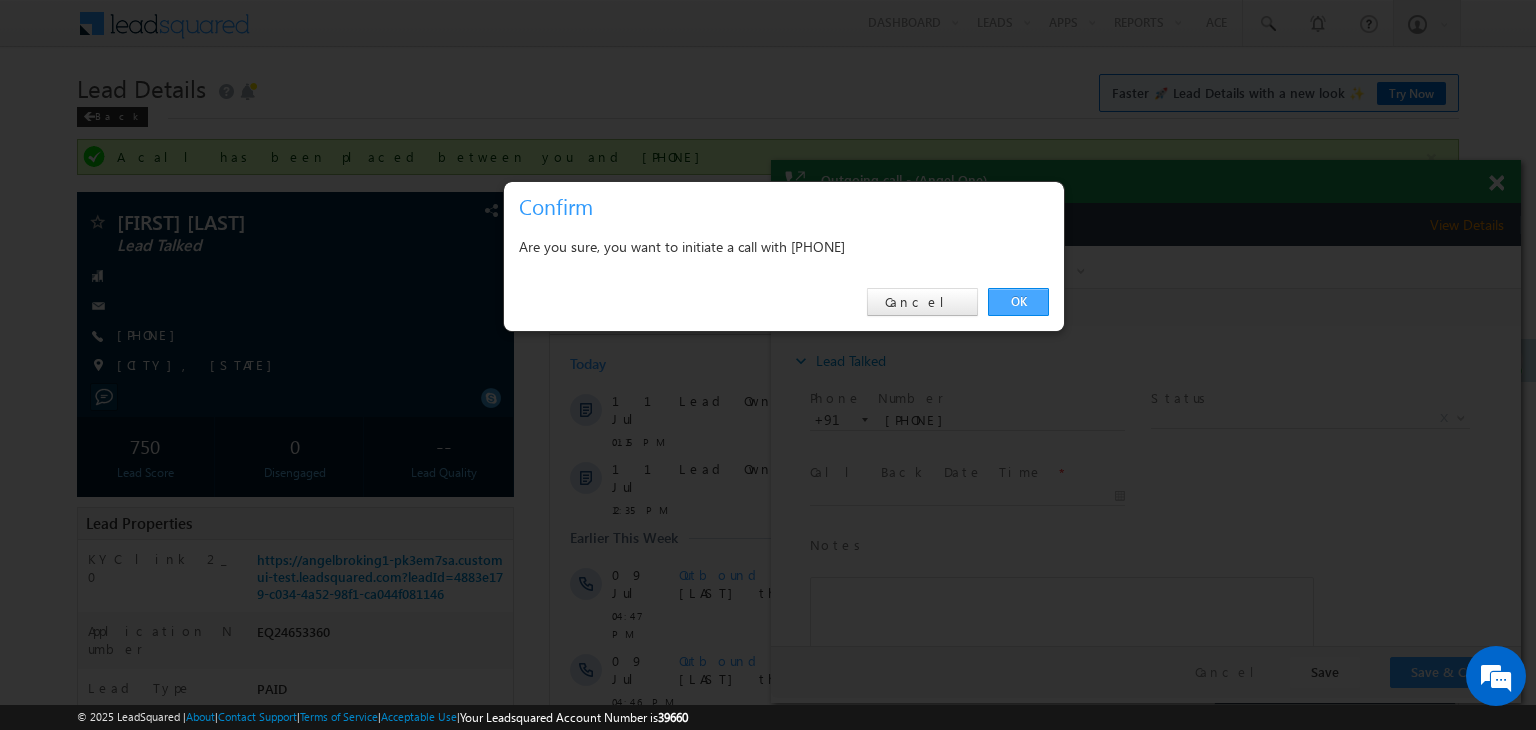 click on "OK" at bounding box center (1018, 302) 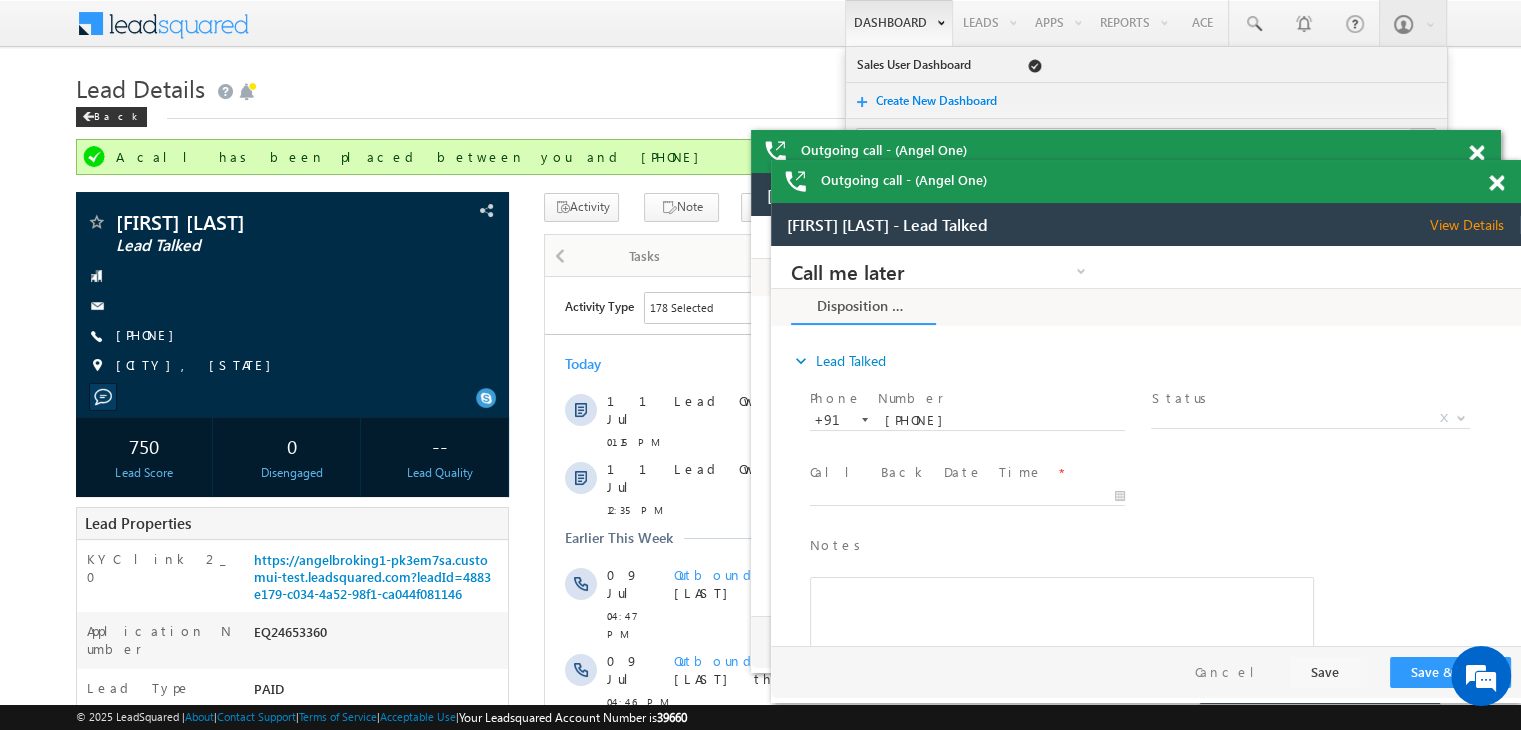scroll, scrollTop: 0, scrollLeft: 0, axis: both 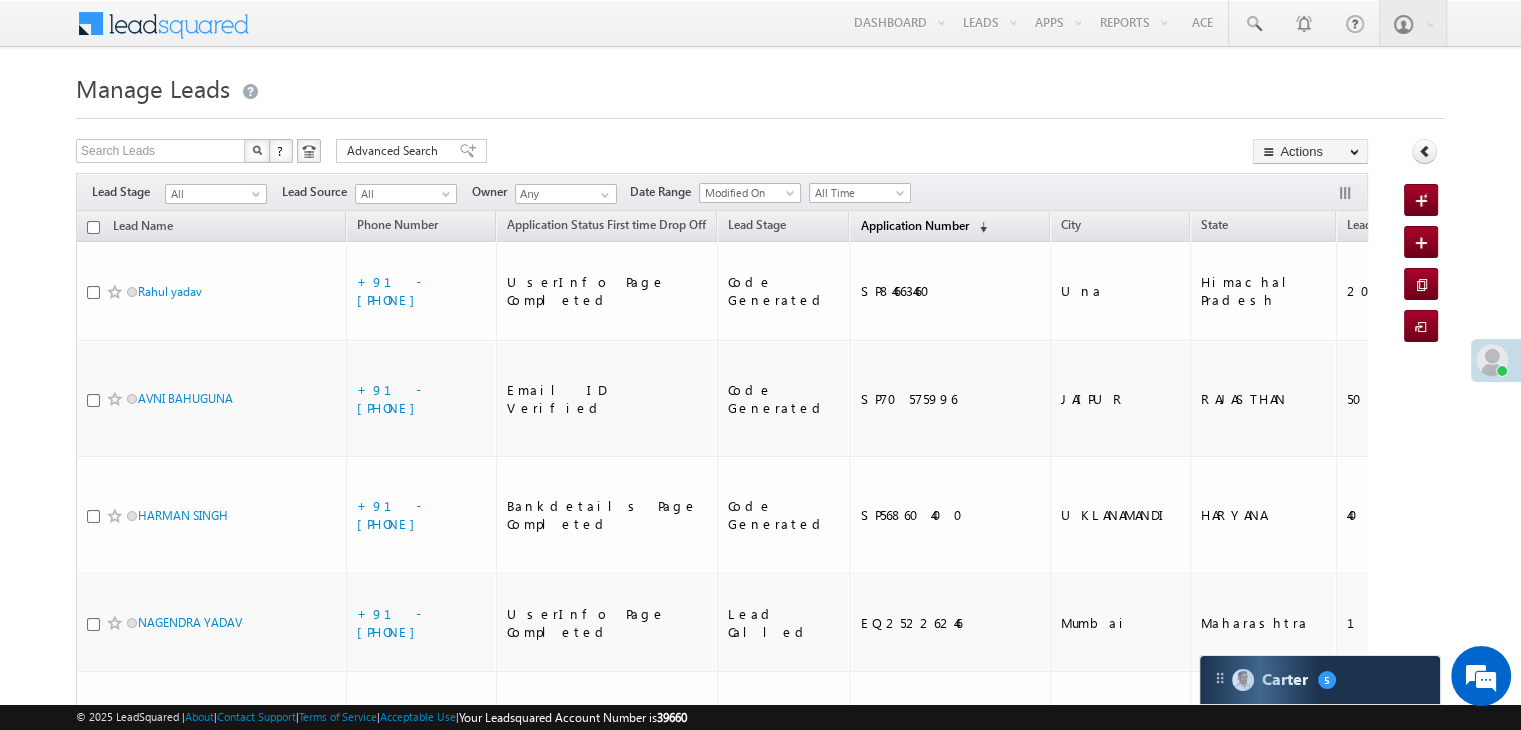 click on "Application Number
(sorted descending)" at bounding box center (923, 227) 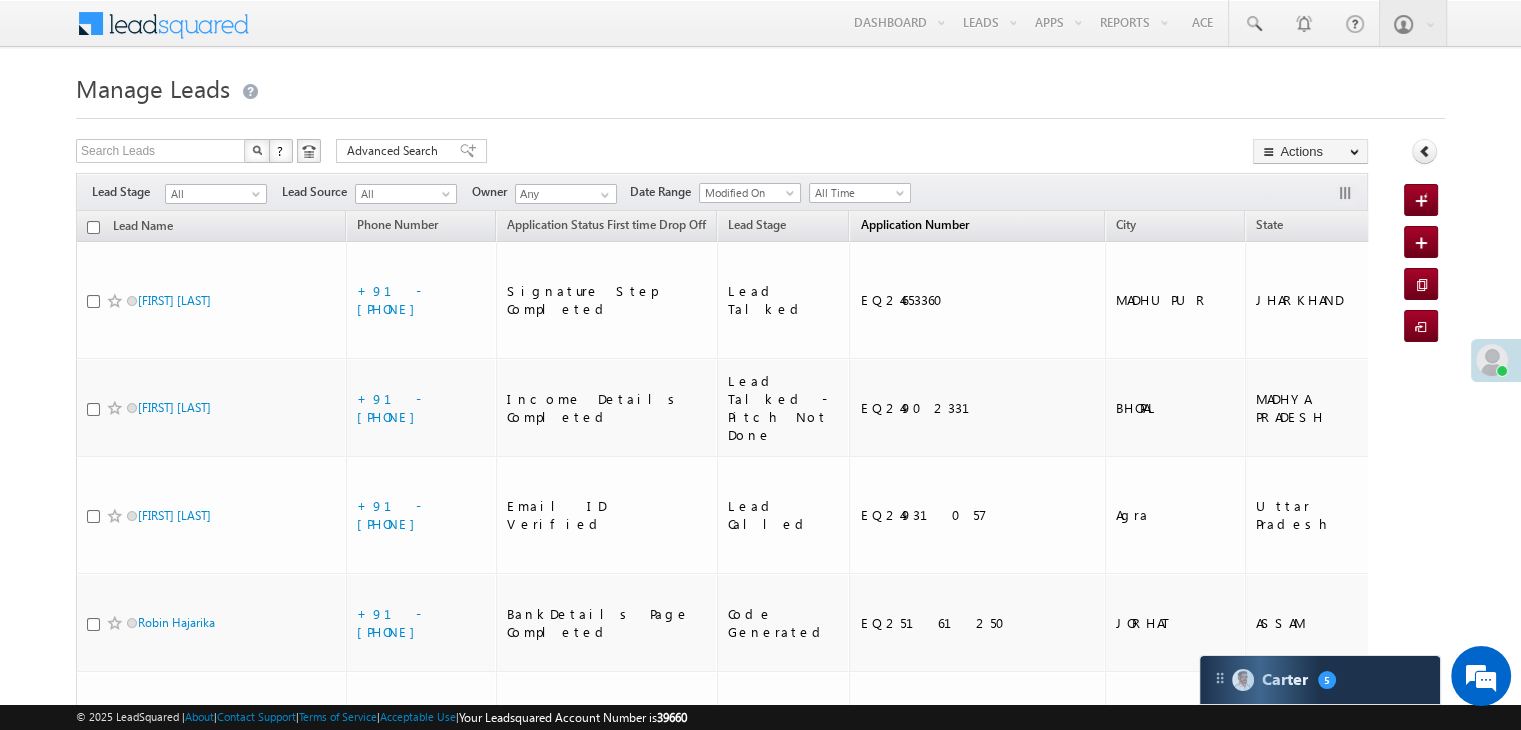 scroll, scrollTop: 0, scrollLeft: 0, axis: both 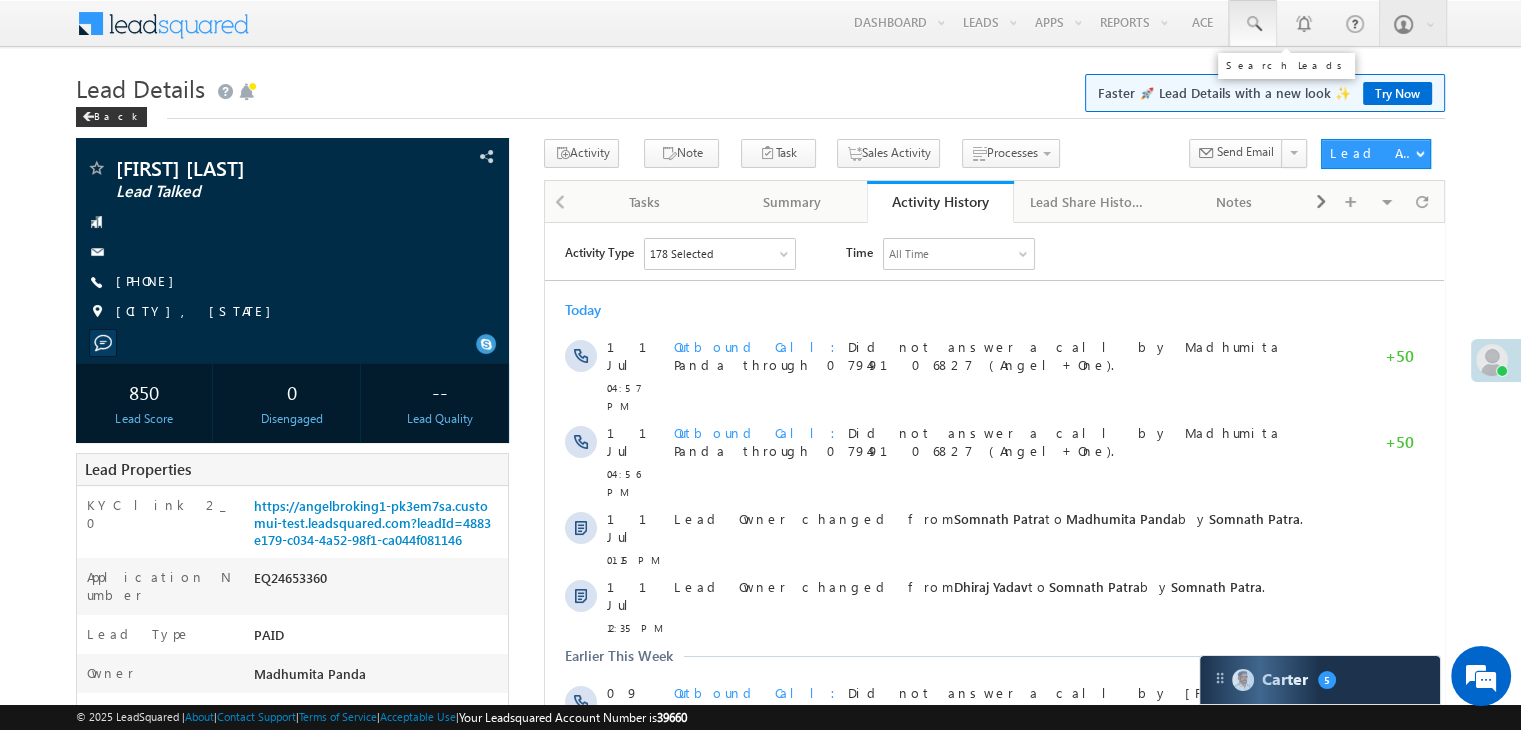 click at bounding box center (1253, 24) 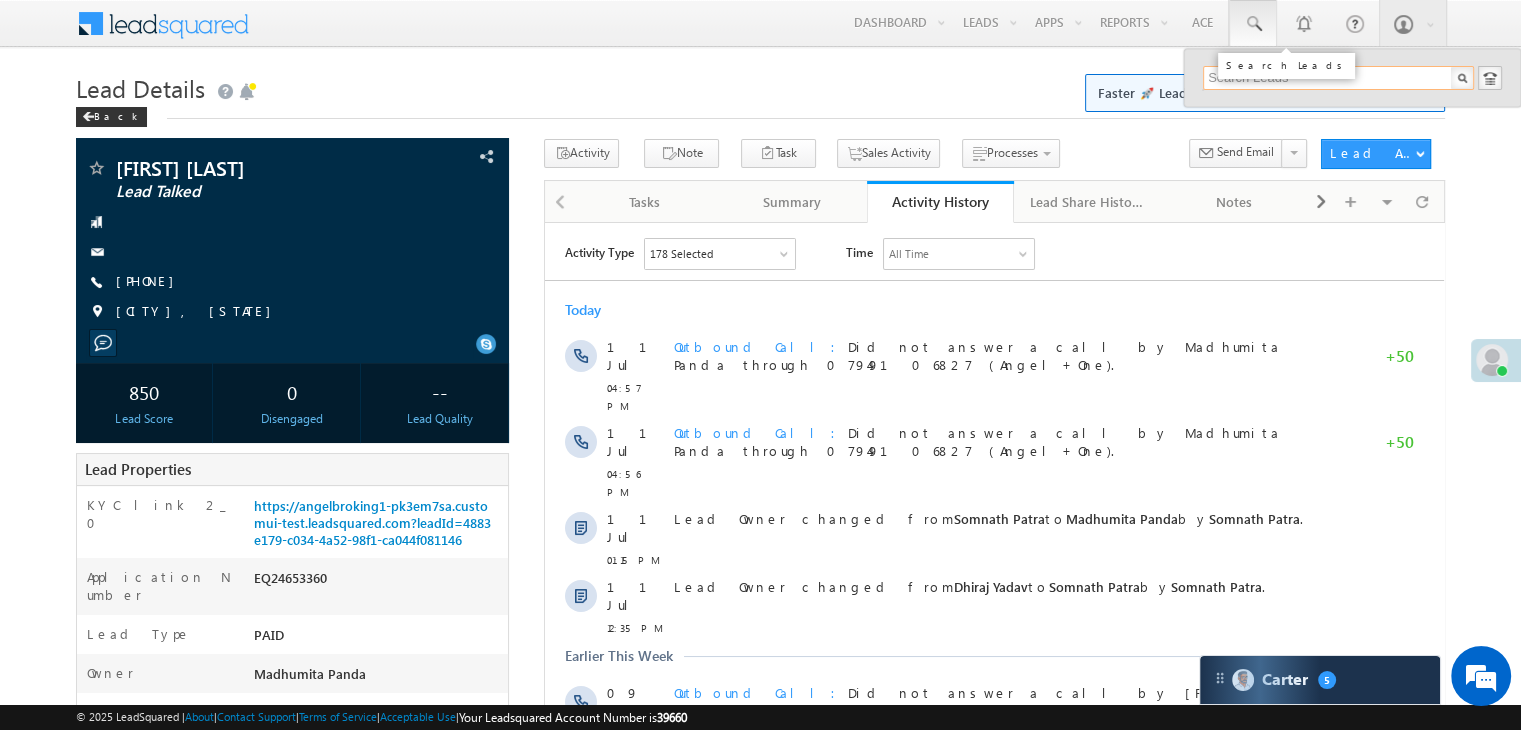 paste on "EQ24669757" 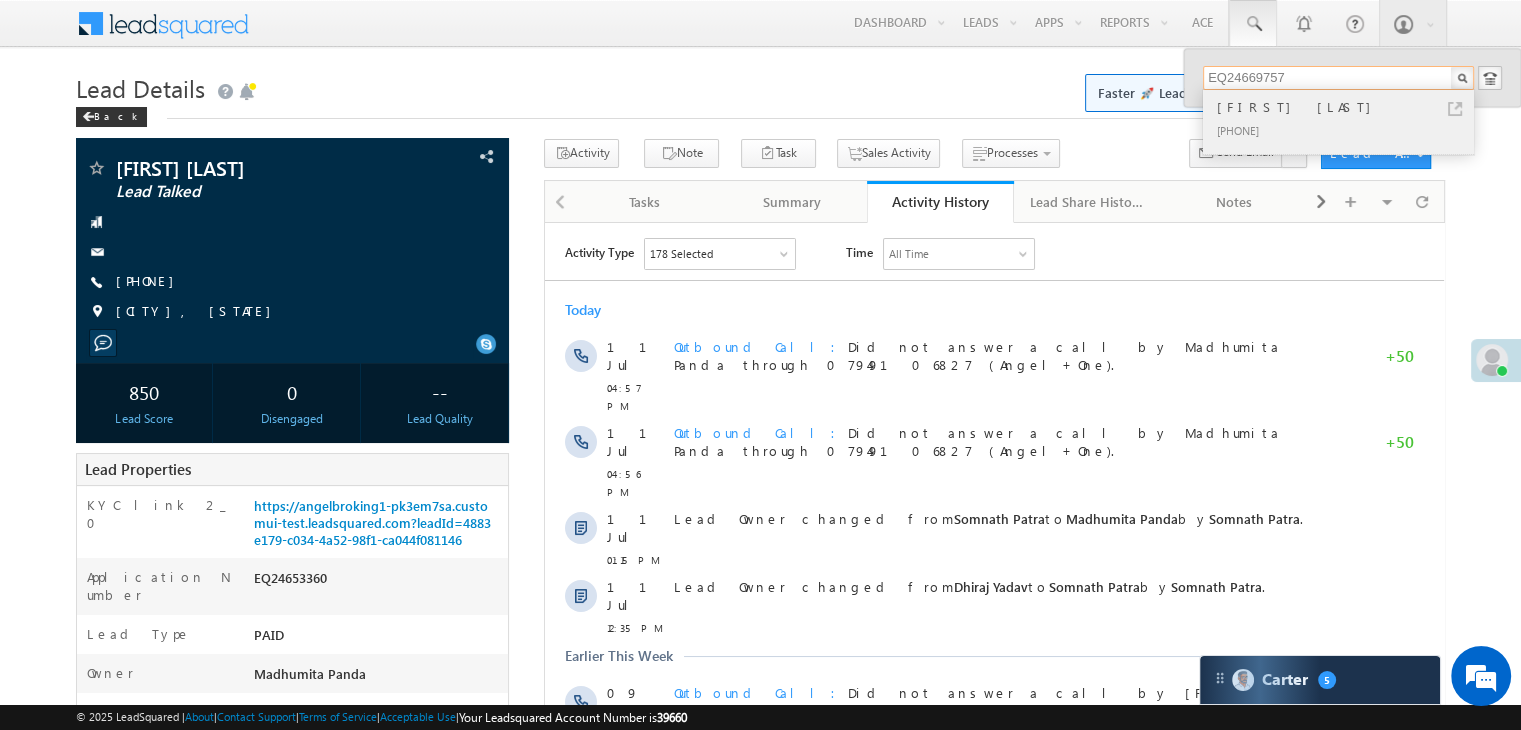type on "EQ24669757" 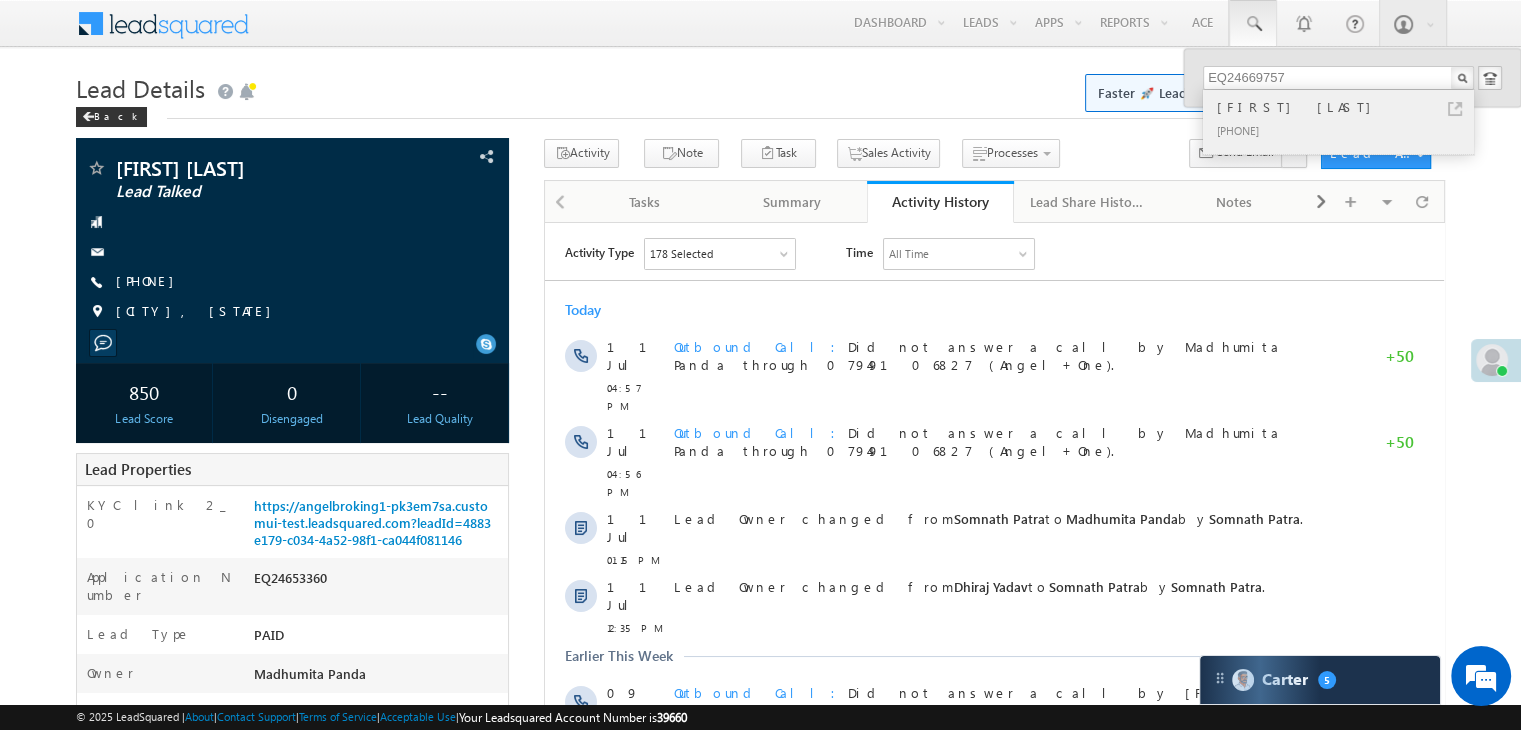 click on "[FIRST] [LAST]" at bounding box center (1347, 107) 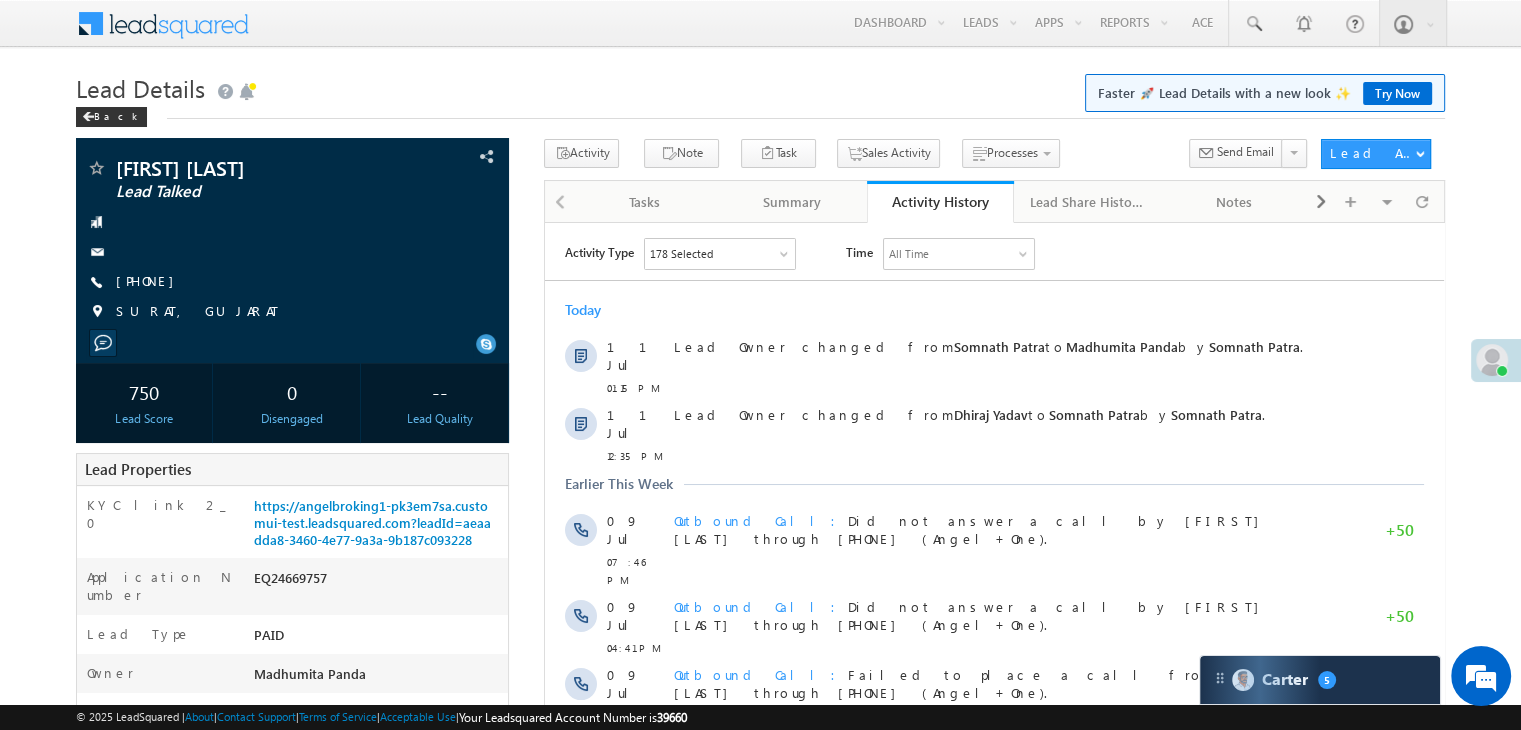 scroll, scrollTop: 0, scrollLeft: 0, axis: both 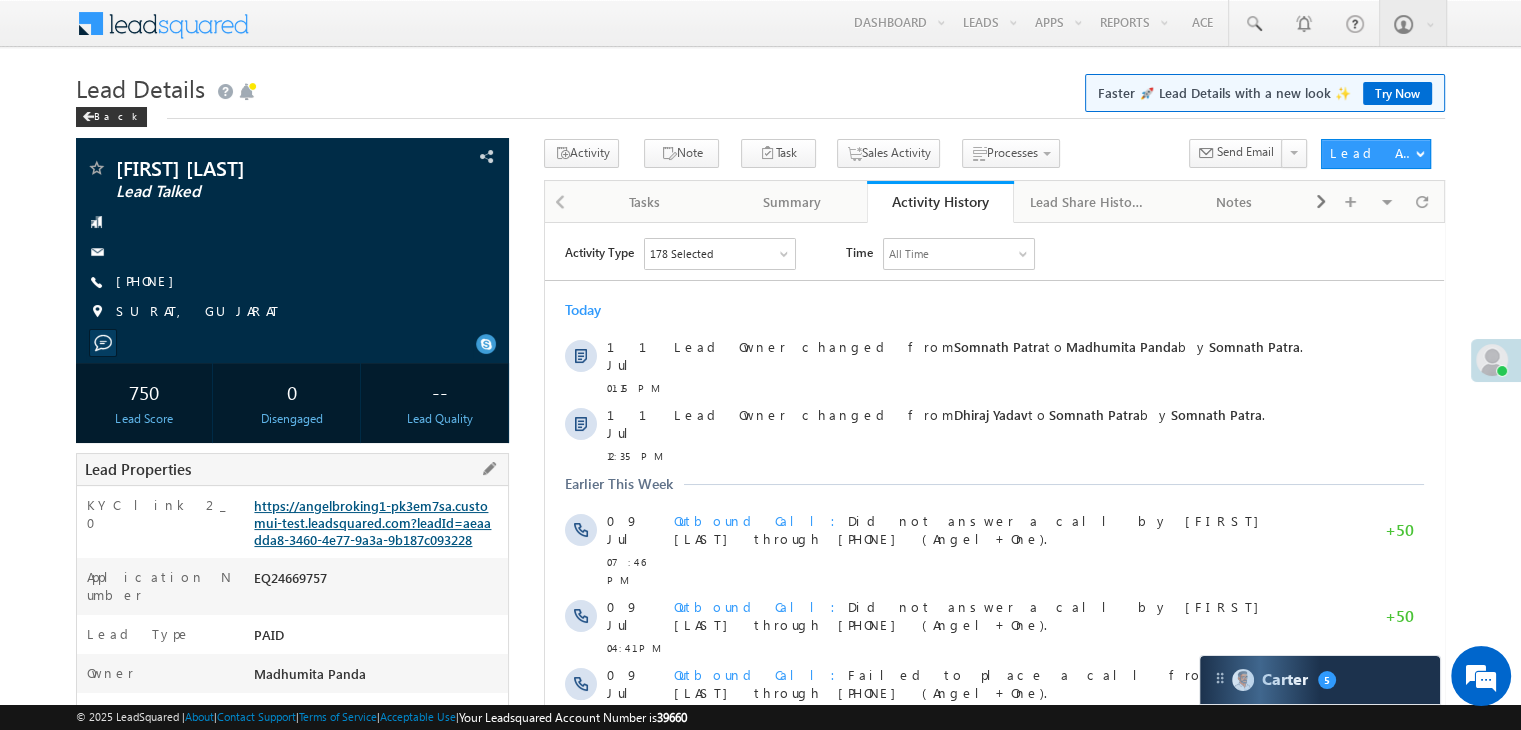 click on "https://angelbroking1-pk3em7sa.customui-test.leadsquared.com?leadId=aeaadda8-3460-4e77-9a3a-9b187c093228" at bounding box center (372, 522) 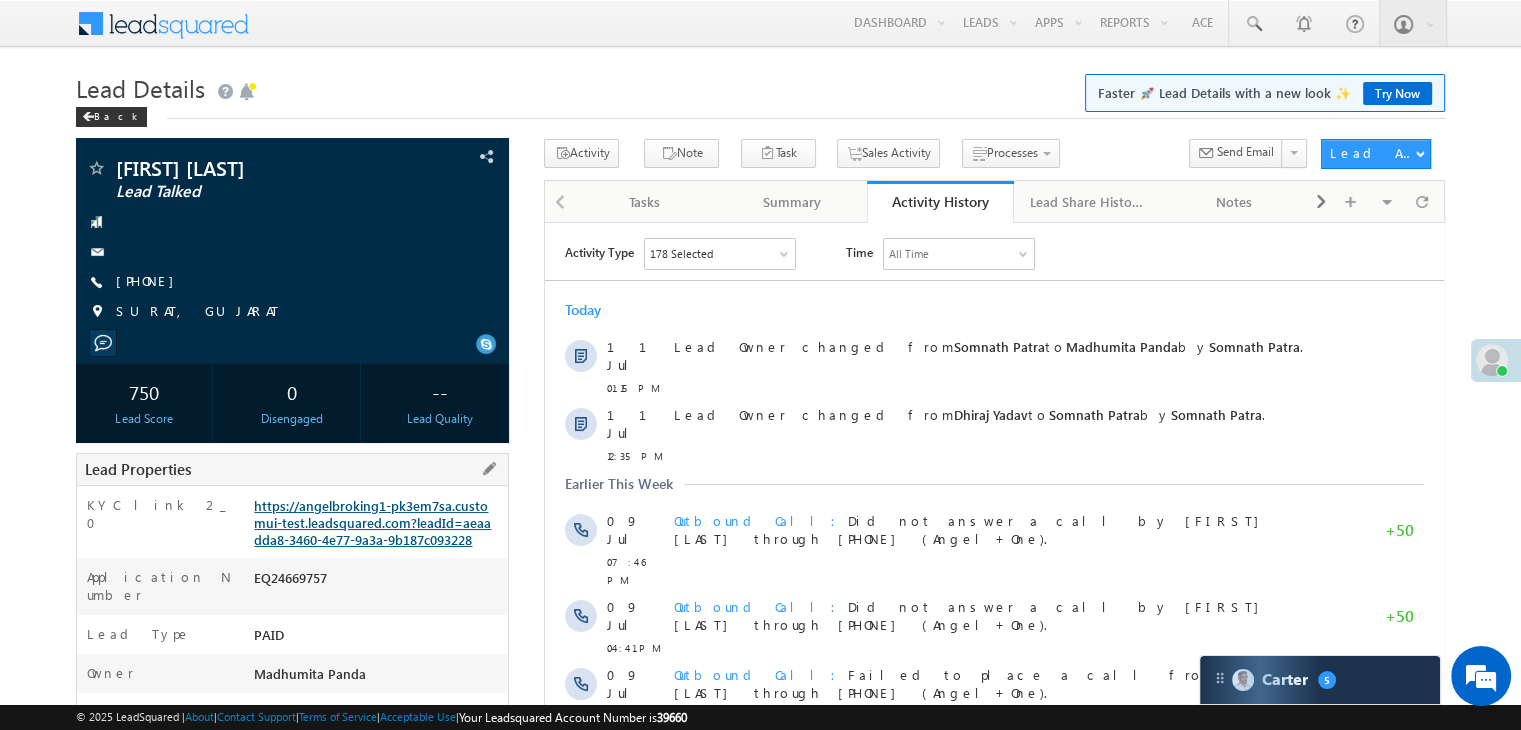 scroll, scrollTop: 0, scrollLeft: 0, axis: both 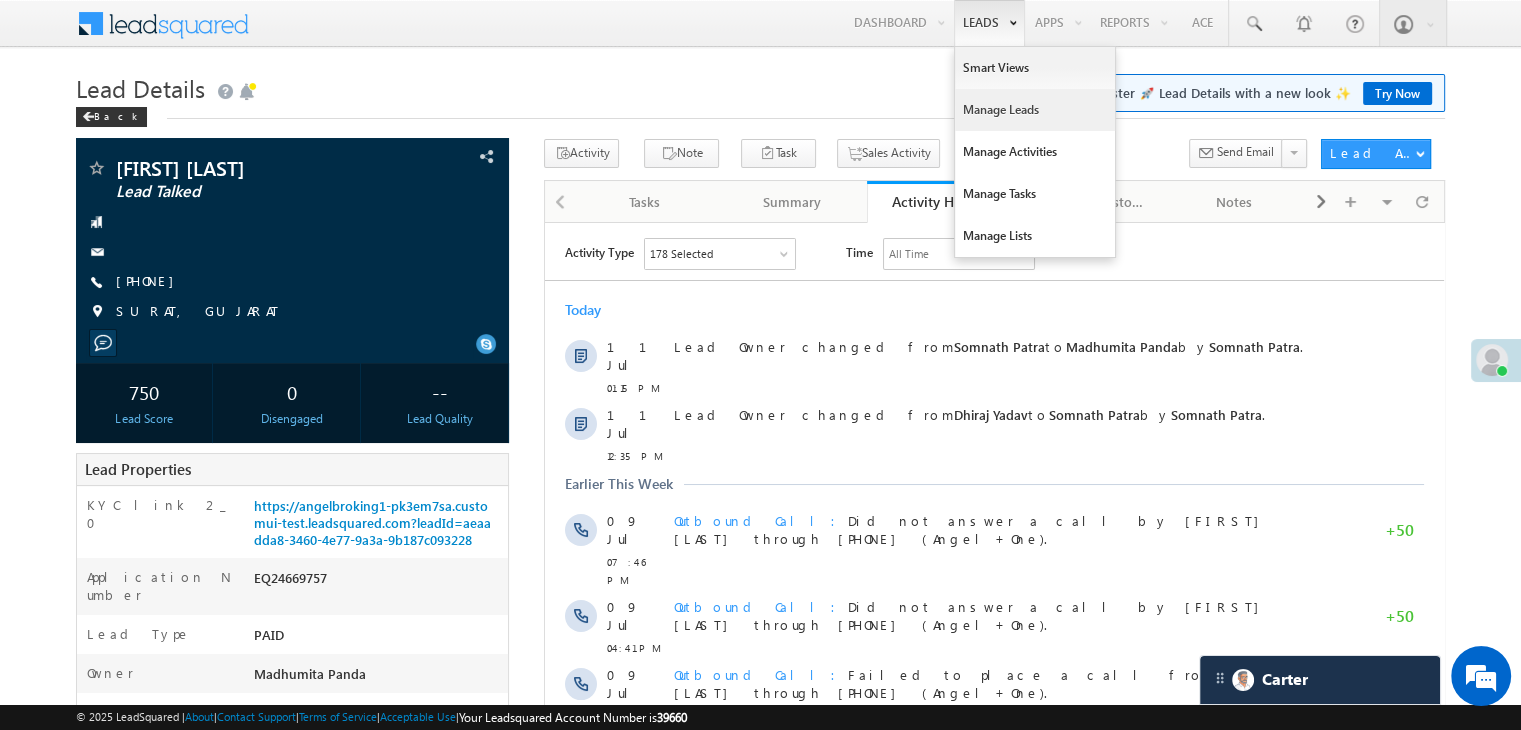 click on "Manage Leads" at bounding box center (1035, 110) 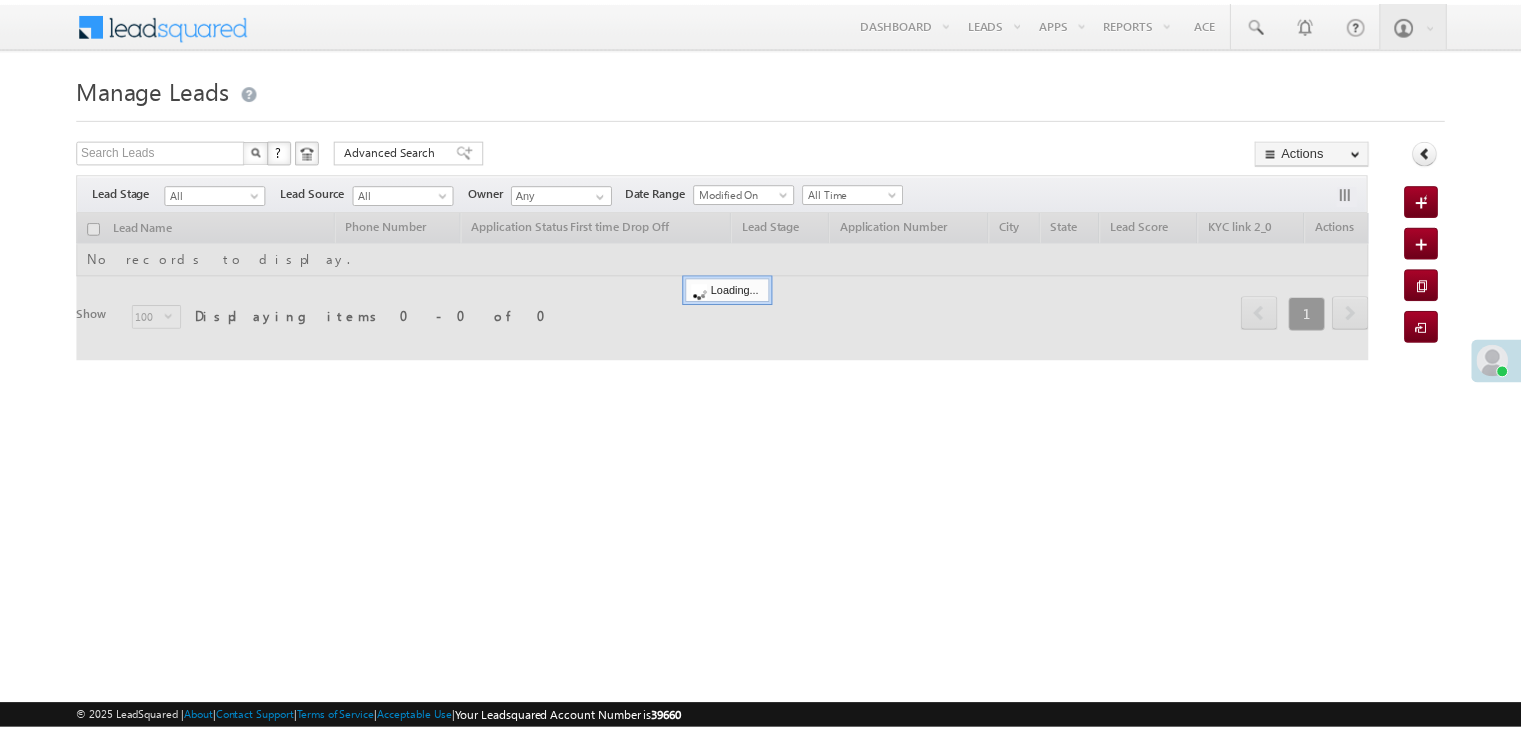 scroll, scrollTop: 0, scrollLeft: 0, axis: both 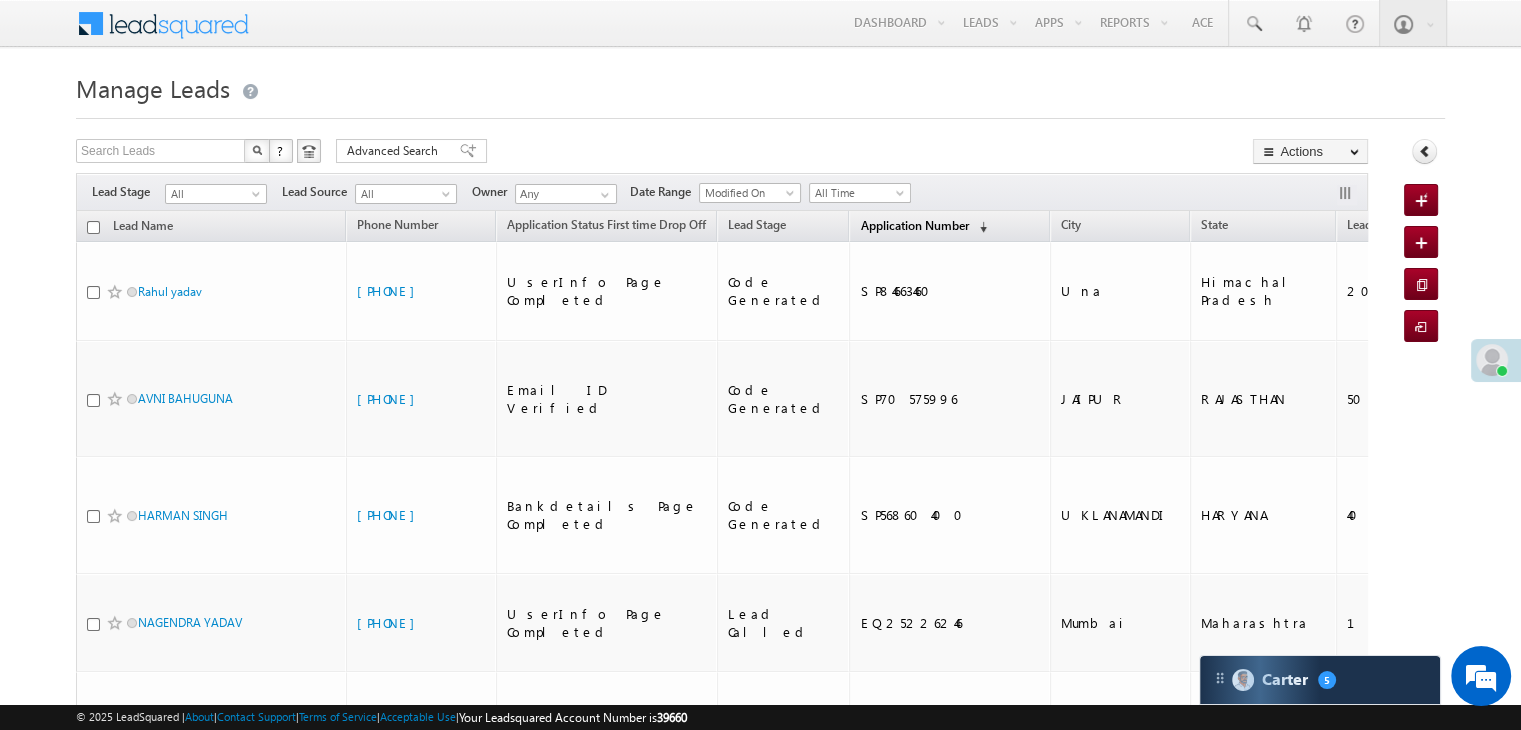 click on "Application Number" at bounding box center (914, 225) 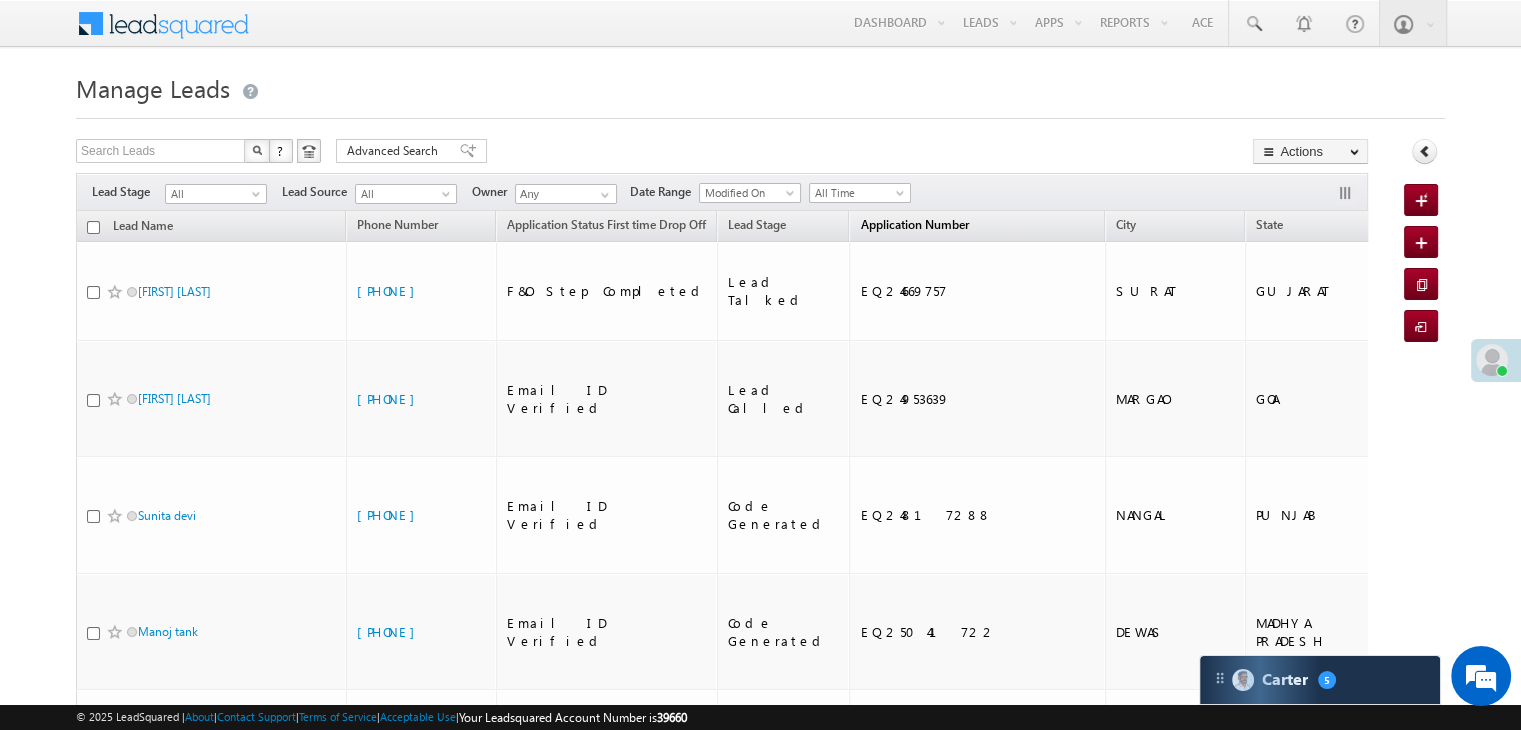 scroll, scrollTop: 0, scrollLeft: 0, axis: both 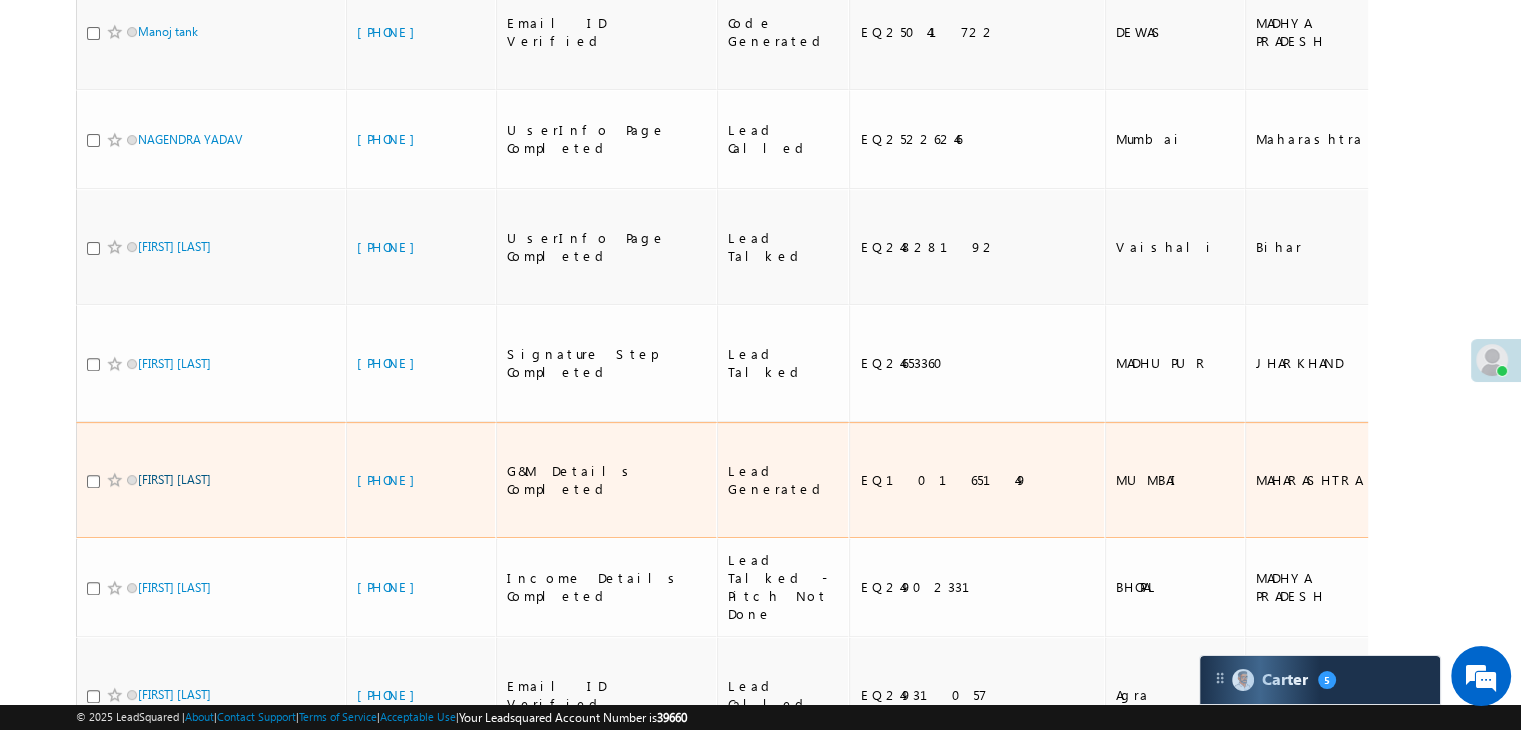 click on "[FIRST] [LAST]" at bounding box center [174, 479] 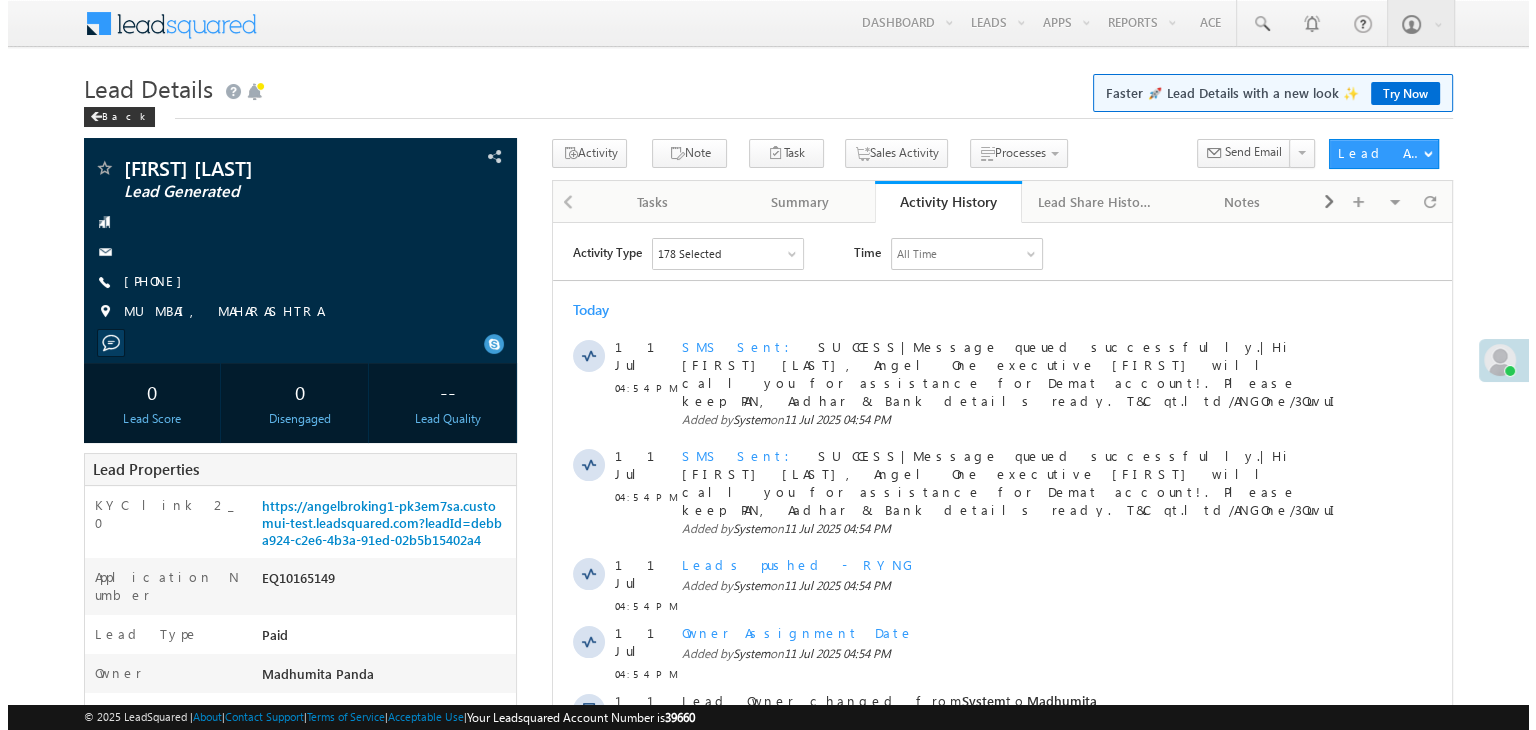 scroll, scrollTop: 0, scrollLeft: 0, axis: both 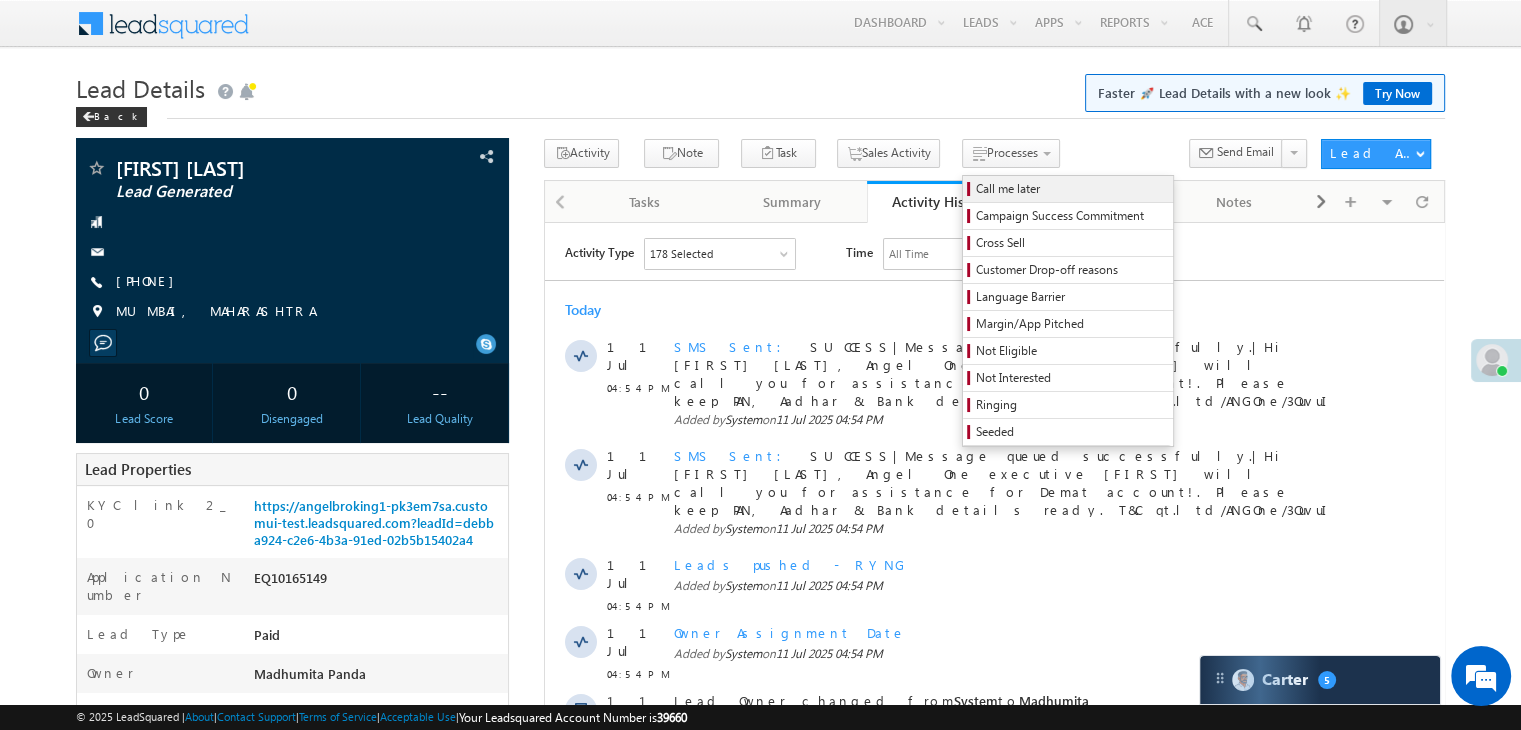 click on "Call me later" at bounding box center [1071, 189] 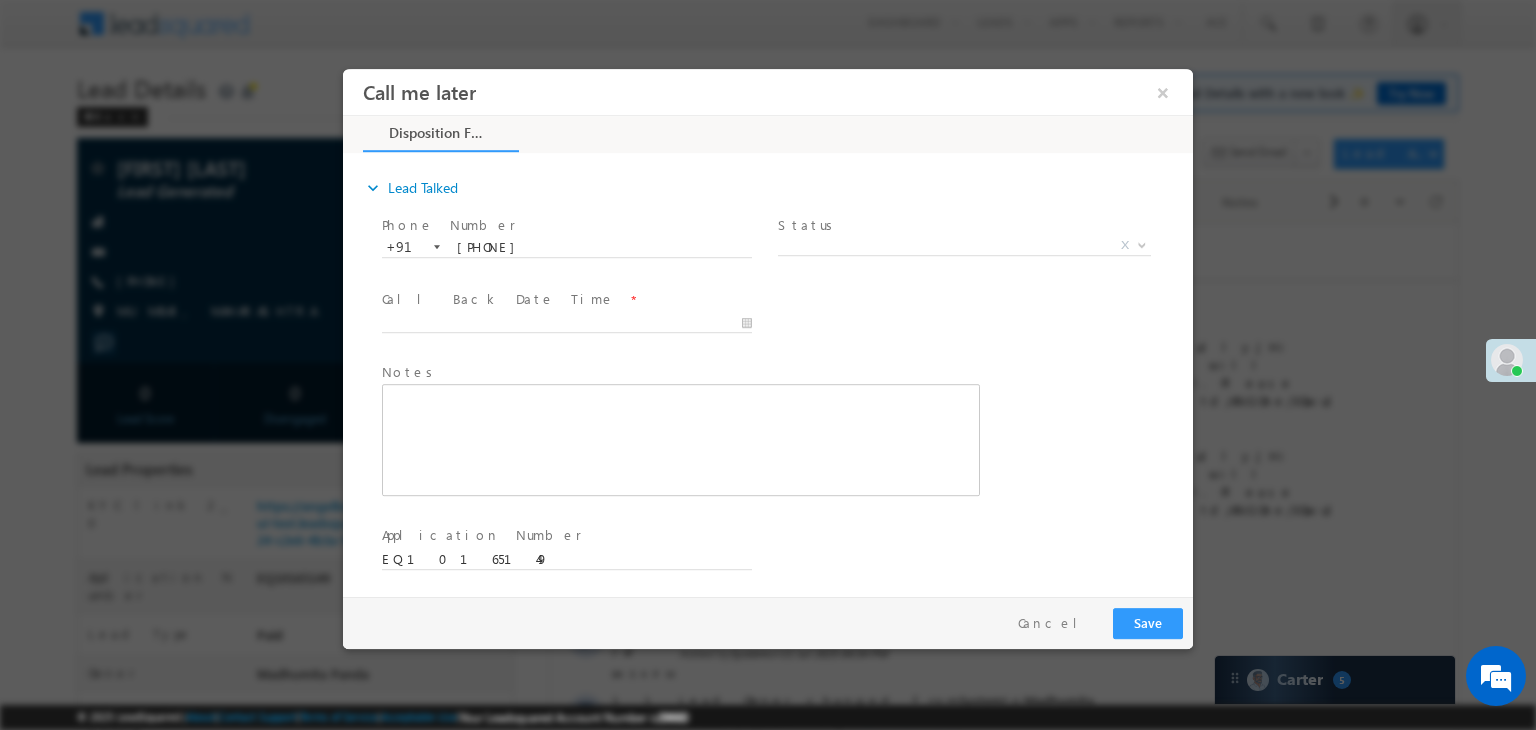 scroll, scrollTop: 0, scrollLeft: 0, axis: both 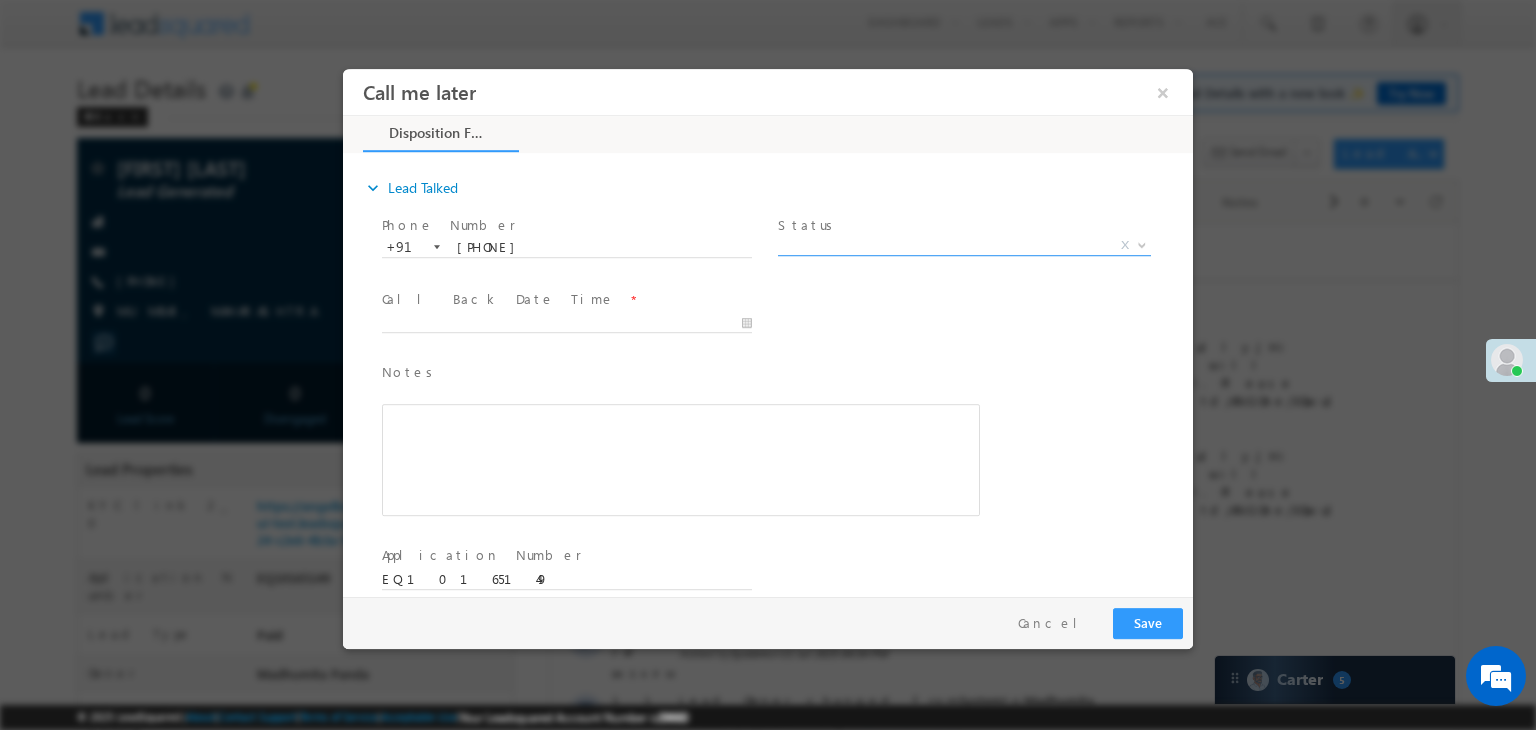 click on "X" at bounding box center (964, 246) 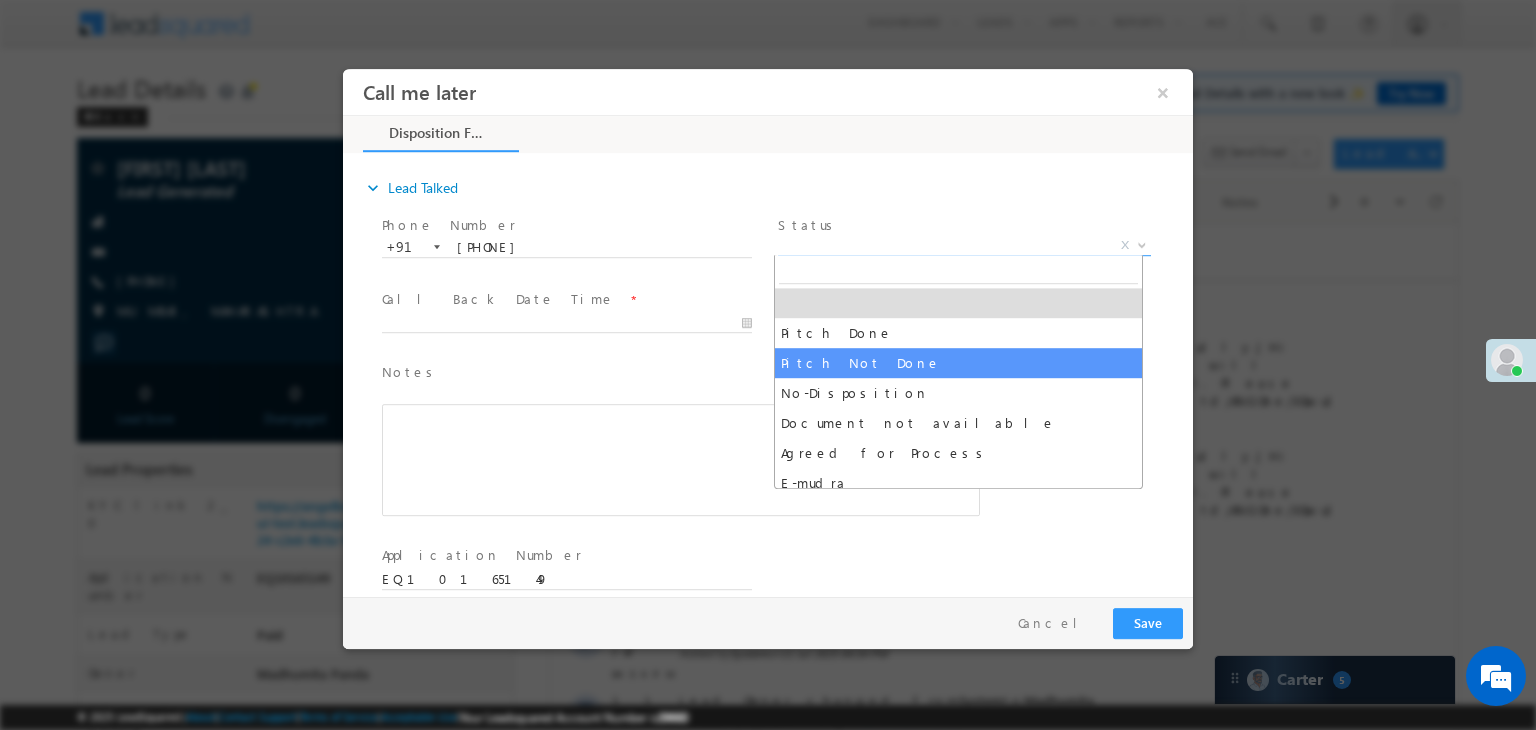 select on "Pitch Not Done" 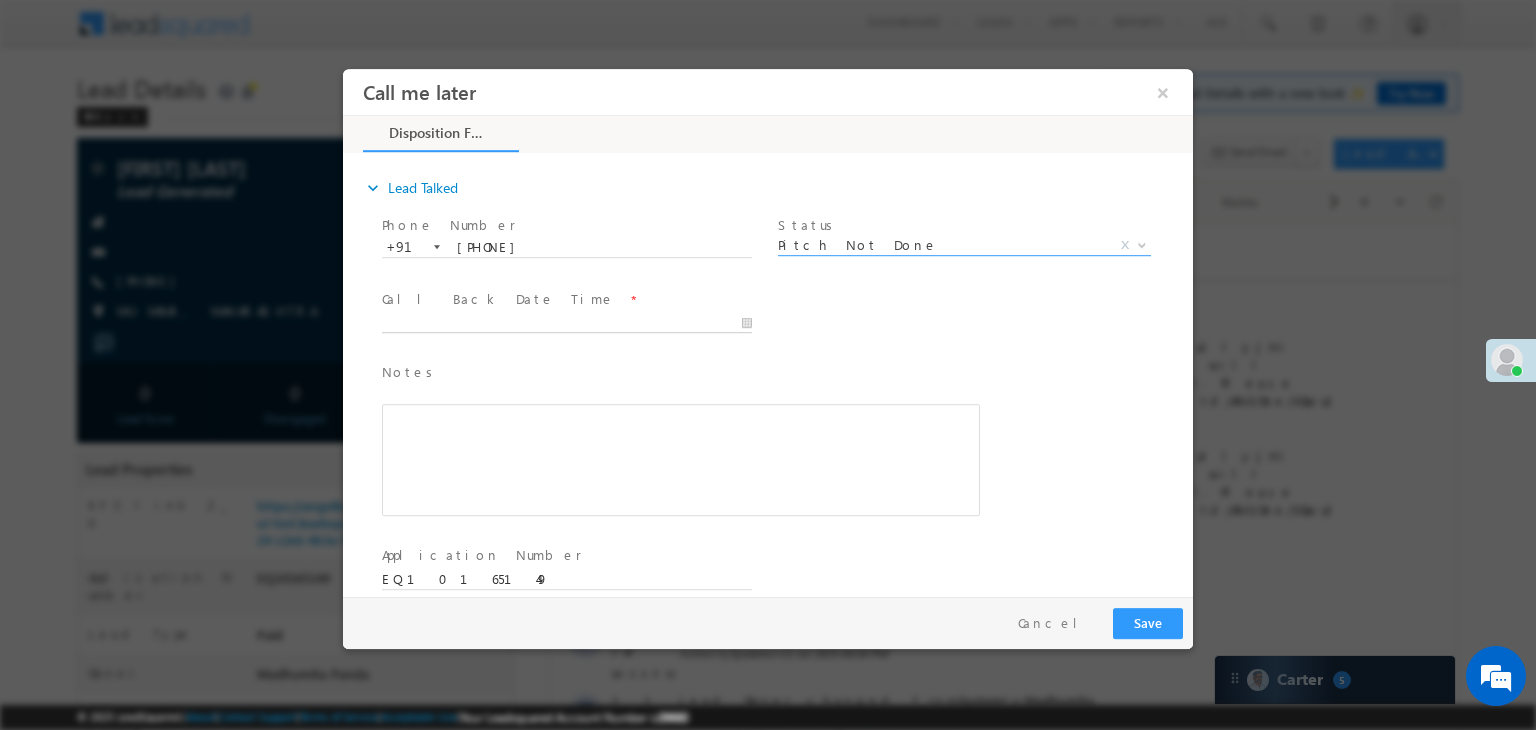 type on "07/11/25 5:06 PM" 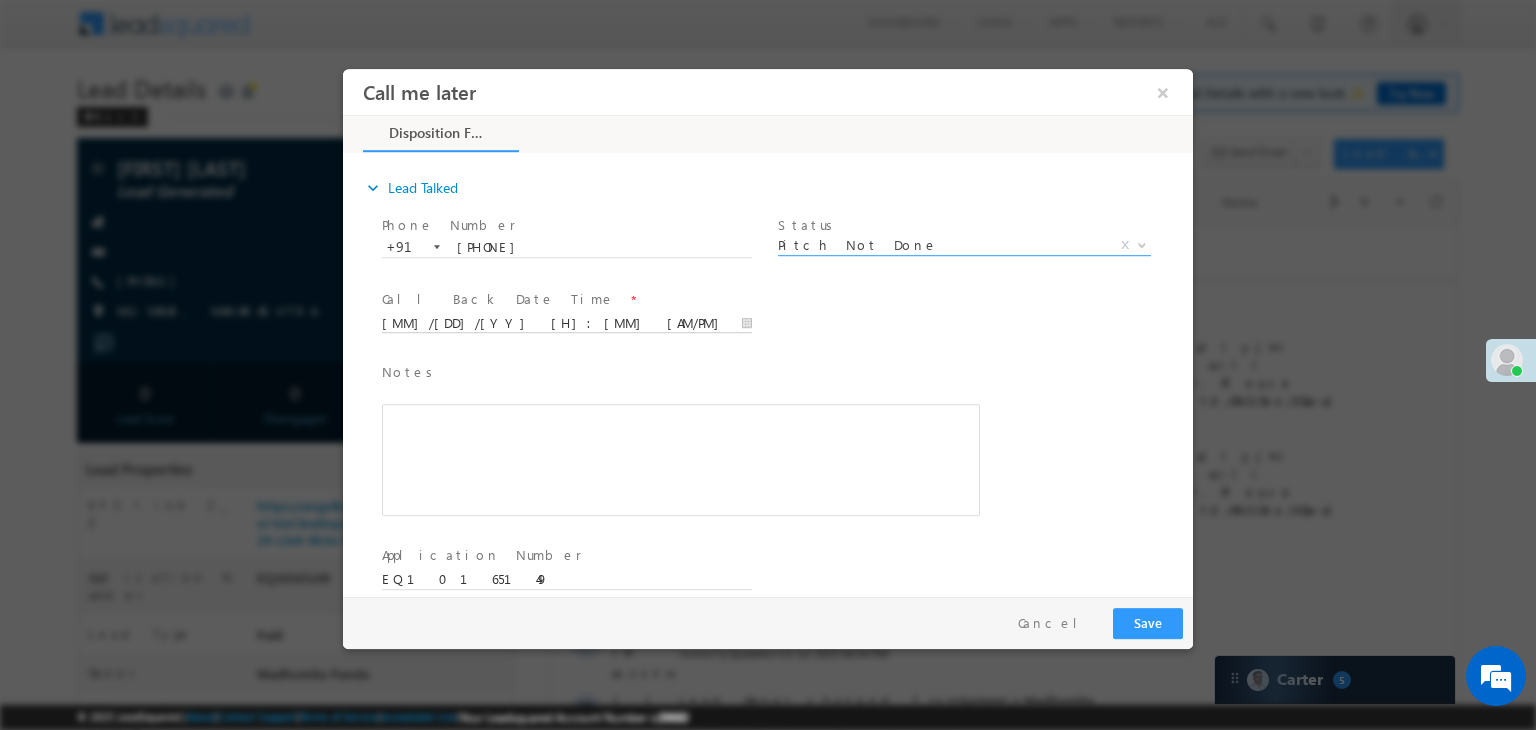 click on "07/11/25 5:06 PM" at bounding box center (567, 324) 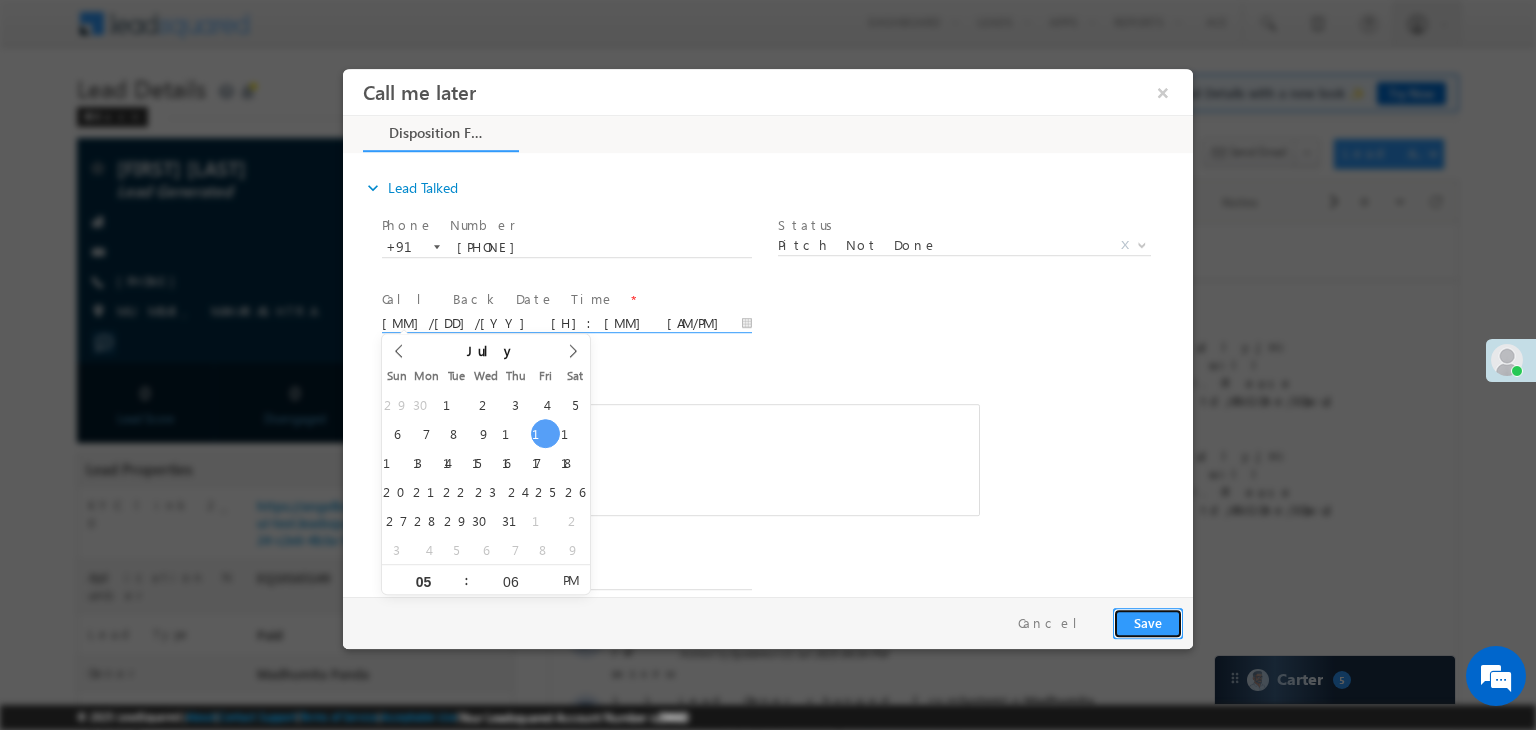 click on "Save" at bounding box center (1148, 623) 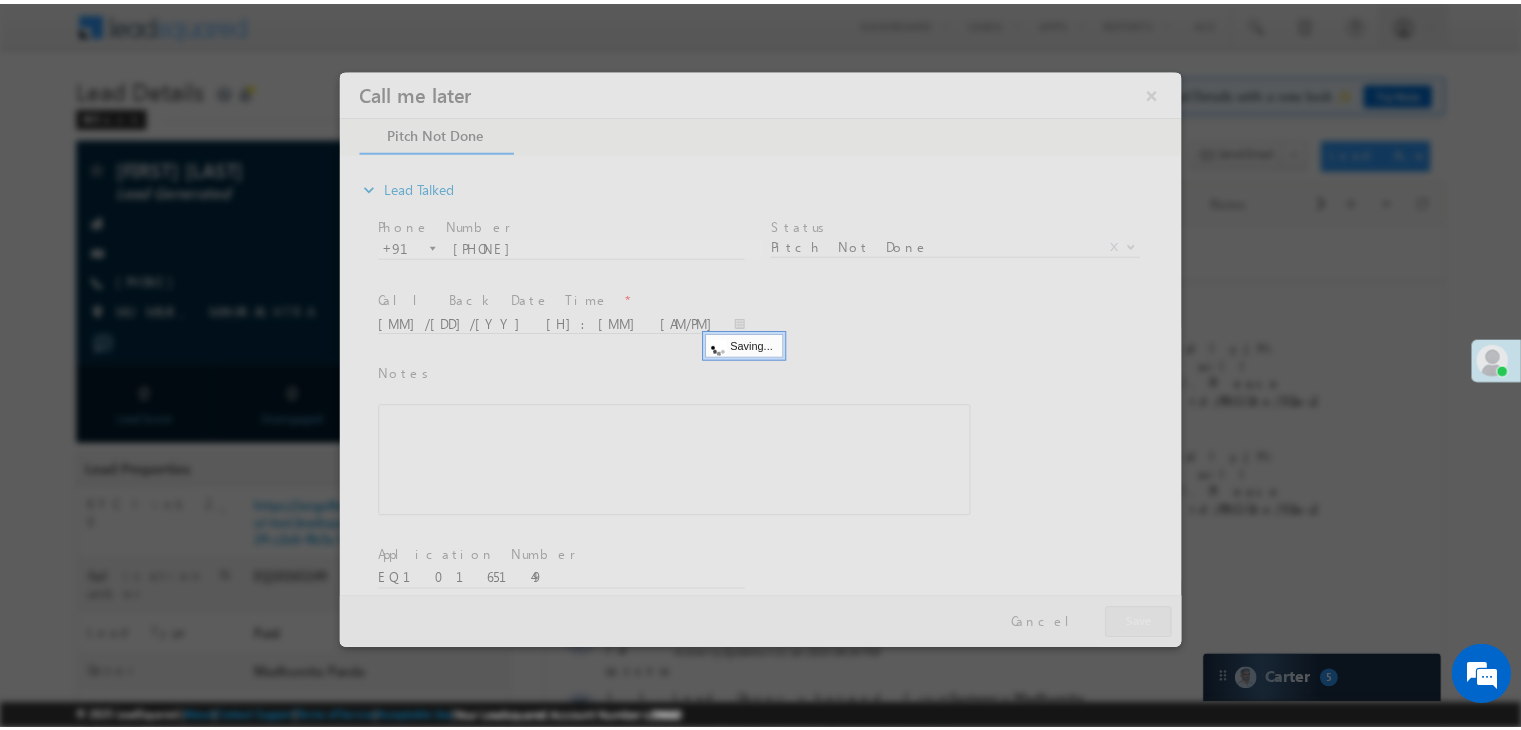 scroll, scrollTop: 0, scrollLeft: 0, axis: both 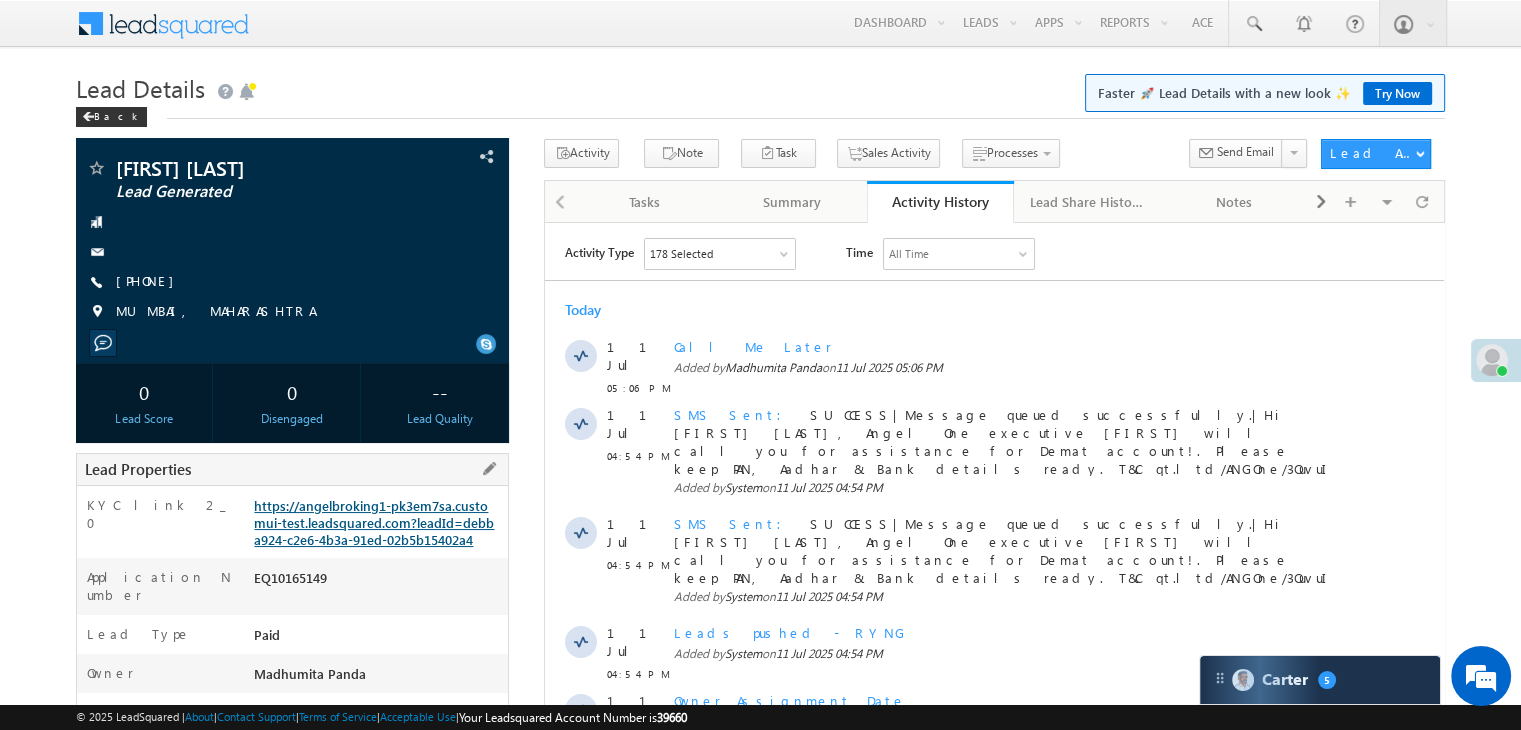 click on "https://angelbroking1-pk3em7sa.customui-test.leadsquared.com?leadId=debba924-c2e6-4b3a-91ed-02b5b15402a4" at bounding box center (374, 522) 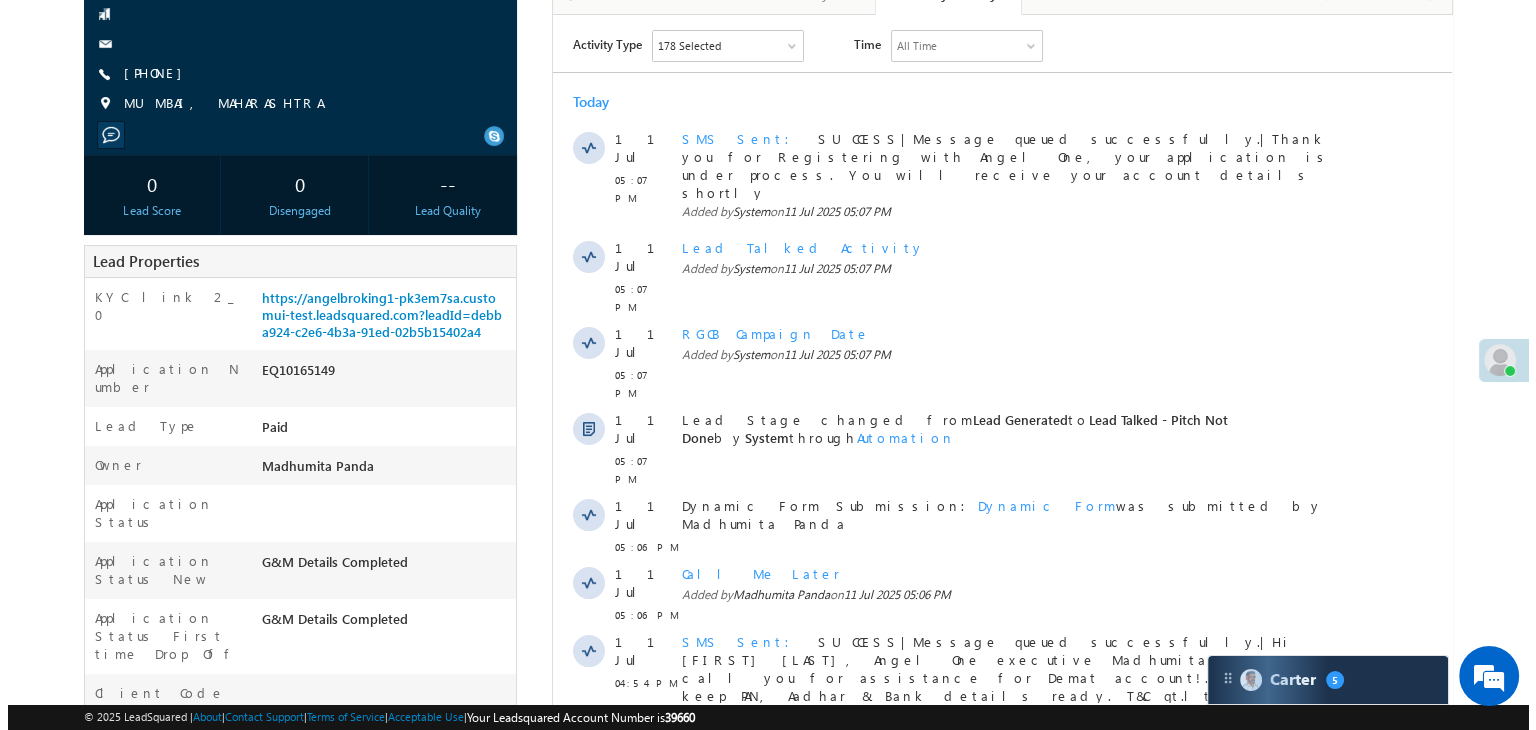 scroll, scrollTop: 100, scrollLeft: 0, axis: vertical 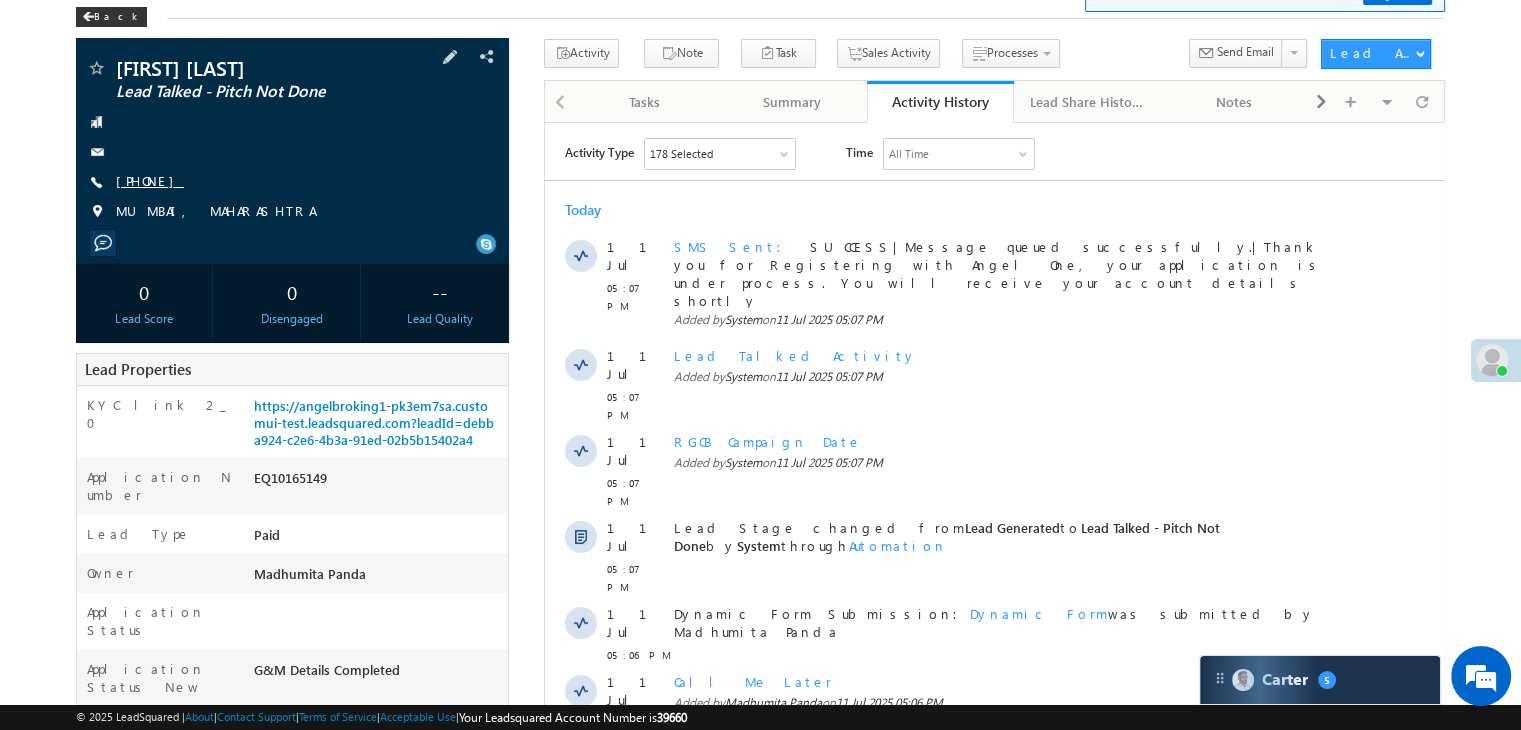 click on "[PHONE]" at bounding box center [150, 180] 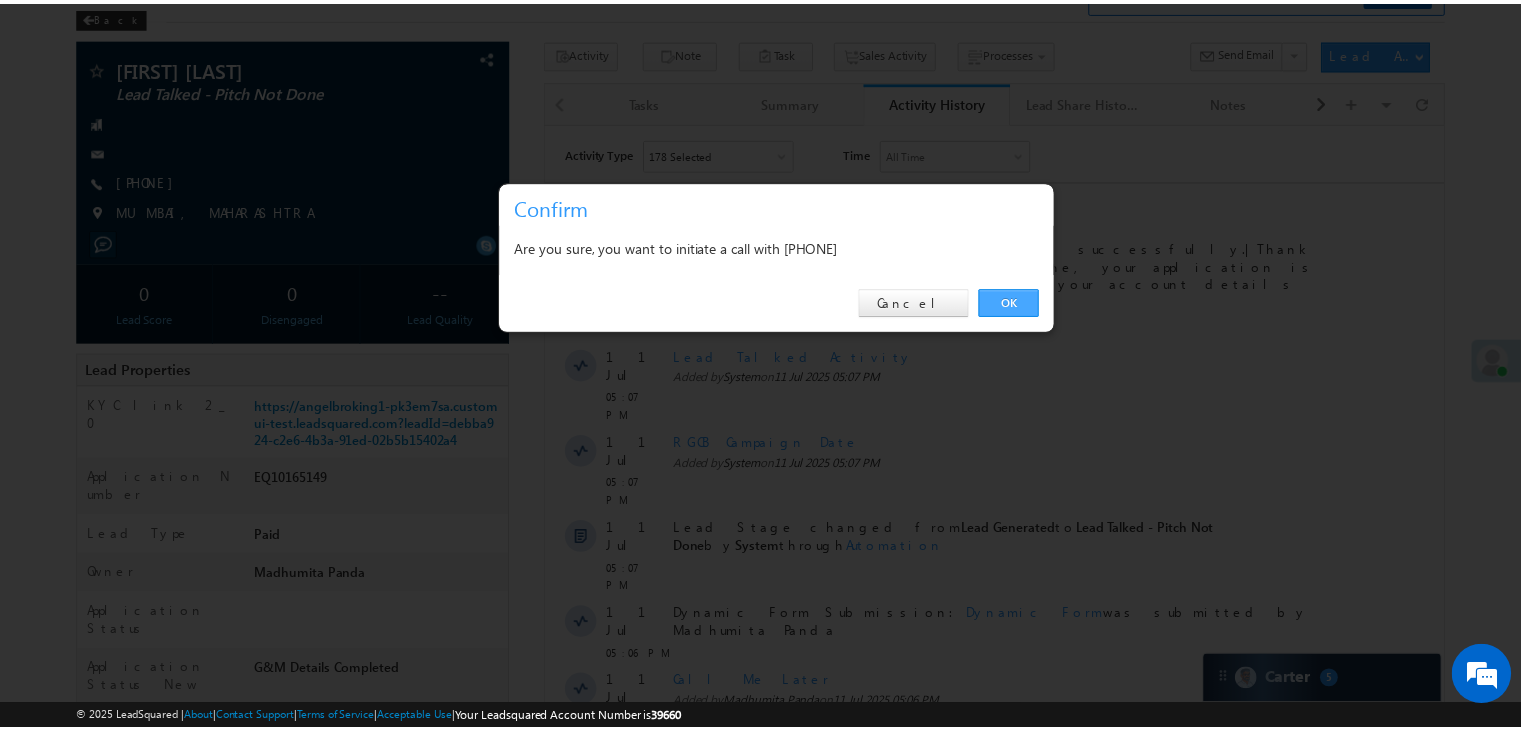 scroll, scrollTop: 0, scrollLeft: 0, axis: both 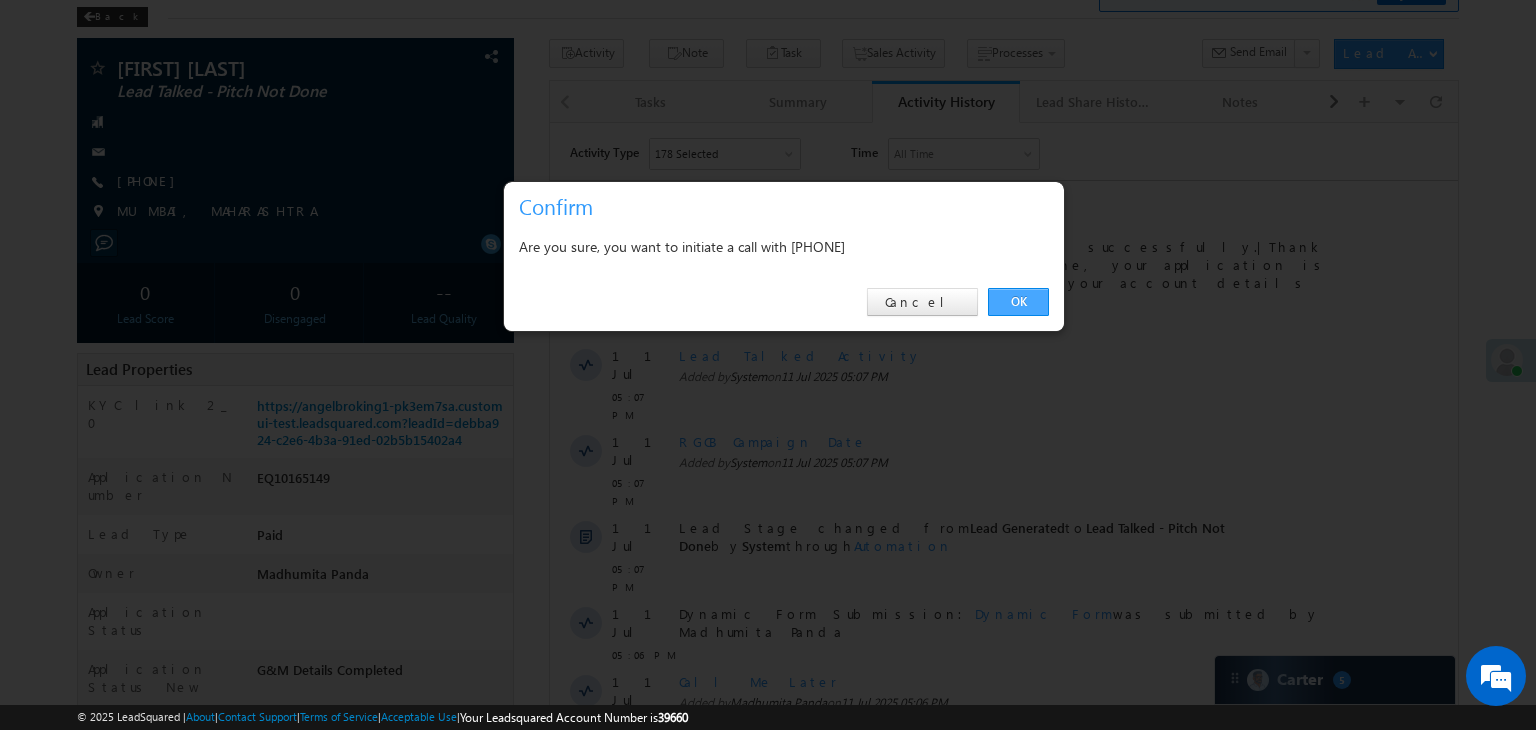 click on "OK" at bounding box center (1018, 302) 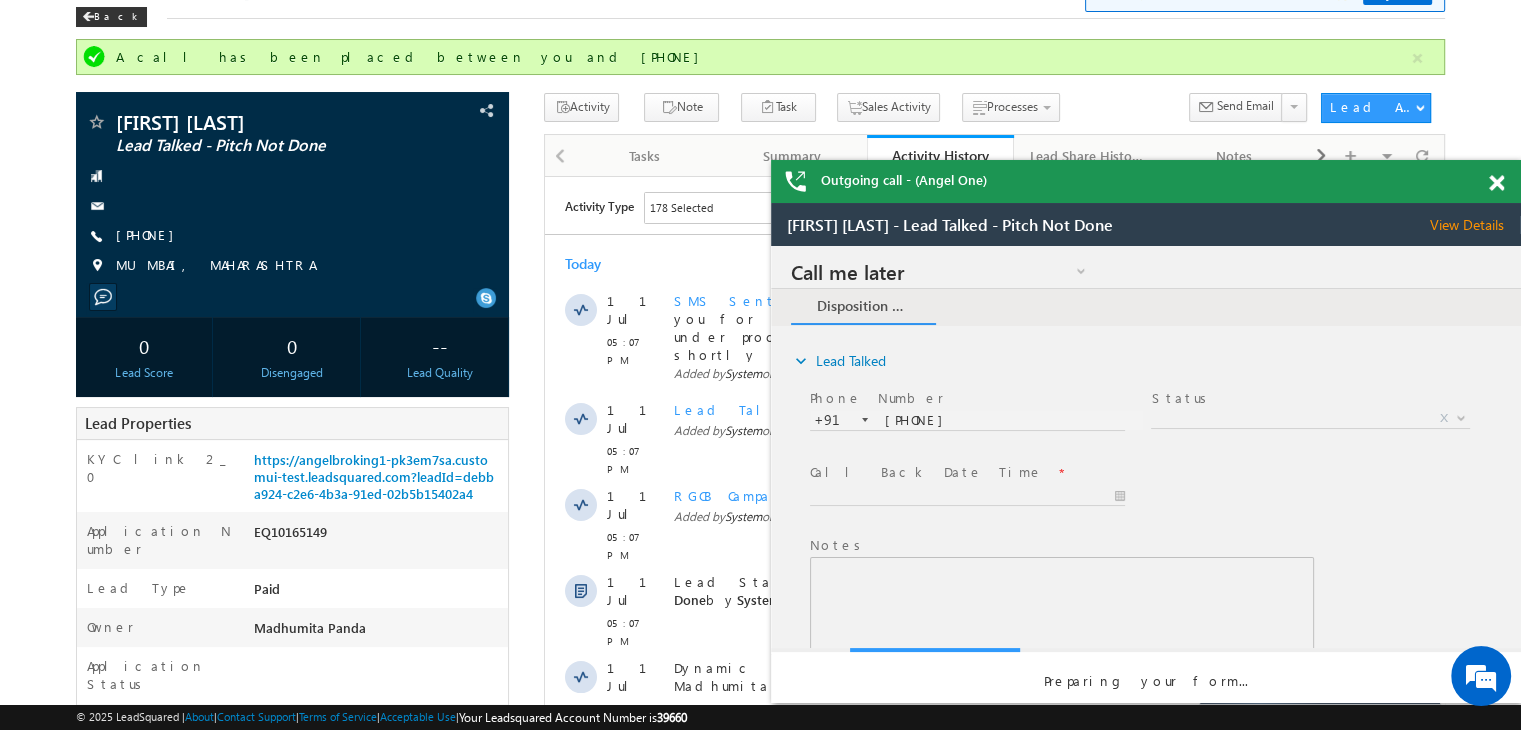 scroll, scrollTop: 0, scrollLeft: 0, axis: both 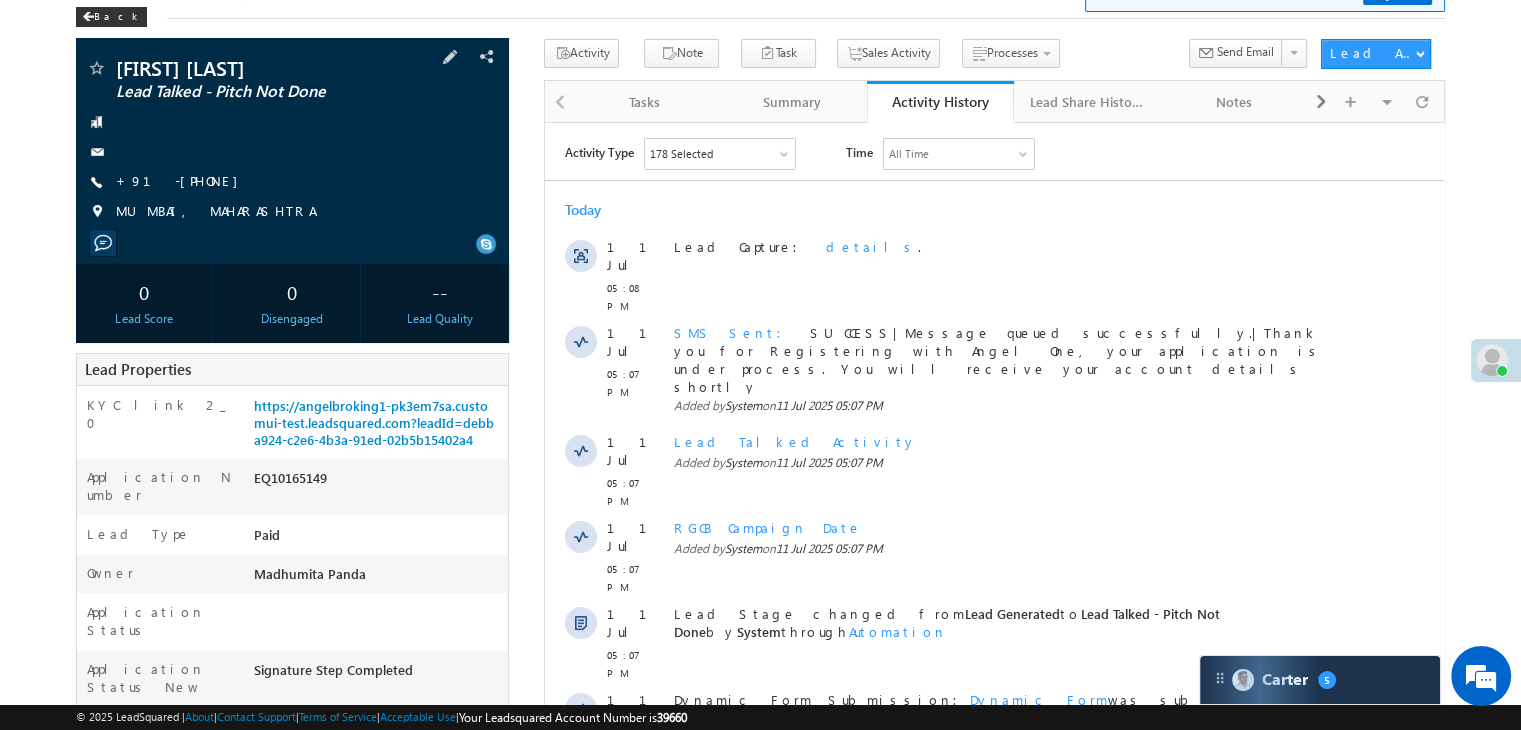 click on "Raj KGF
Lead Talked - Pitch Not Done
+91-9140599702" at bounding box center [292, 145] 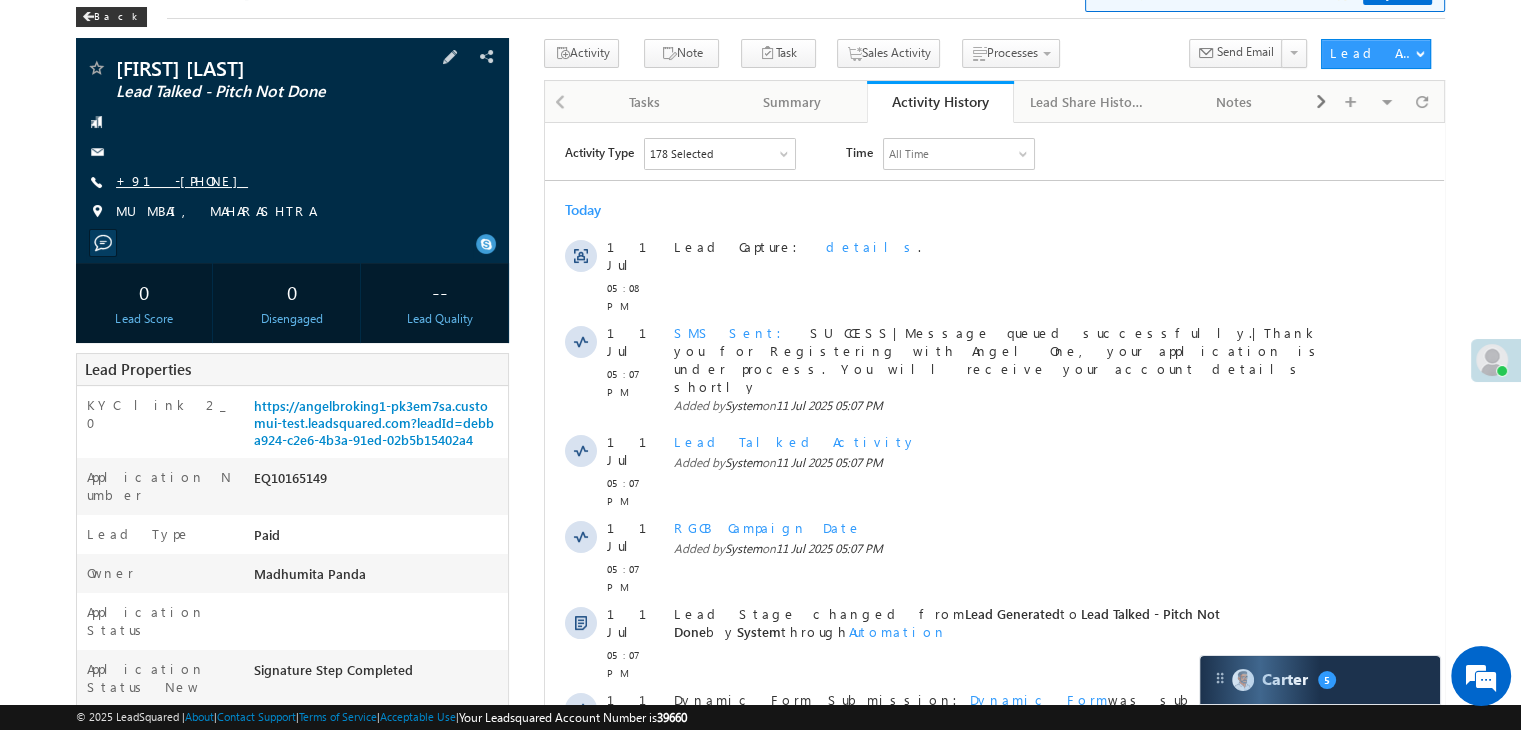 click on "[PHONE]" at bounding box center [182, 180] 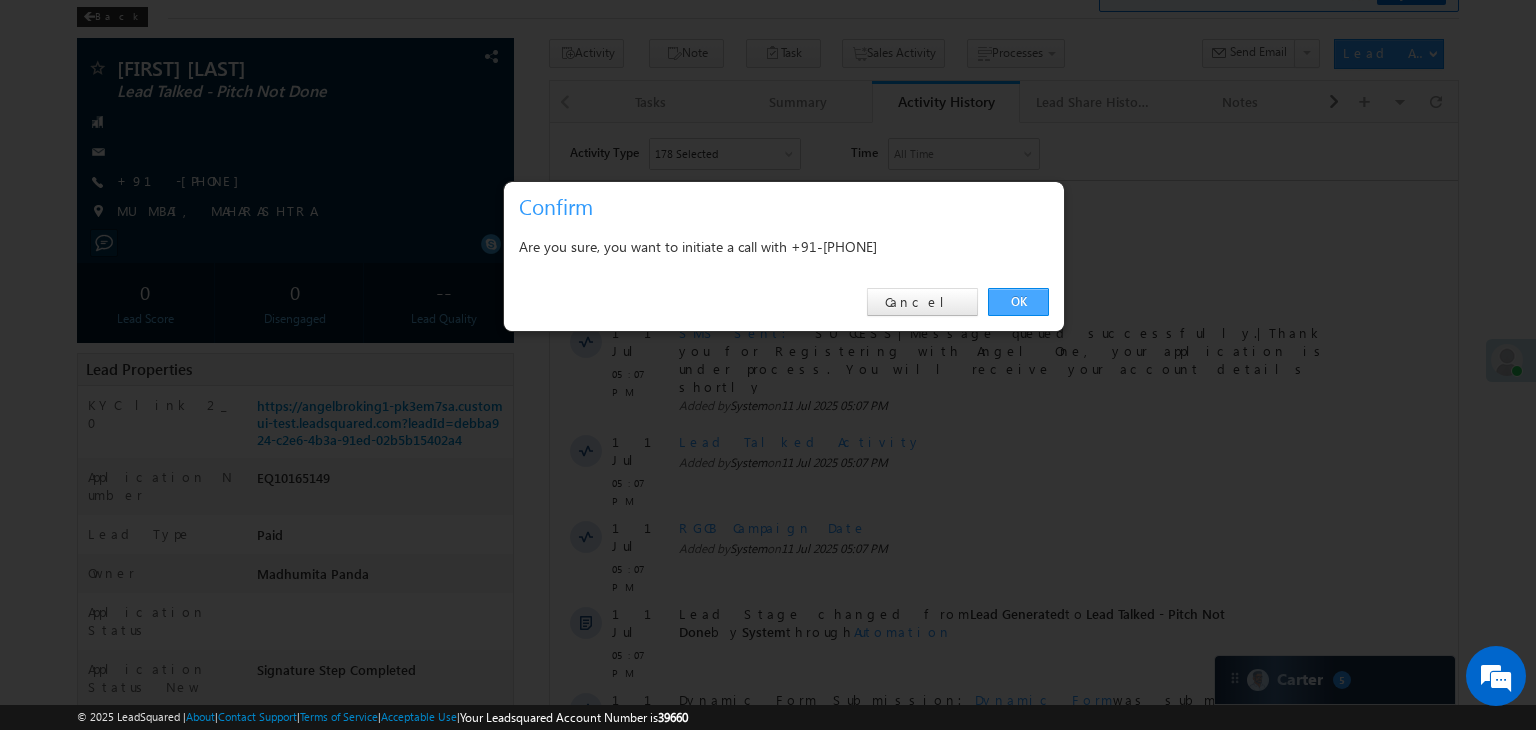 click on "OK" at bounding box center (1018, 302) 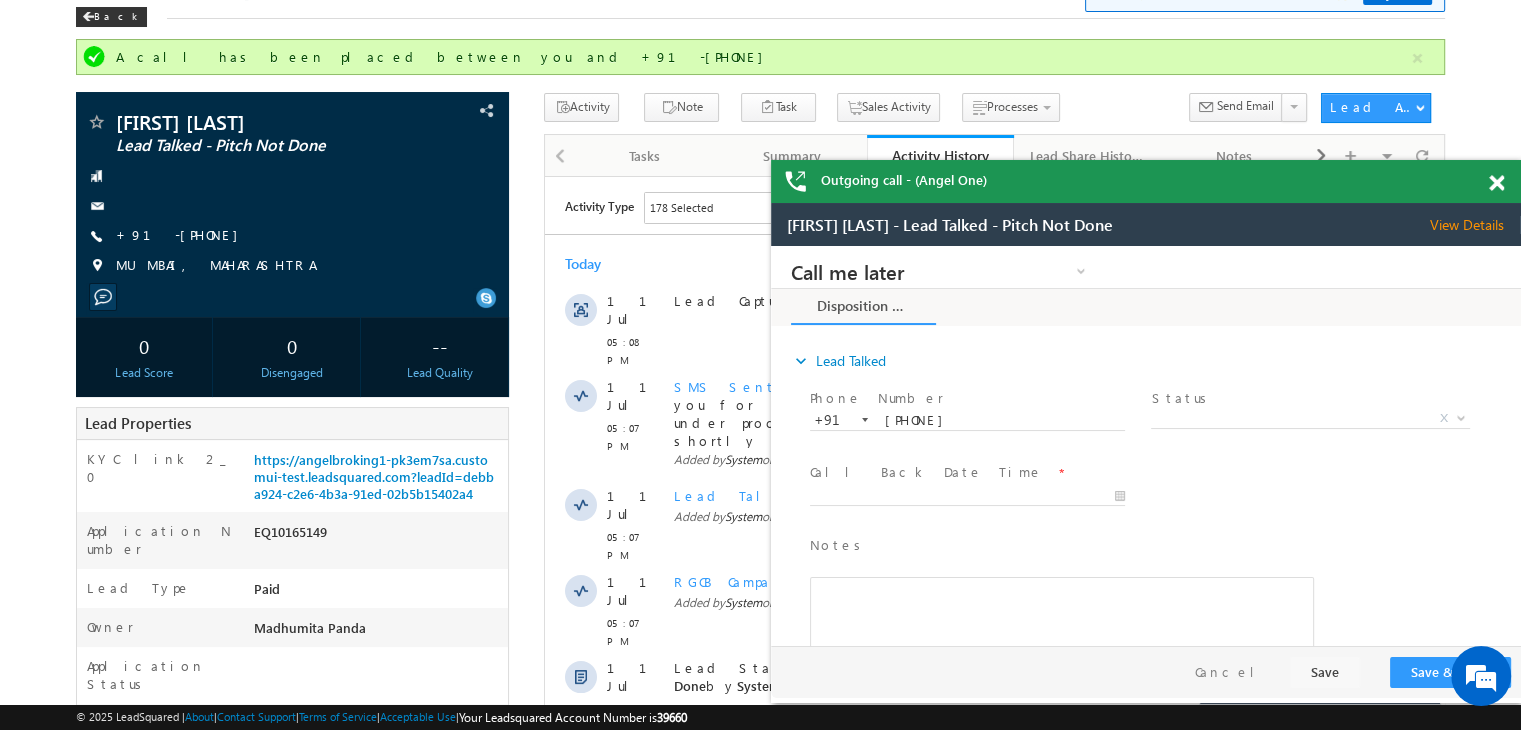 scroll, scrollTop: 0, scrollLeft: 0, axis: both 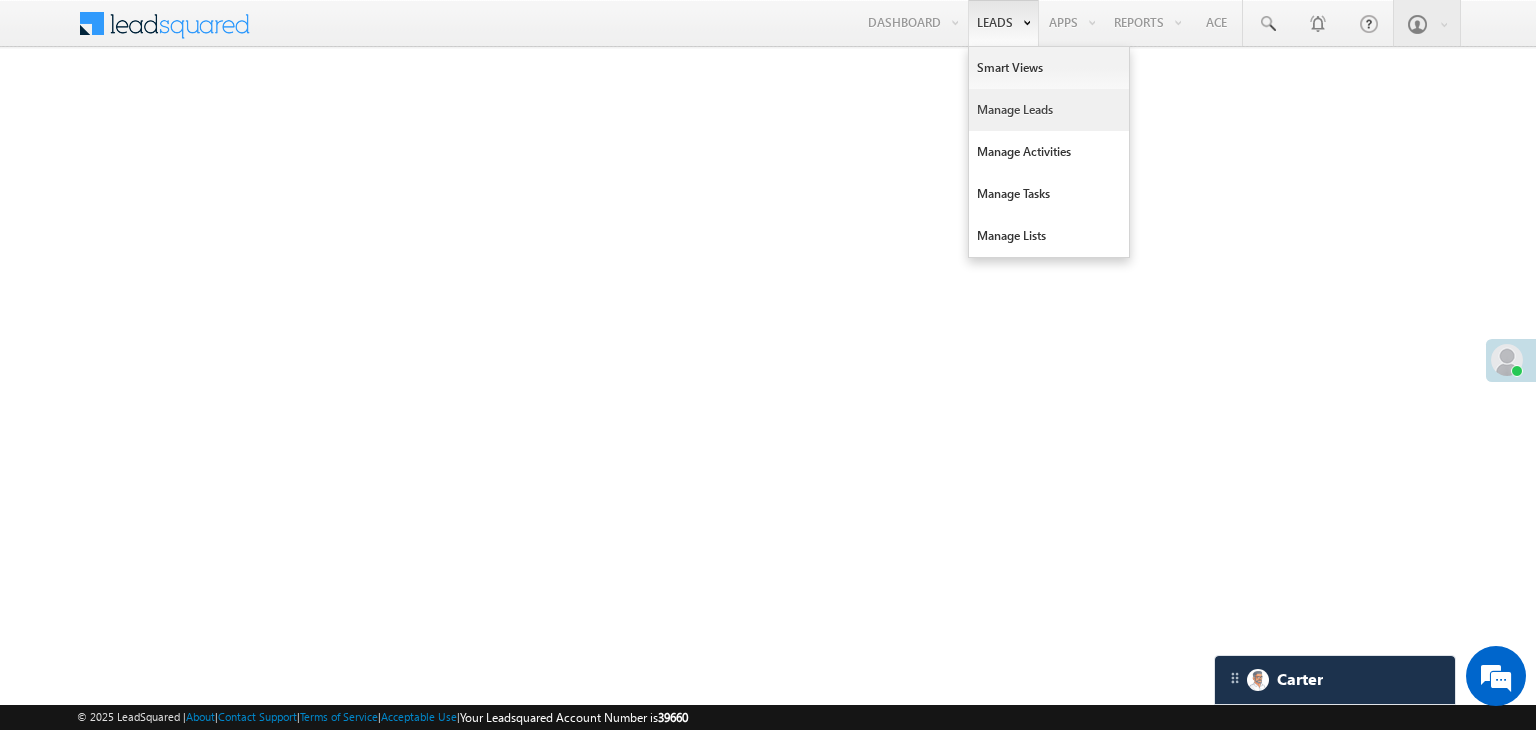 click on "Manage Leads" at bounding box center (1049, 110) 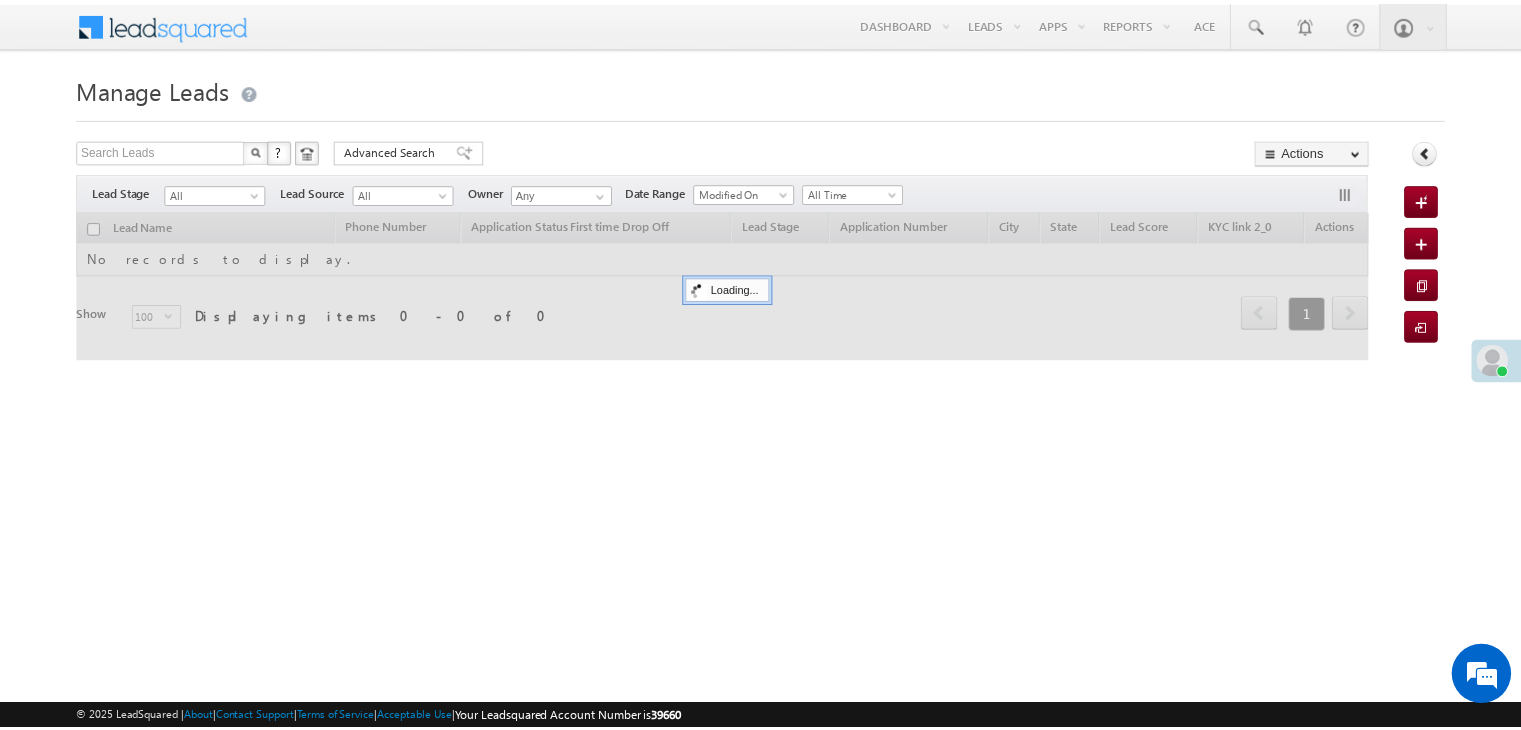 scroll, scrollTop: 0, scrollLeft: 0, axis: both 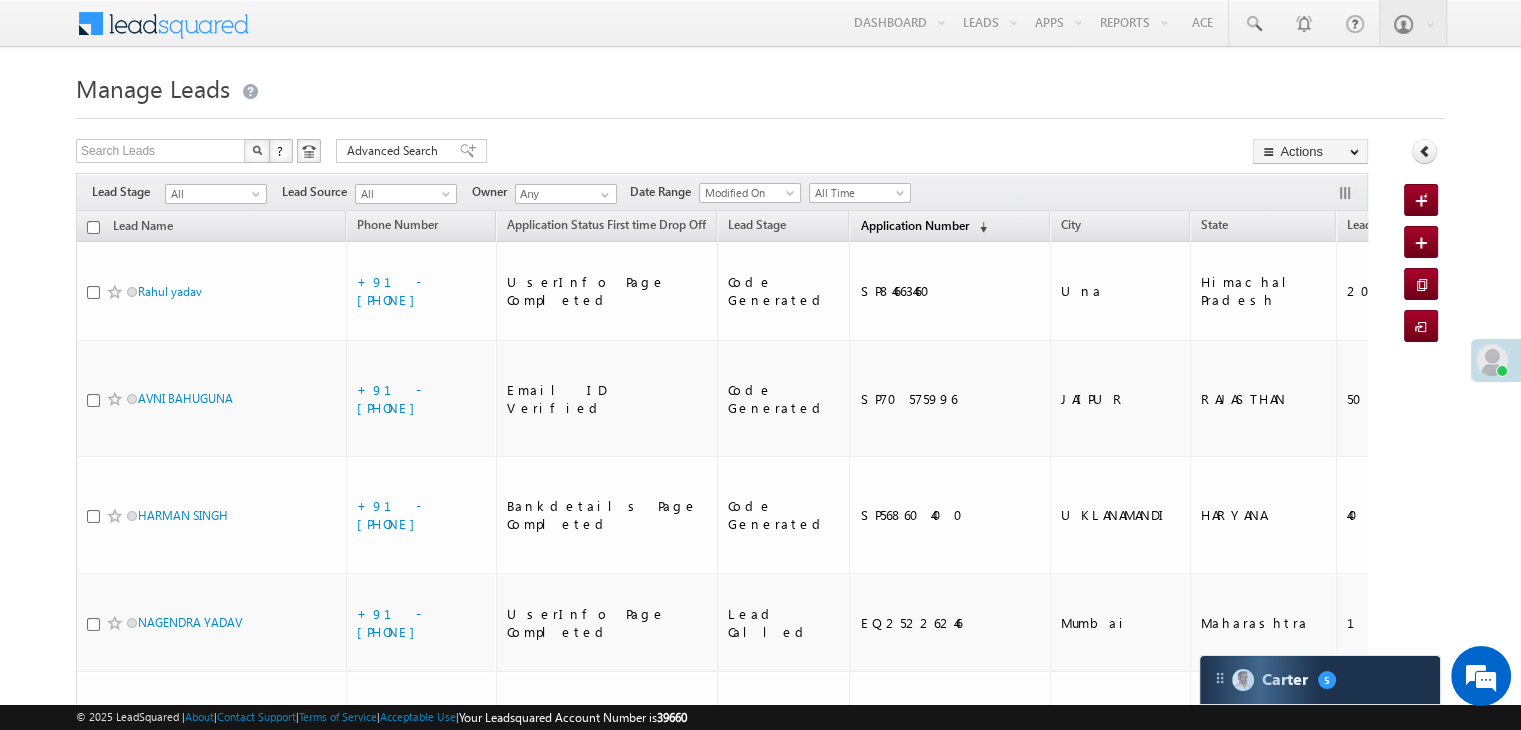 click on "Application Number" at bounding box center (914, 225) 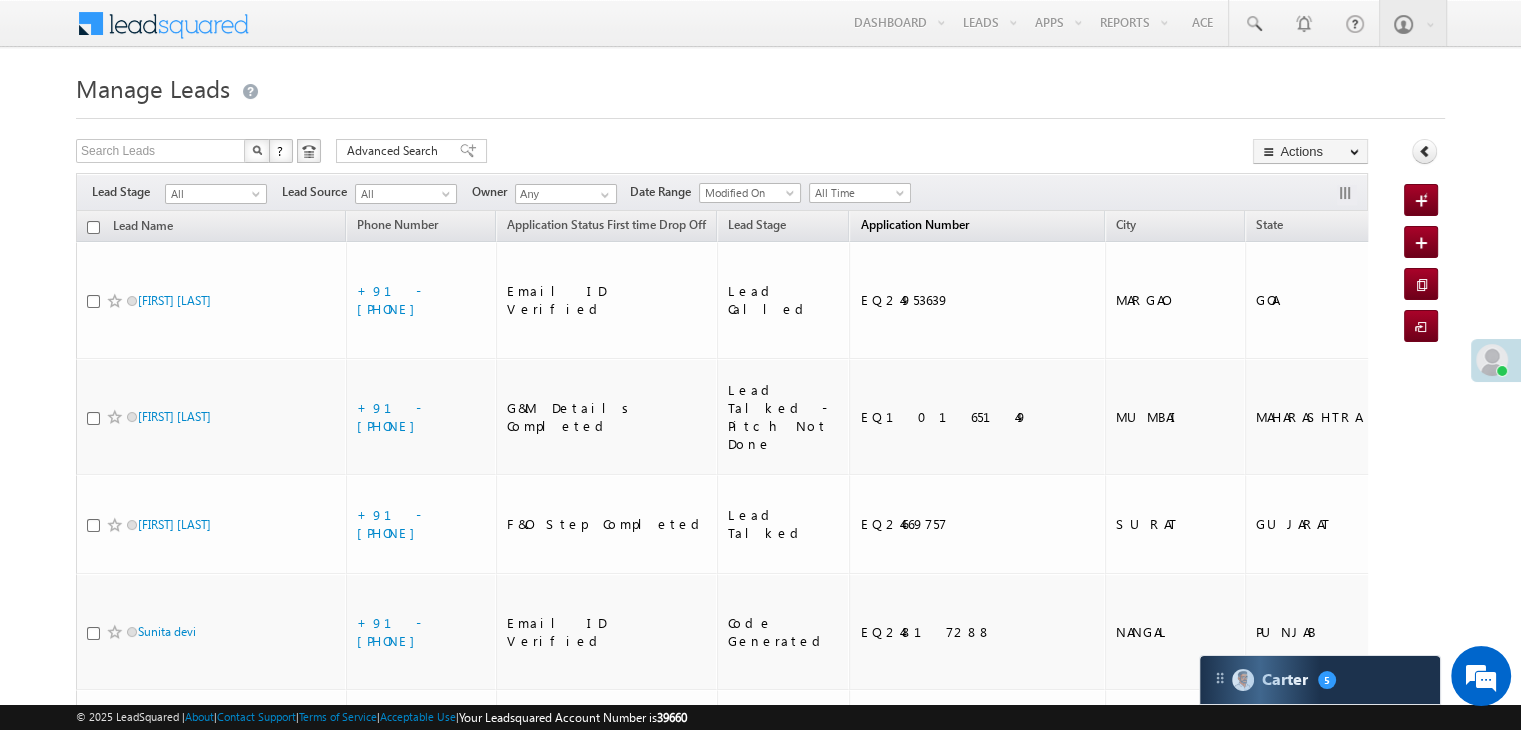 scroll, scrollTop: 0, scrollLeft: 0, axis: both 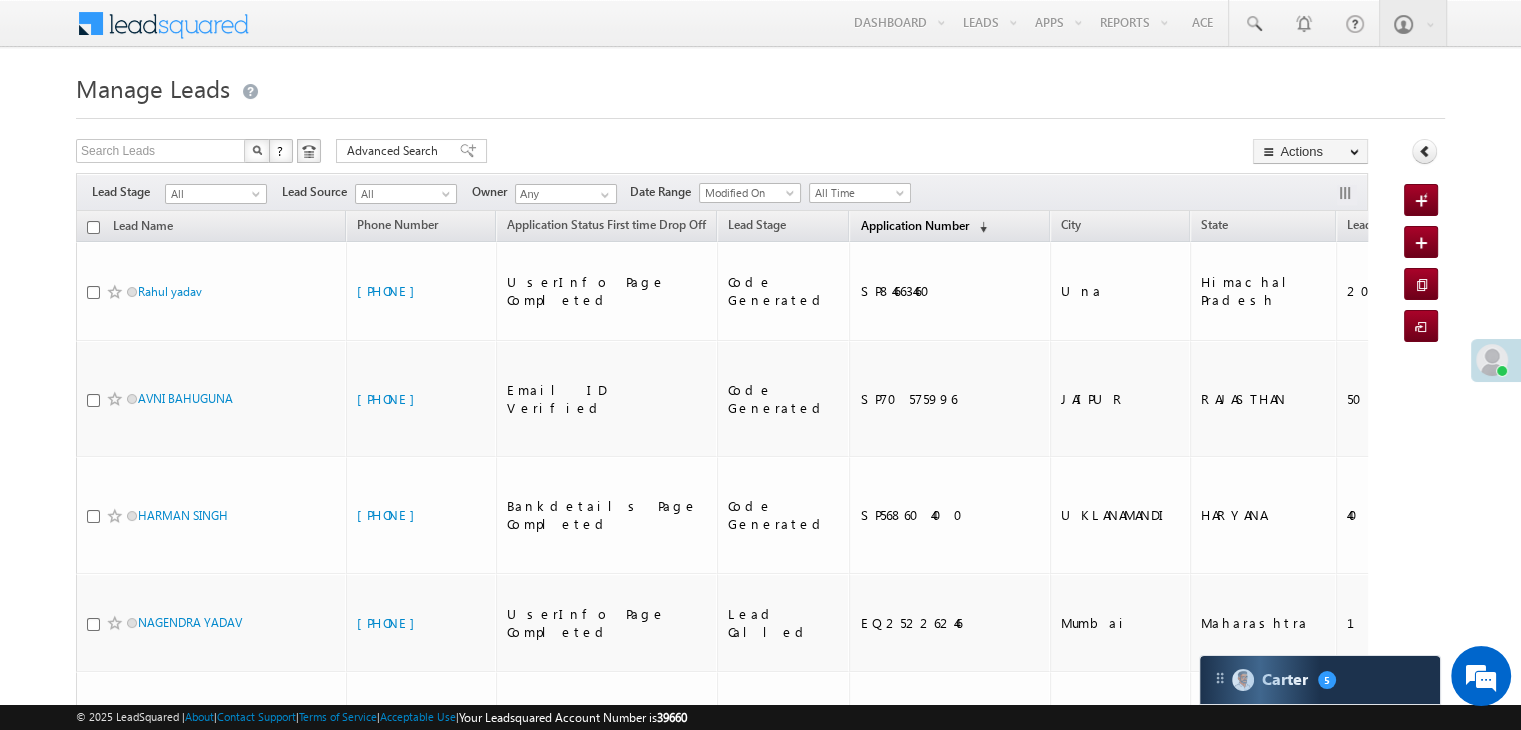 click on "Application Number" at bounding box center [914, 225] 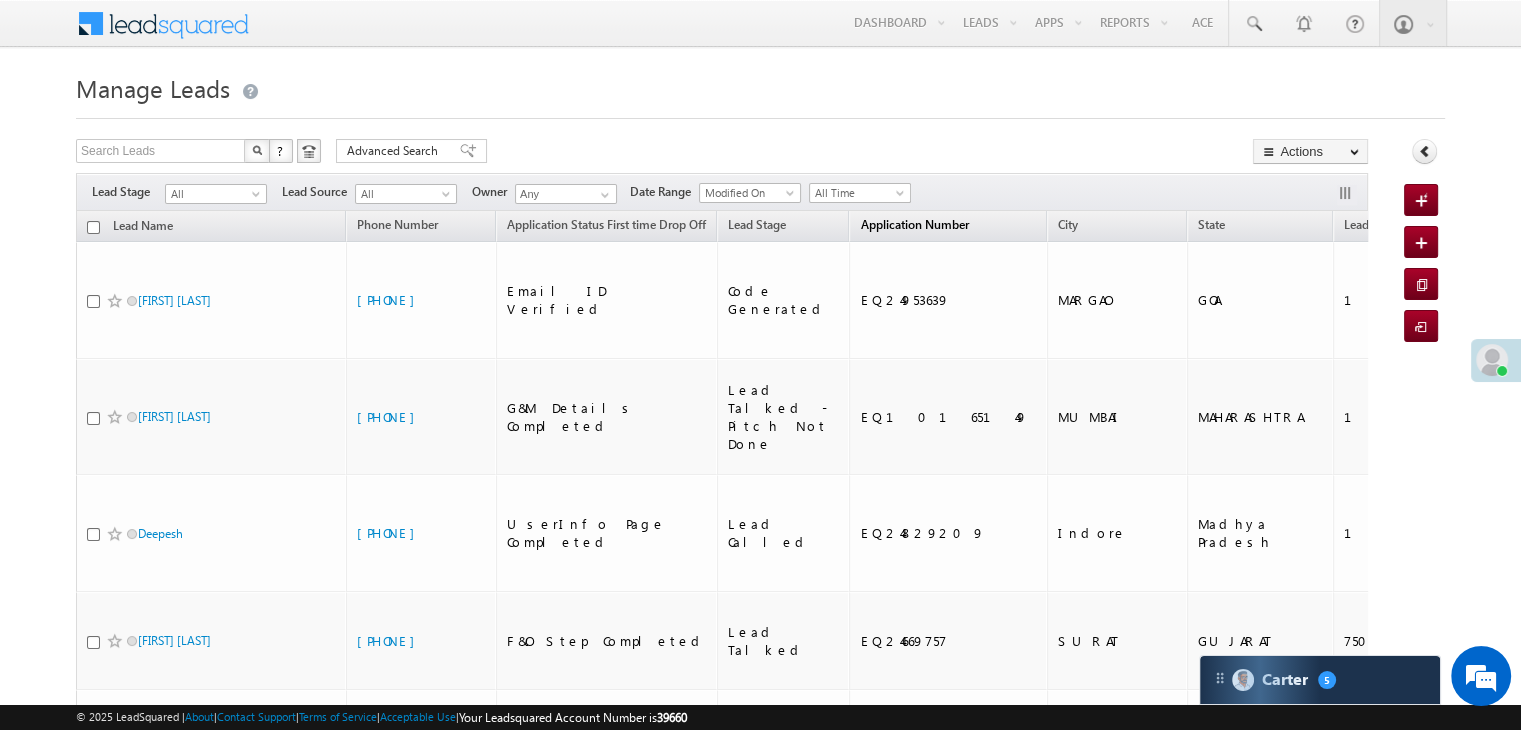 scroll, scrollTop: 0, scrollLeft: 0, axis: both 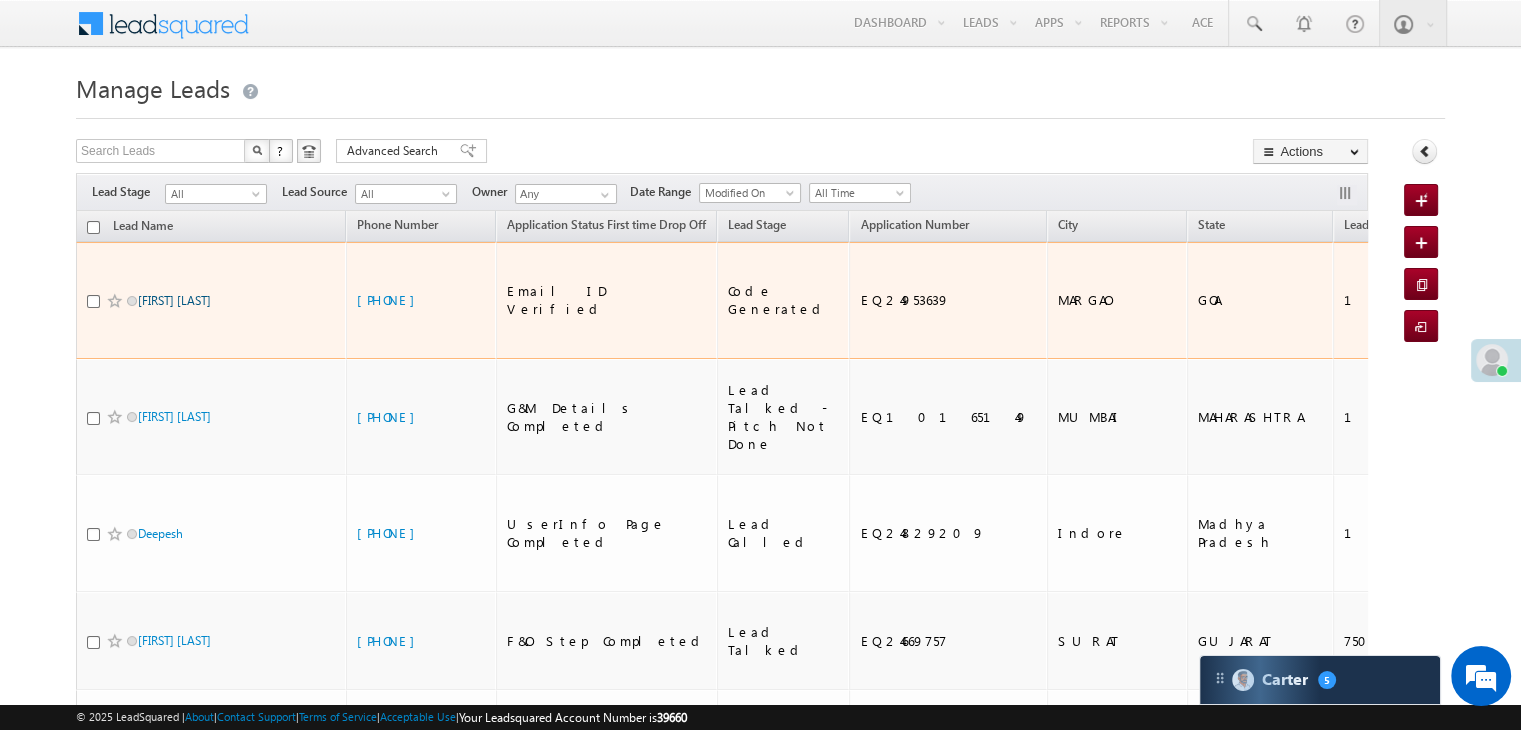 click on "[FIRST] [LAST]" at bounding box center (174, 300) 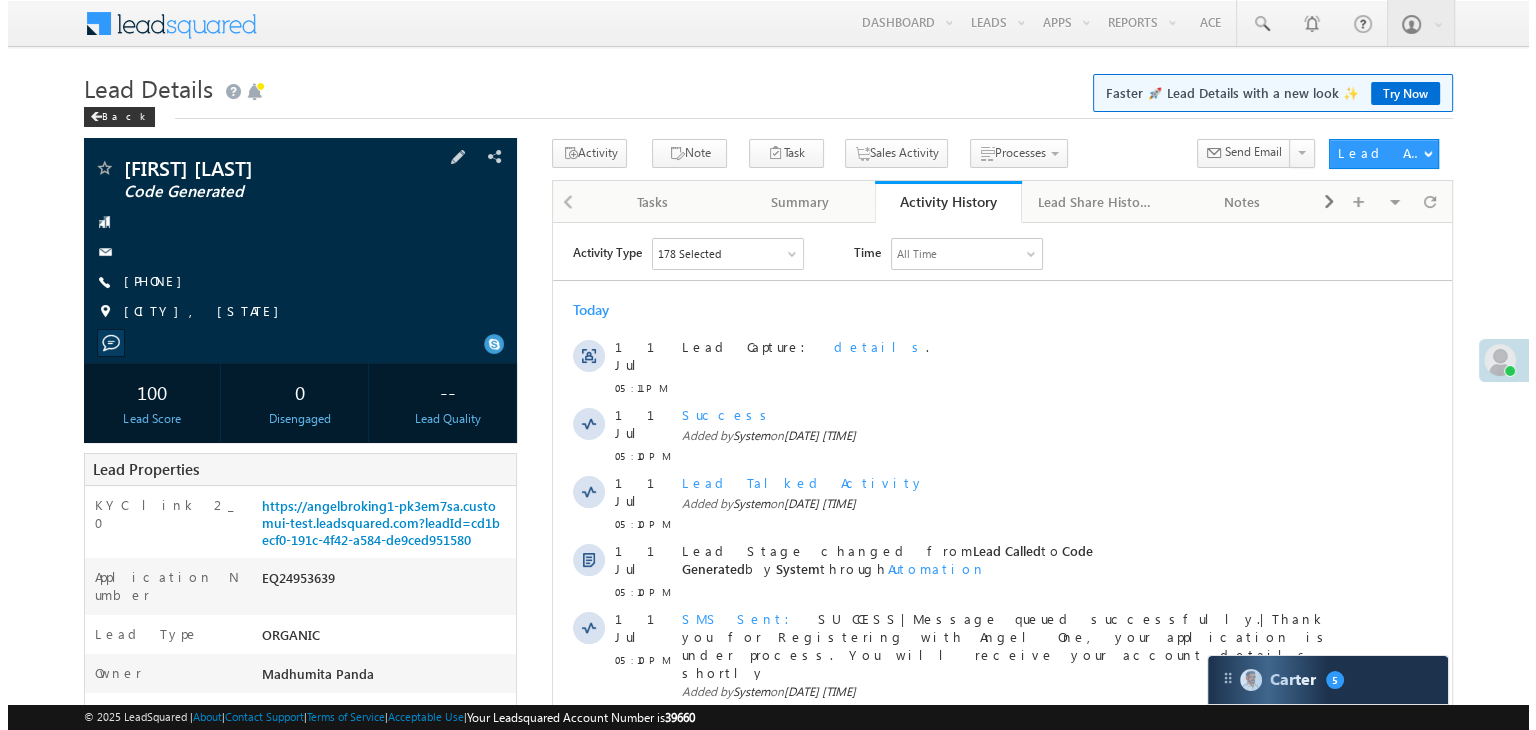 scroll, scrollTop: 0, scrollLeft: 0, axis: both 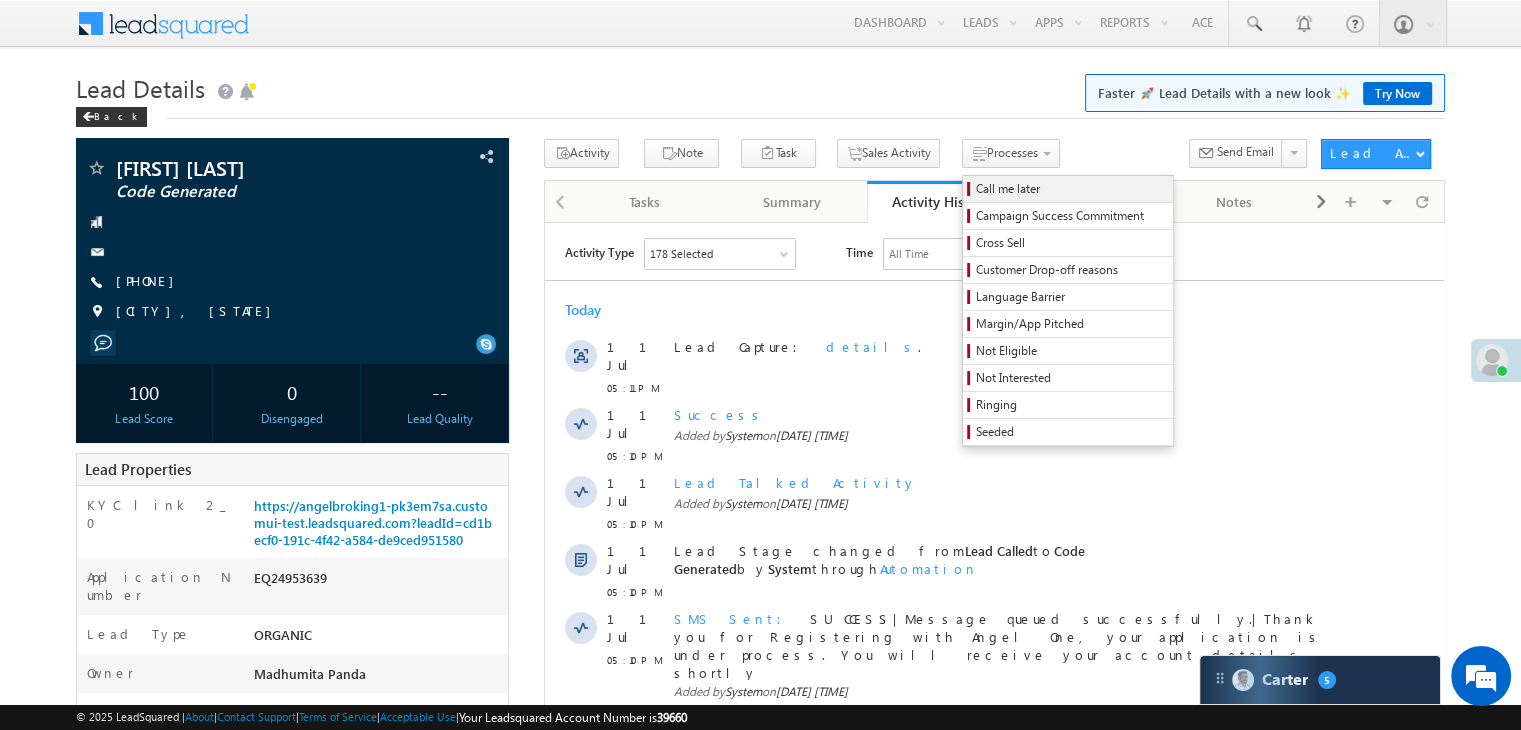 click on "Call me later" at bounding box center (1071, 189) 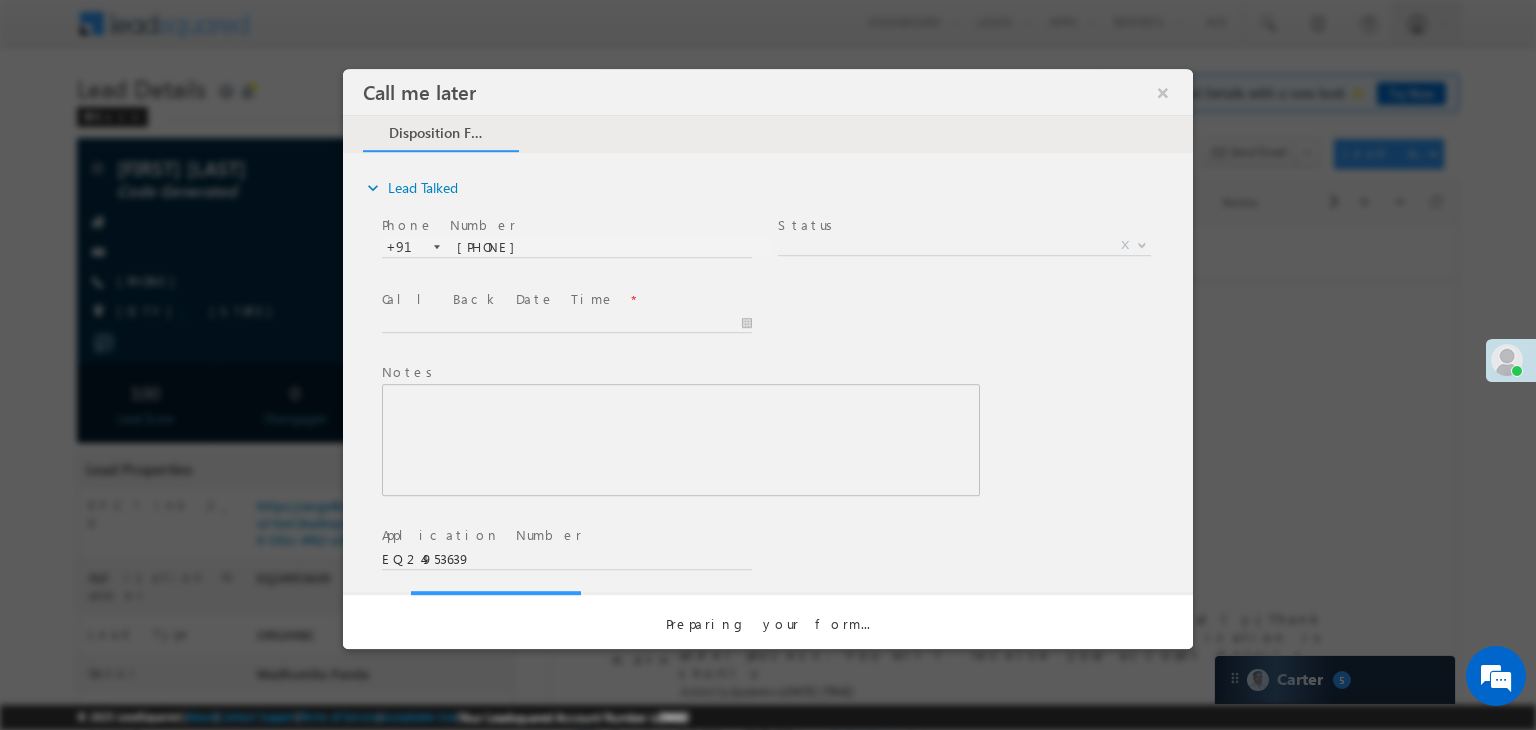 scroll, scrollTop: 0, scrollLeft: 0, axis: both 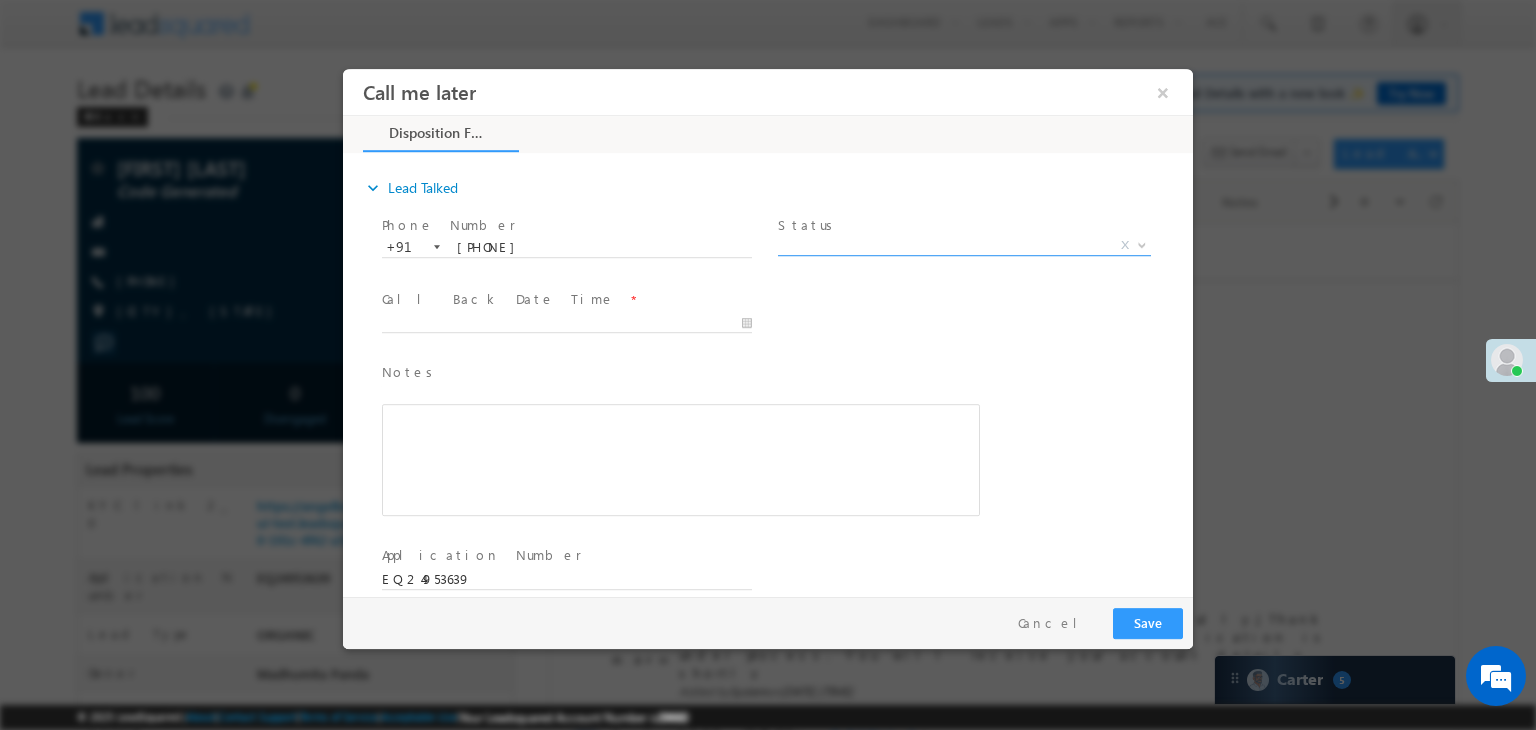 click on "X" at bounding box center [964, 246] 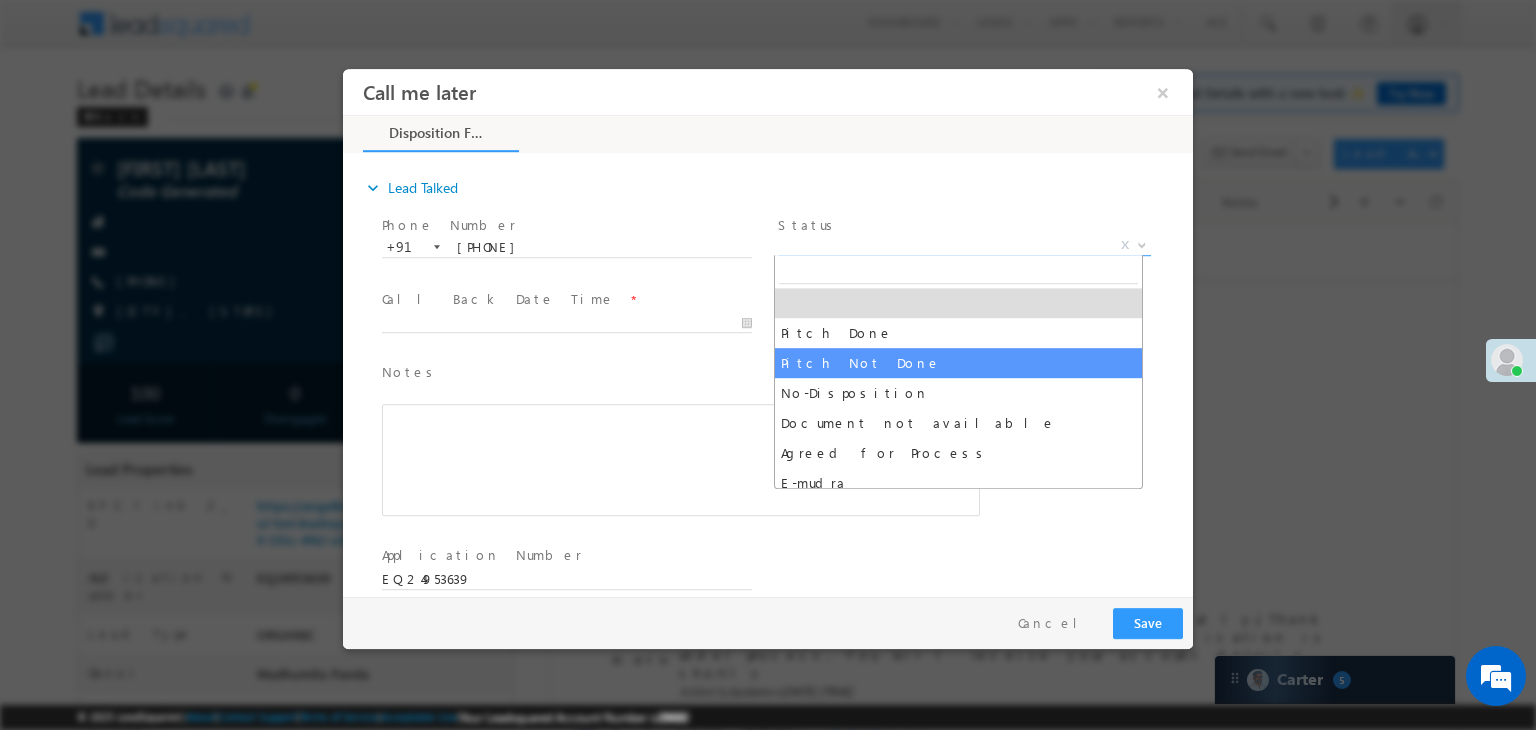 select on "Pitch Not Done" 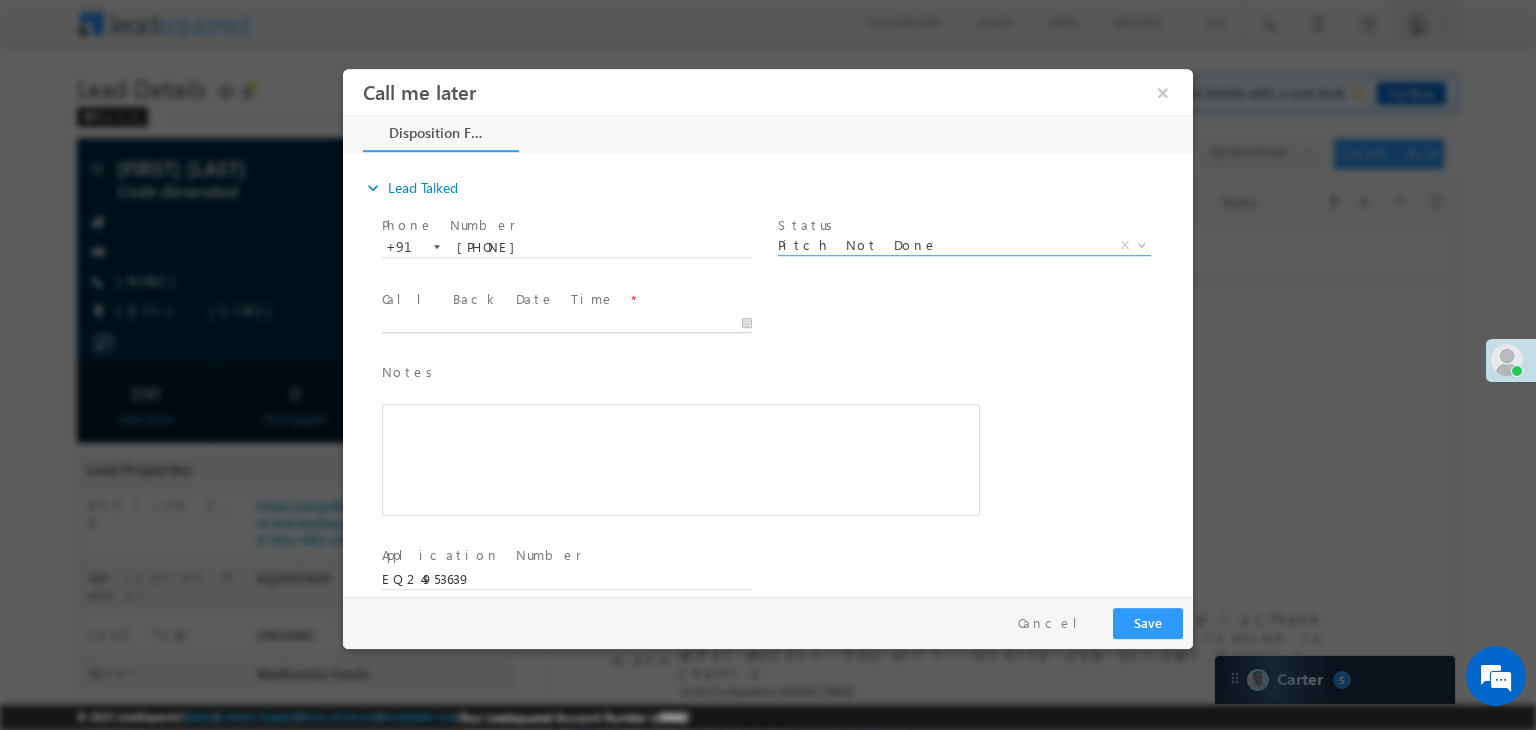type on "[DATE] [TIME]" 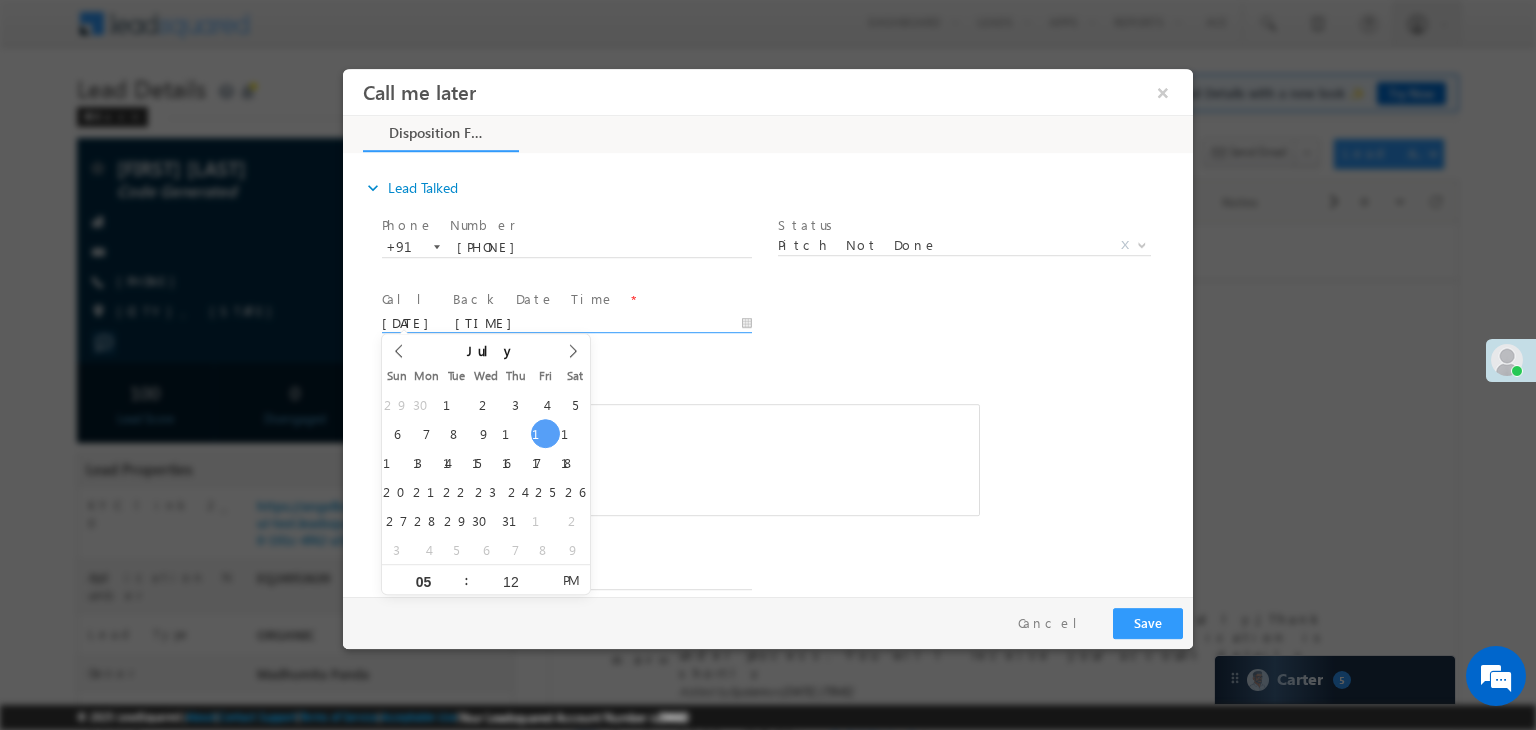 click on "[DATE] [TIME]" at bounding box center (567, 324) 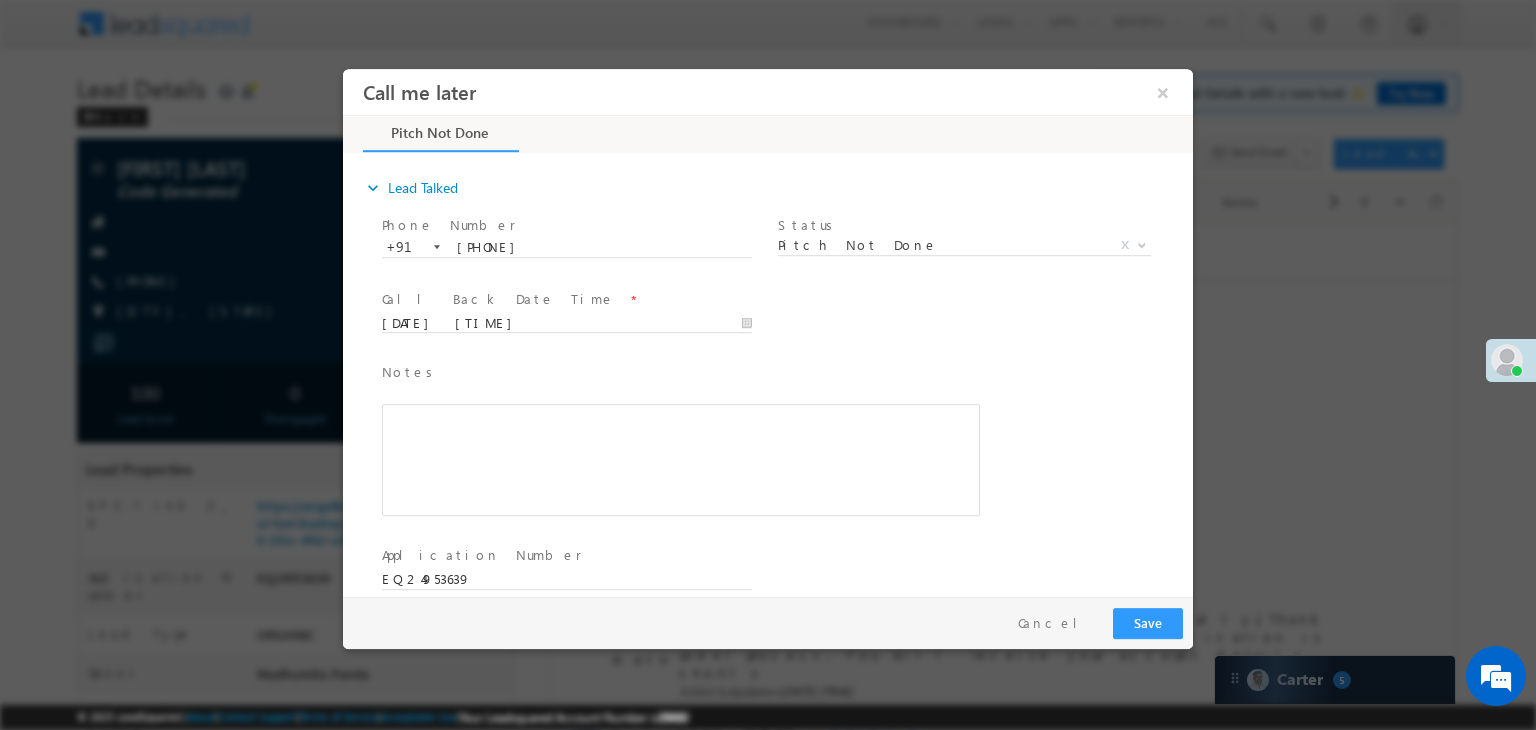 click on "Notes
*
Editor toolbars Basic Styles   Bold   Italic   Underline Paragraph   Insert/Remove Numbered List   Insert/Remove Bulleted List expandable   More Options Press ALT 0 for help" at bounding box center (785, 449) 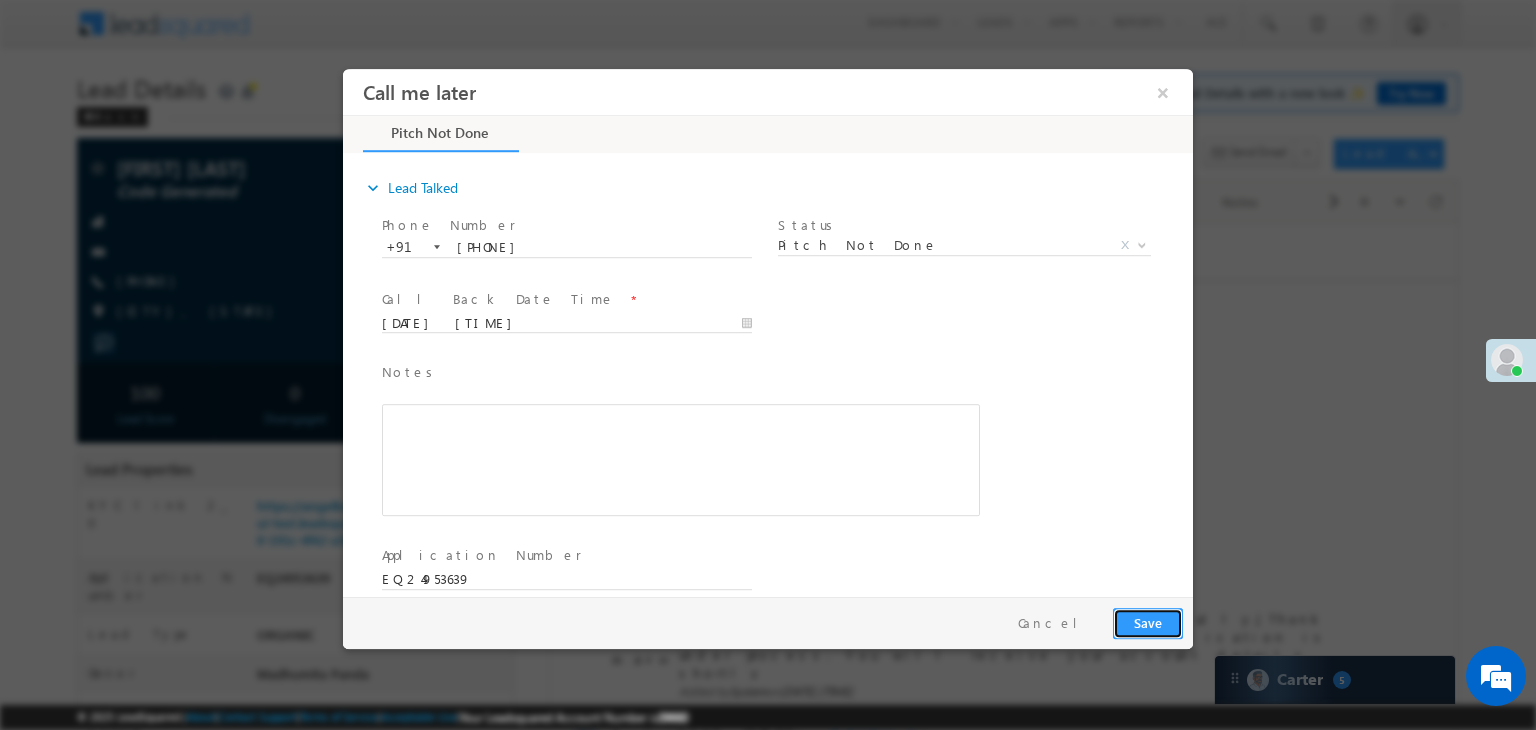 click on "Save" at bounding box center [1148, 623] 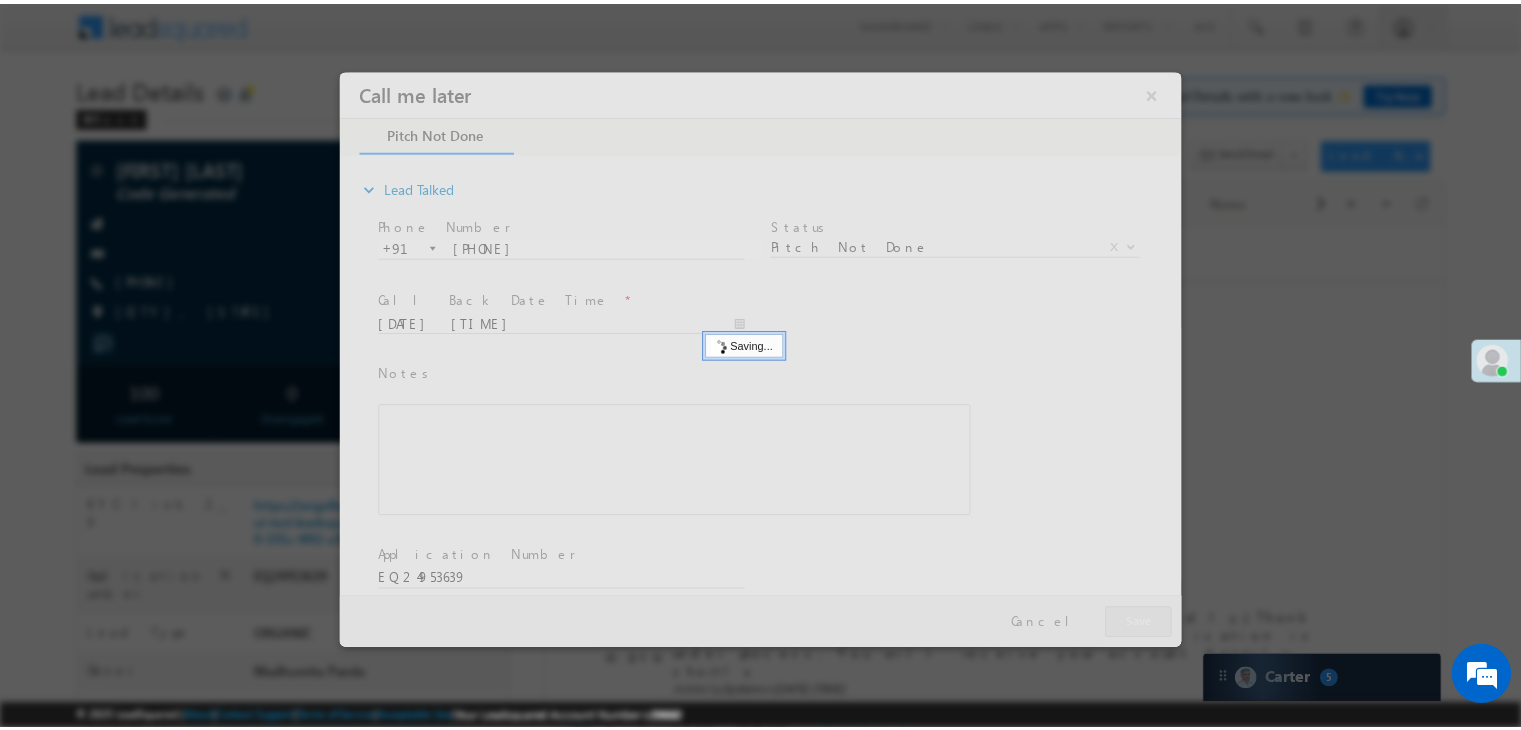 scroll, scrollTop: 0, scrollLeft: 0, axis: both 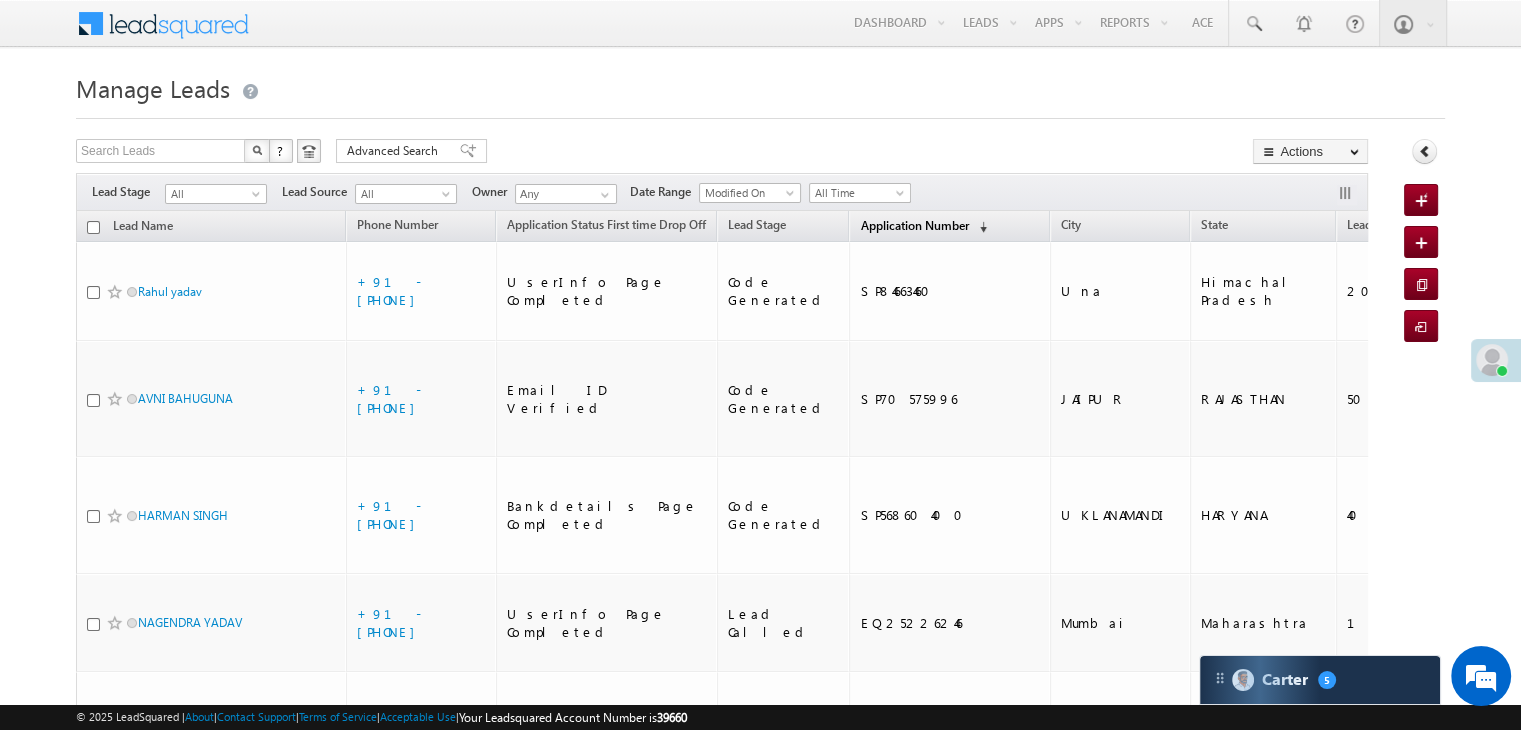 click on "Application Number" at bounding box center (914, 225) 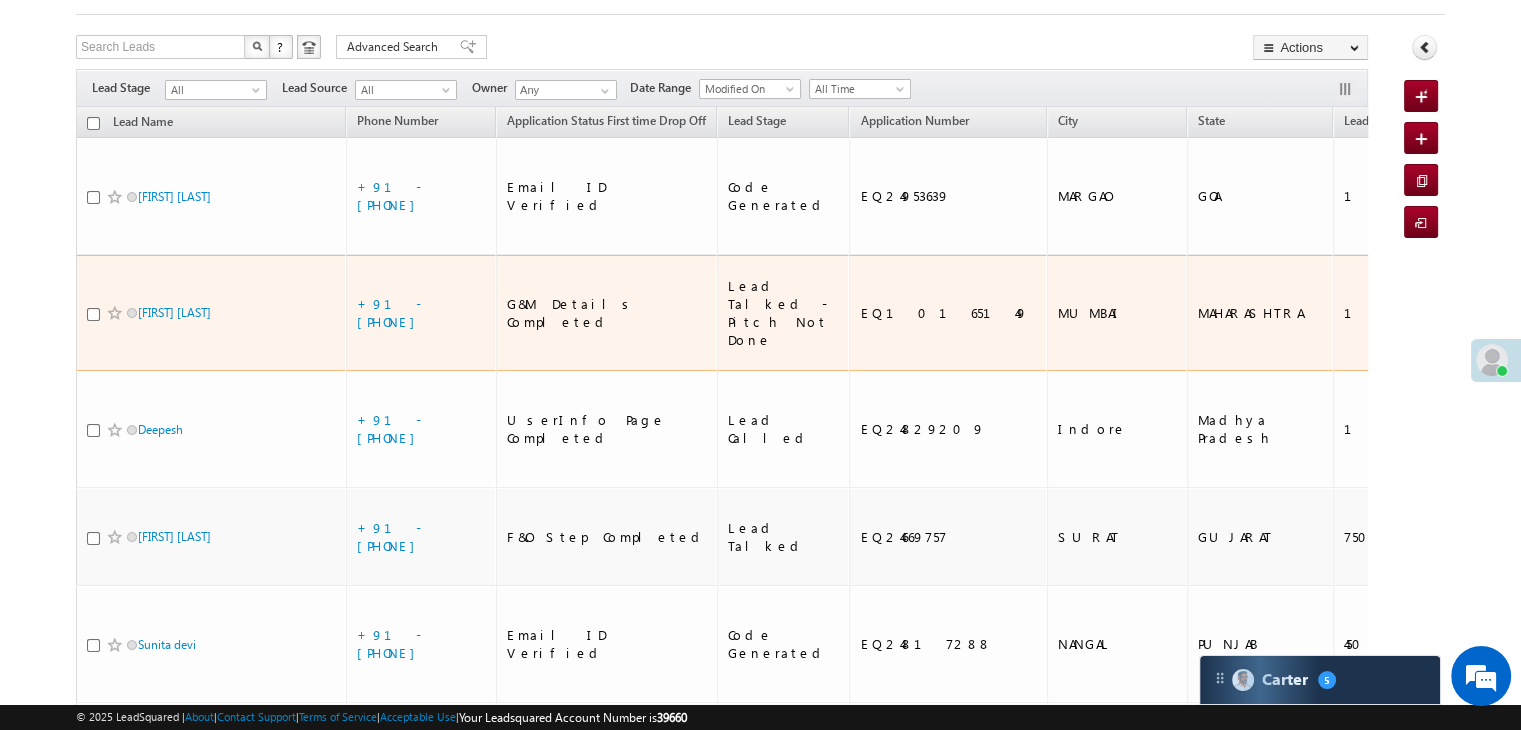scroll, scrollTop: 200, scrollLeft: 0, axis: vertical 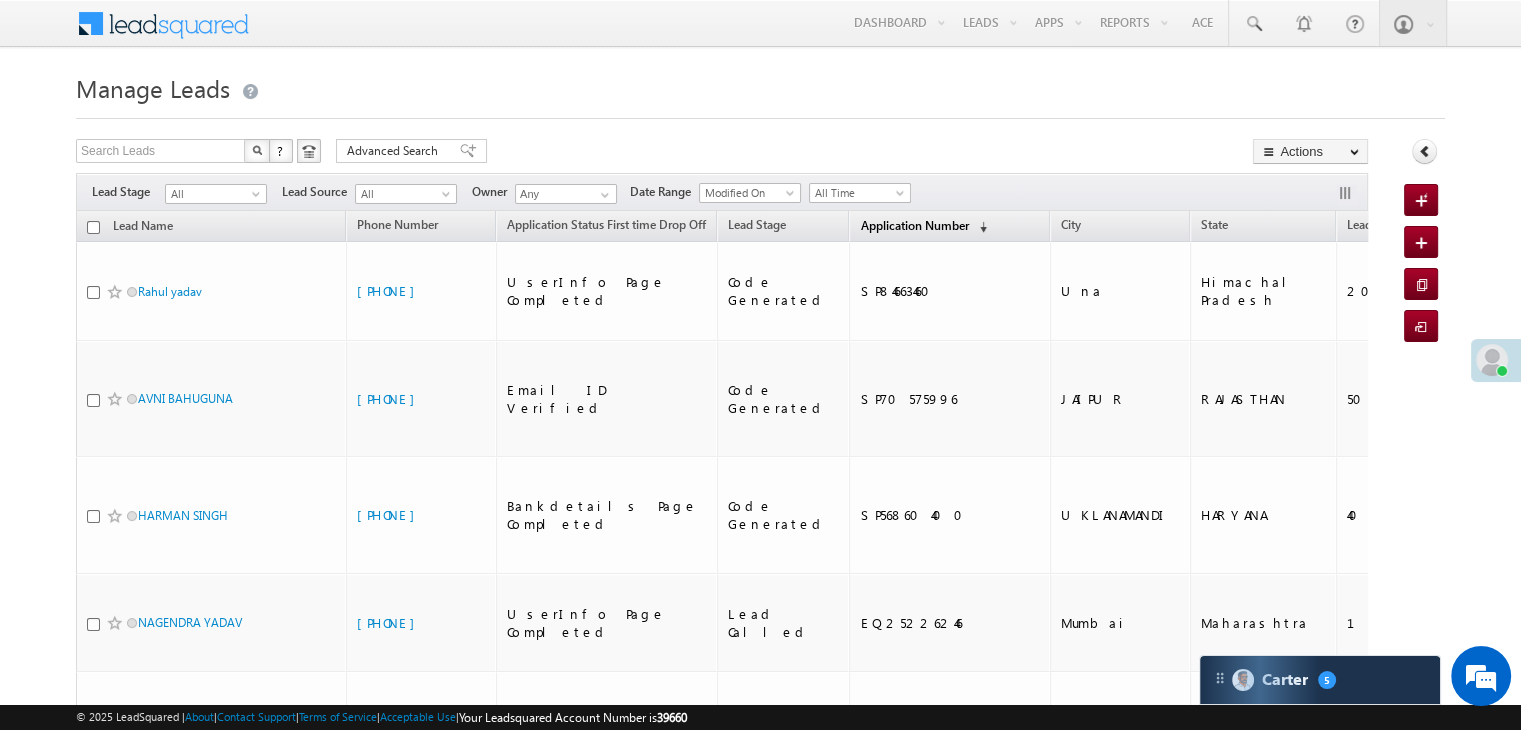 click on "Application Number" at bounding box center (914, 225) 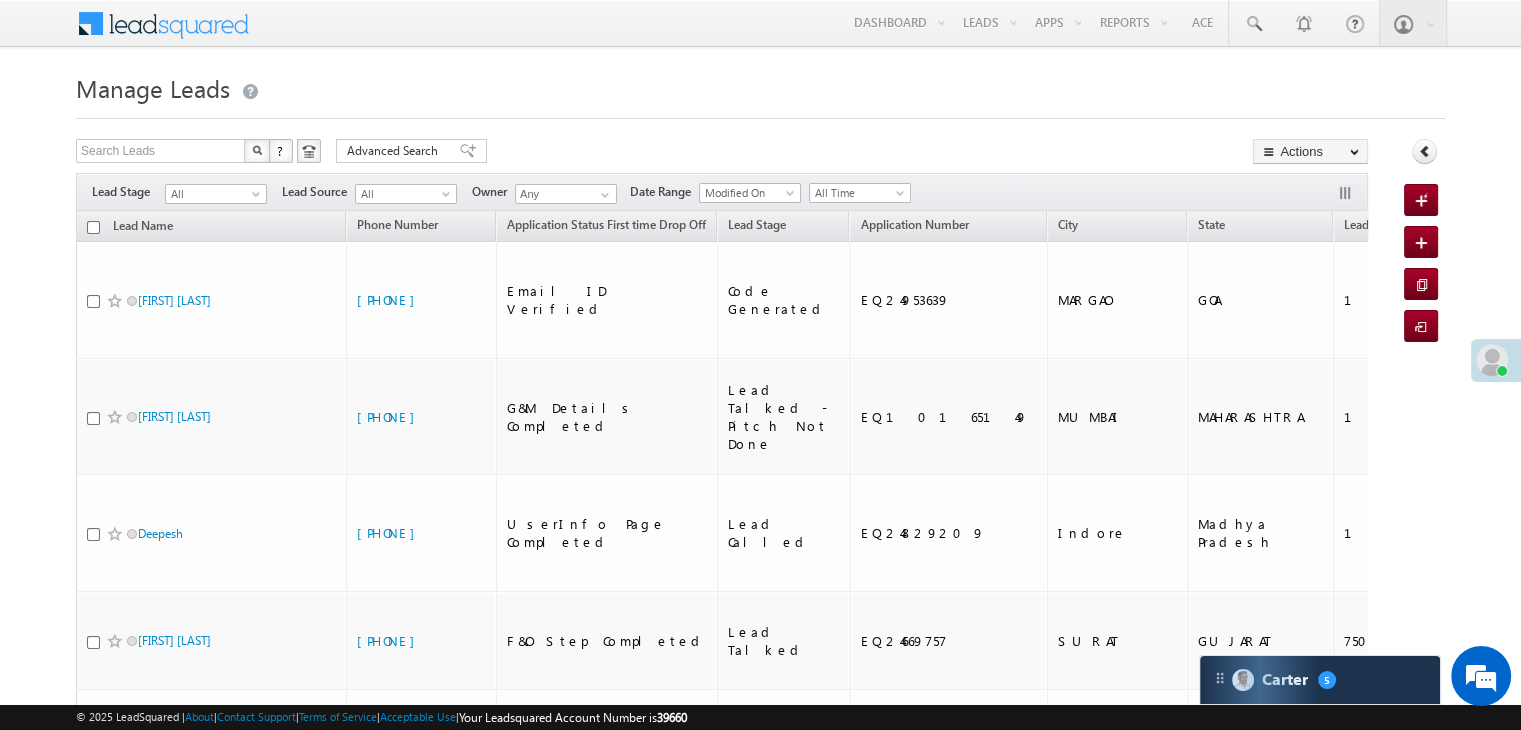 scroll, scrollTop: 0, scrollLeft: 0, axis: both 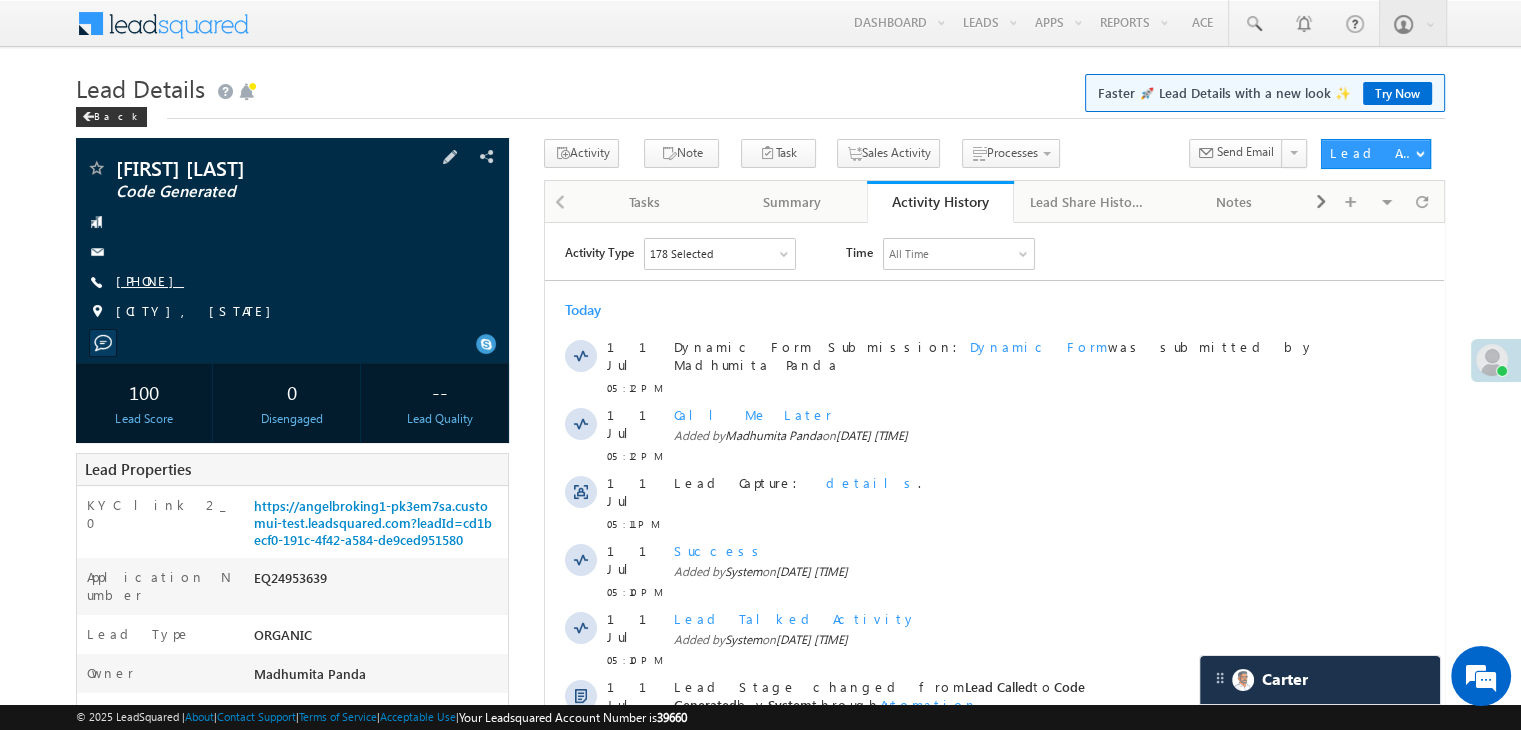 click on "+91-8767119074" at bounding box center (150, 280) 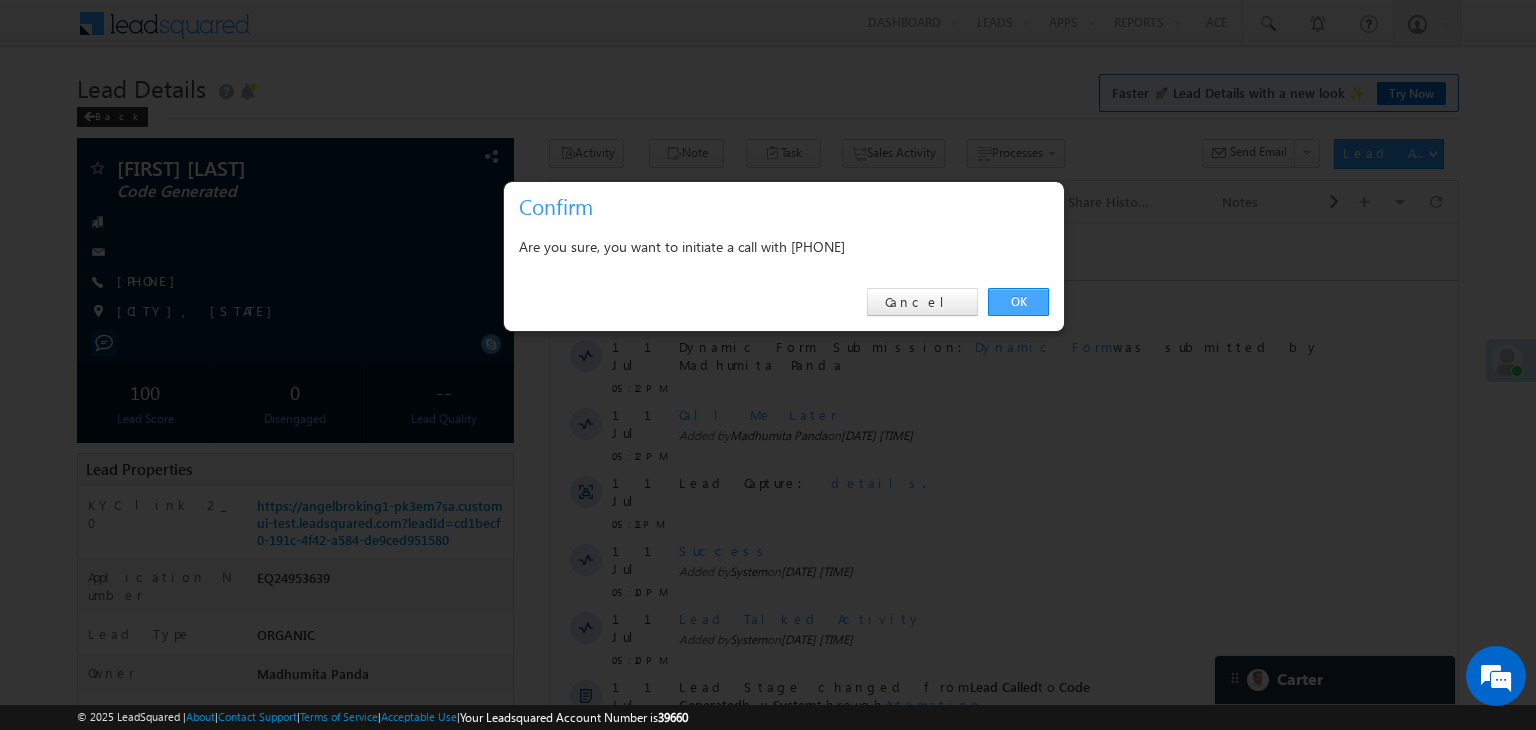 click on "OK" at bounding box center (1018, 302) 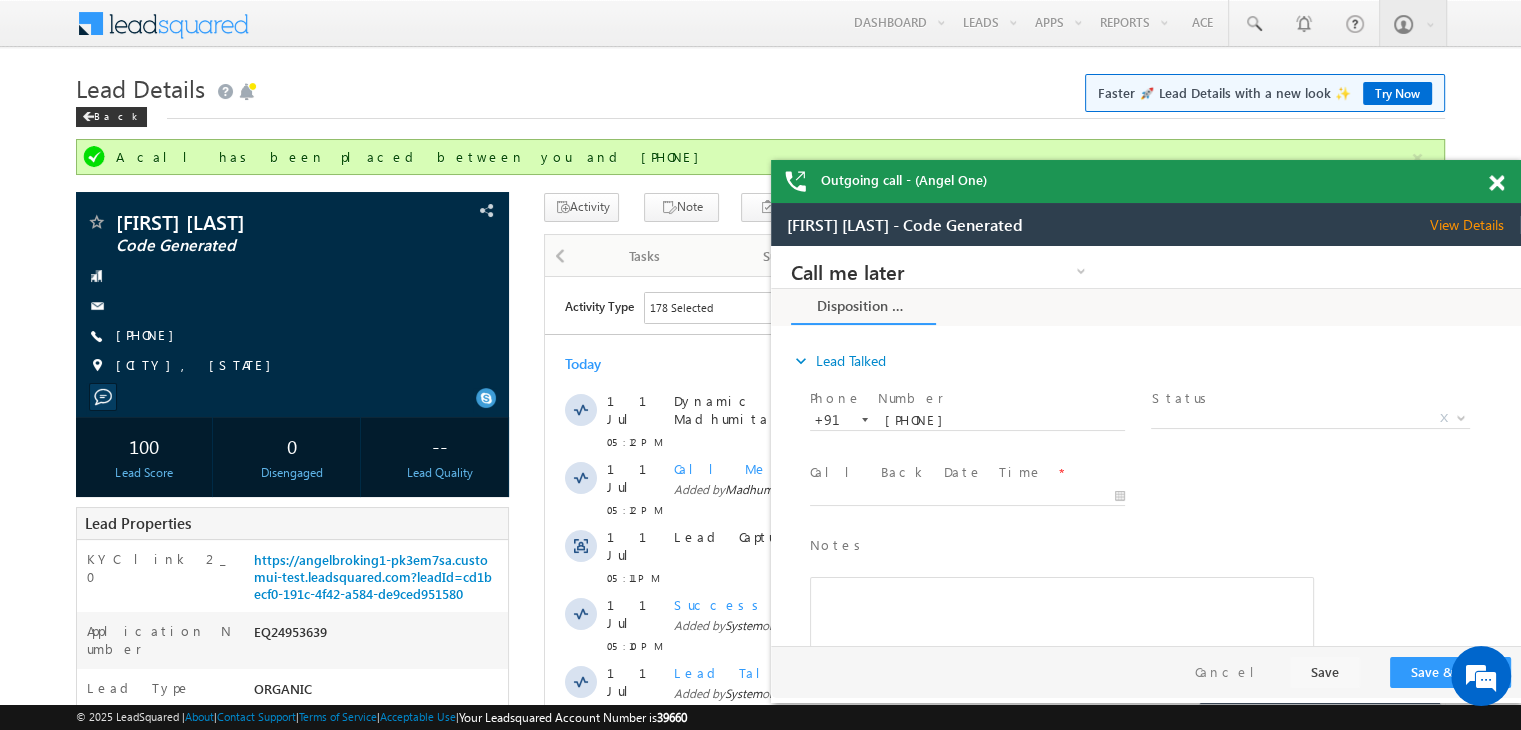 scroll, scrollTop: 0, scrollLeft: 0, axis: both 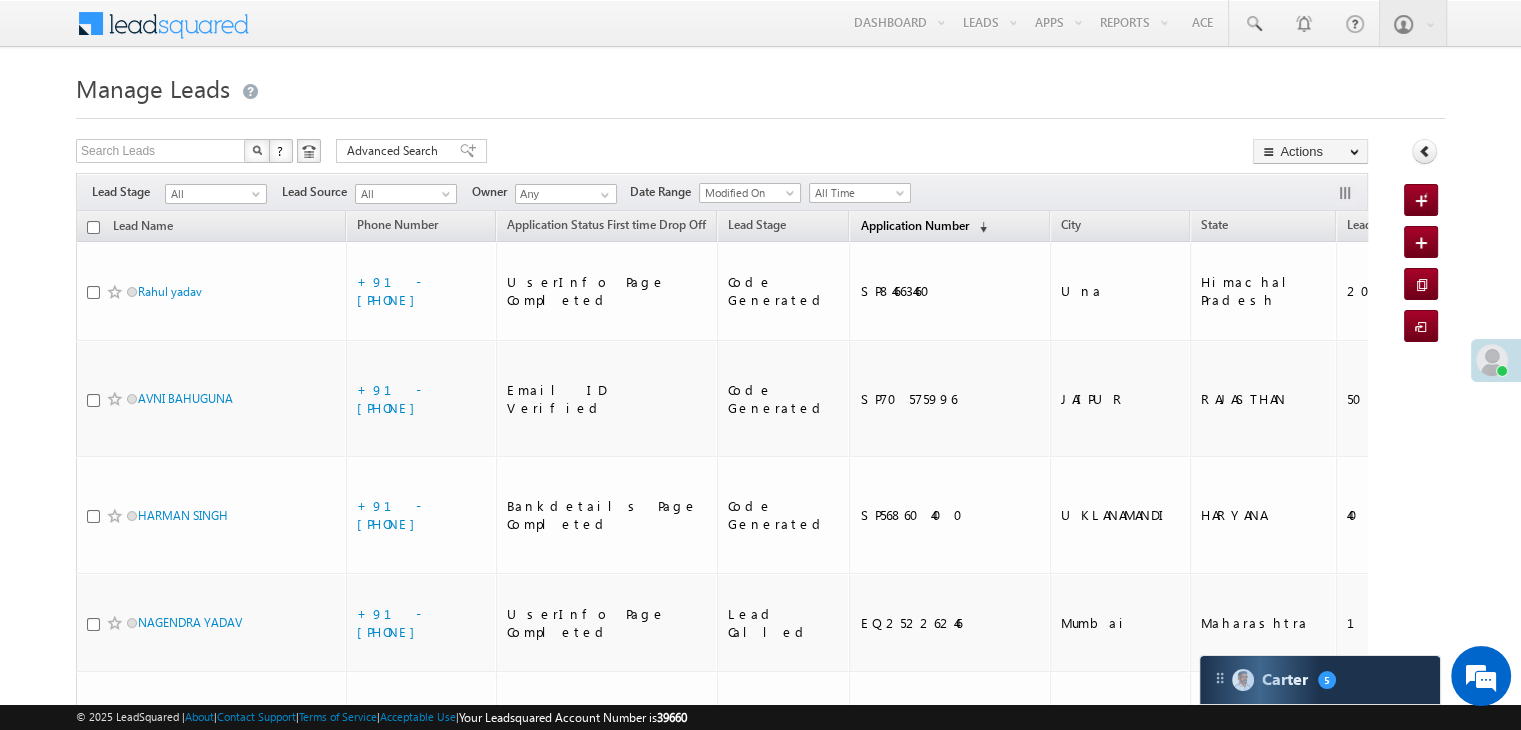 click on "Application Number" at bounding box center [914, 225] 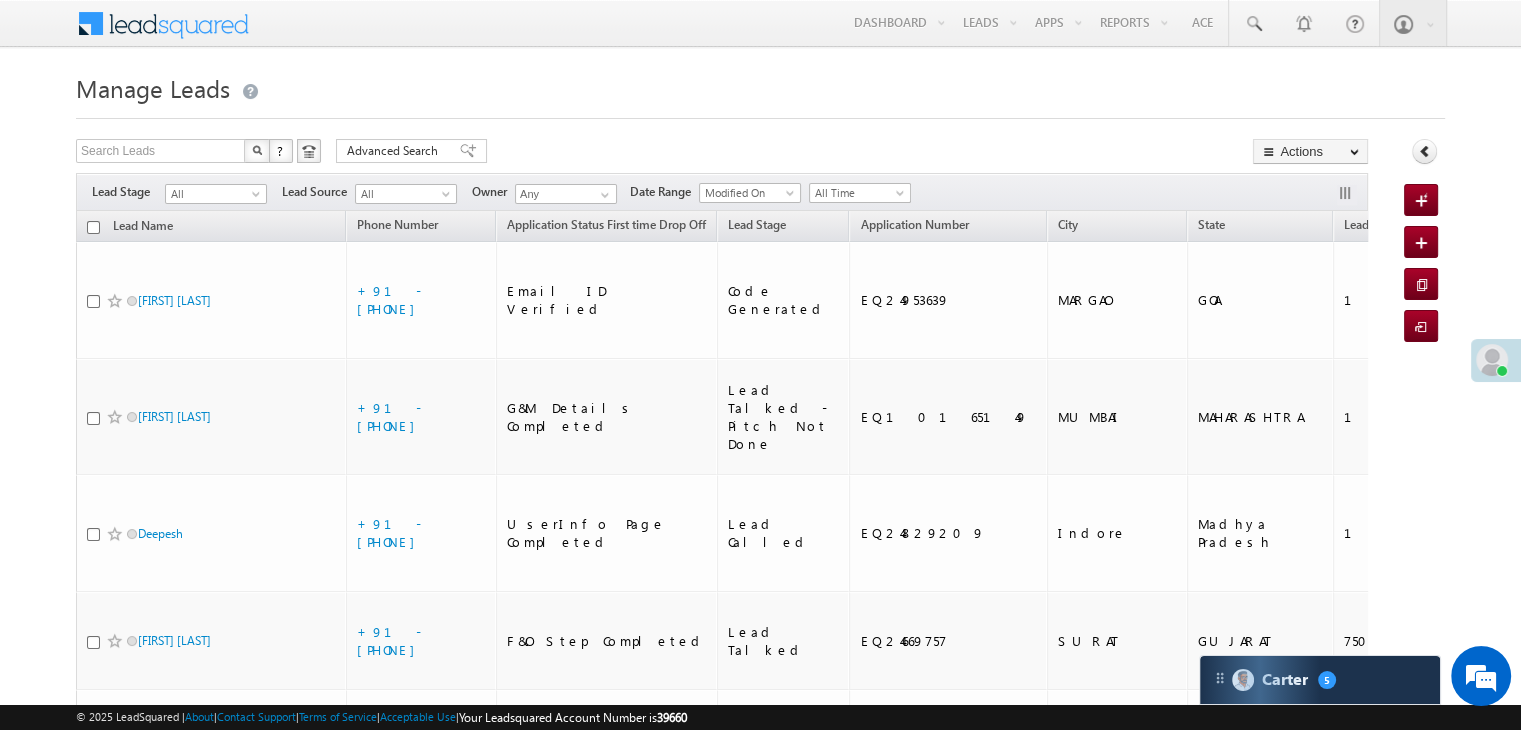 scroll, scrollTop: 0, scrollLeft: 0, axis: both 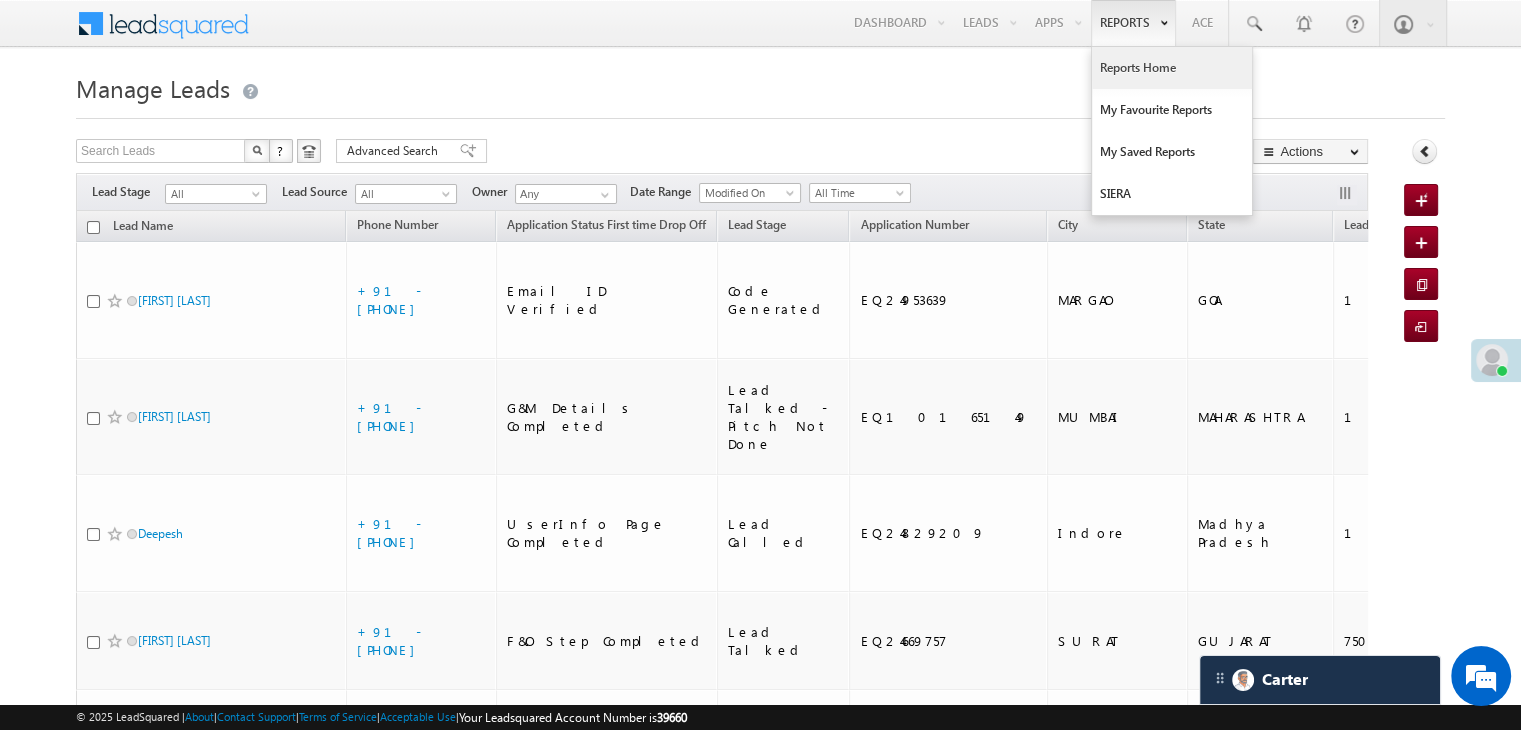 click on "Reports Home" at bounding box center [1172, 68] 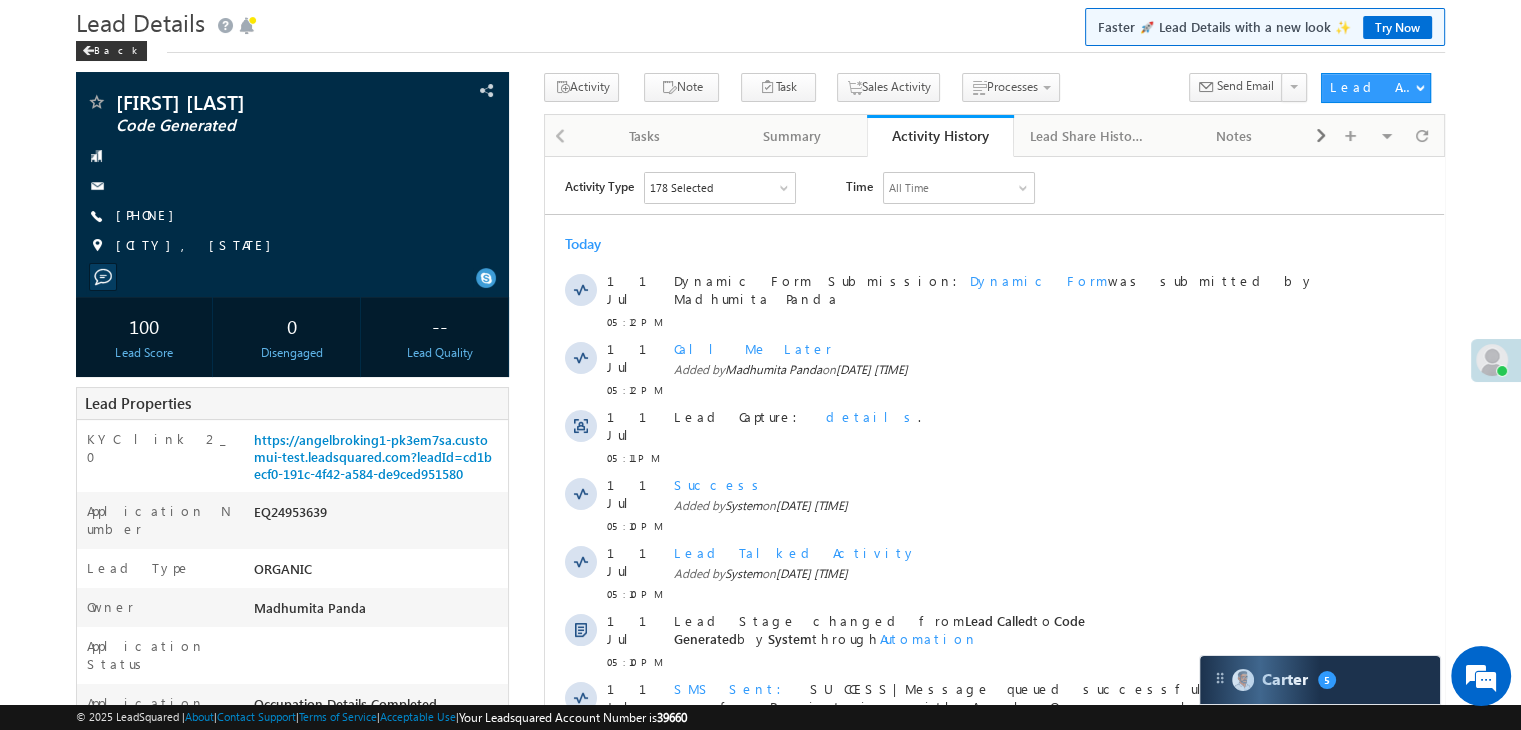 scroll, scrollTop: 100, scrollLeft: 0, axis: vertical 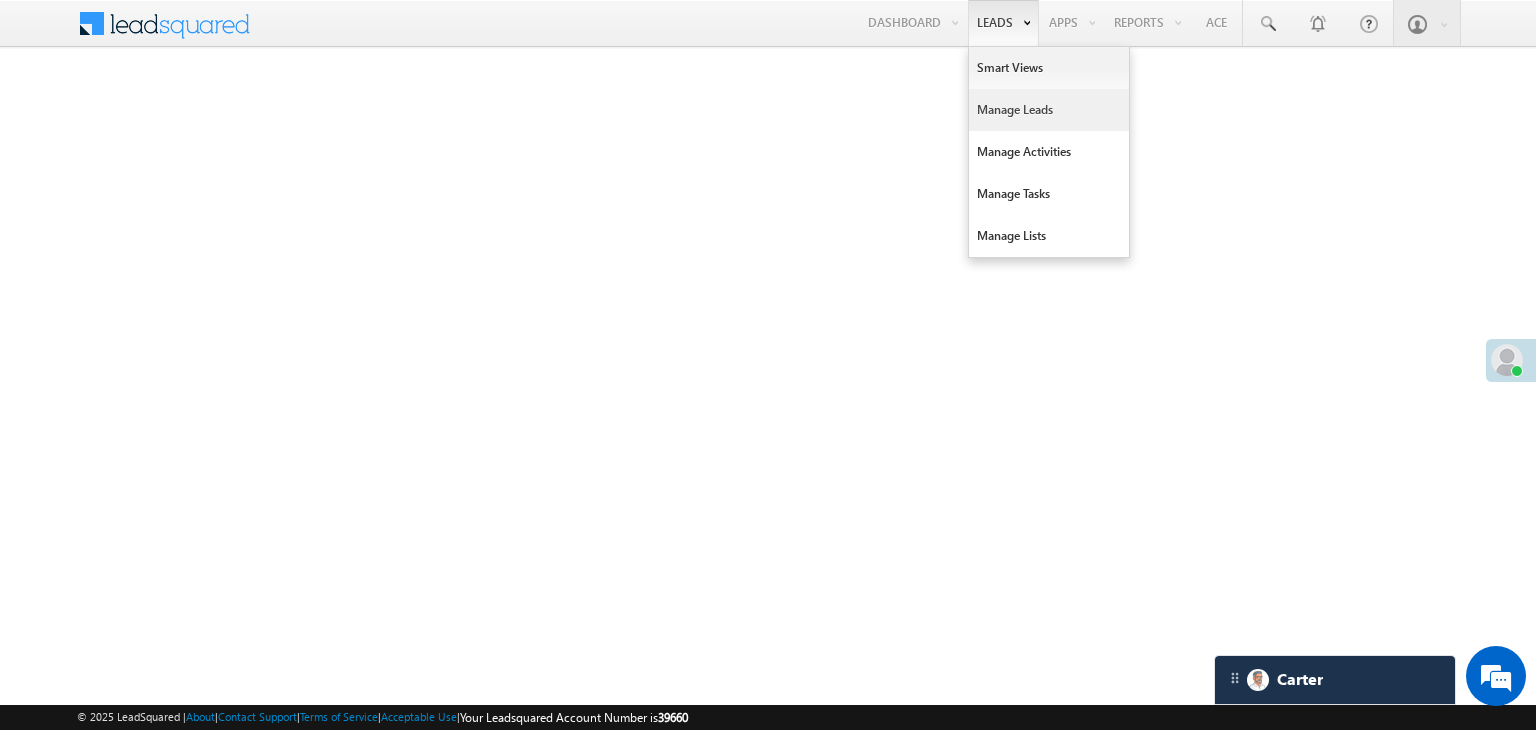 click on "Manage Leads" at bounding box center [1049, 110] 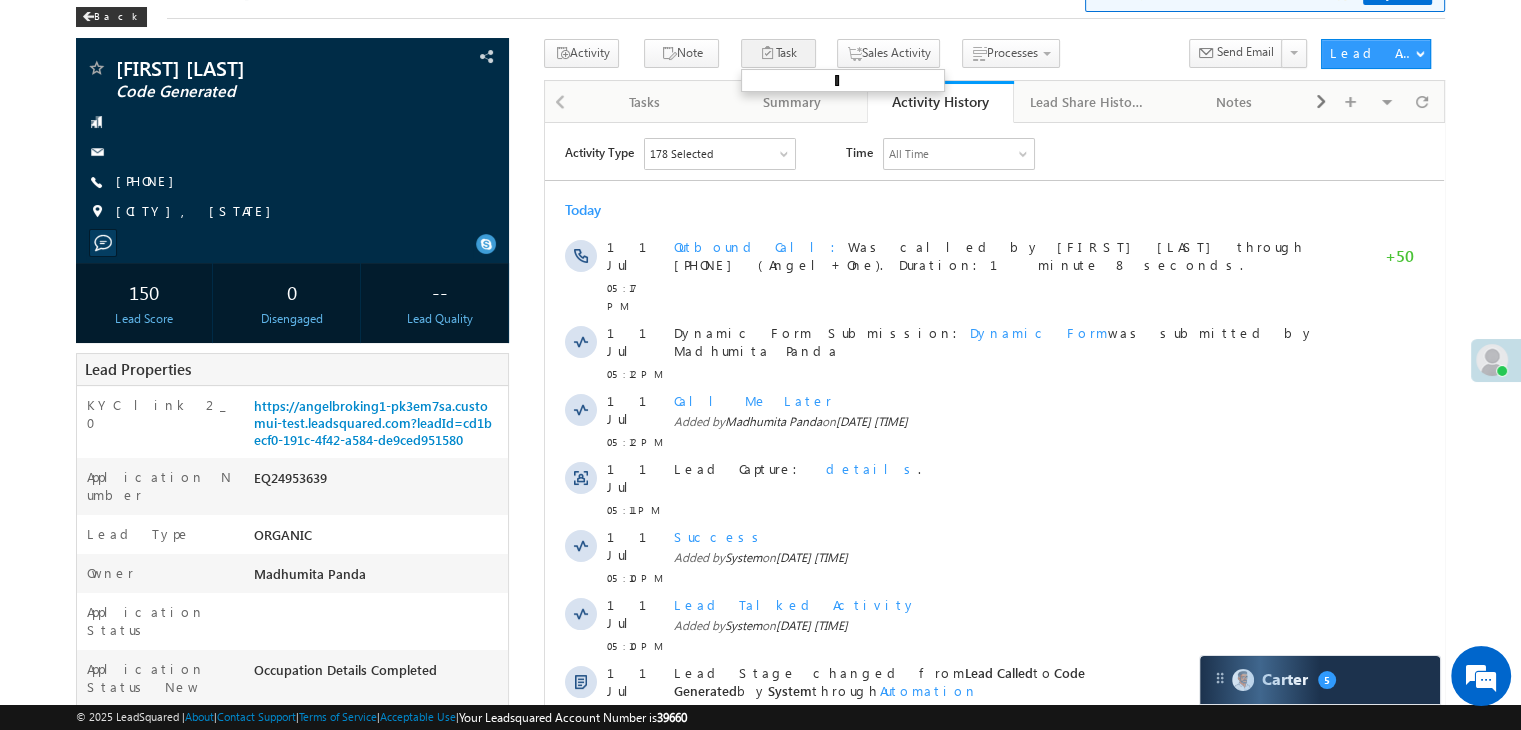scroll, scrollTop: 0, scrollLeft: 0, axis: both 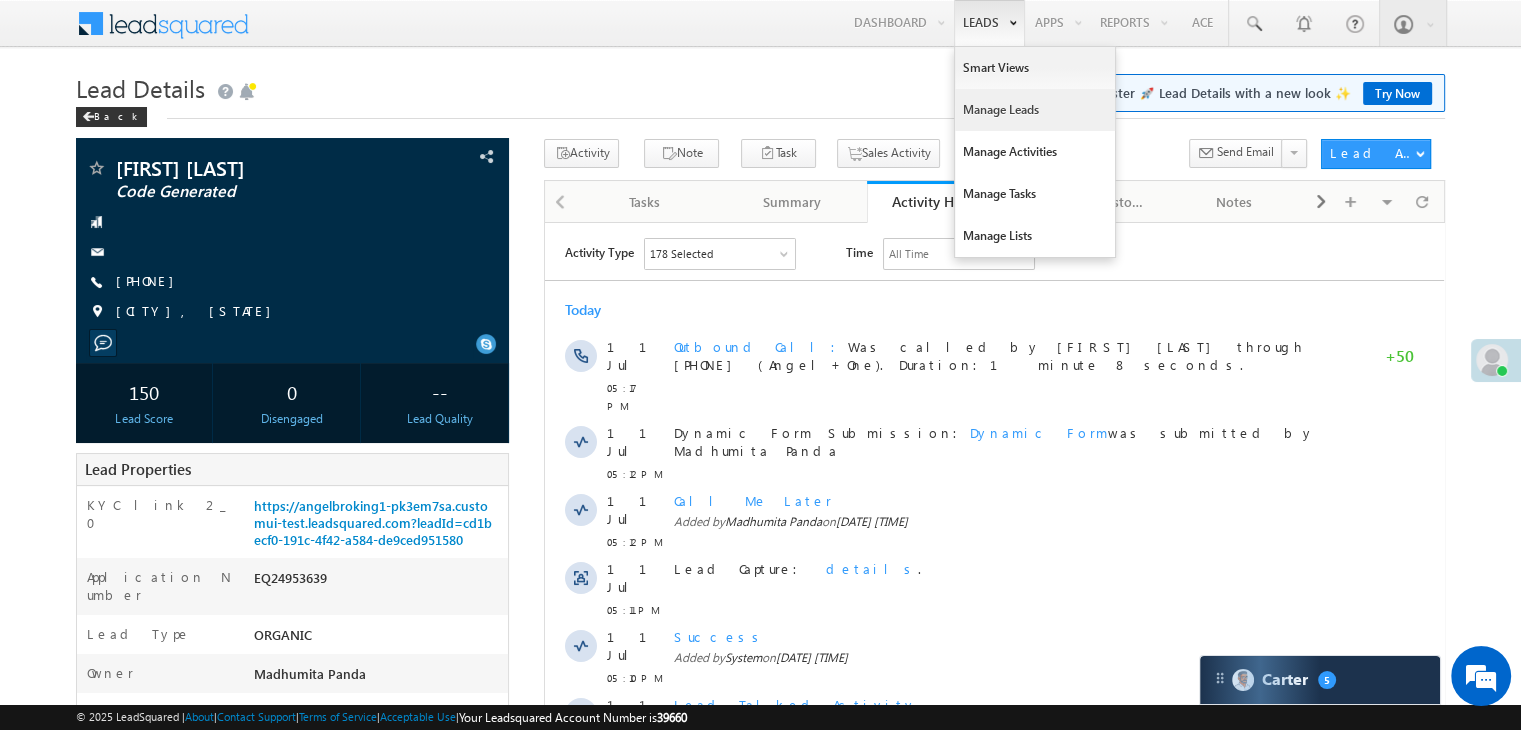 click on "Manage Leads" at bounding box center [1035, 110] 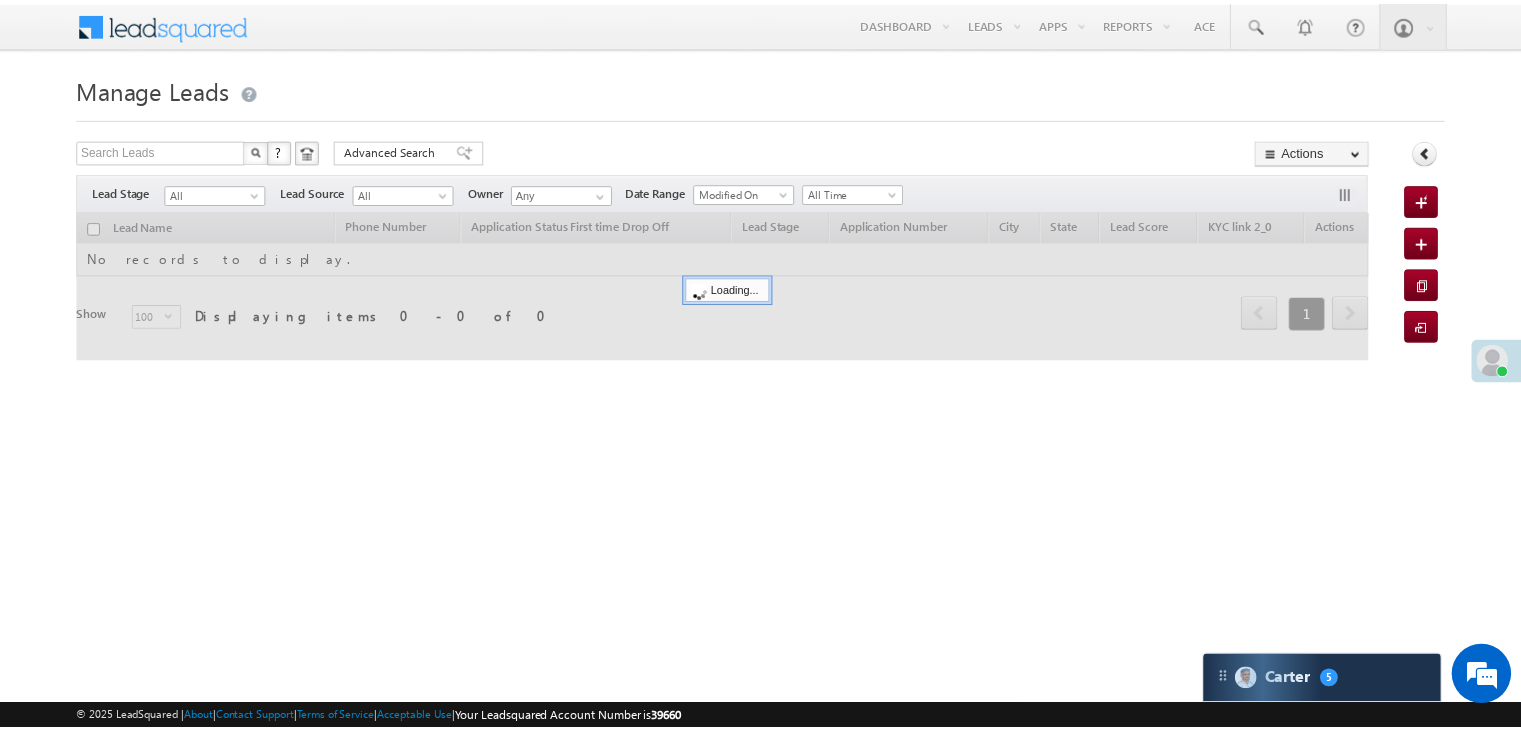 scroll, scrollTop: 0, scrollLeft: 0, axis: both 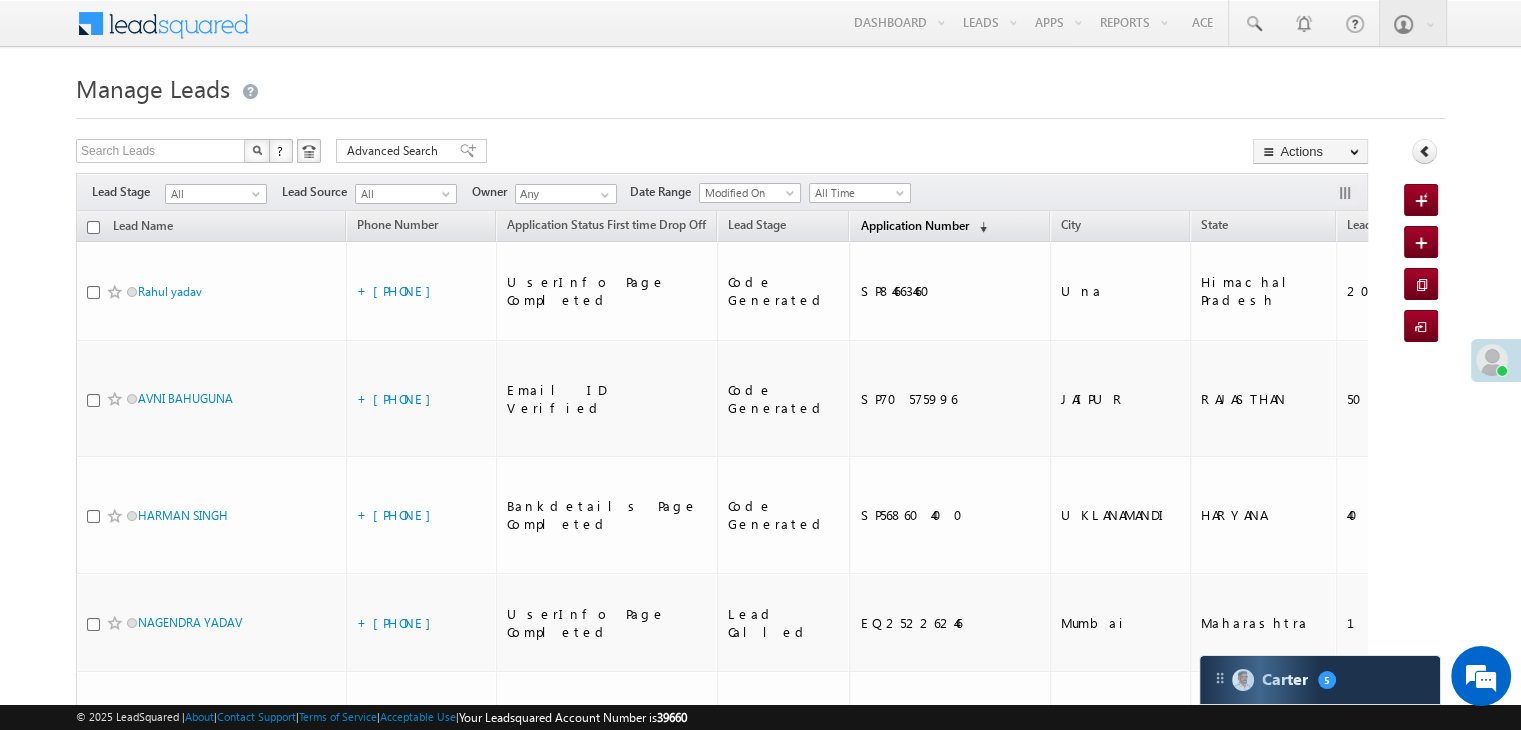 click on "Application Number" at bounding box center (914, 225) 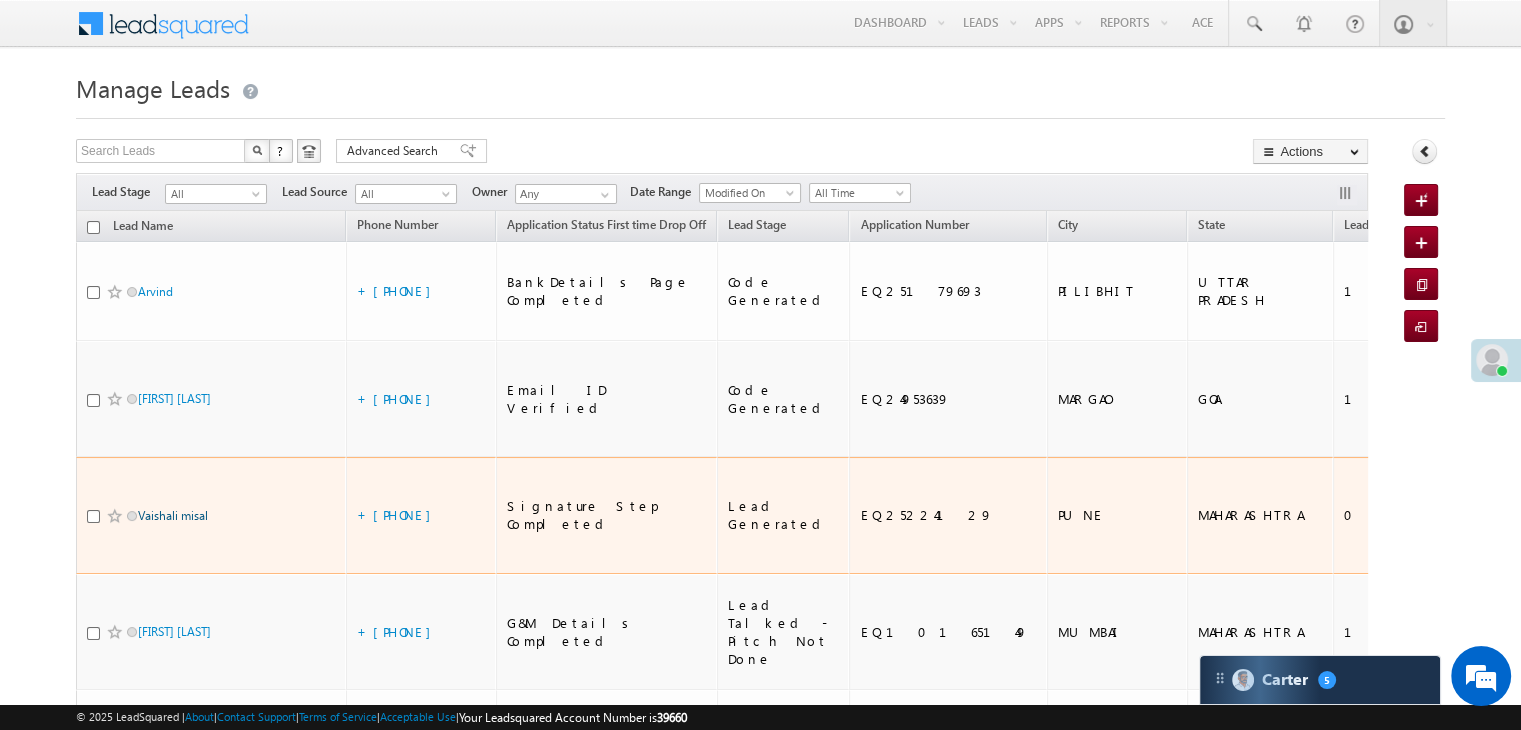 click on "Vaishali misal" at bounding box center (173, 515) 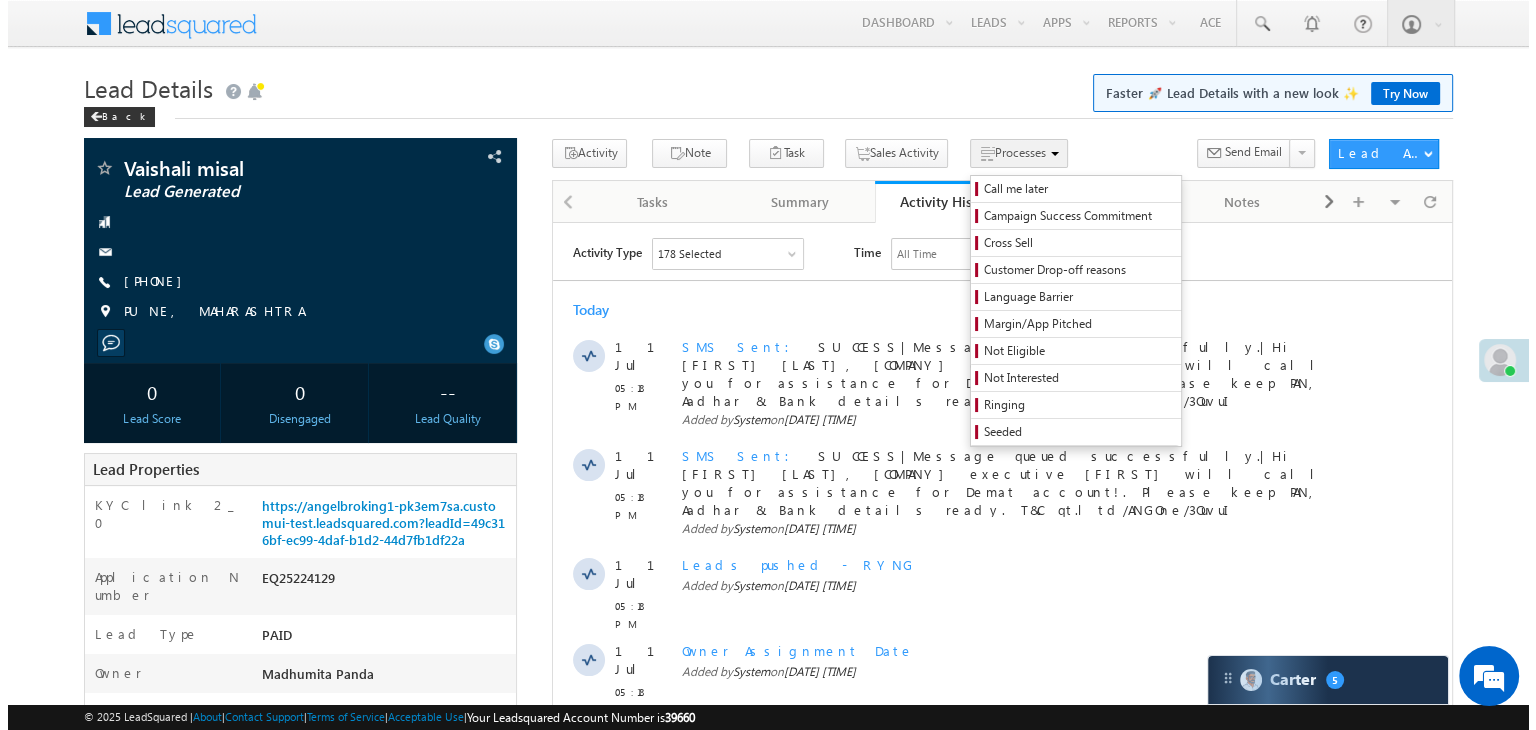 scroll, scrollTop: 0, scrollLeft: 0, axis: both 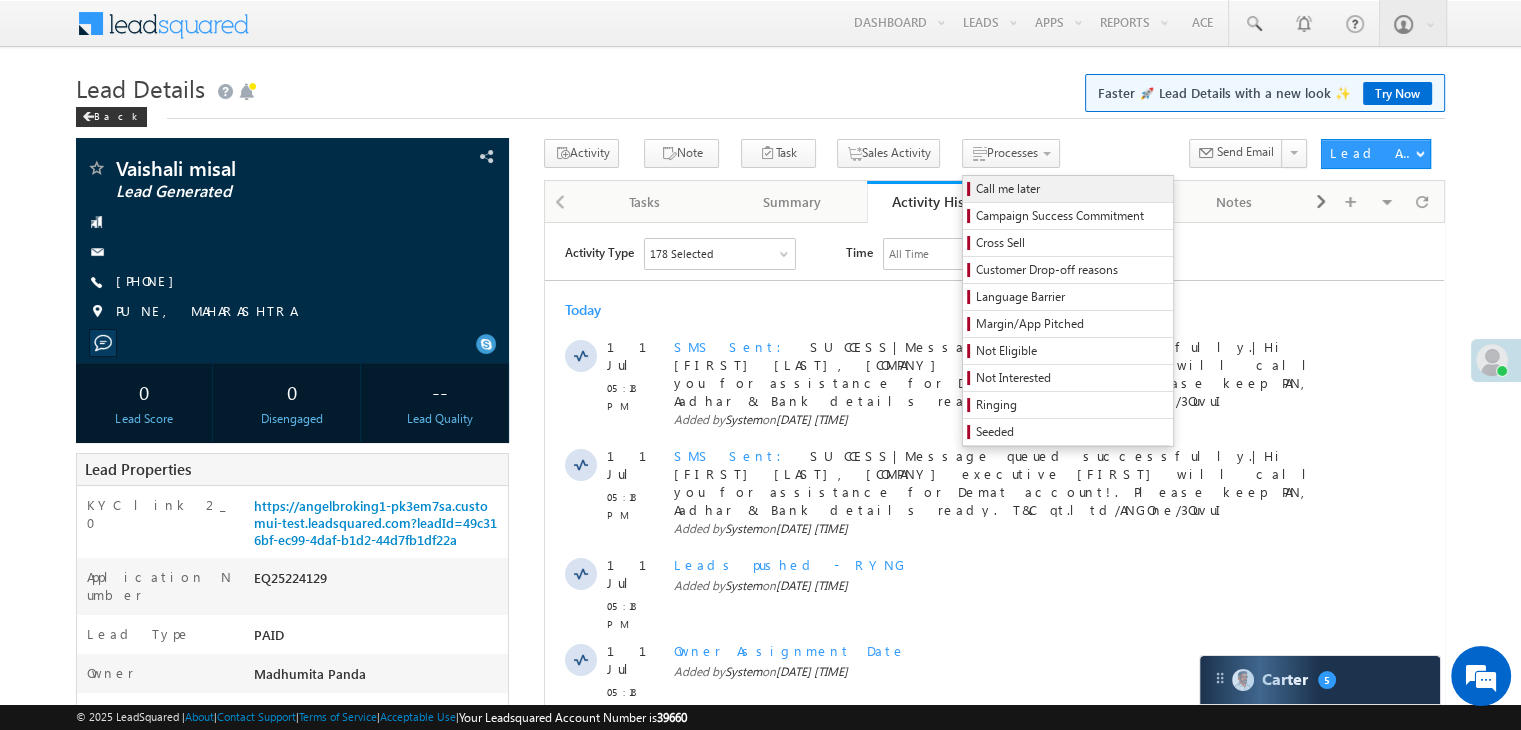 click on "Call me later" at bounding box center (1071, 189) 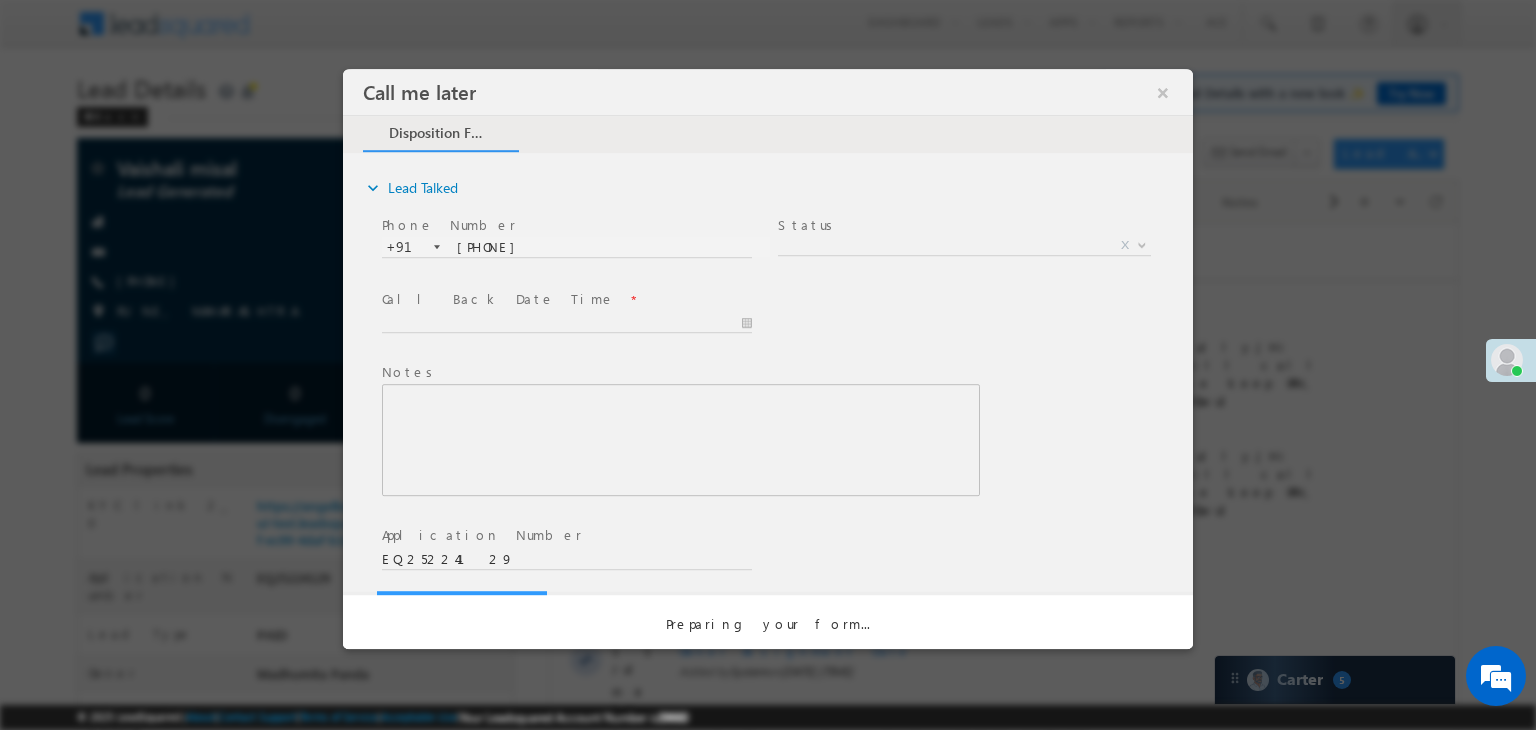 scroll, scrollTop: 0, scrollLeft: 0, axis: both 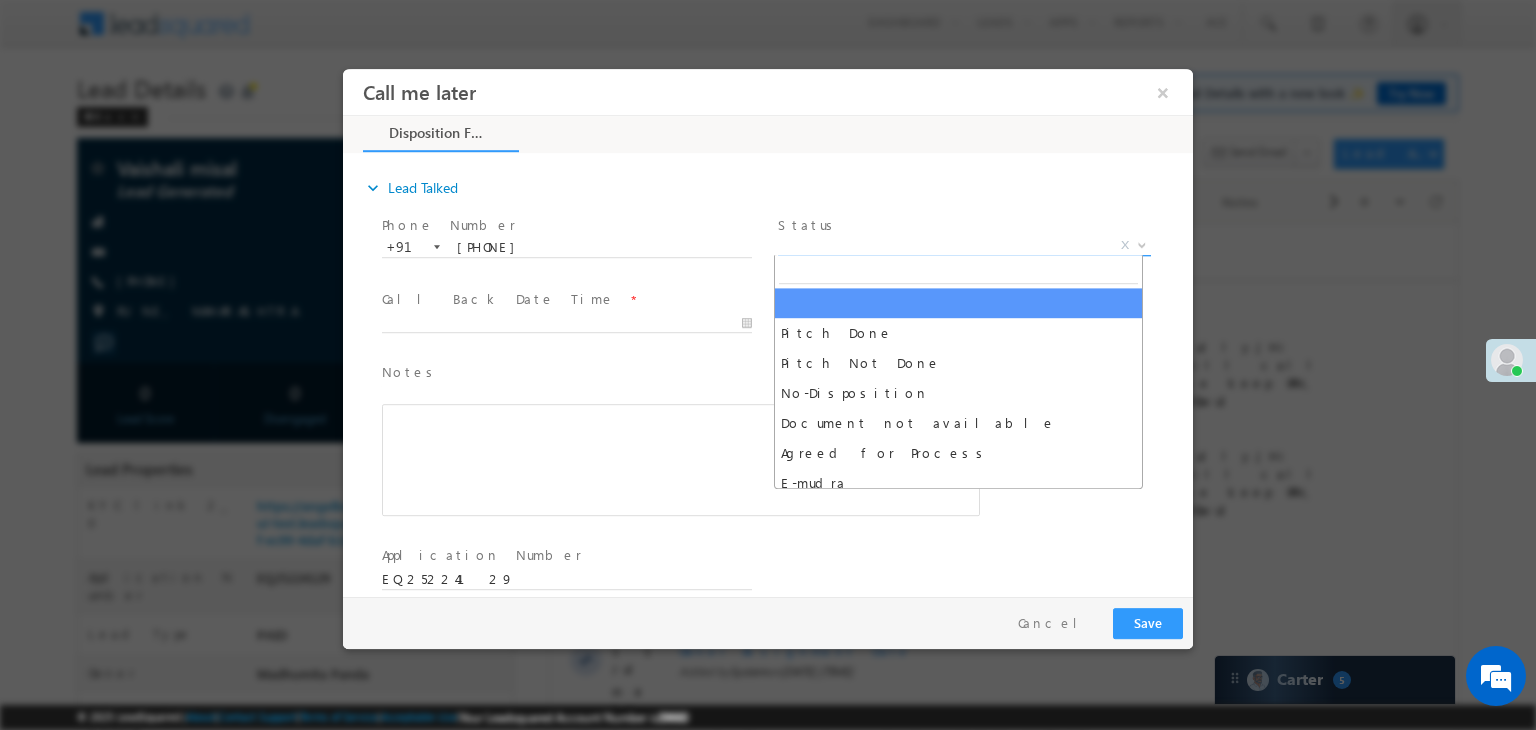 click on "X" at bounding box center [964, 246] 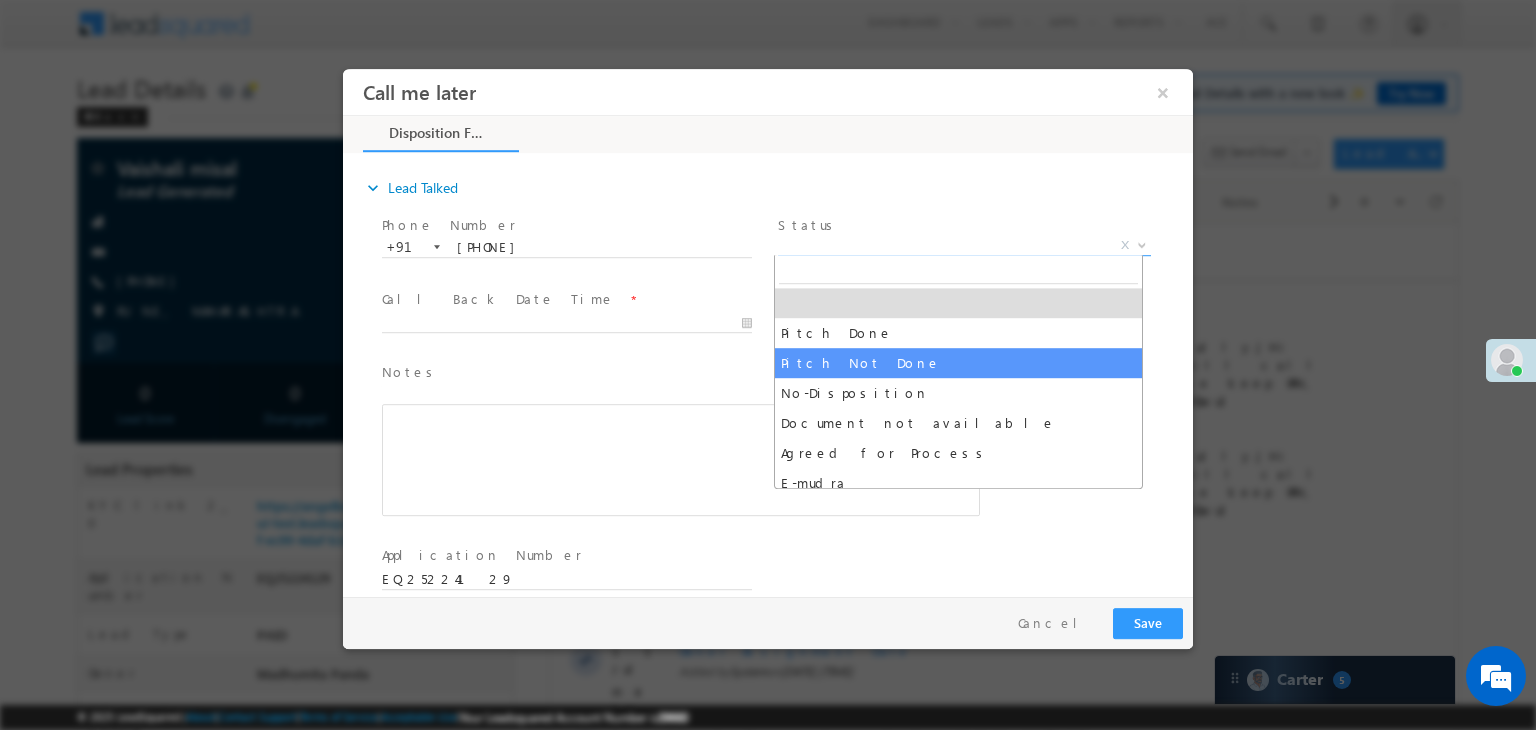 select on "Pitch Not Done" 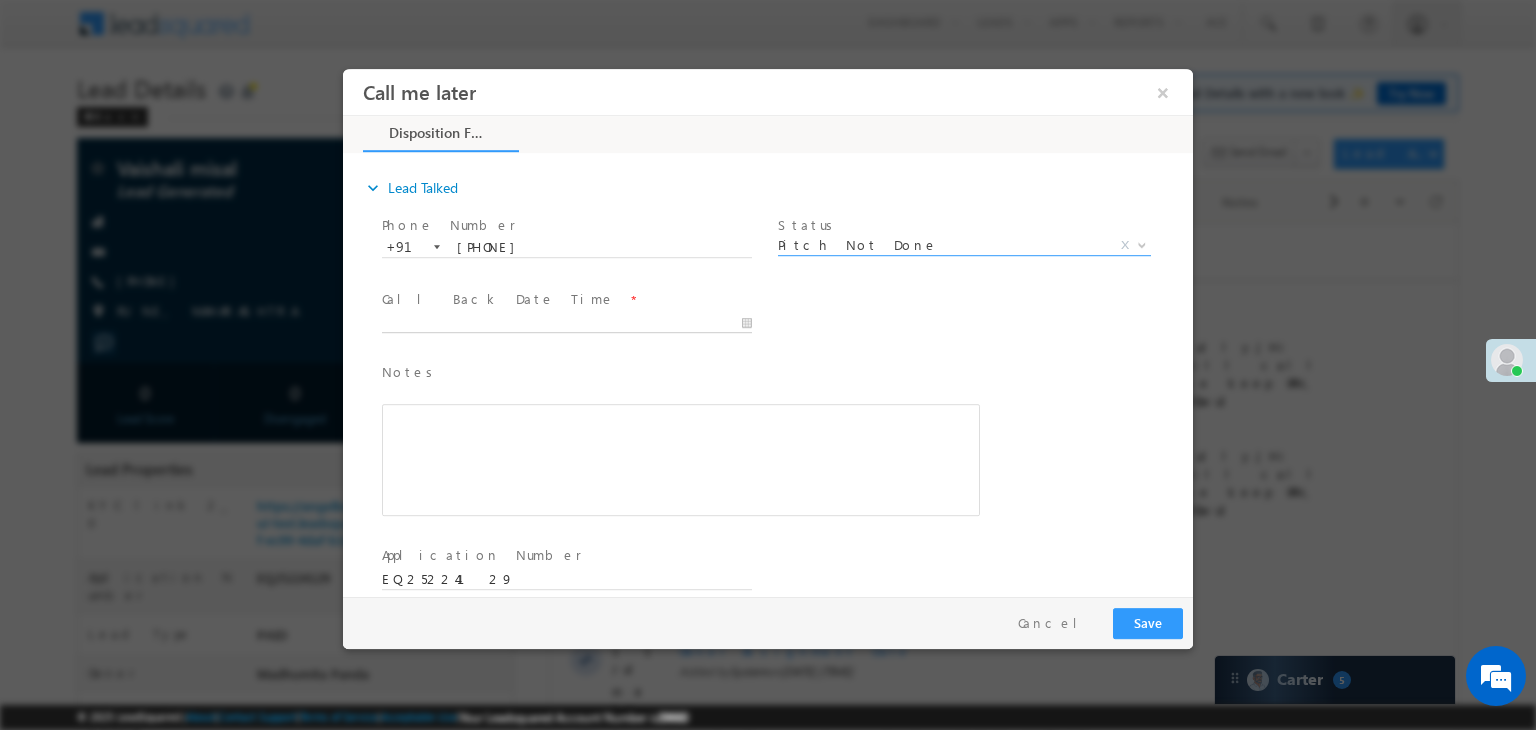 type on "[DATE] [TIME]" 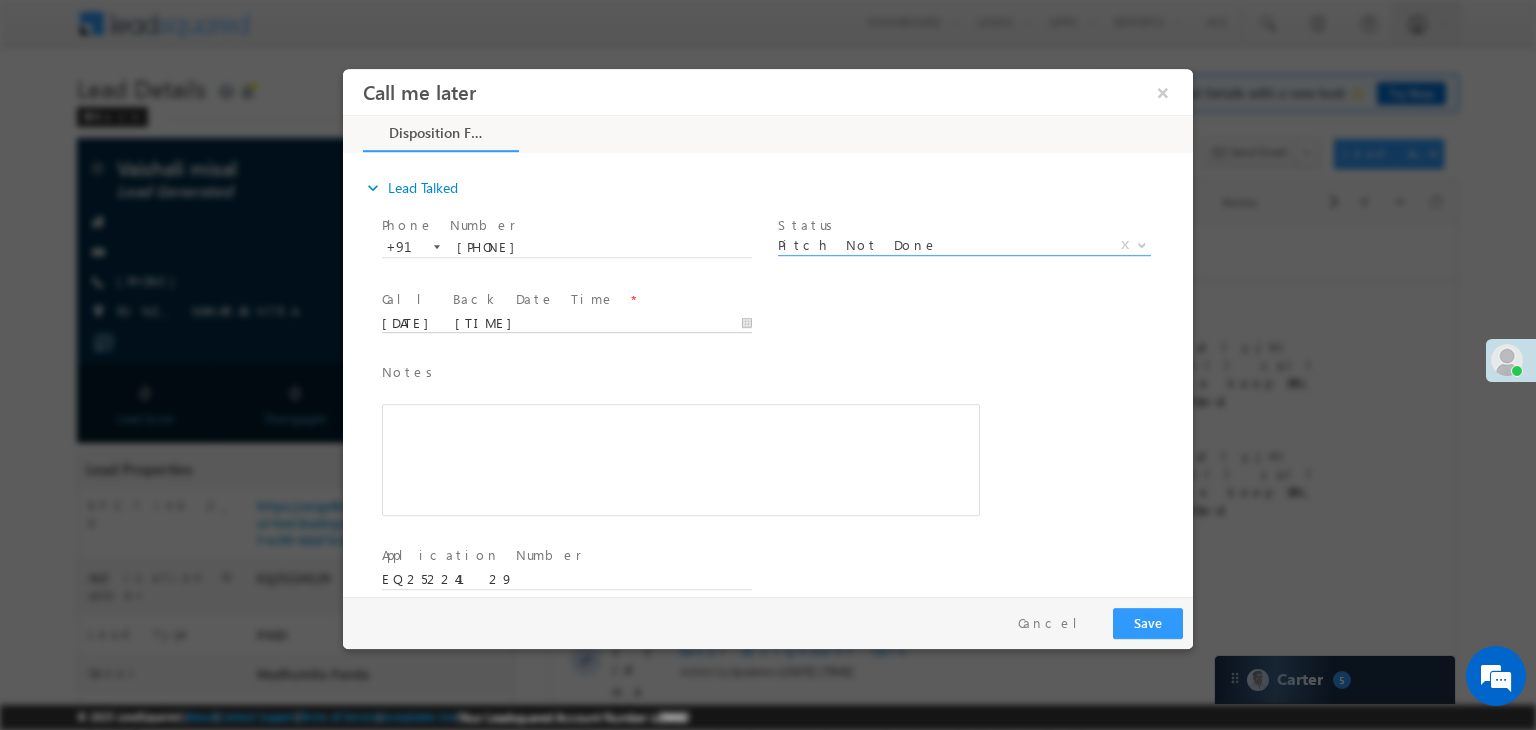 click on "[DATE] [TIME]" at bounding box center (567, 324) 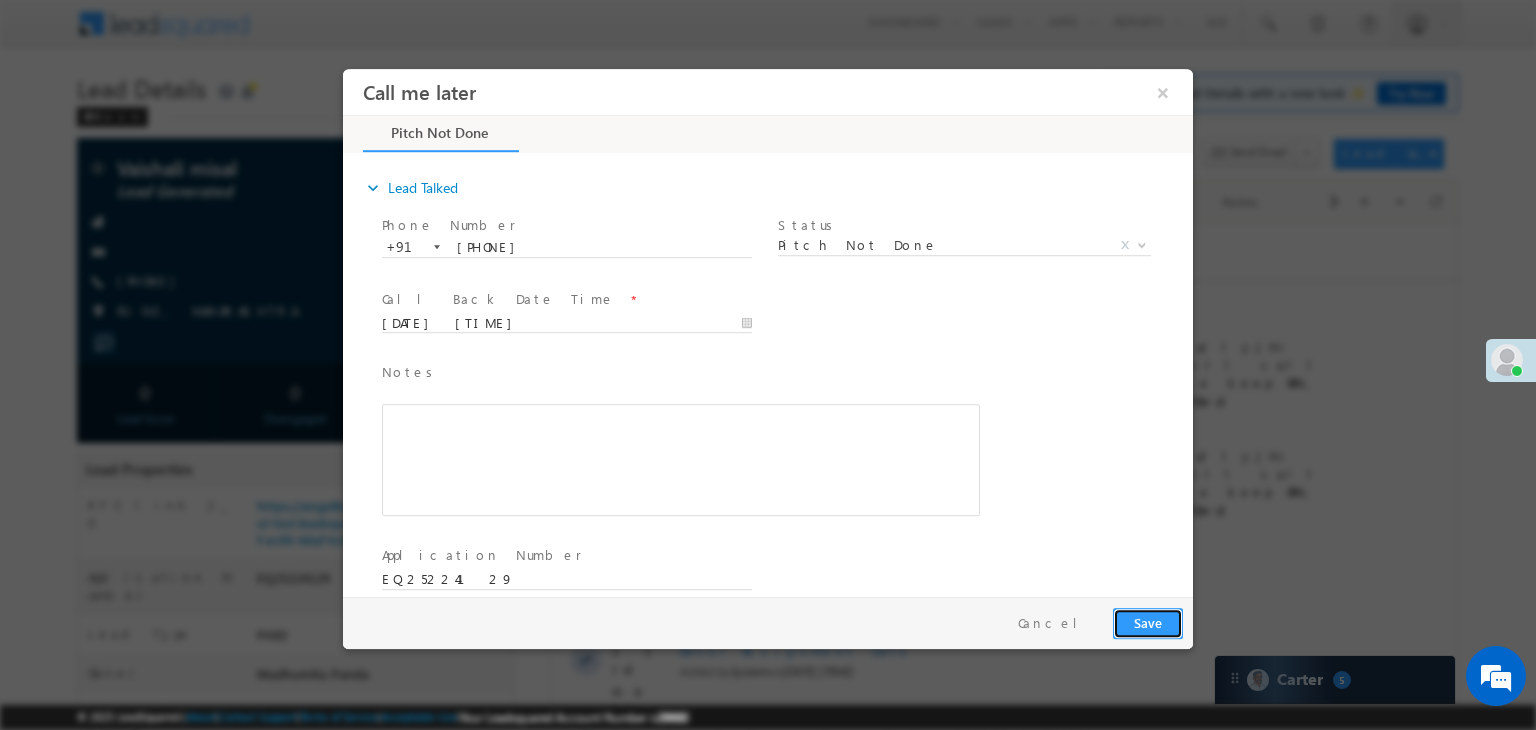 click on "Save" at bounding box center (1148, 623) 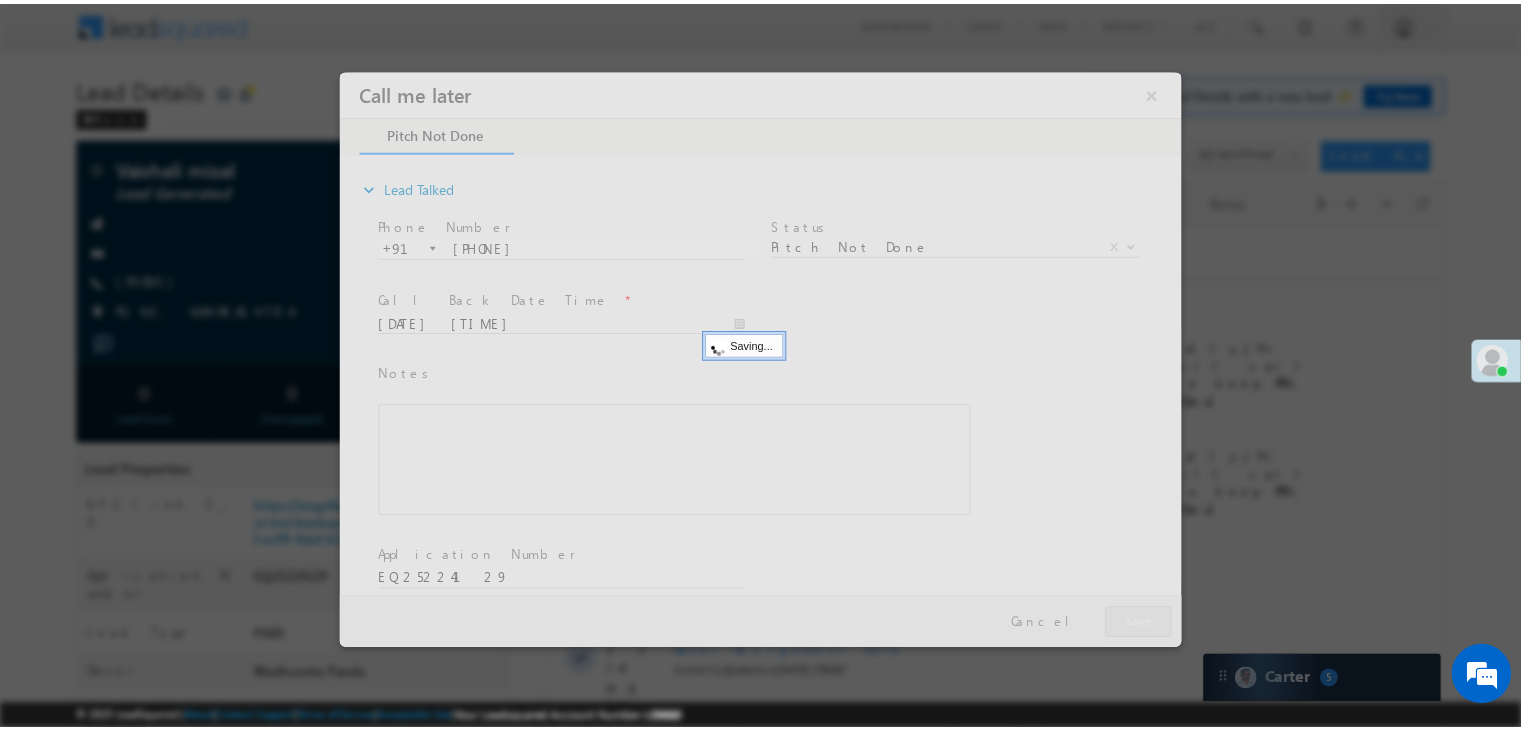 scroll, scrollTop: 0, scrollLeft: 0, axis: both 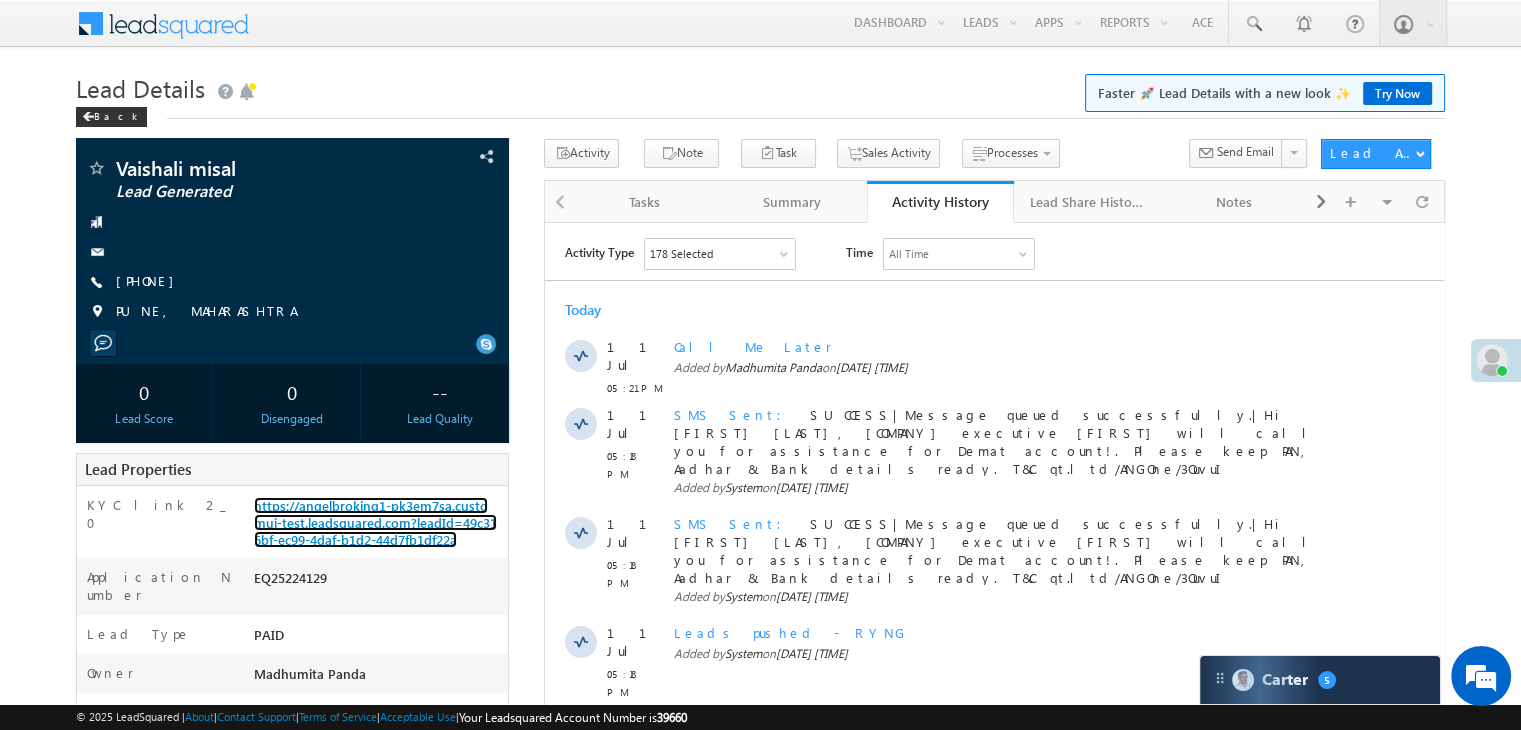 click on "https://angelbroking1-pk3em7sa.customui-test.leadsquared.com?leadId=49c316bf-ec99-4daf-b1d2-44d7fb1df22a" at bounding box center [375, 522] 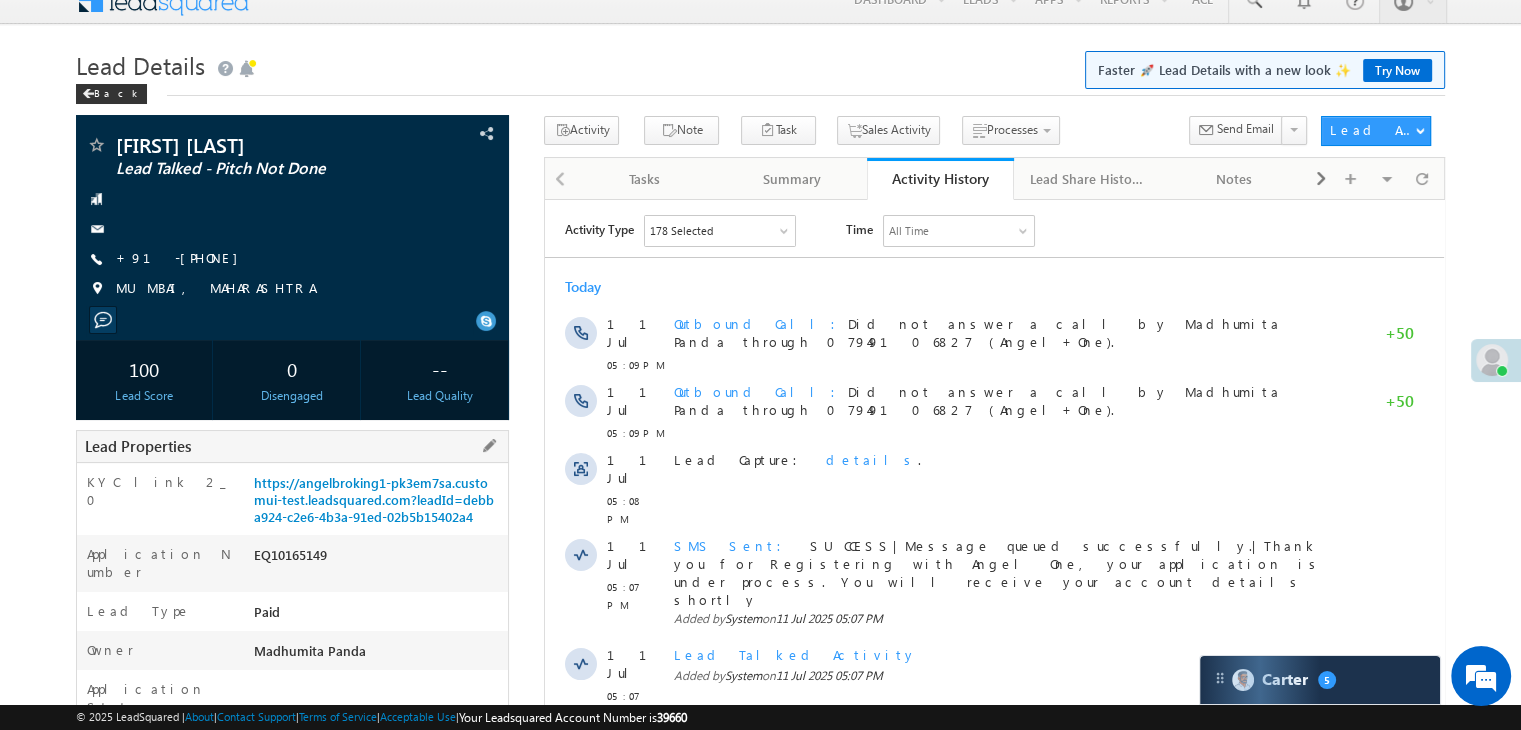 scroll, scrollTop: 0, scrollLeft: 0, axis: both 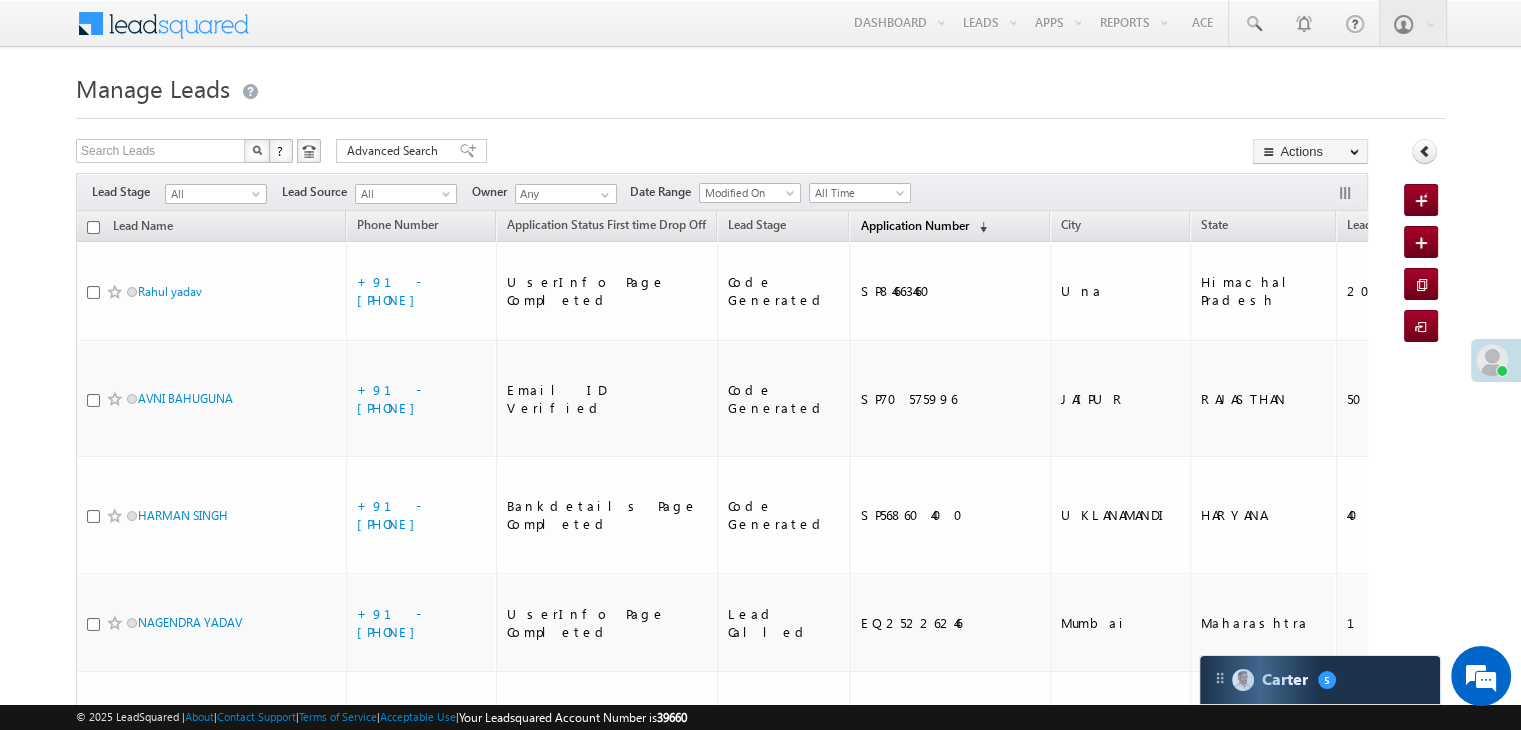 click on "Application Number" at bounding box center [914, 225] 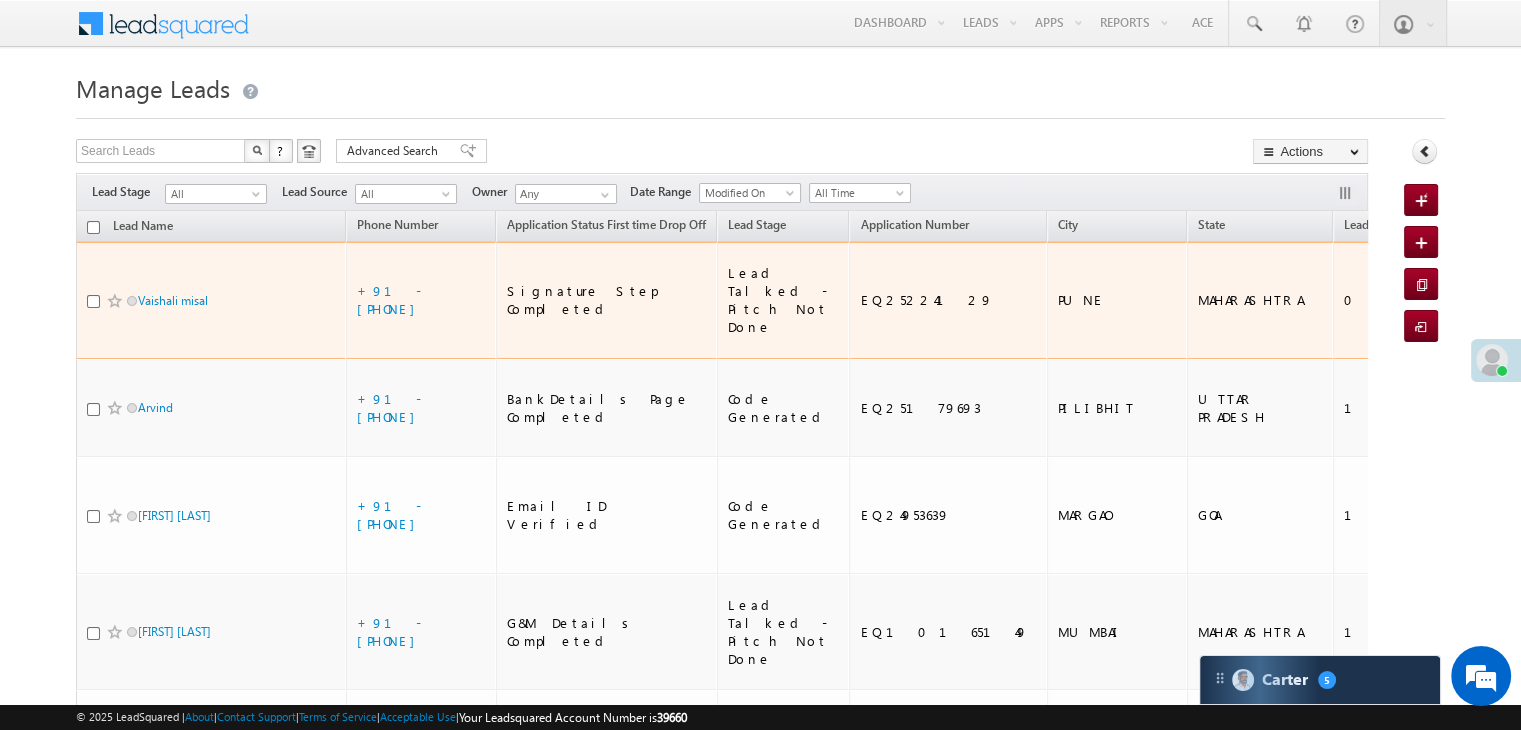 scroll, scrollTop: 0, scrollLeft: 0, axis: both 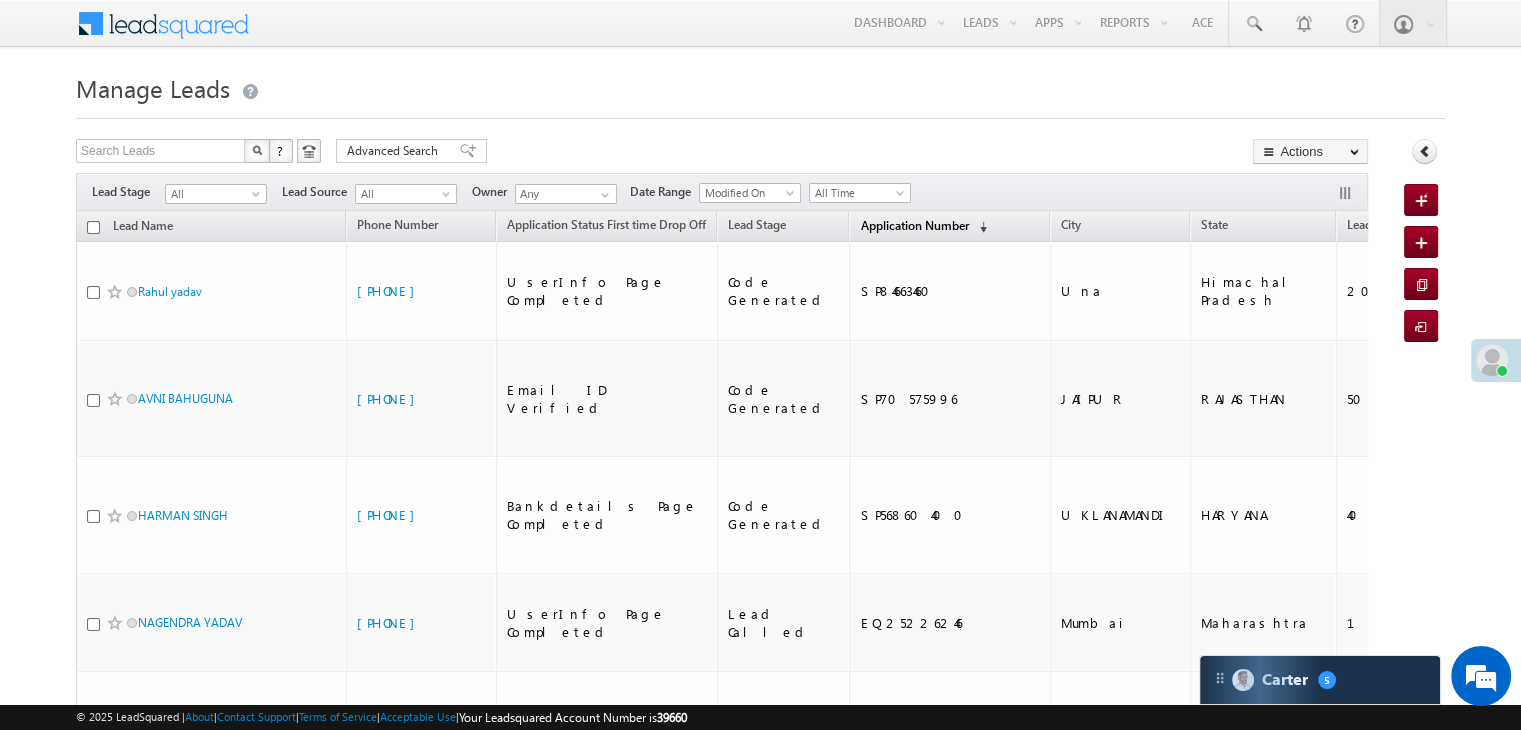 click on "Application Number" at bounding box center (914, 225) 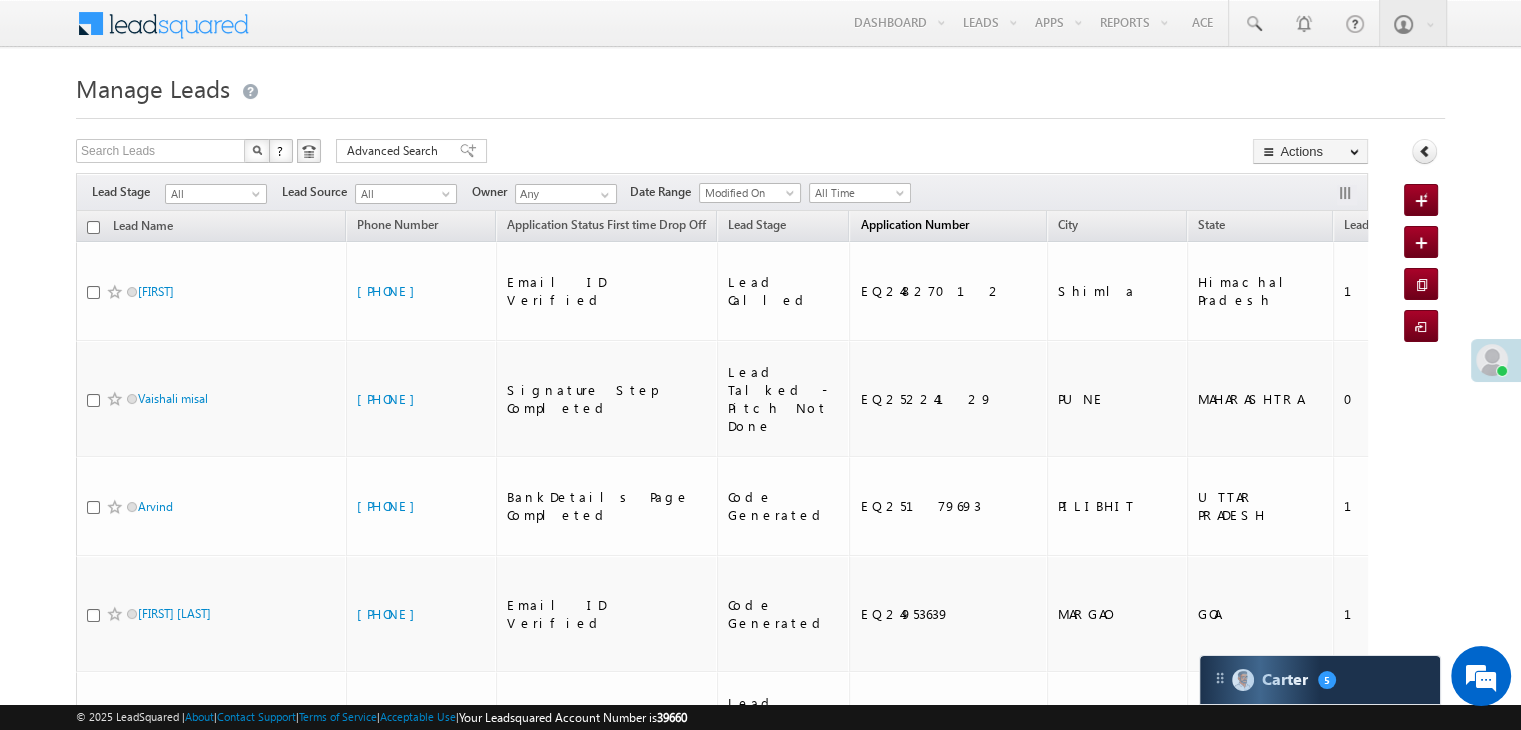 scroll, scrollTop: 0, scrollLeft: 0, axis: both 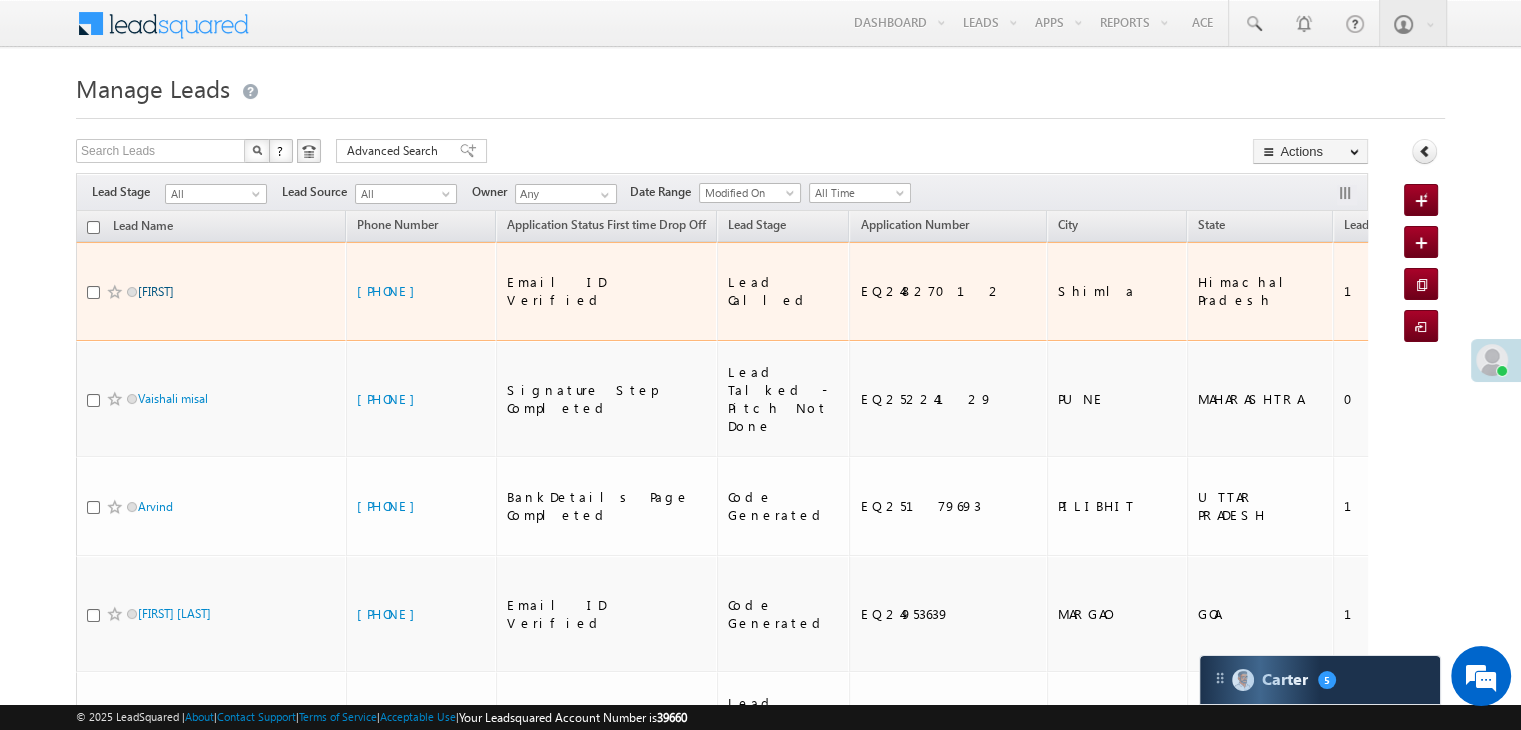 click on "[FIRST]" at bounding box center [156, 291] 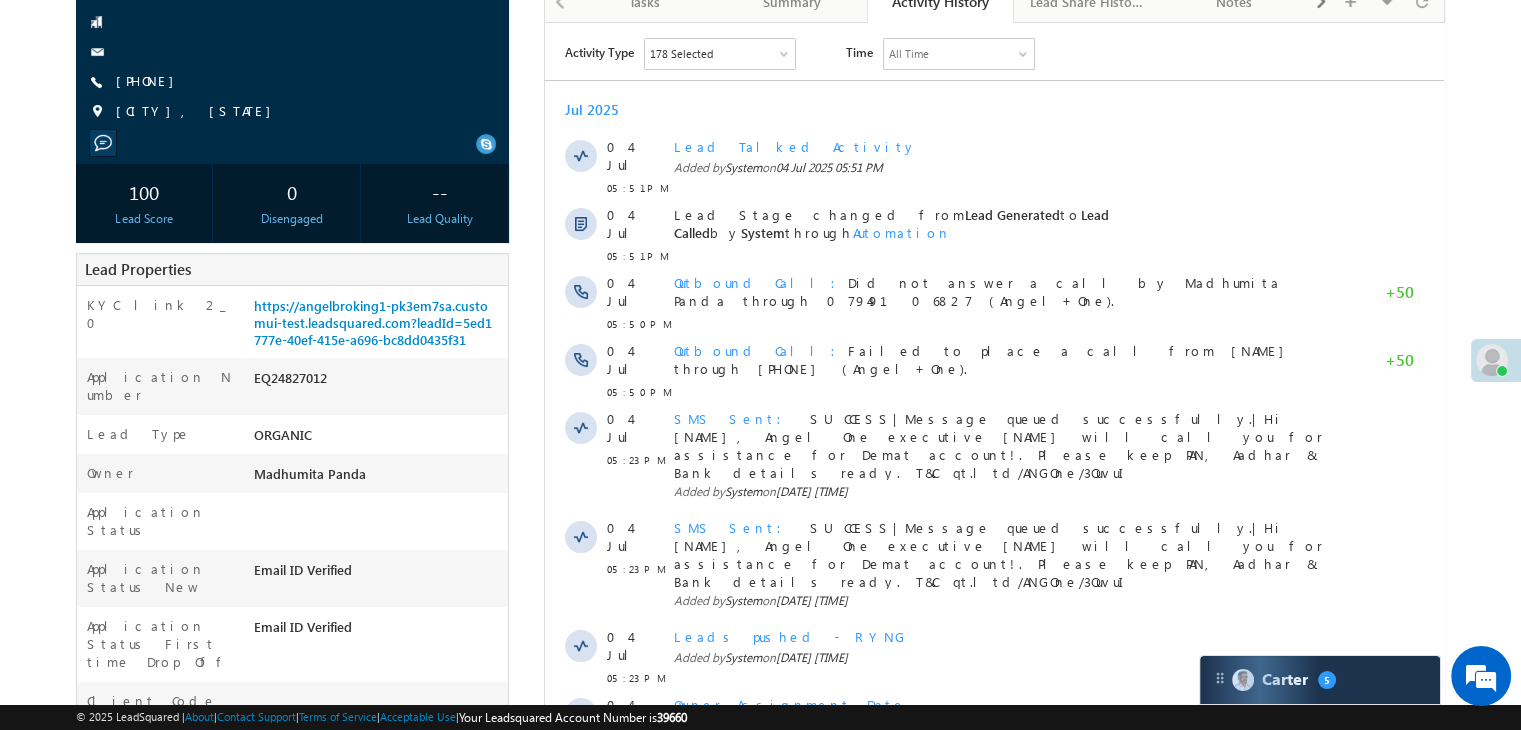 scroll, scrollTop: 0, scrollLeft: 0, axis: both 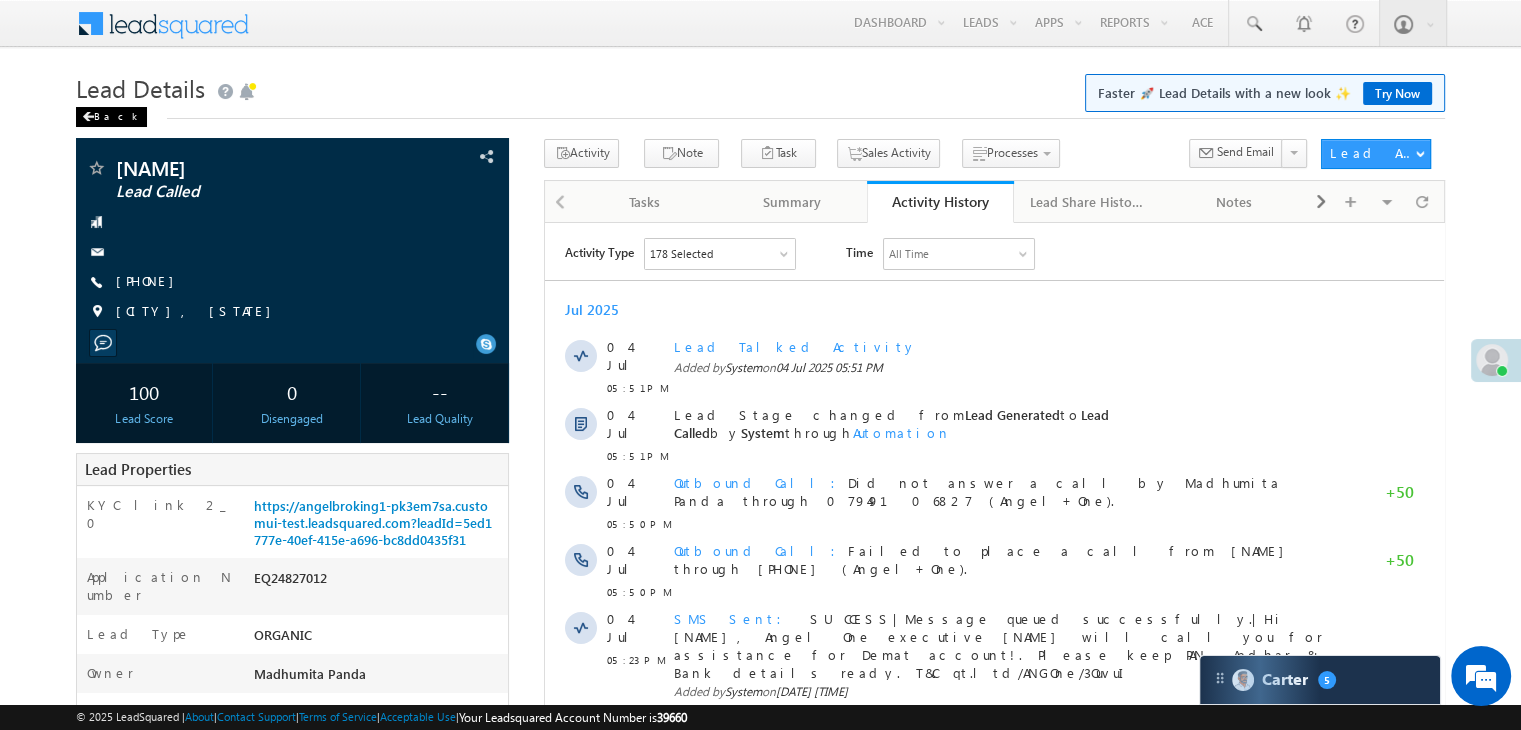 click on "Back" at bounding box center (111, 117) 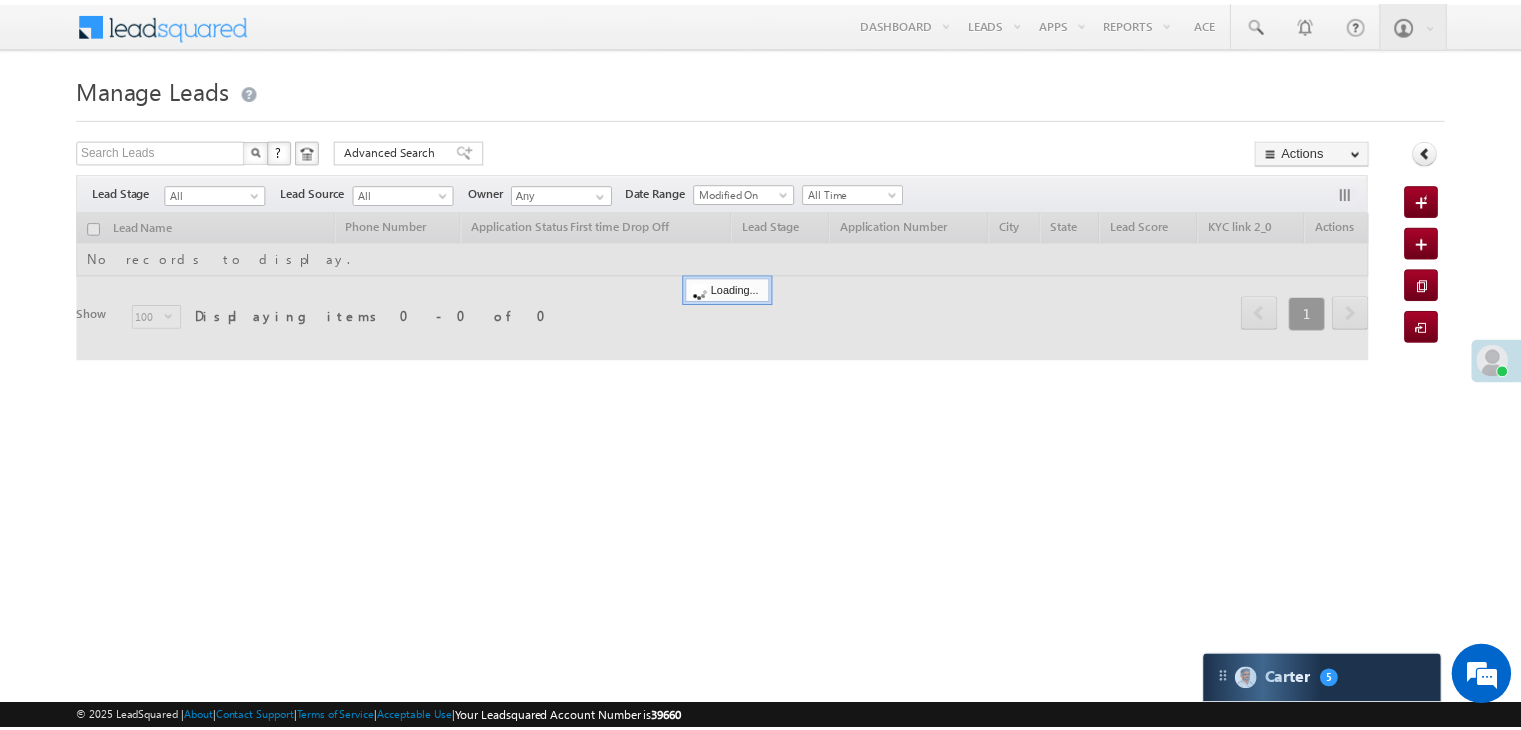 scroll, scrollTop: 0, scrollLeft: 0, axis: both 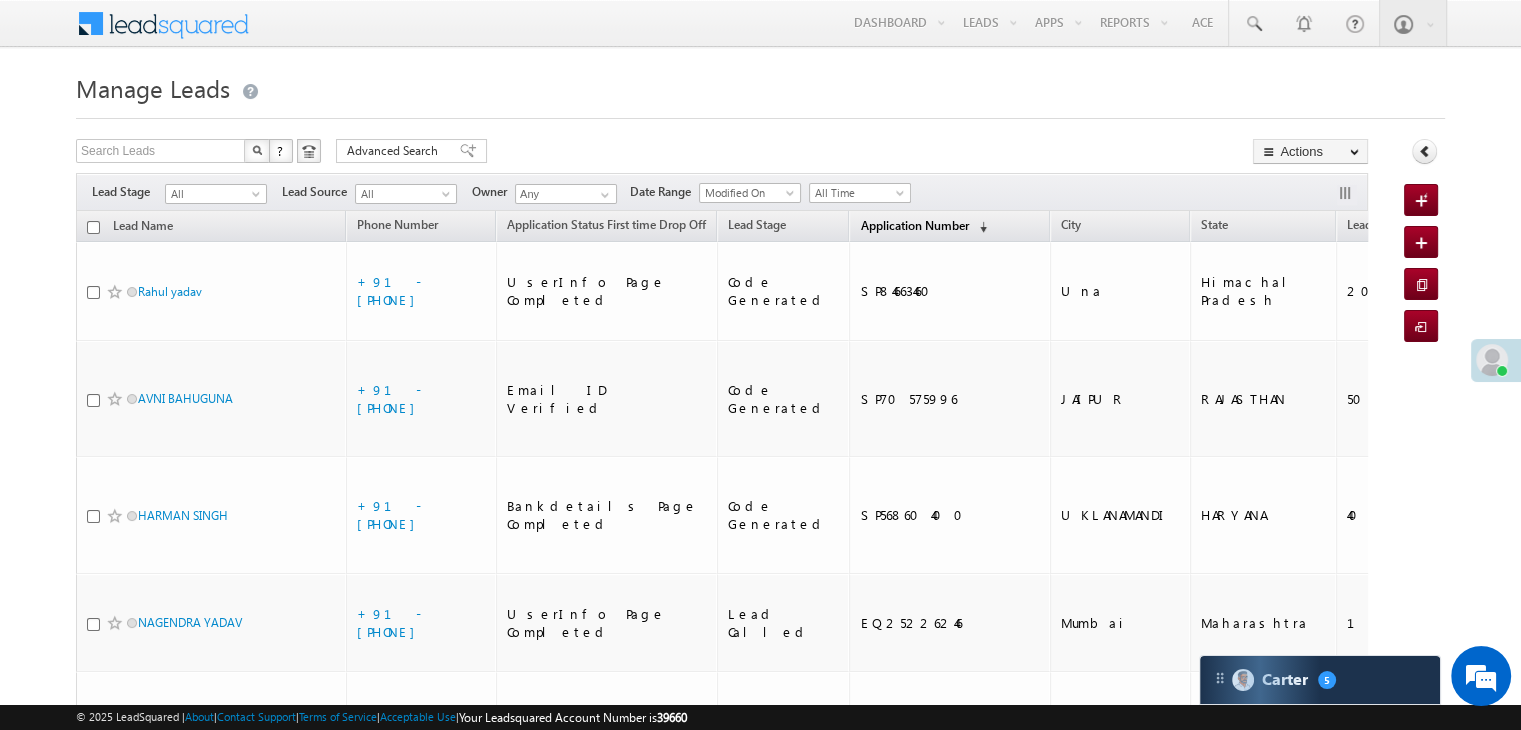 click on "Application Number" at bounding box center [914, 225] 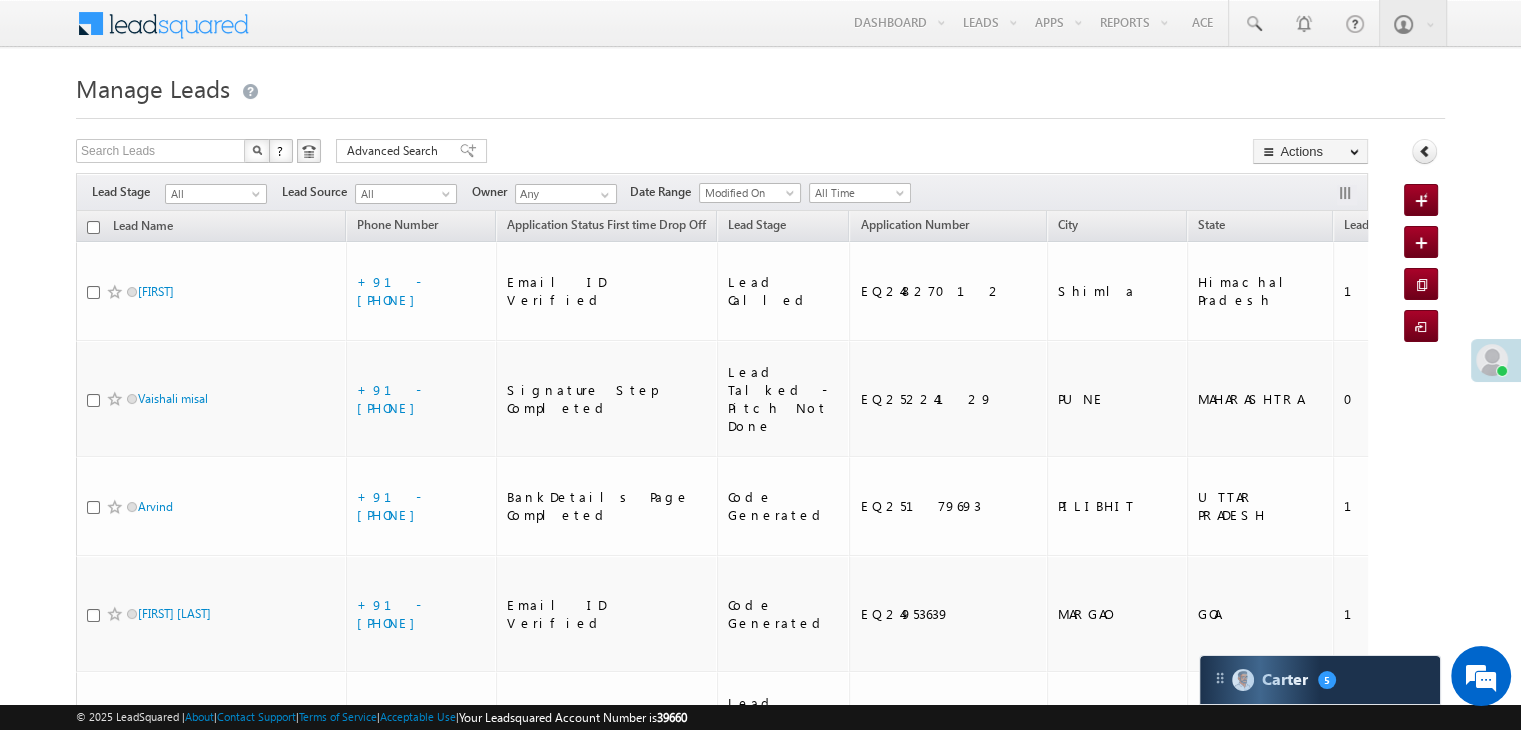 scroll, scrollTop: 0, scrollLeft: 0, axis: both 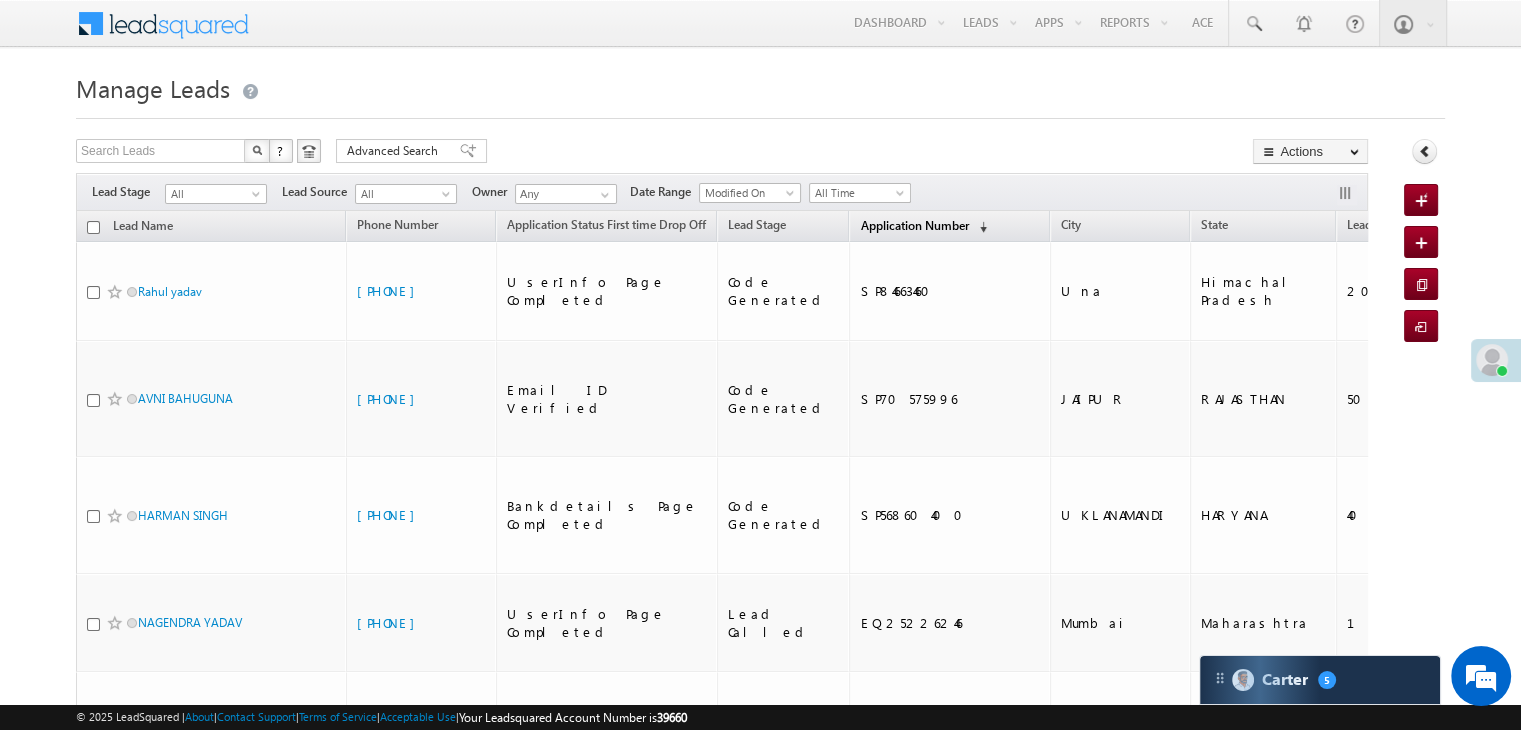 click on "Application Number" at bounding box center [914, 225] 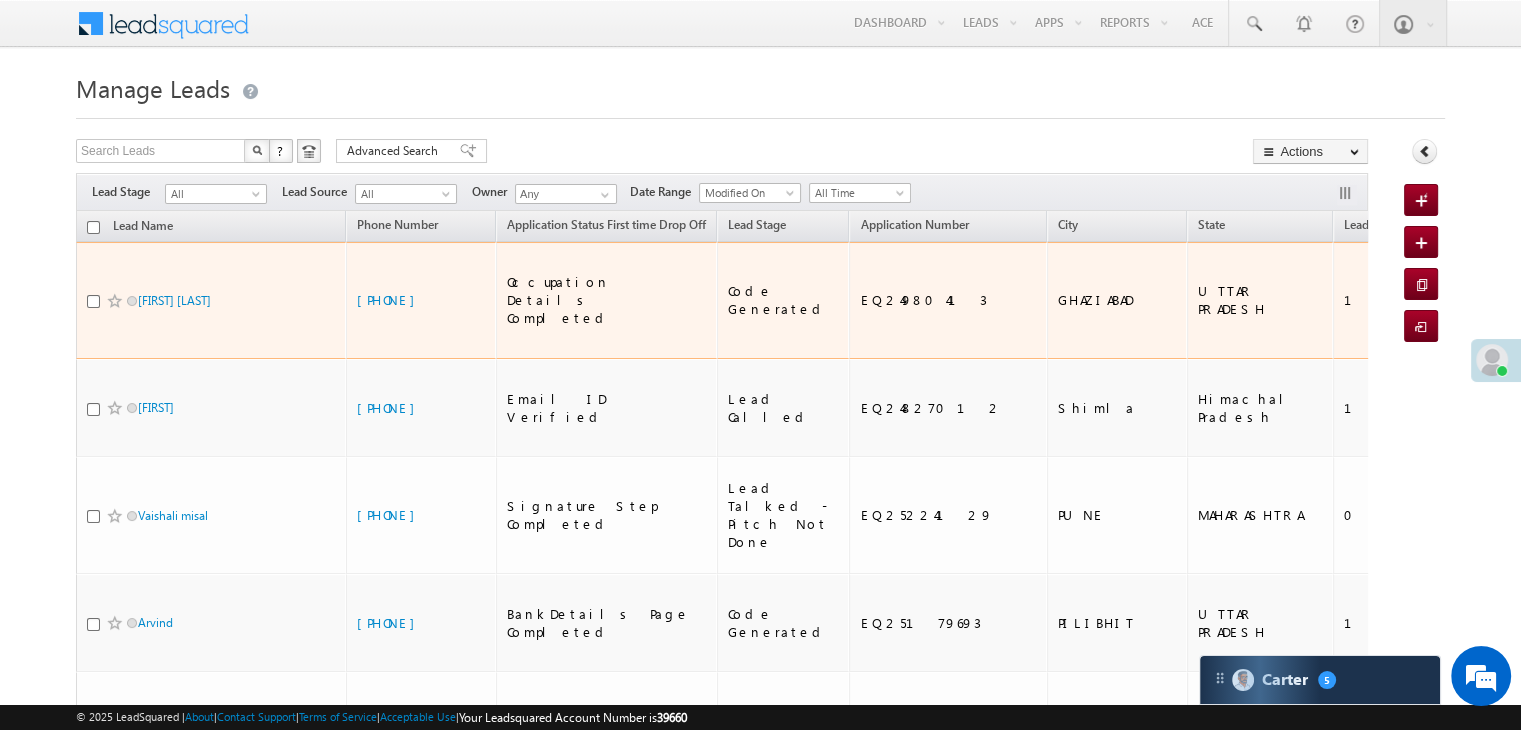 scroll, scrollTop: 0, scrollLeft: 0, axis: both 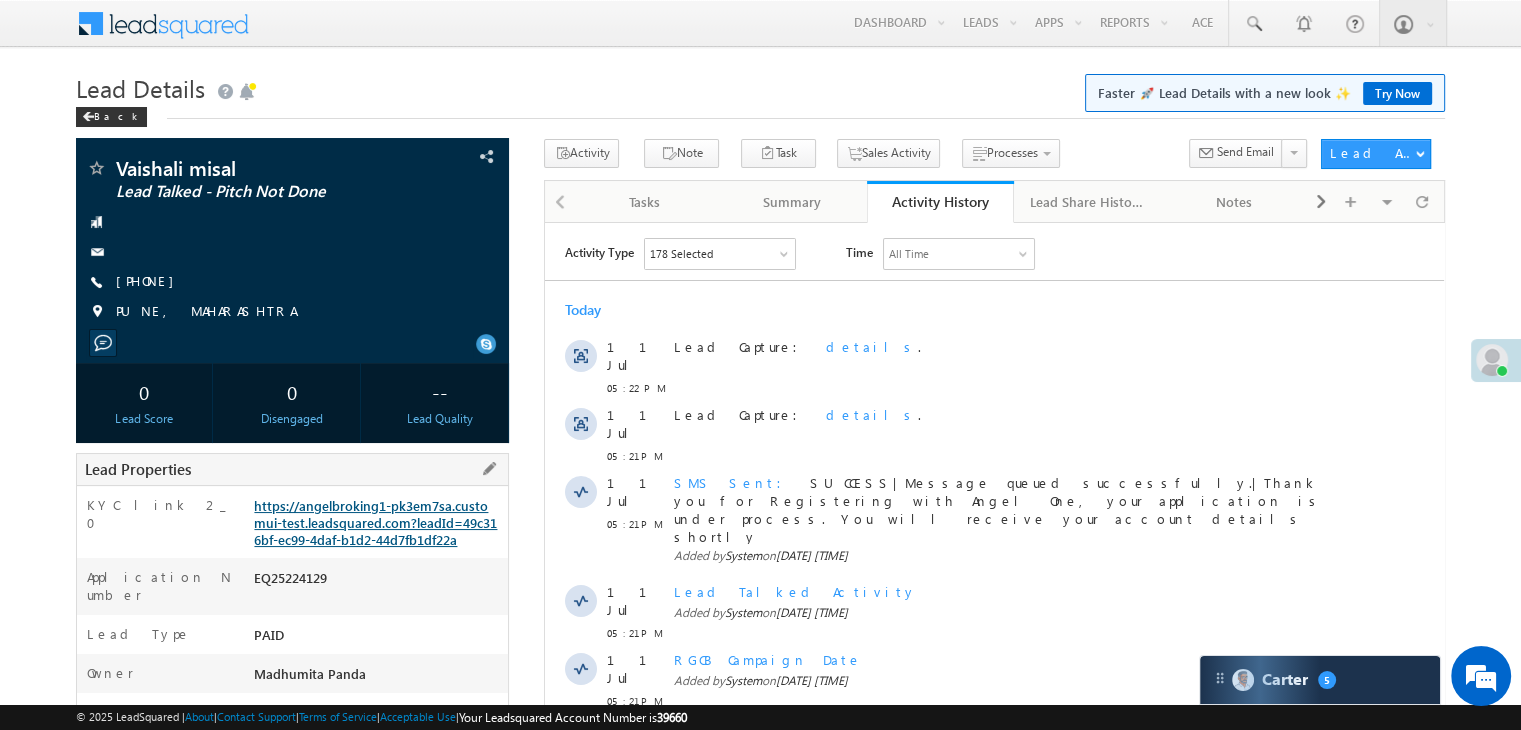 click on "https://angelbroking1-pk3em7sa.customui-test.leadsquared.com?leadId=49c316bf-ec99-4daf-b1d2-44d7fb1df22a" at bounding box center [375, 522] 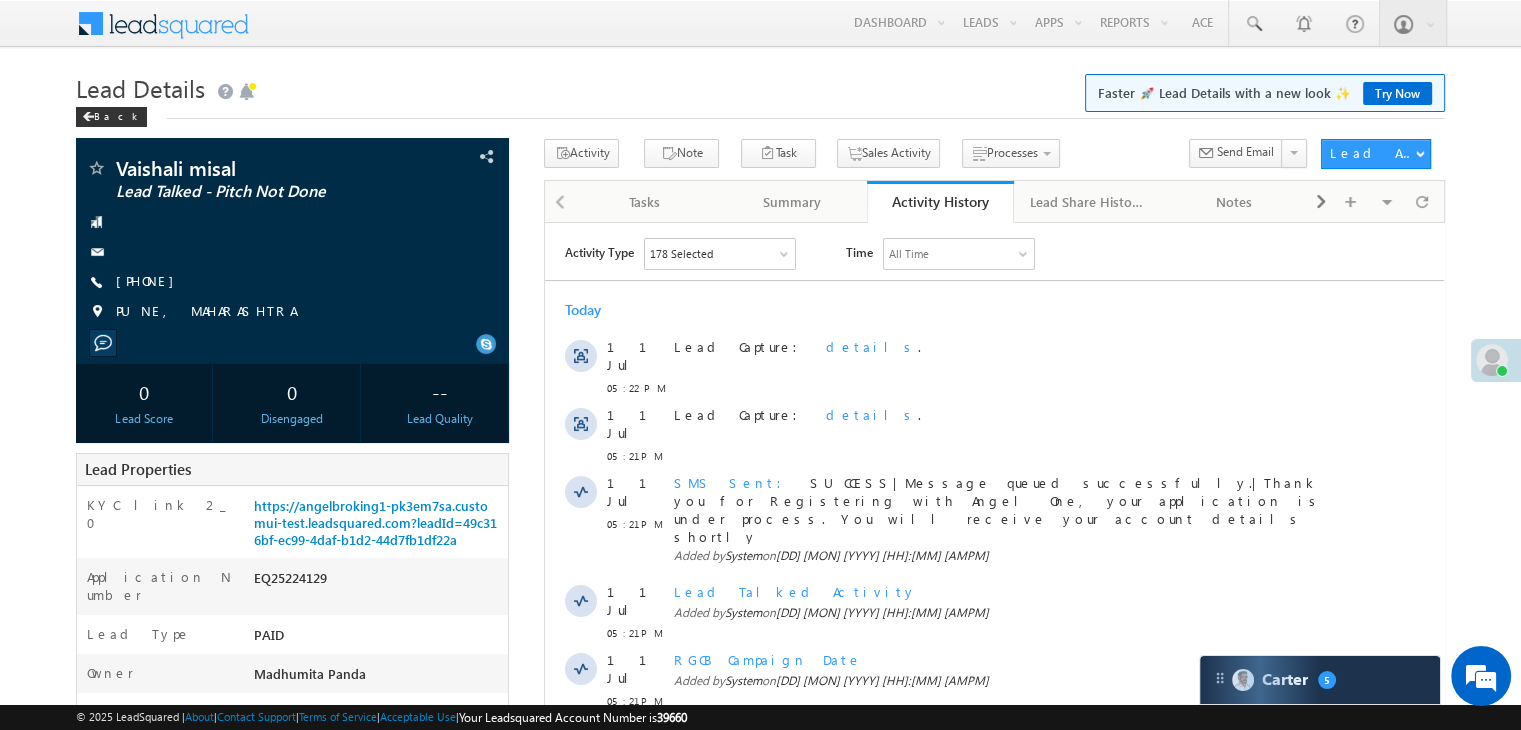scroll, scrollTop: 0, scrollLeft: 0, axis: both 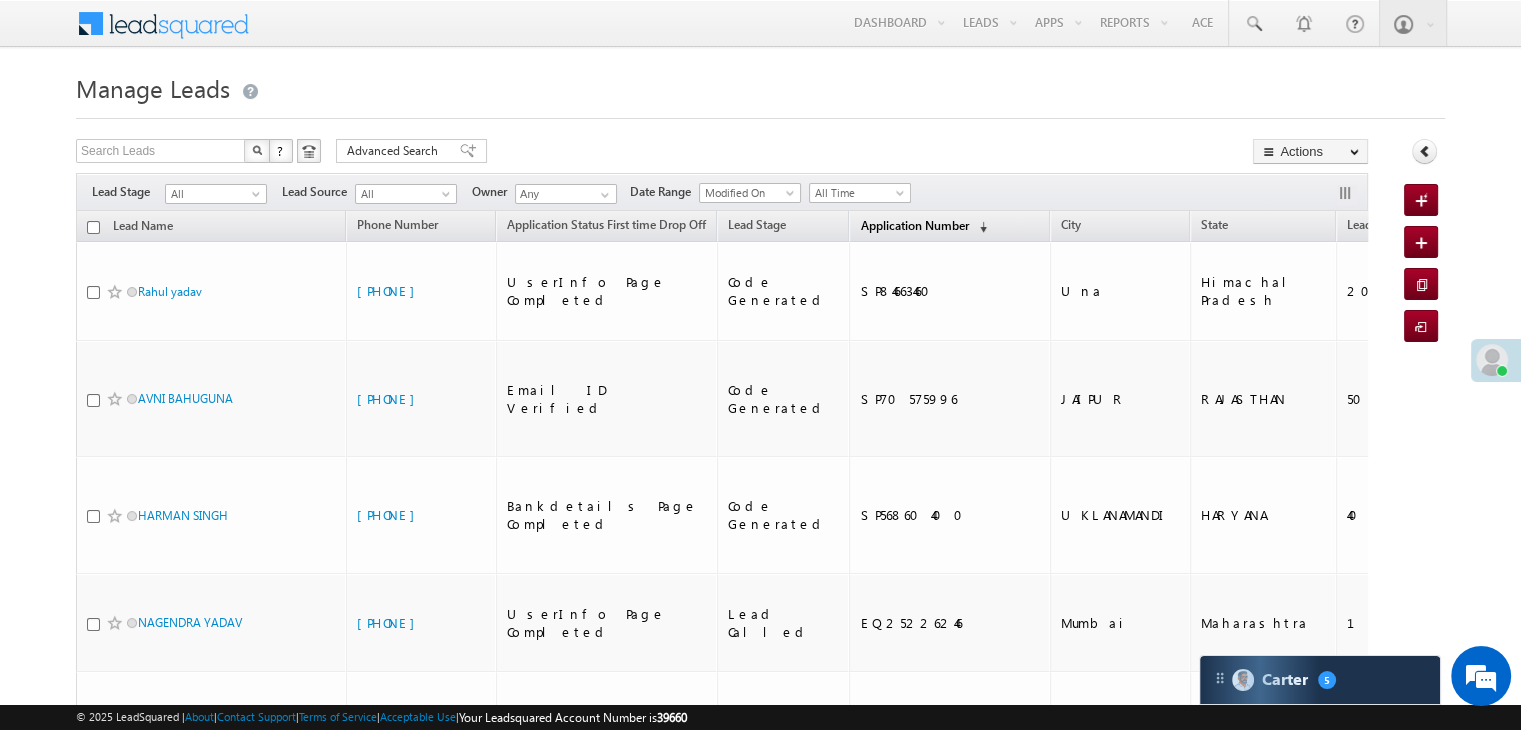 click on "Application Number" at bounding box center (914, 225) 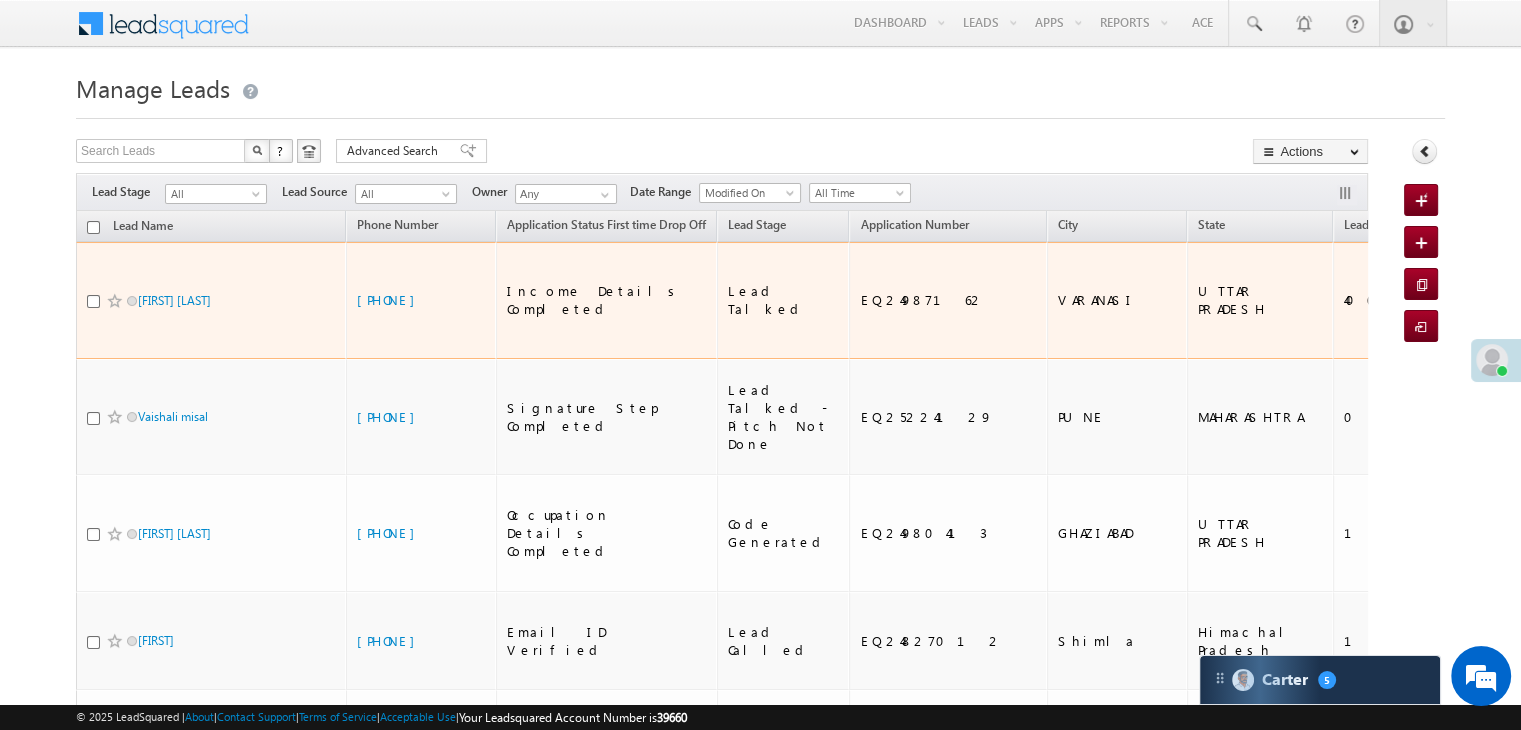 scroll, scrollTop: 0, scrollLeft: 0, axis: both 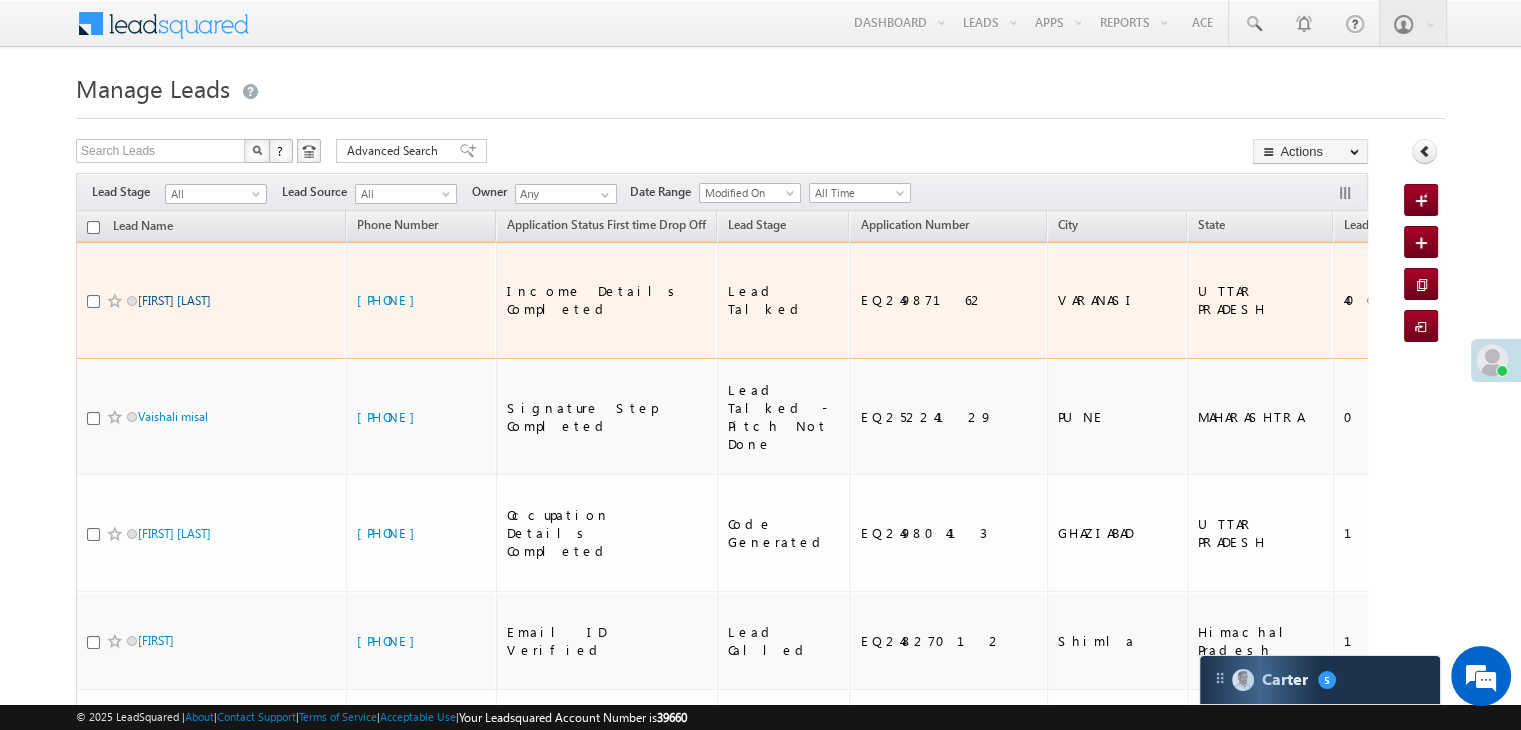 click on "[FIRST] [LAST]" at bounding box center (174, 300) 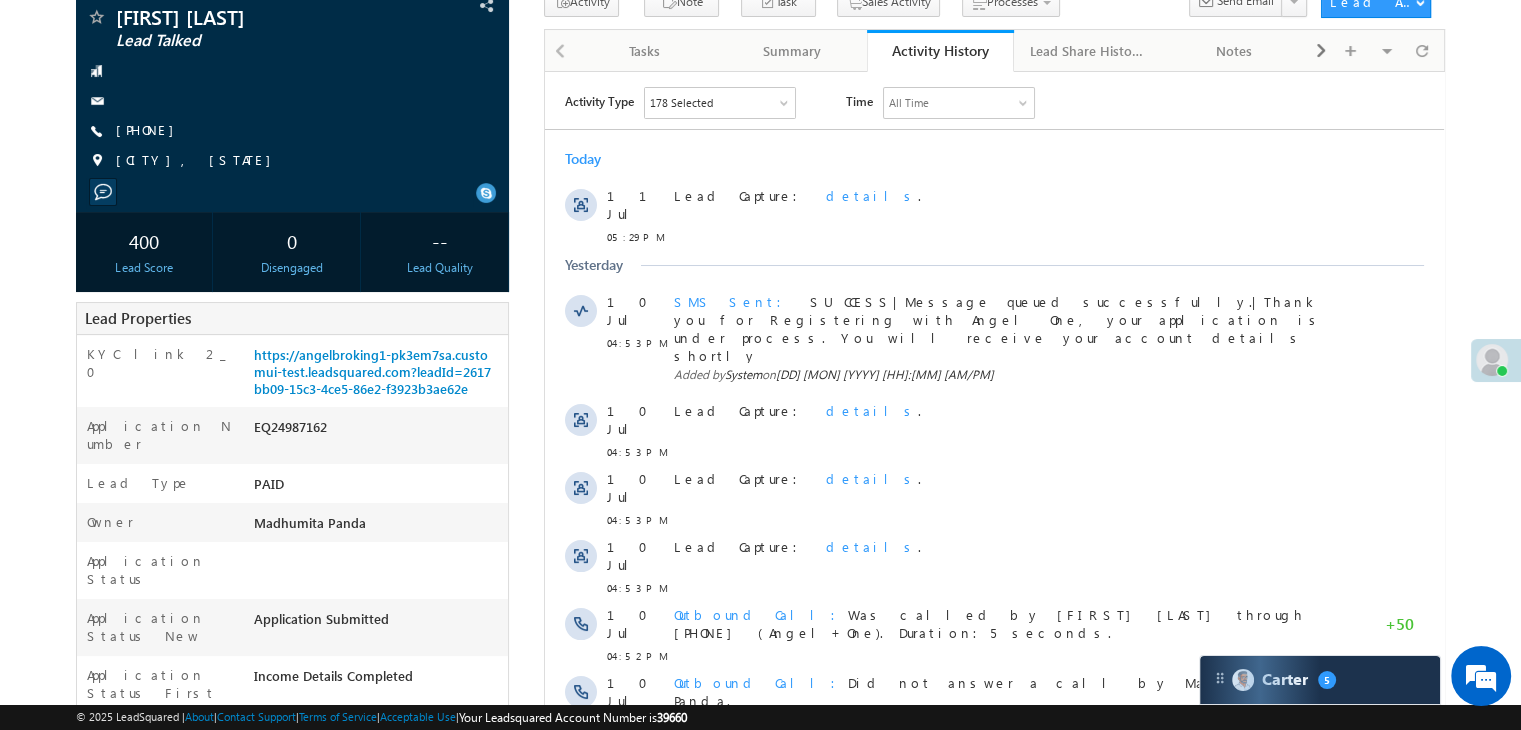 scroll, scrollTop: 0, scrollLeft: 0, axis: both 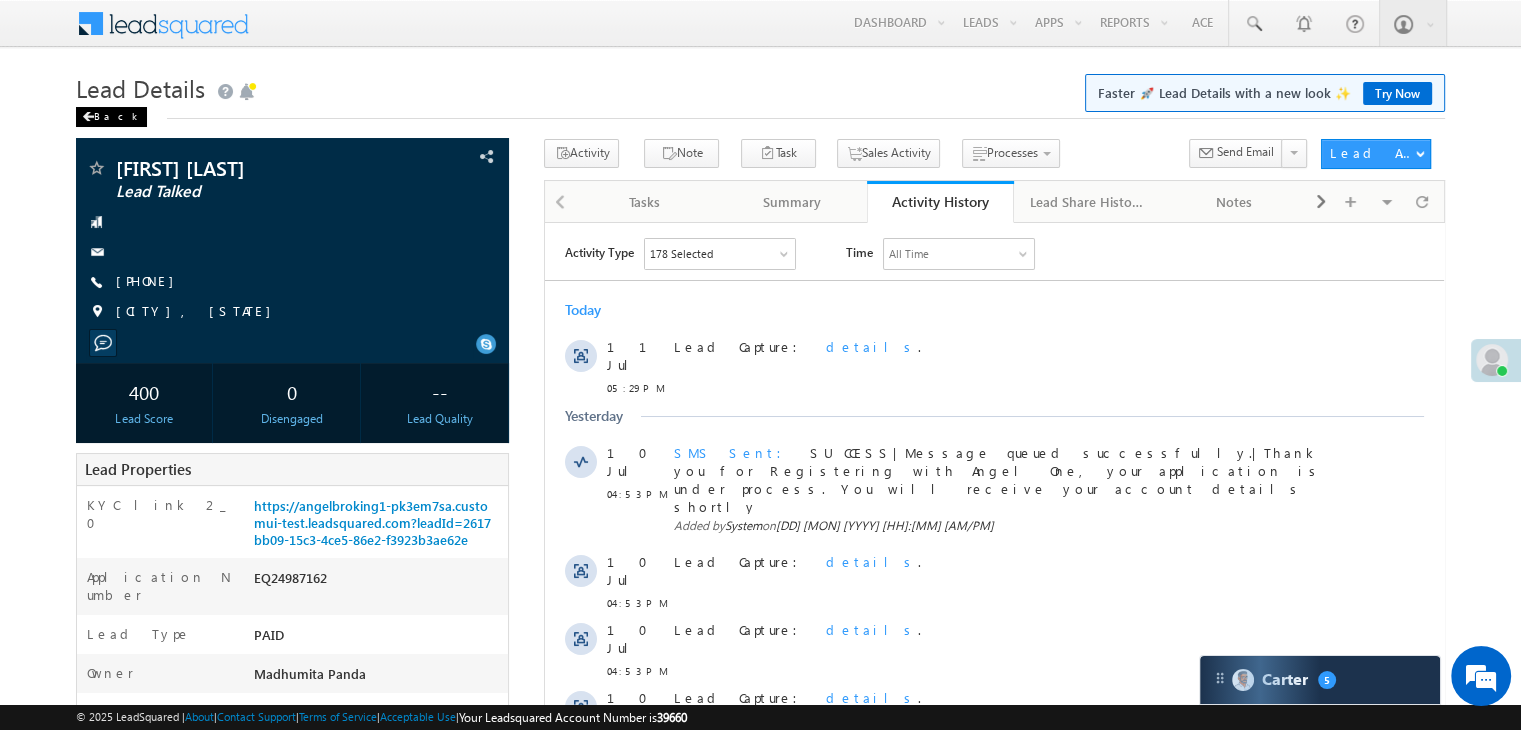 click at bounding box center (88, 117) 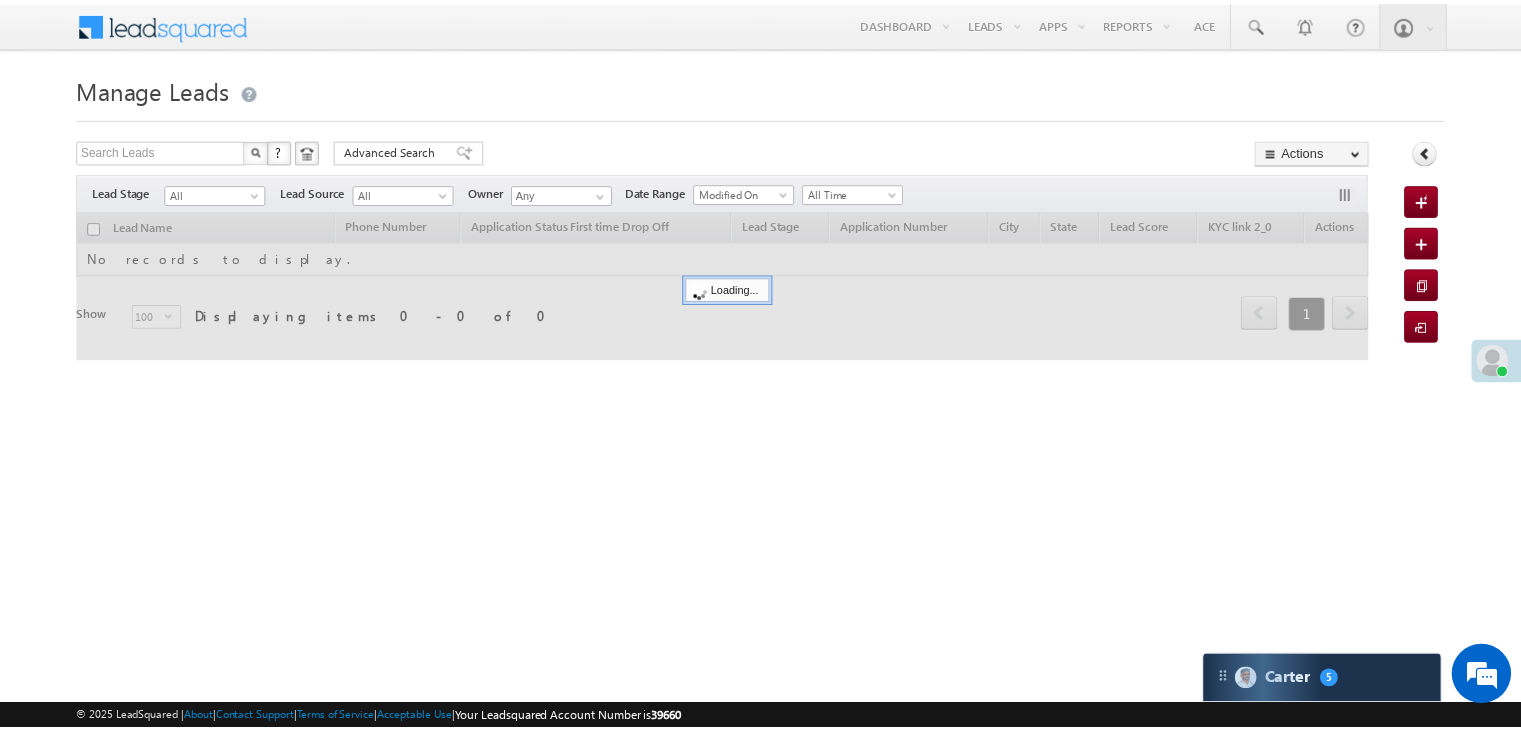 scroll, scrollTop: 0, scrollLeft: 0, axis: both 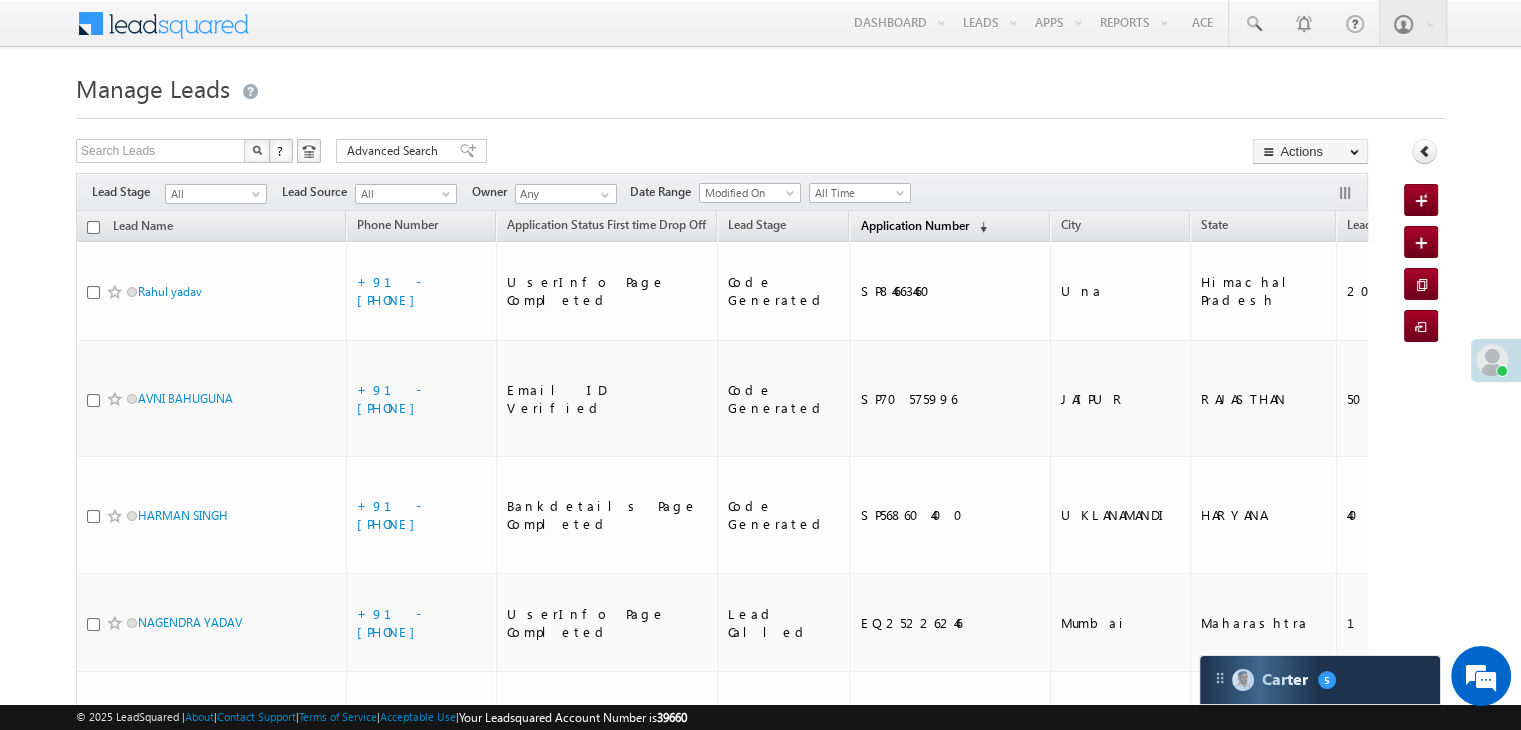 click on "Application Number" at bounding box center [914, 225] 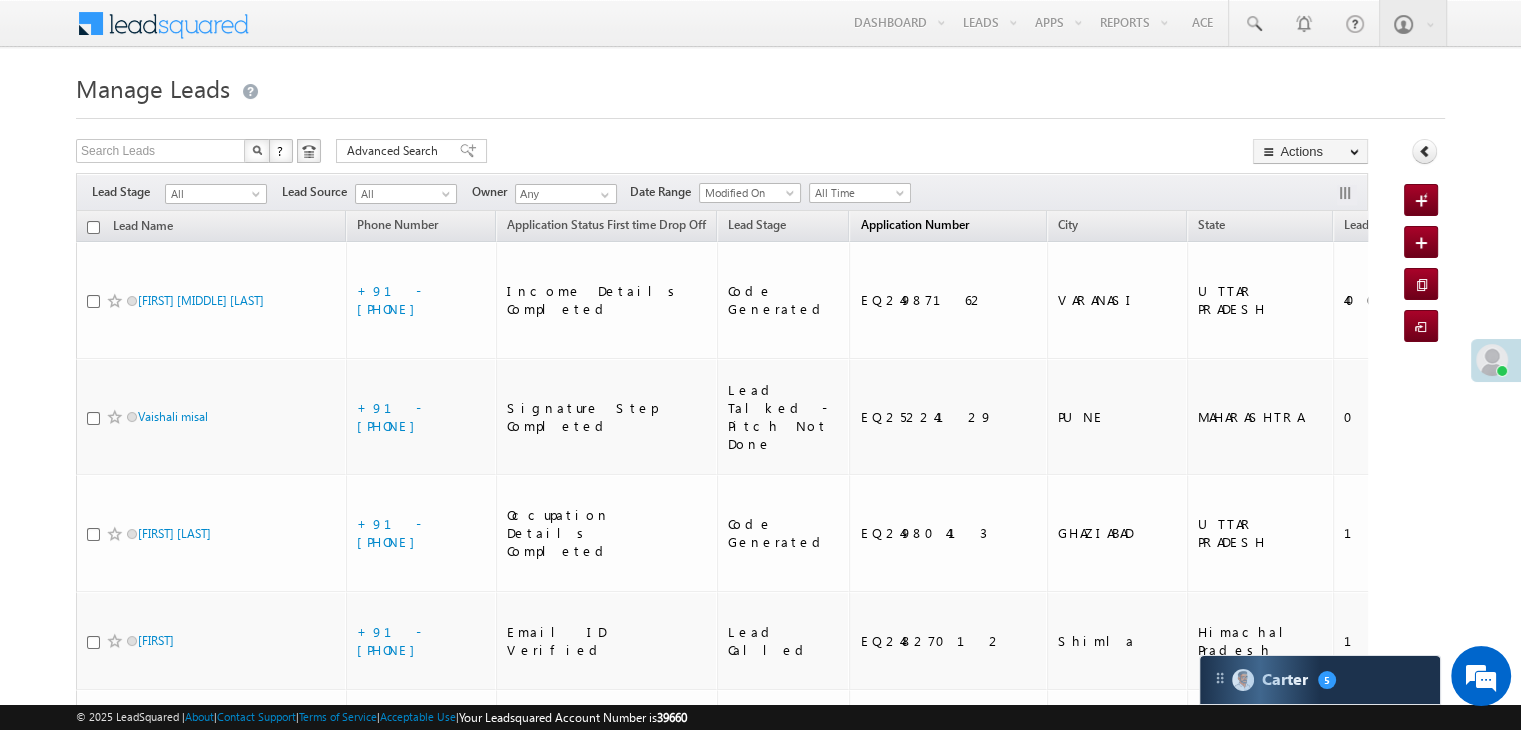 scroll, scrollTop: 0, scrollLeft: 0, axis: both 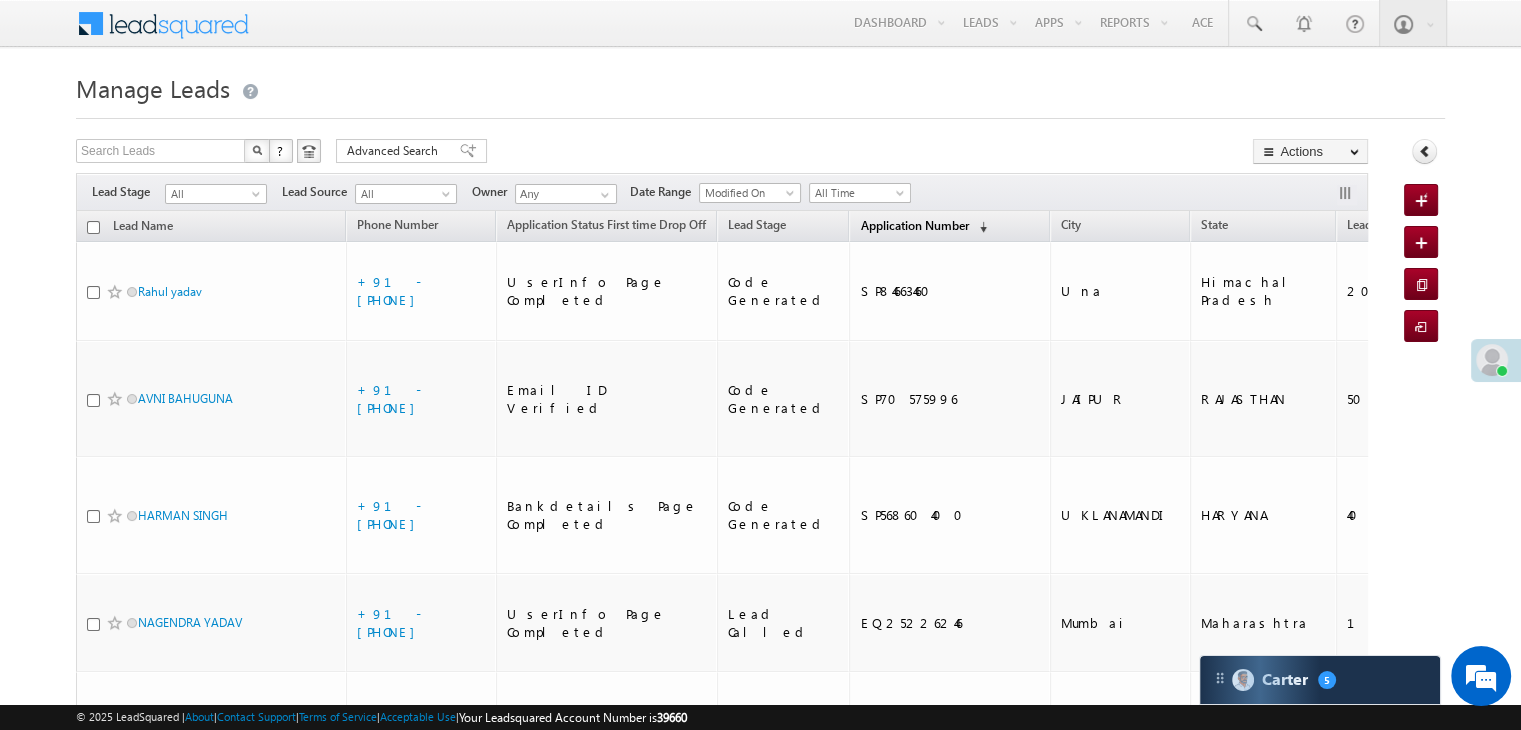click on "Application Number" at bounding box center (914, 225) 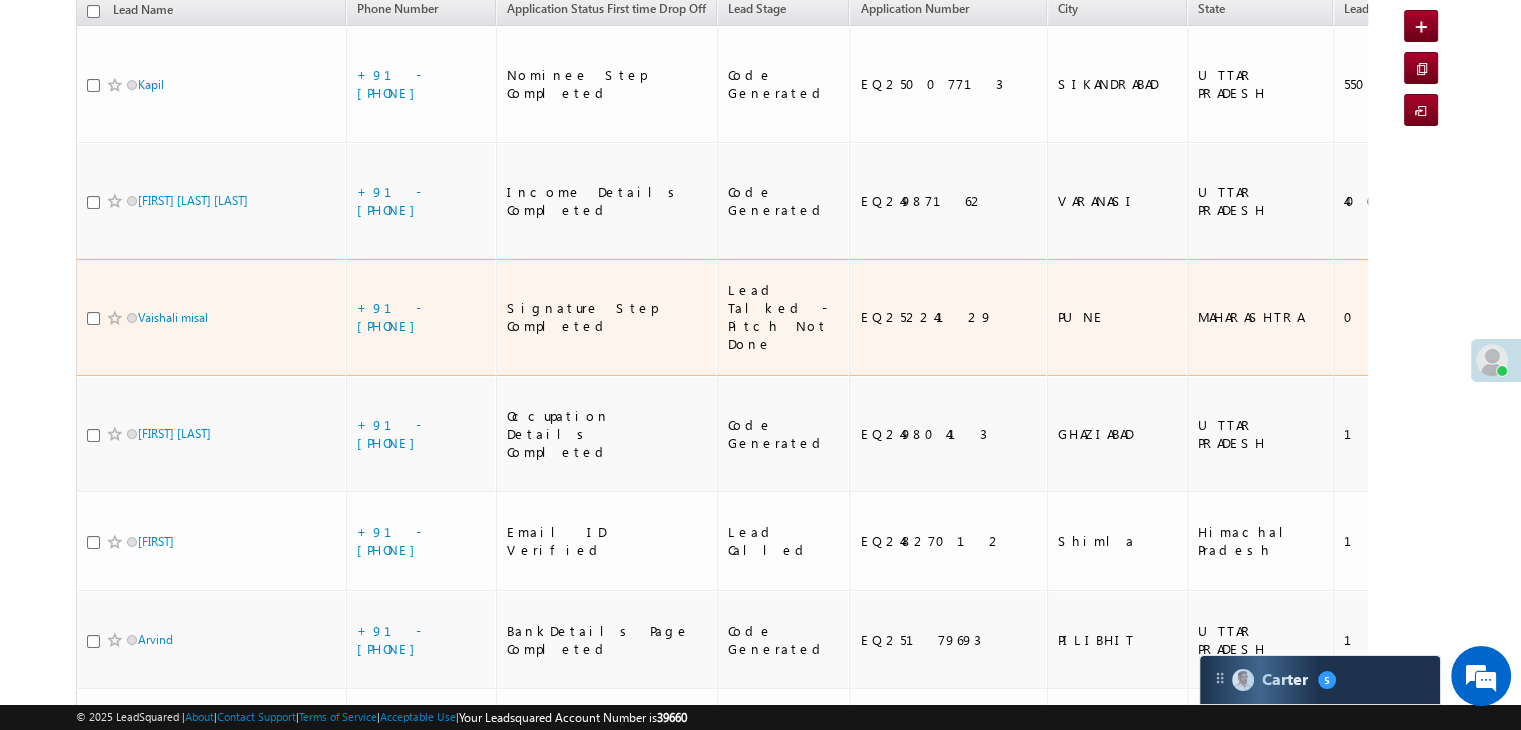 scroll, scrollTop: 300, scrollLeft: 0, axis: vertical 